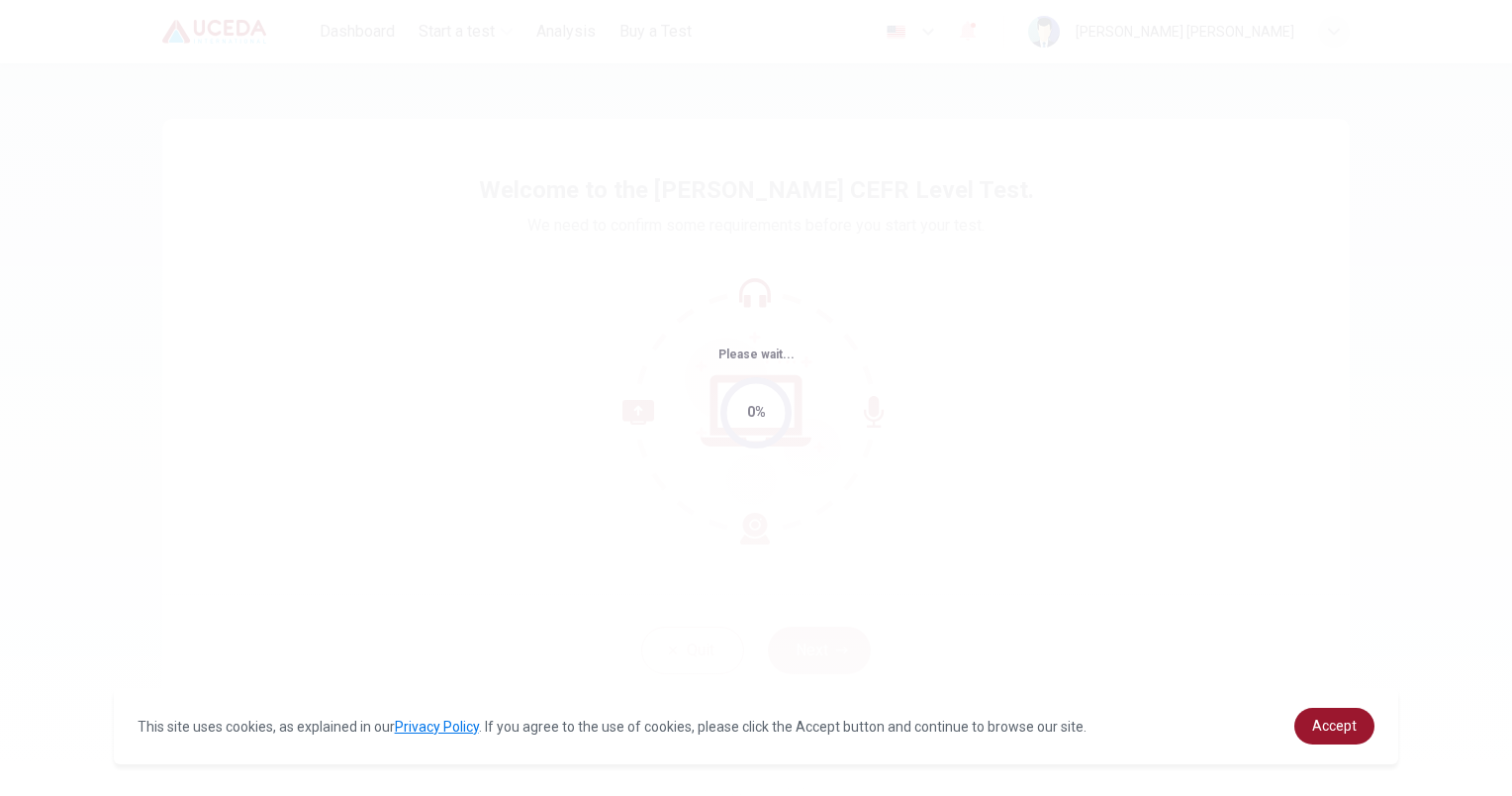 scroll, scrollTop: 0, scrollLeft: 0, axis: both 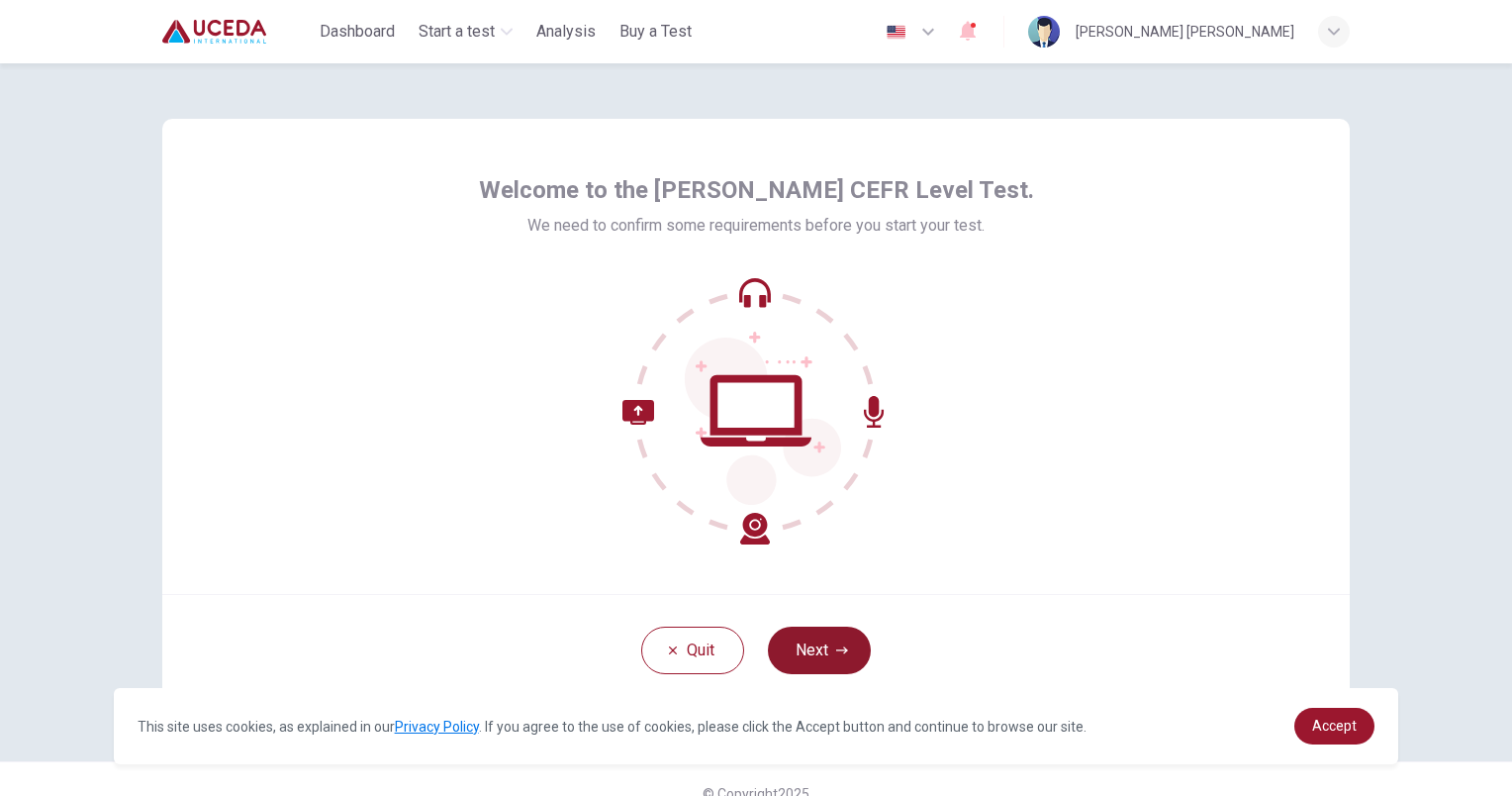 click on "Next" at bounding box center (819, 650) 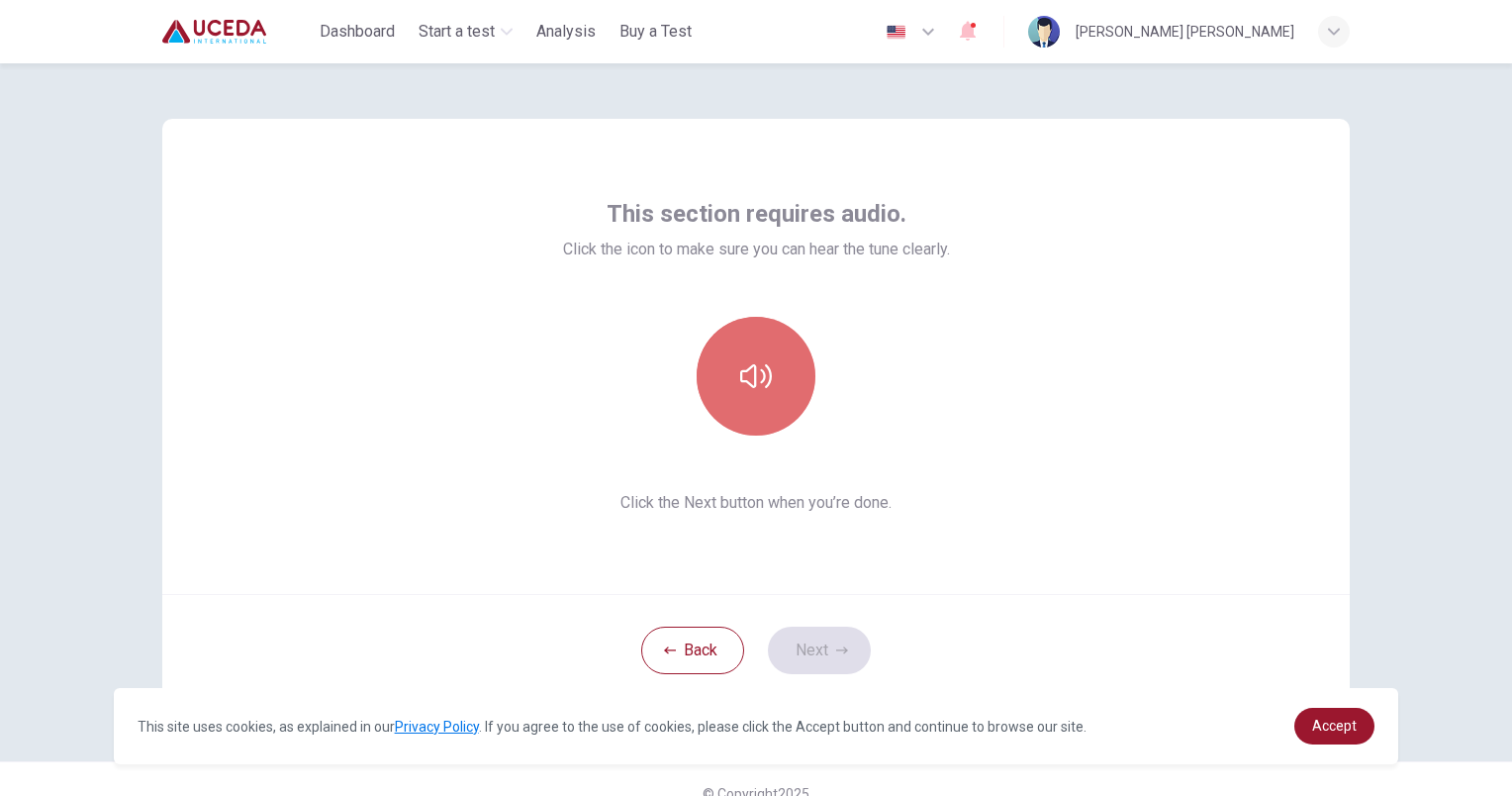 click 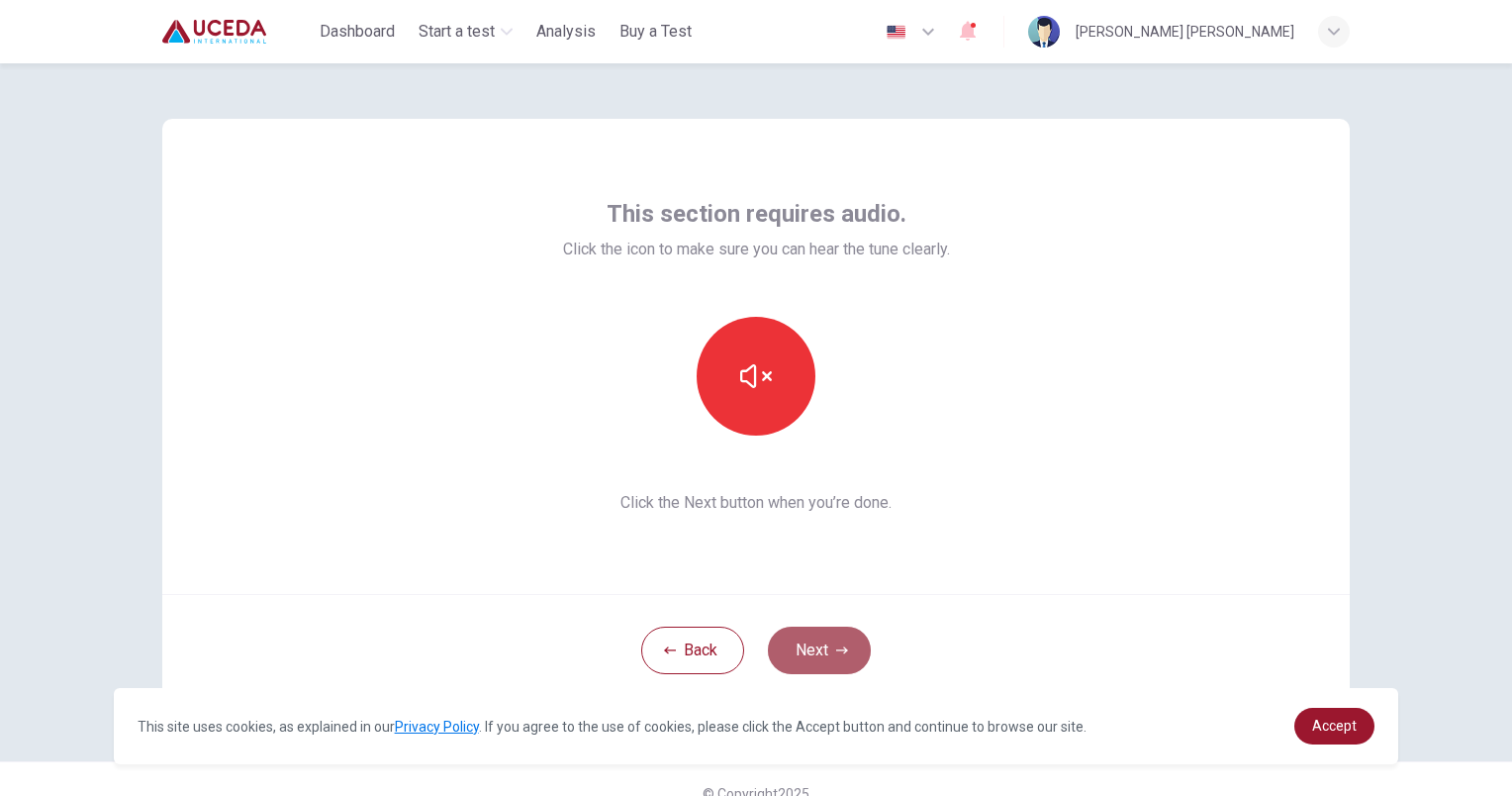click on "Next" at bounding box center [819, 650] 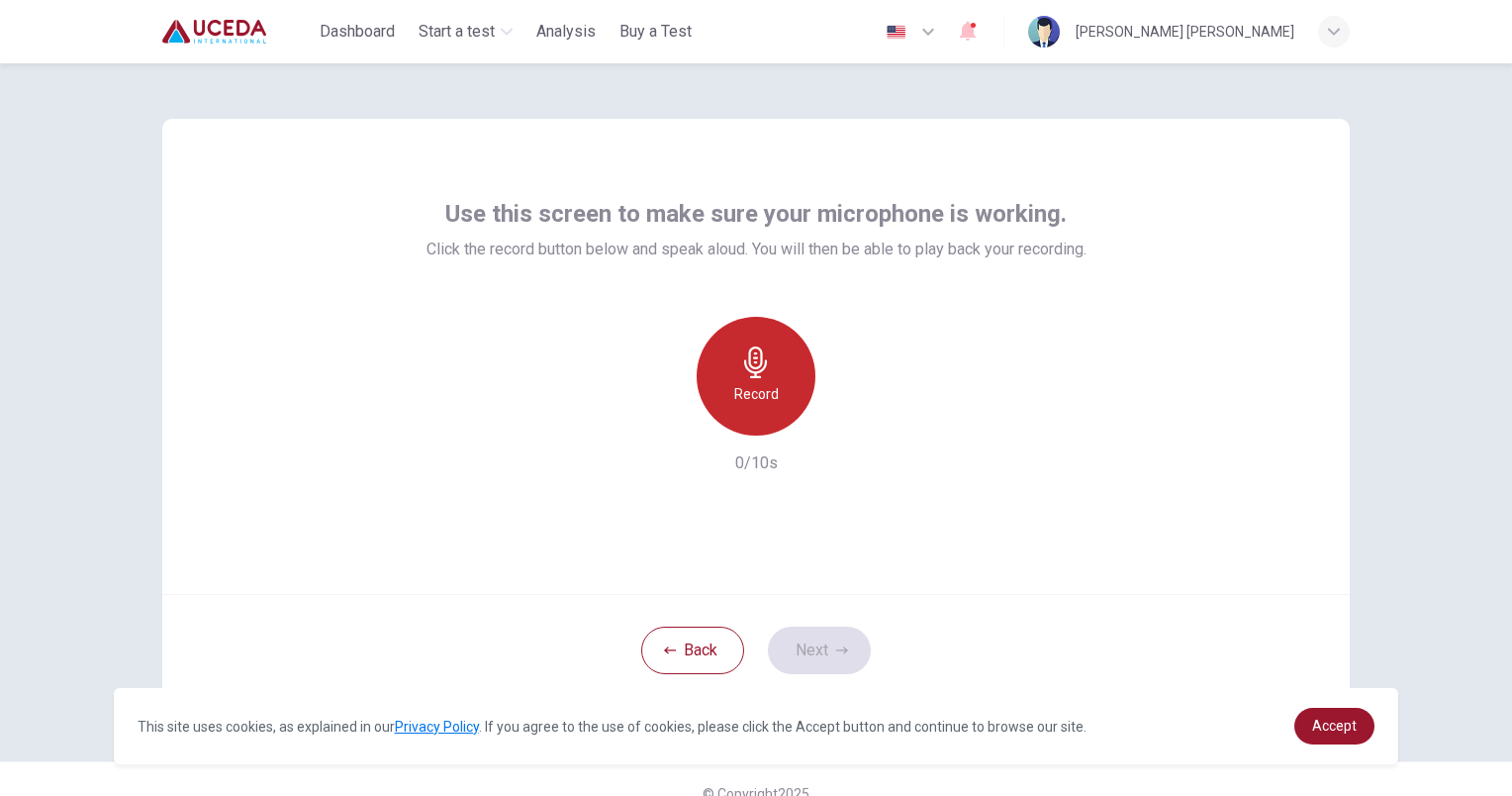 click 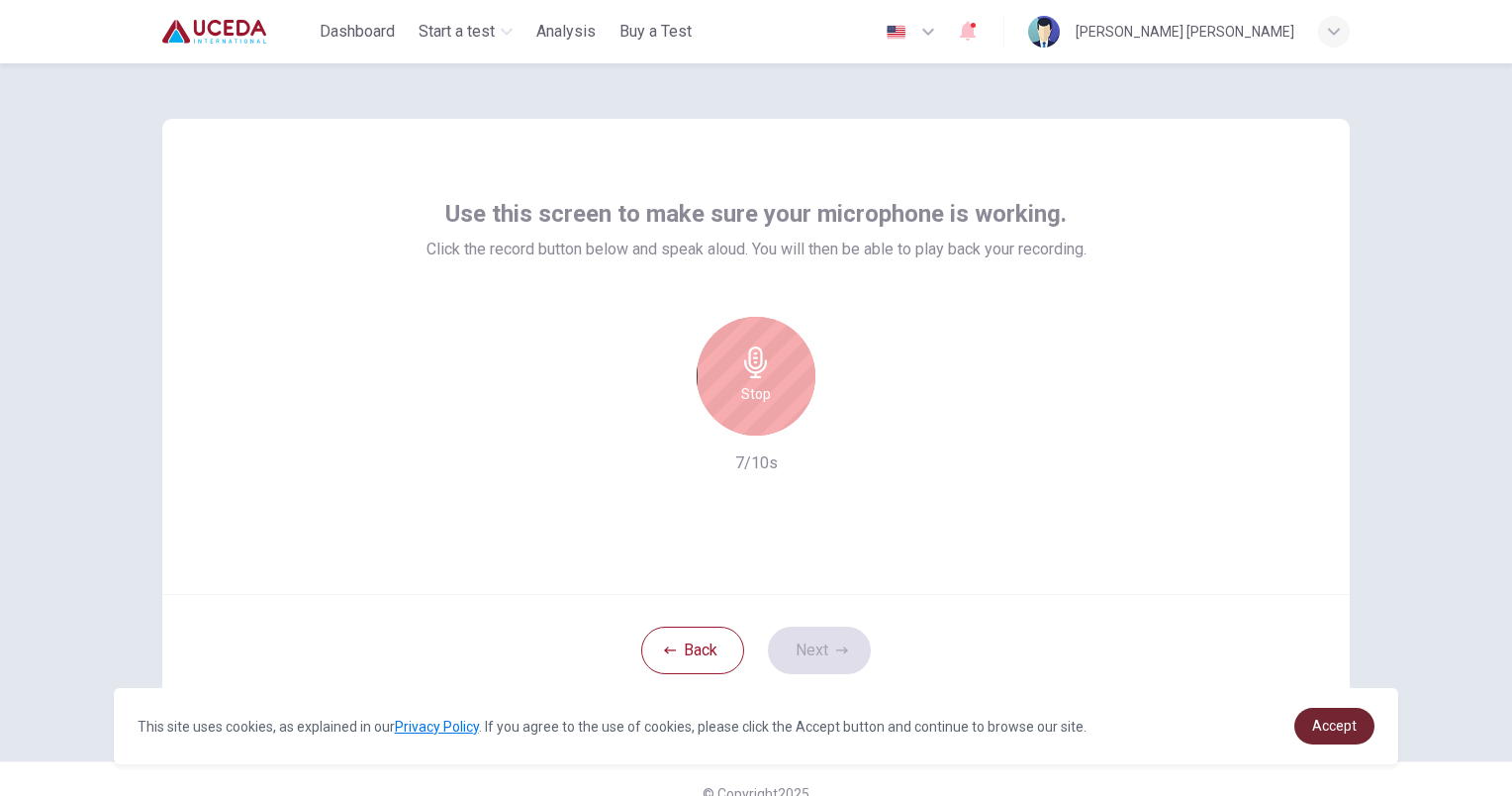 click on "Accept" at bounding box center [1334, 726] 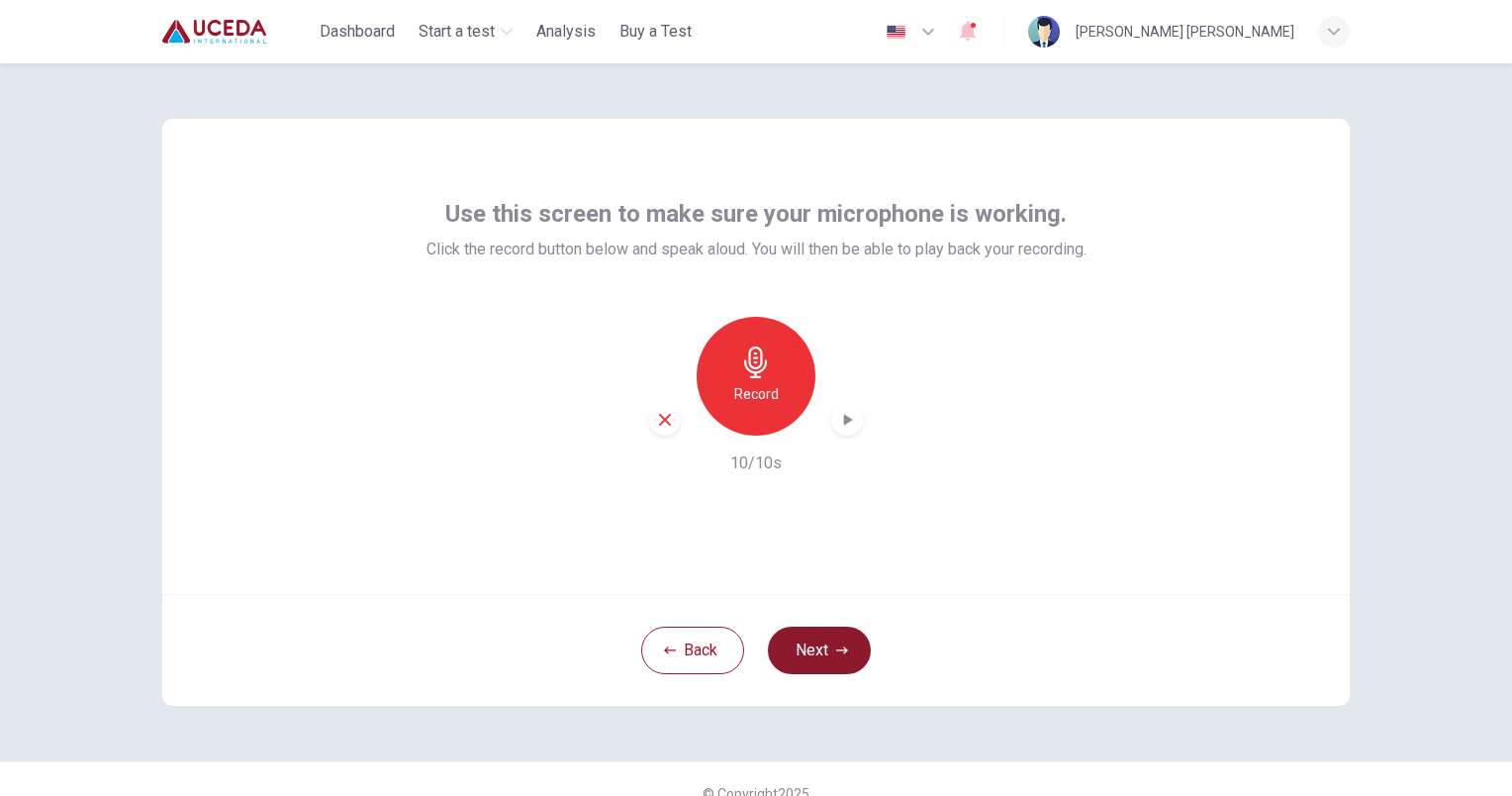 click on "Next" at bounding box center (819, 650) 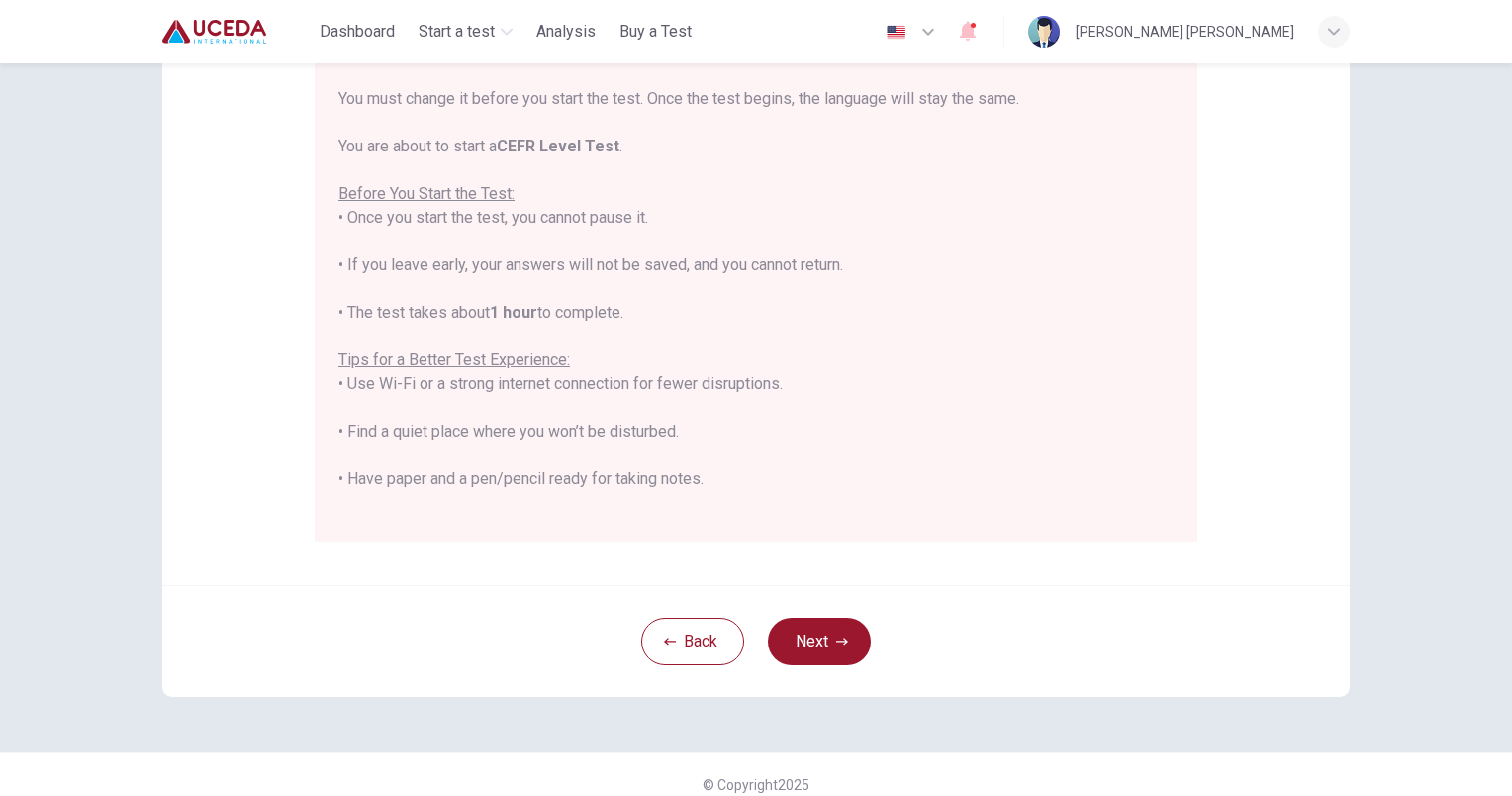 scroll, scrollTop: 294, scrollLeft: 0, axis: vertical 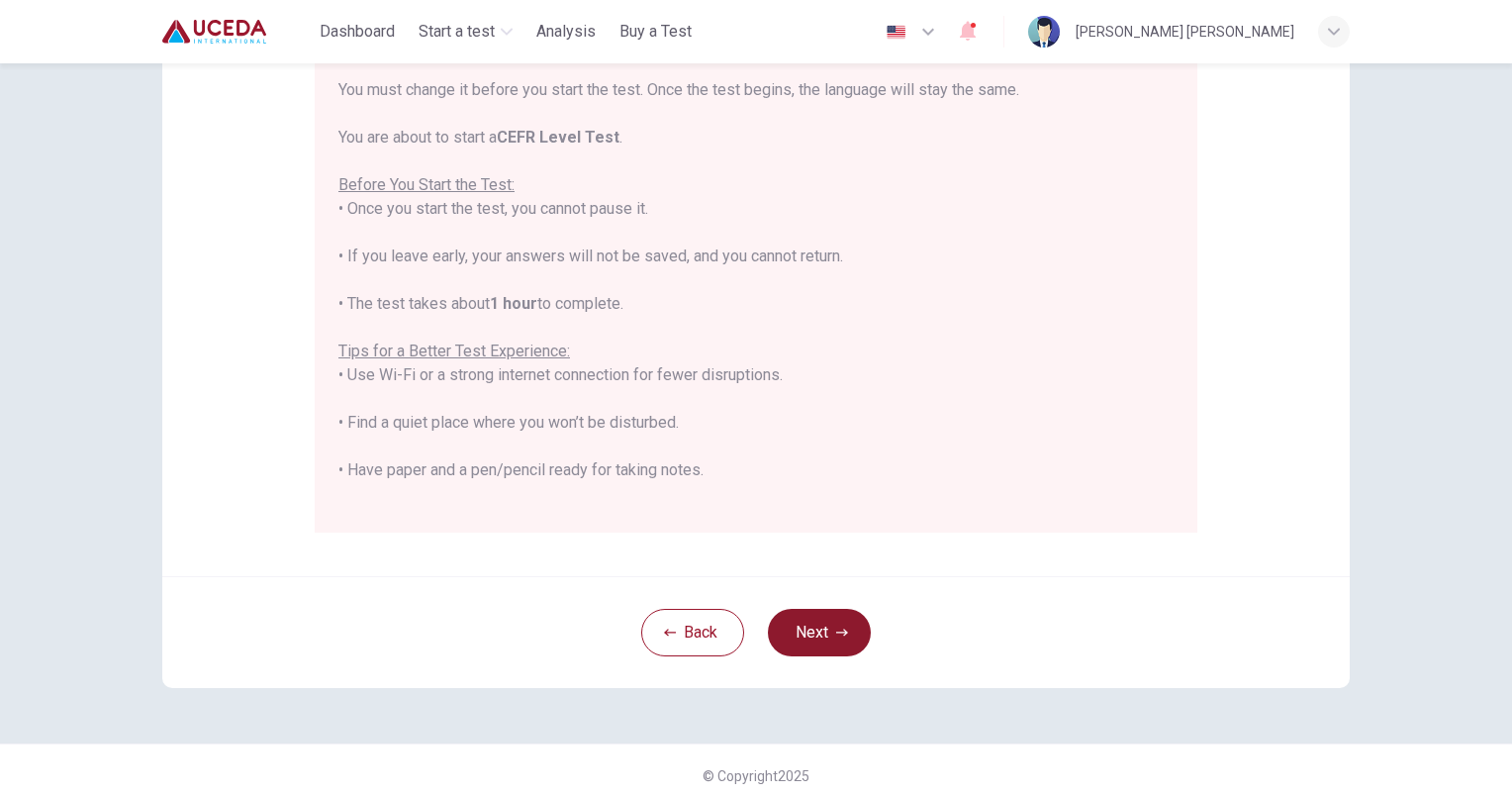 click 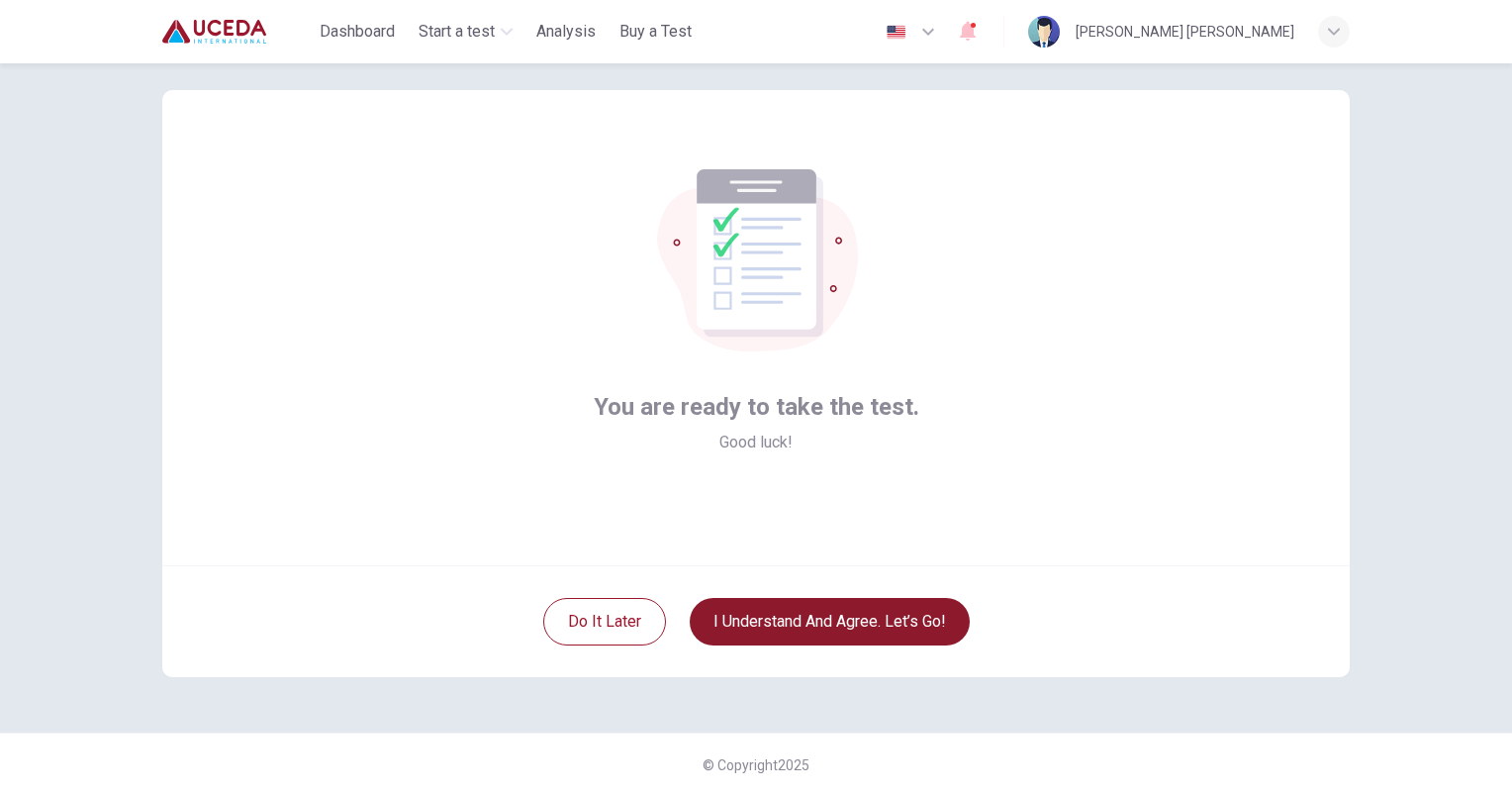 scroll, scrollTop: 28, scrollLeft: 0, axis: vertical 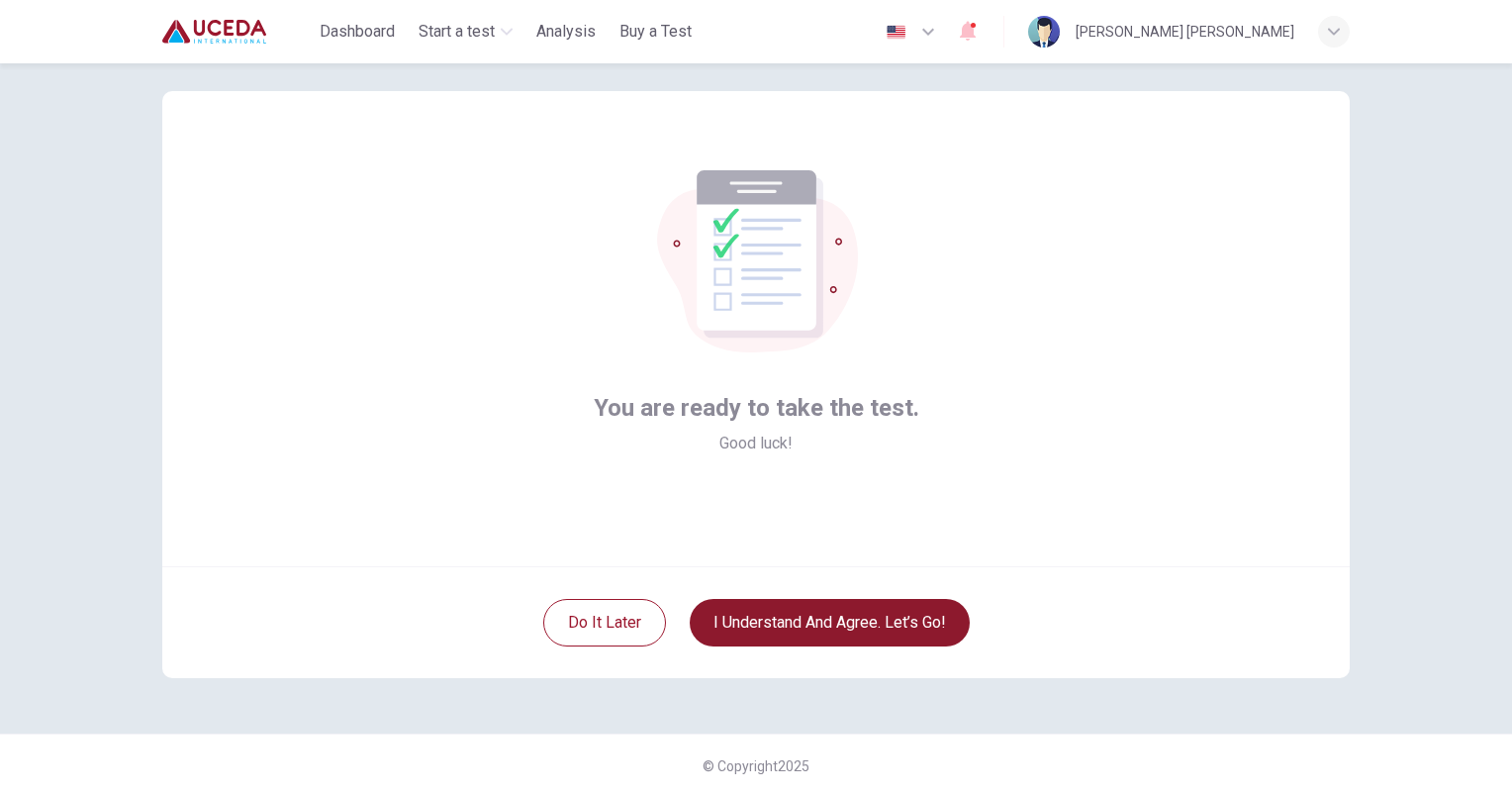 click on "I understand and agree. Let’s go!" at bounding box center (829, 623) 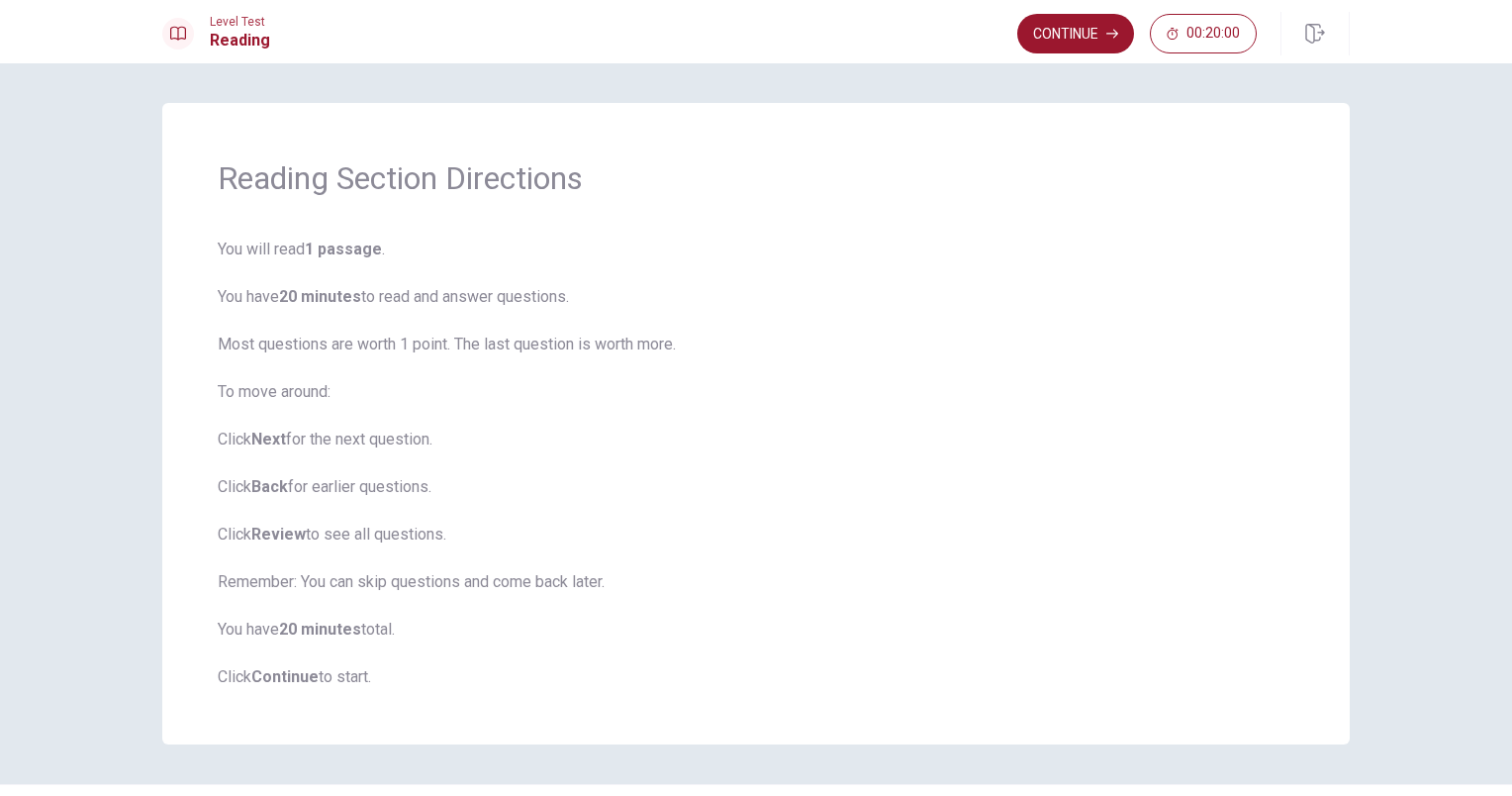 click on "You will read  1 passage .
You have  20 minutes  to read and answer questions.
Most questions are worth 1 point. The last question is worth more.
To move around:
Click  Next  for the next question.
Click  Back  for earlier questions.
Click  Review  to see all questions.
Remember: You can skip questions and come back later.
You have  20 minutes  total.
Click  Continue  to start." at bounding box center [756, 463] 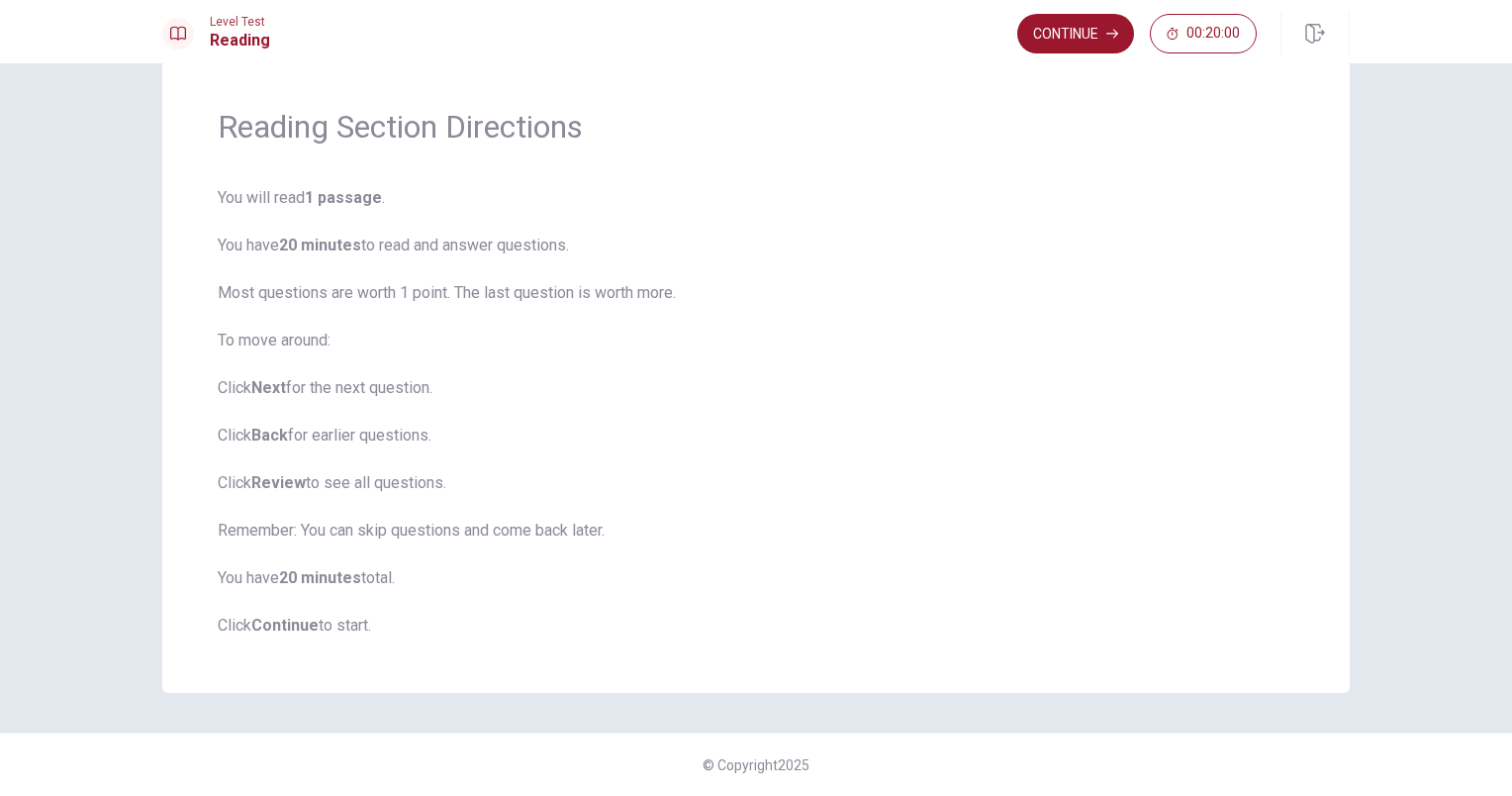 scroll, scrollTop: 0, scrollLeft: 0, axis: both 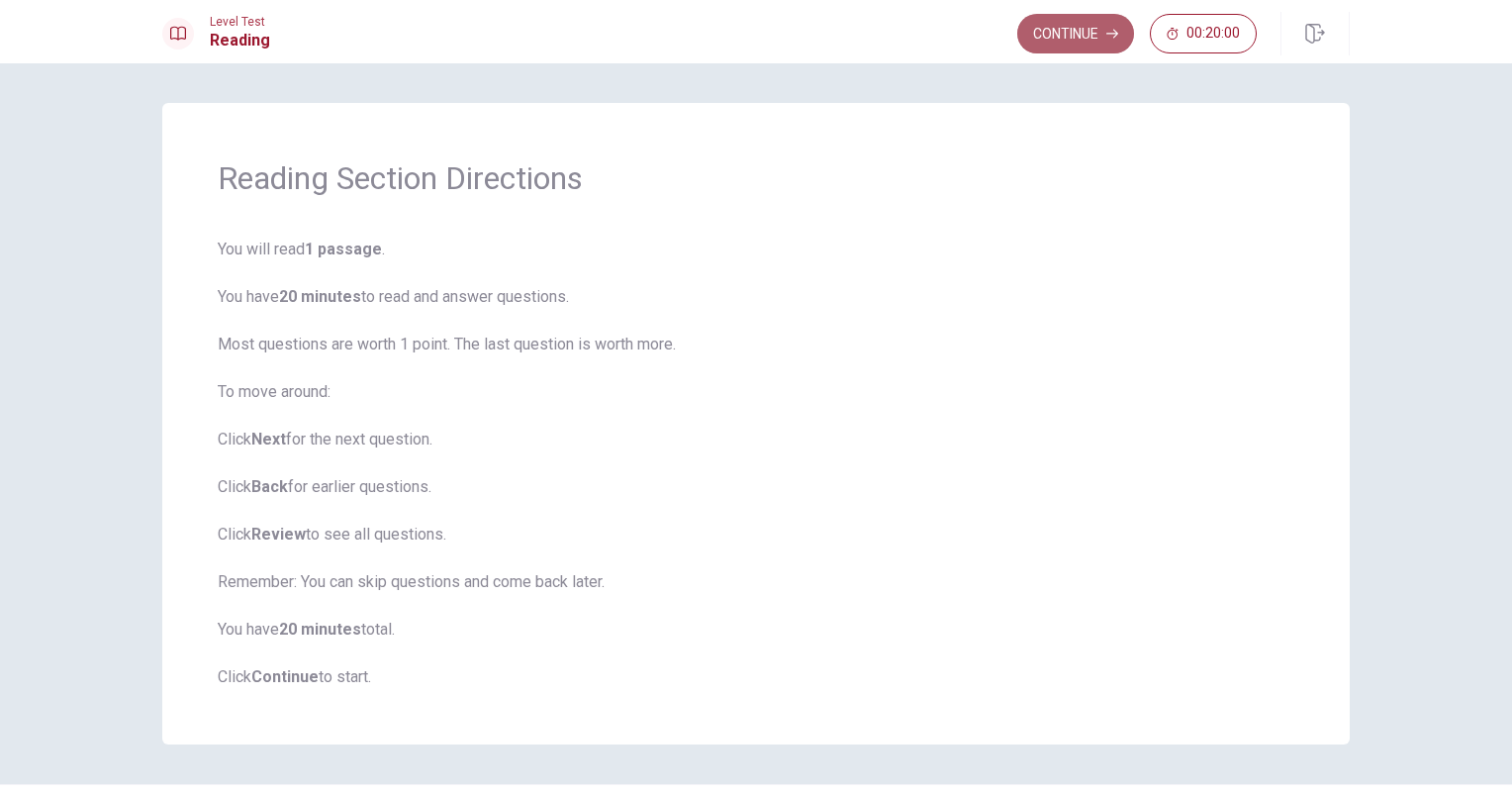 click on "Continue" at bounding box center (1076, 34) 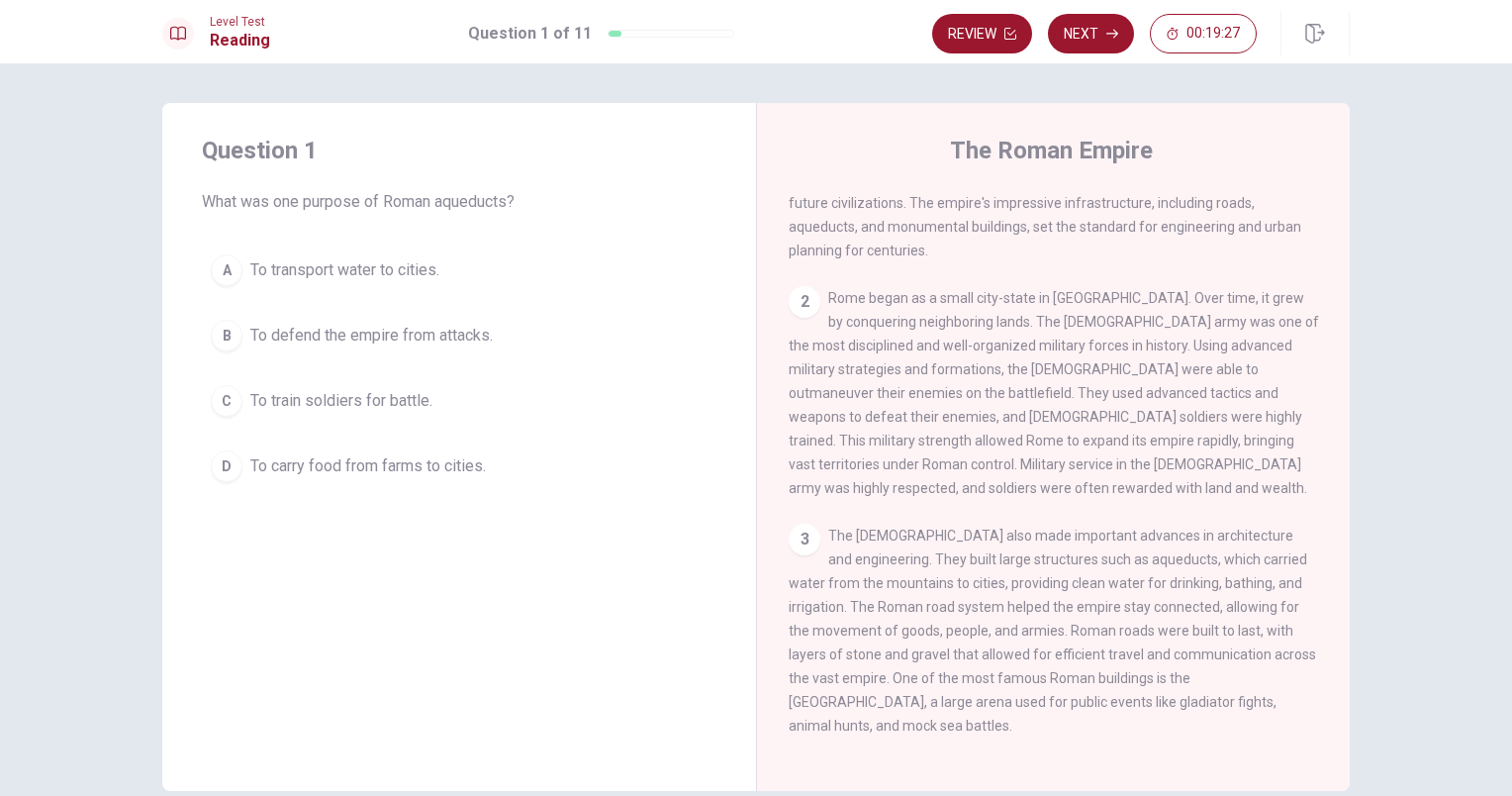 scroll, scrollTop: 119, scrollLeft: 0, axis: vertical 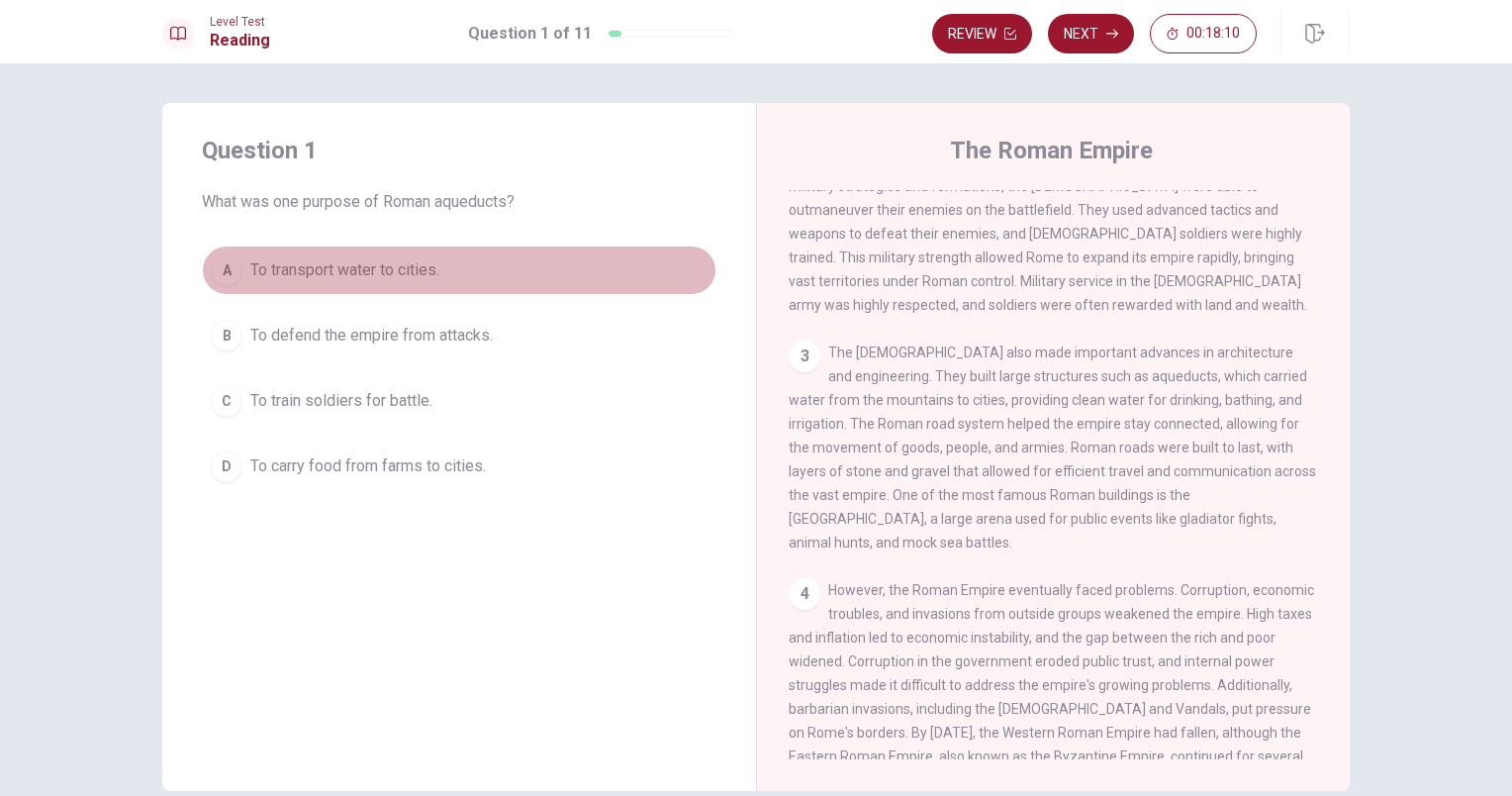 click on "A" at bounding box center (227, 270) 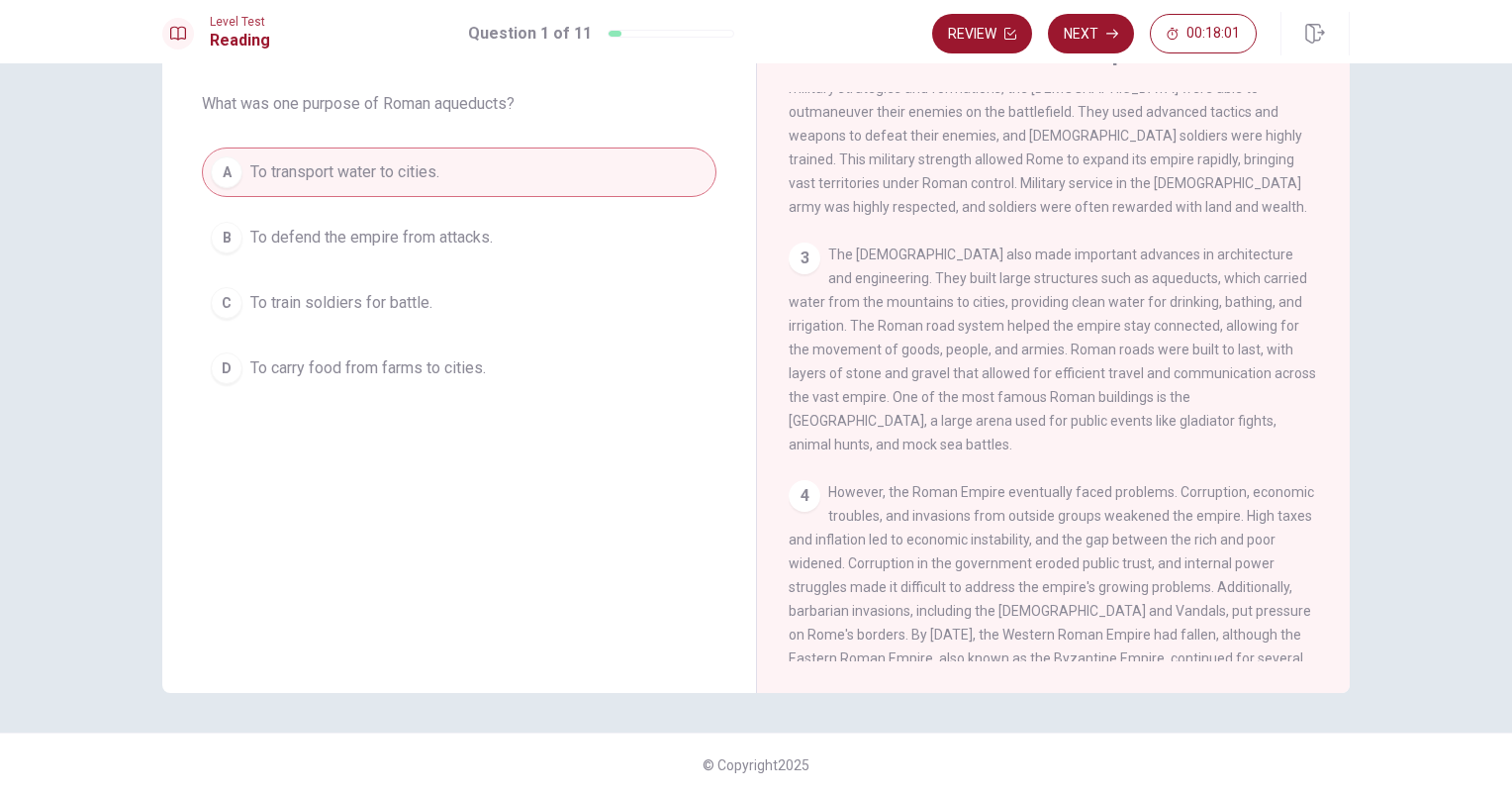 scroll, scrollTop: 0, scrollLeft: 0, axis: both 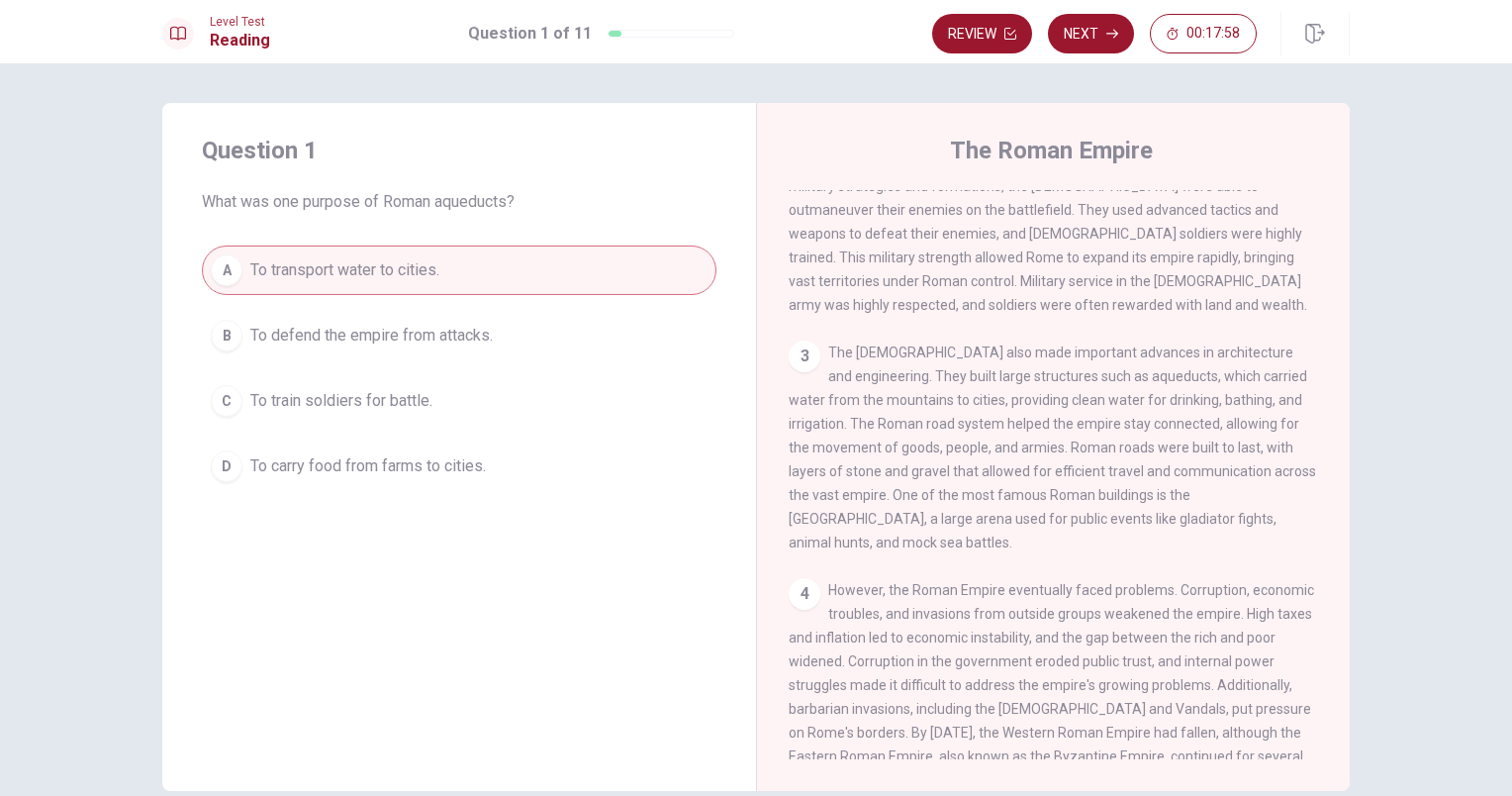 click on "B" at bounding box center [227, 336] 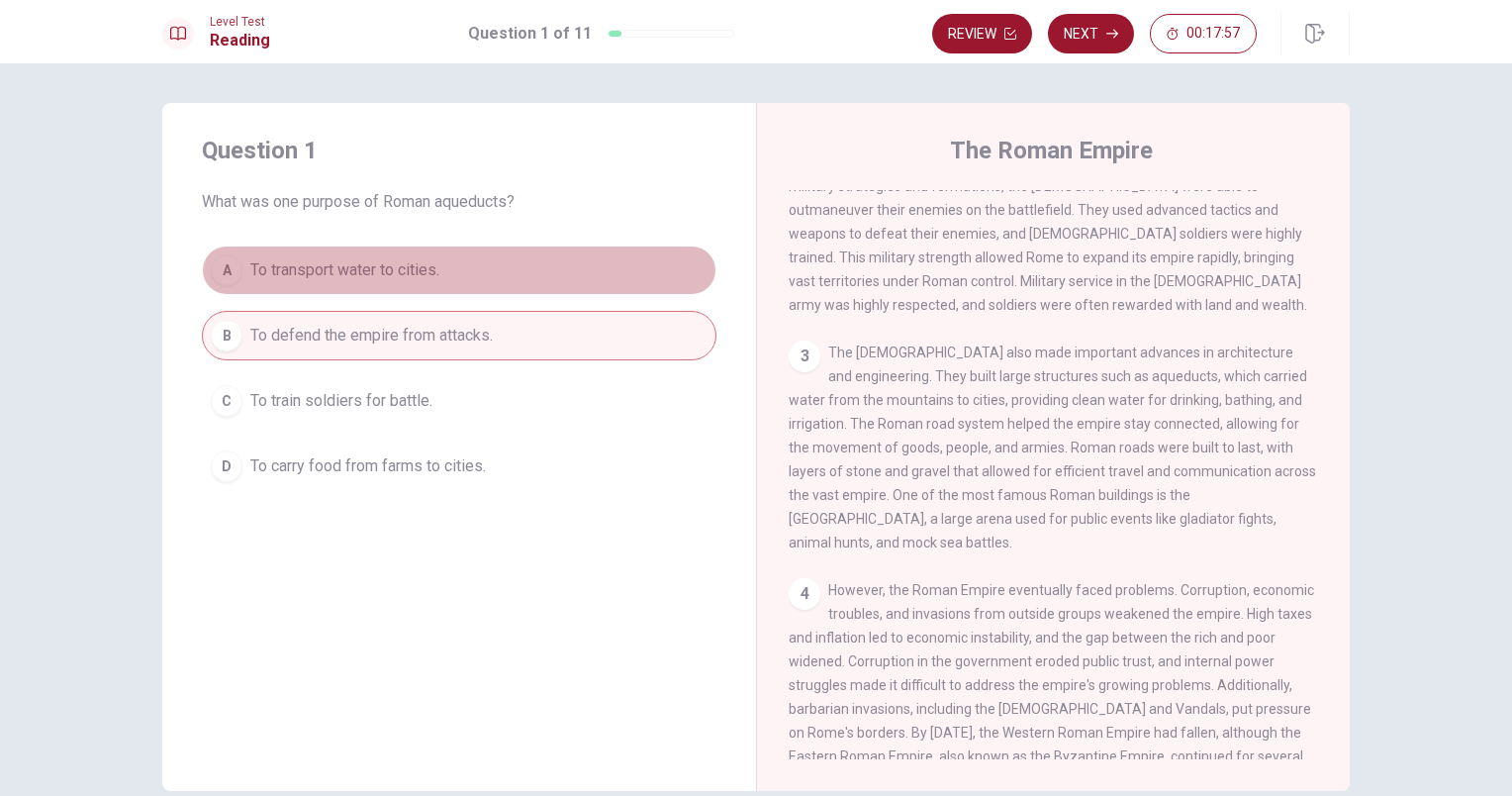 click on "A" at bounding box center (227, 270) 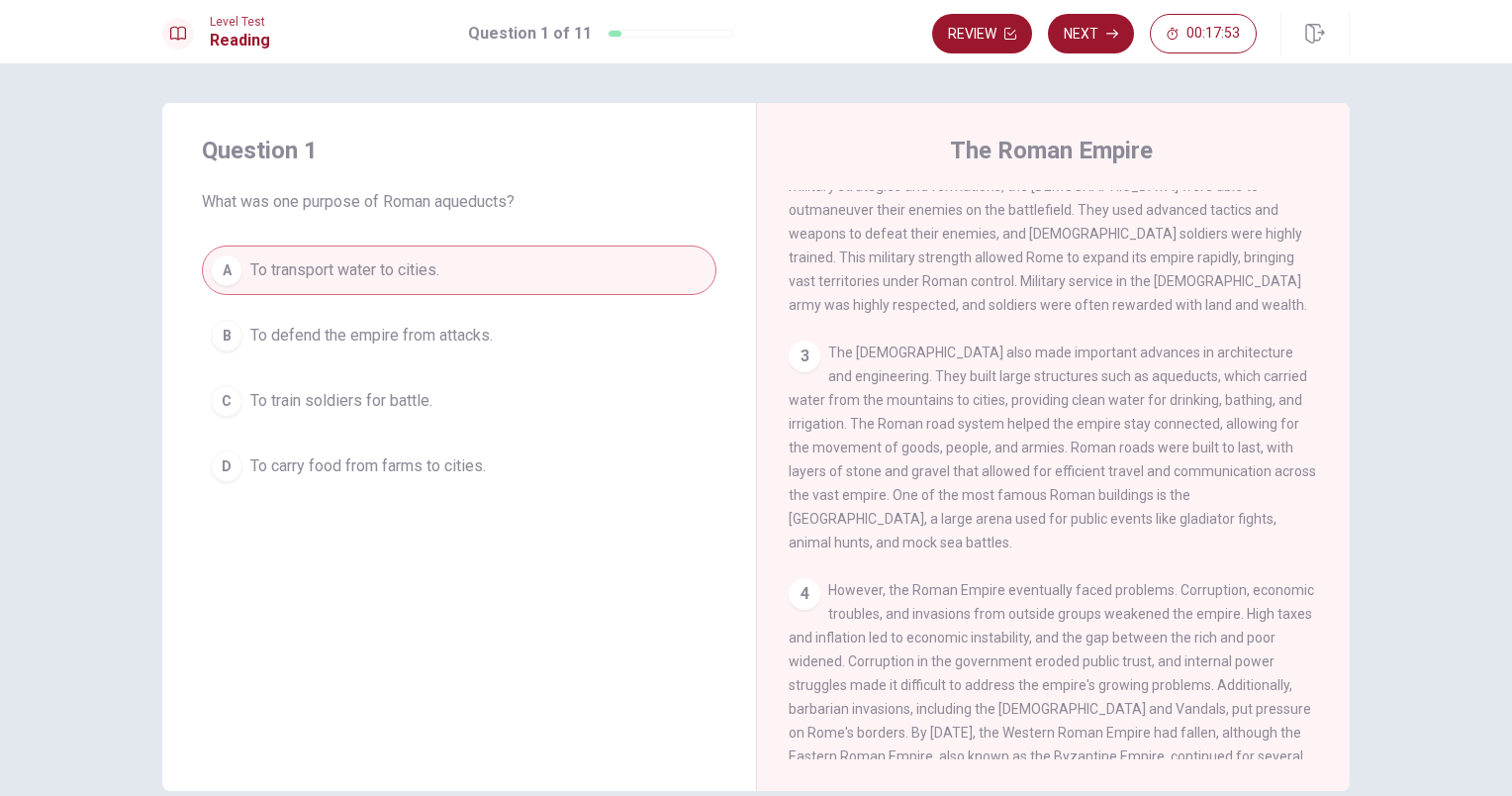 drag, startPoint x: 1499, startPoint y: 430, endPoint x: 1500, endPoint y: 598, distance: 168.00298 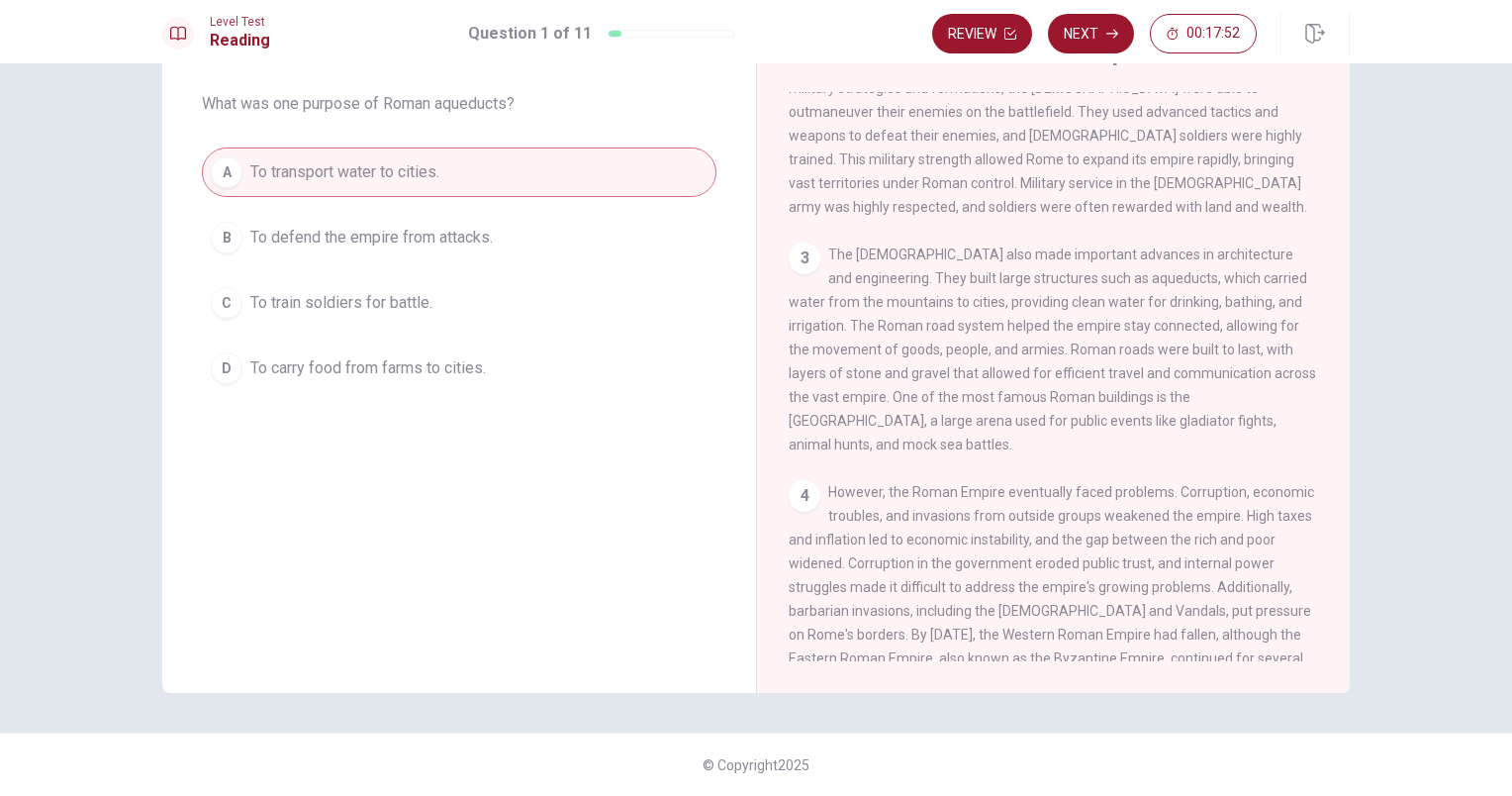 scroll, scrollTop: 0, scrollLeft: 0, axis: both 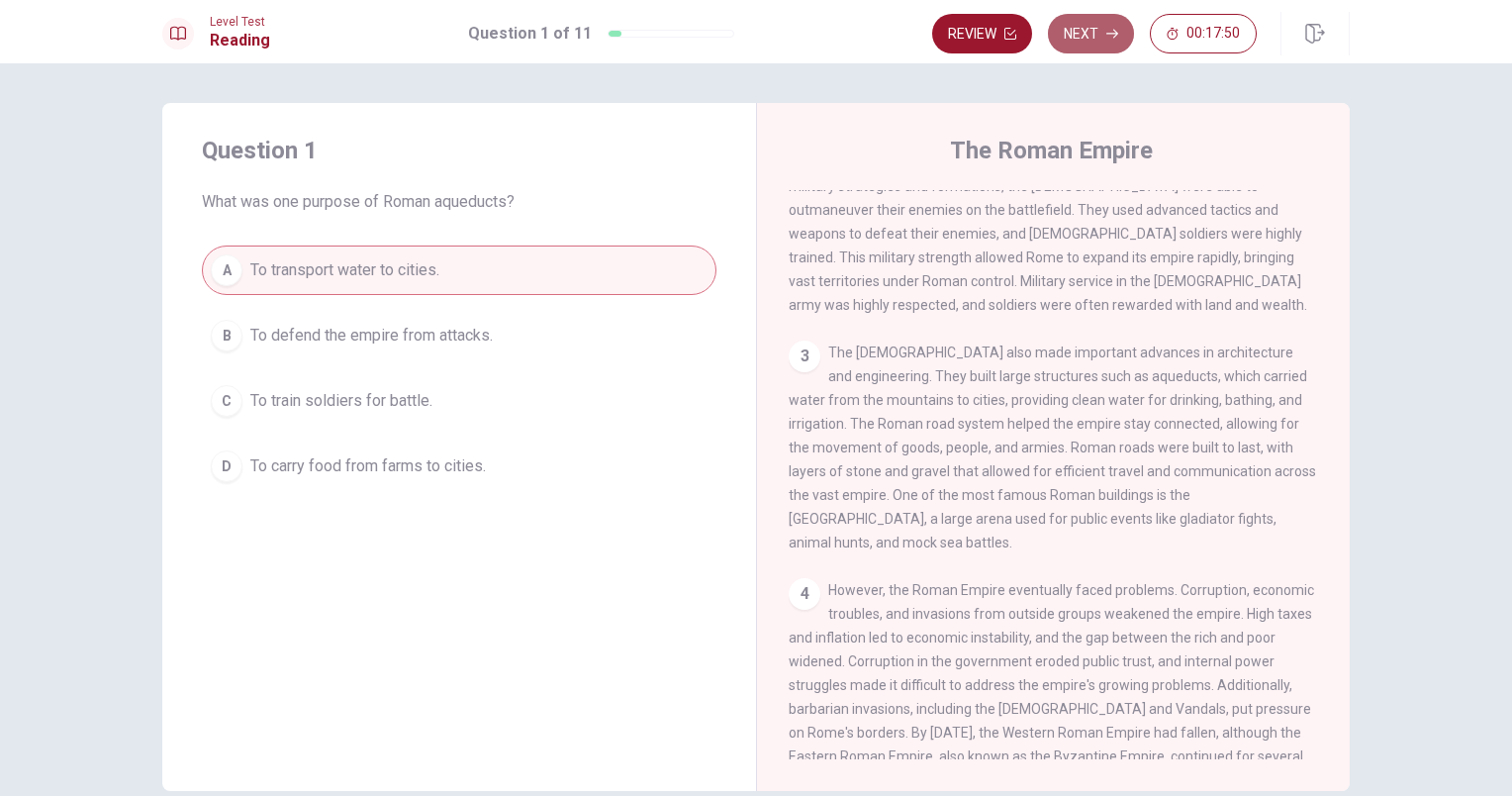 click on "Next" at bounding box center [1090, 34] 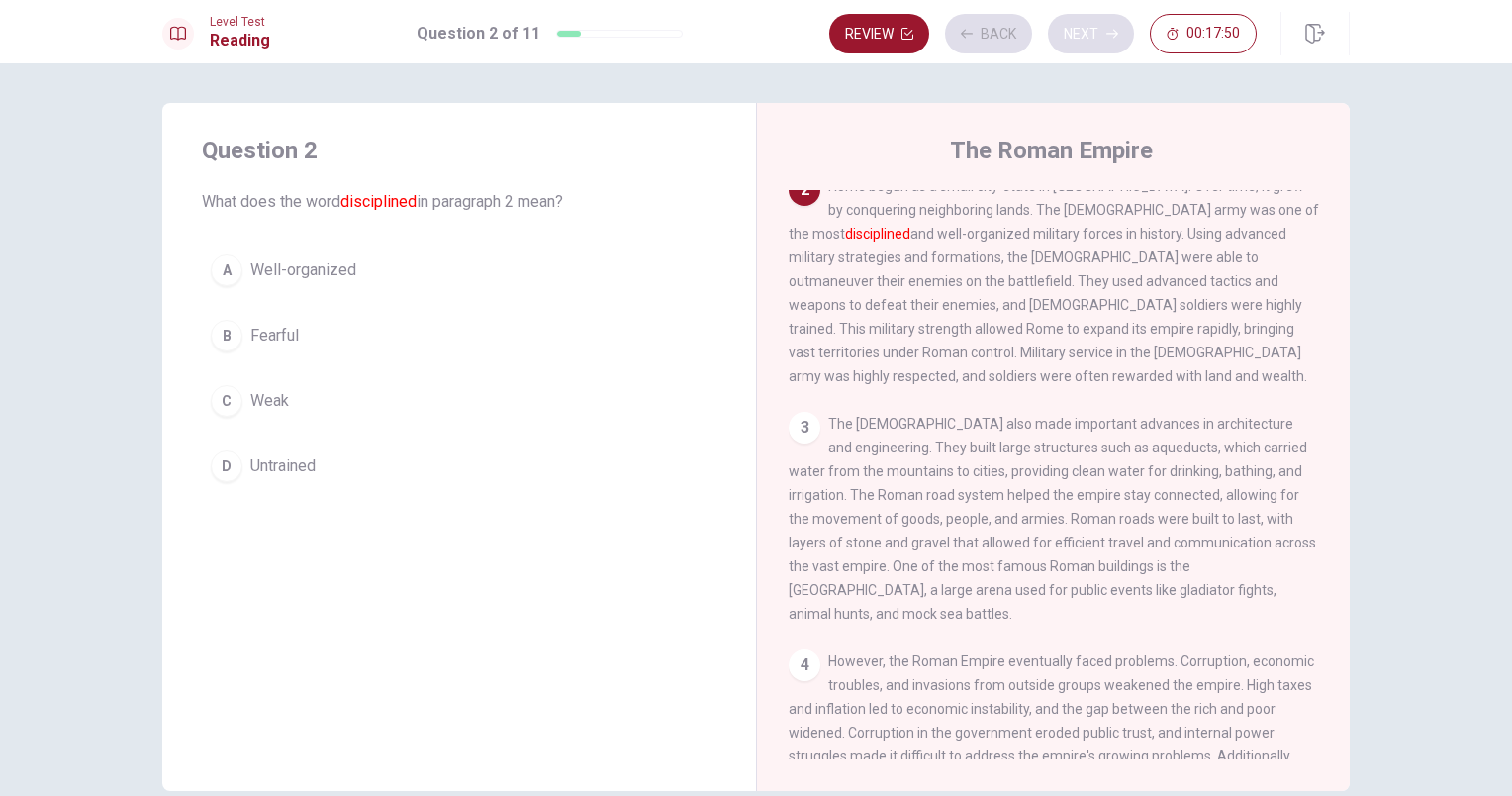scroll, scrollTop: 195, scrollLeft: 0, axis: vertical 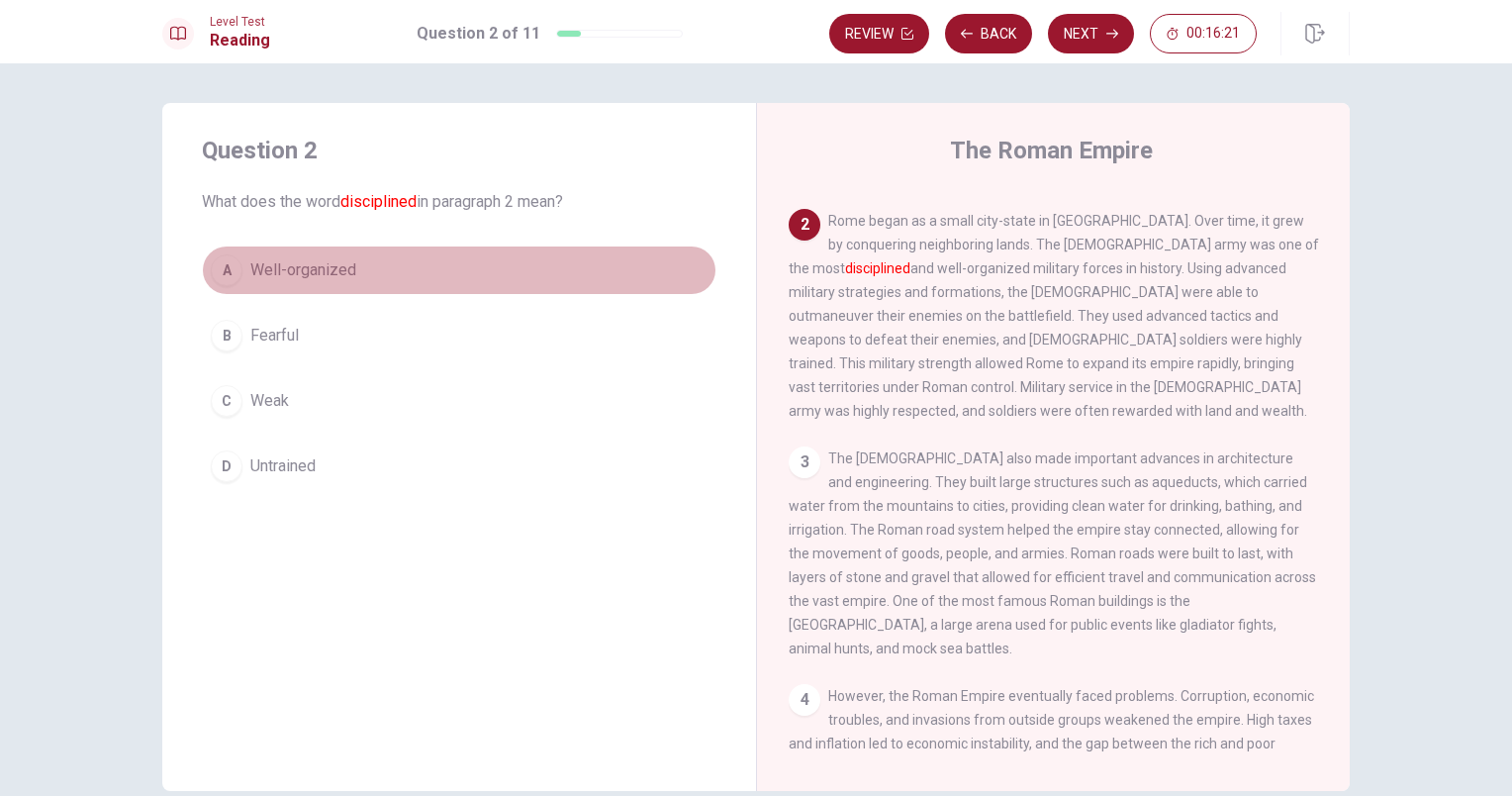 click on "Well-organized" at bounding box center [303, 270] 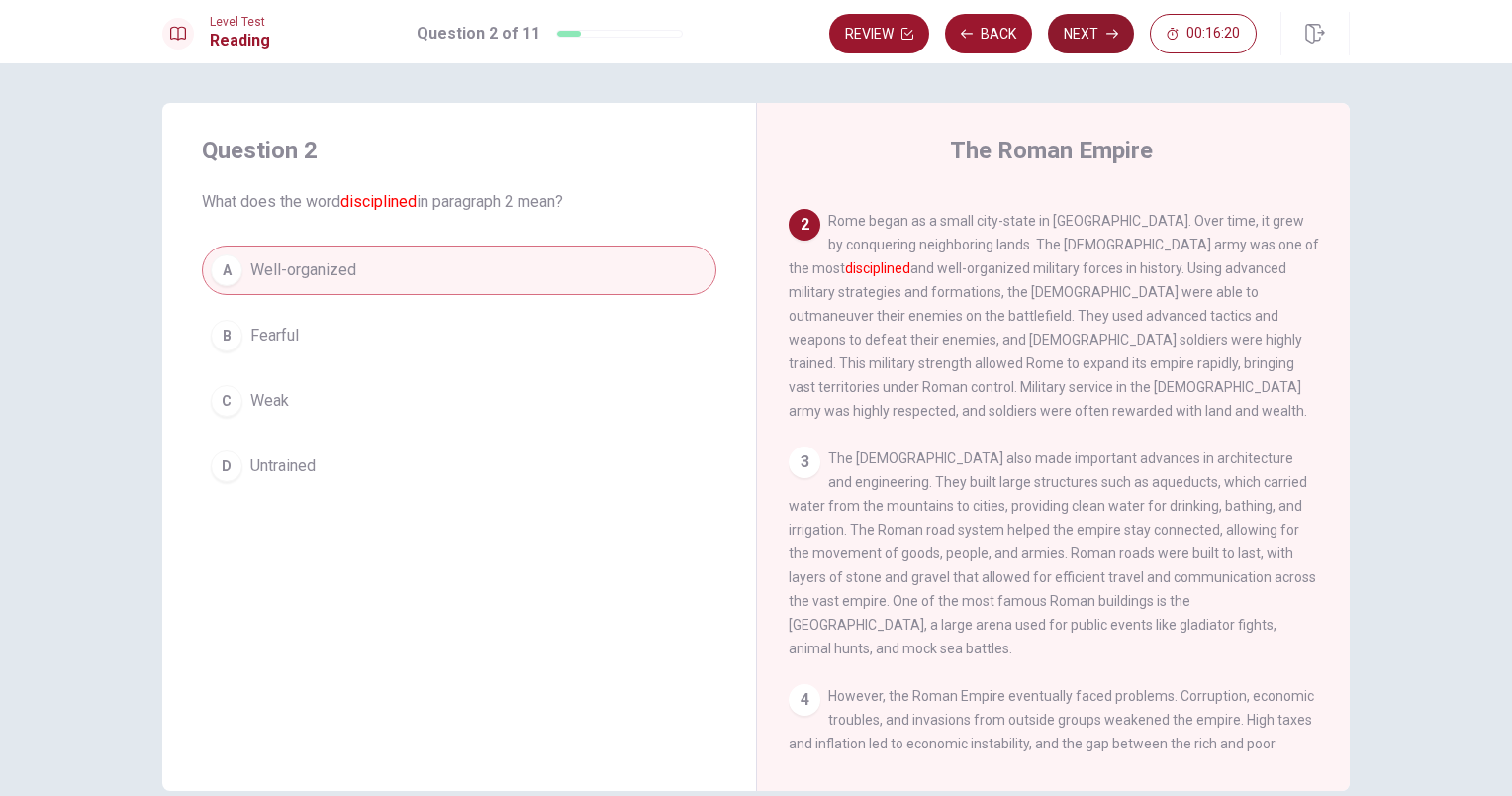 click on "Next" at bounding box center [1090, 34] 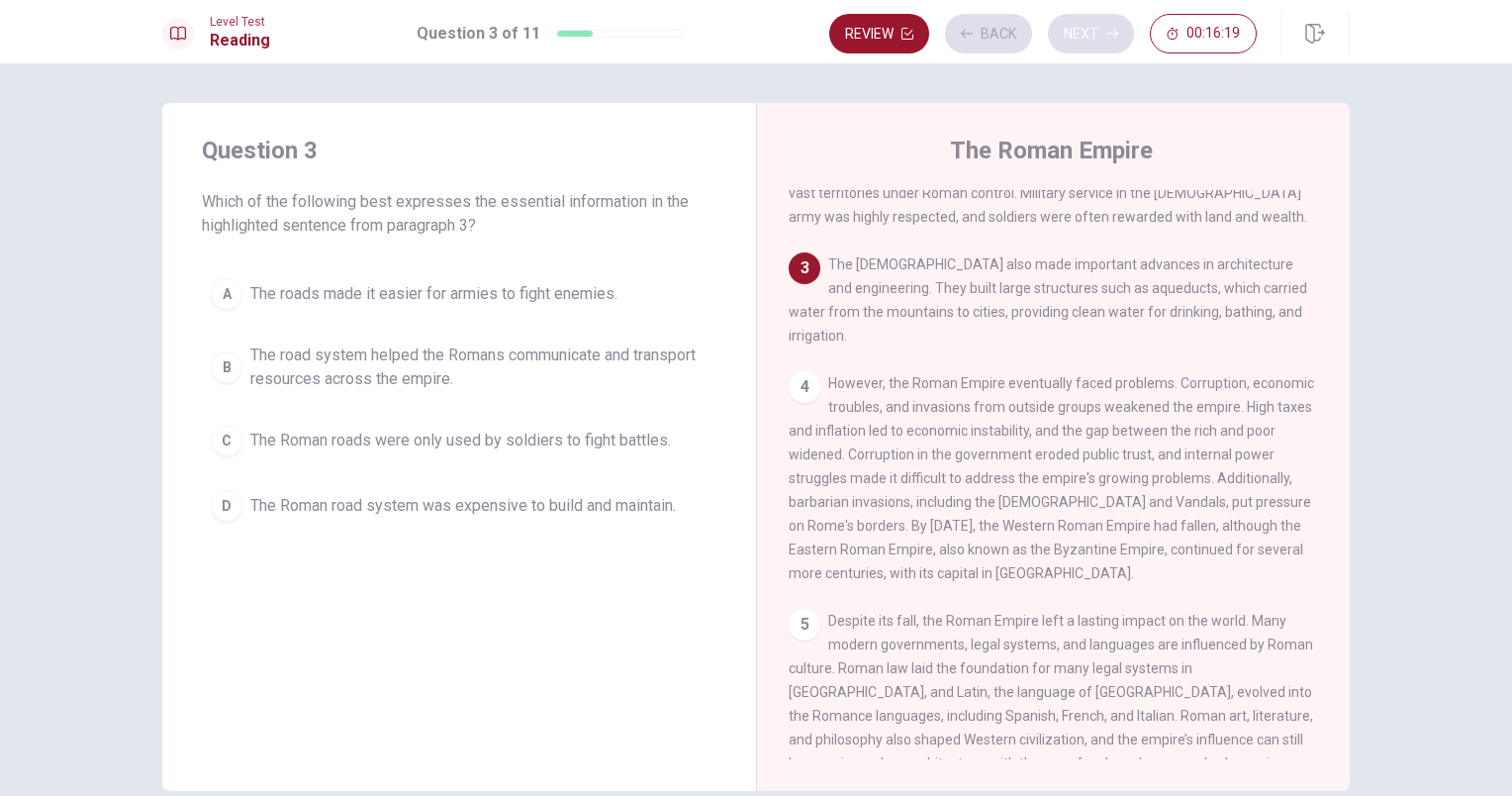 scroll, scrollTop: 408, scrollLeft: 0, axis: vertical 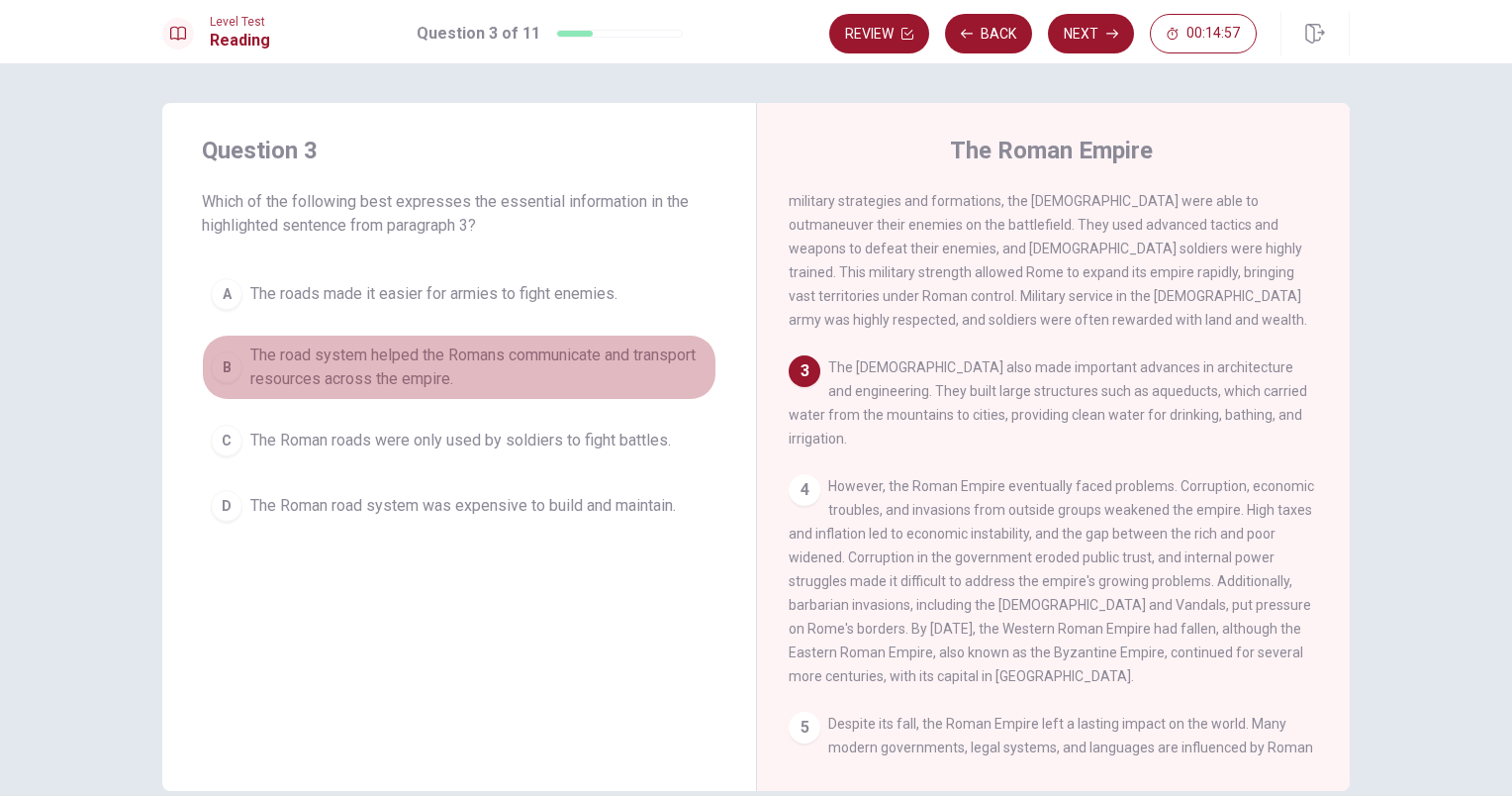 click on "The road system helped the Romans communicate and transport resources across the empire." at bounding box center [479, 367] 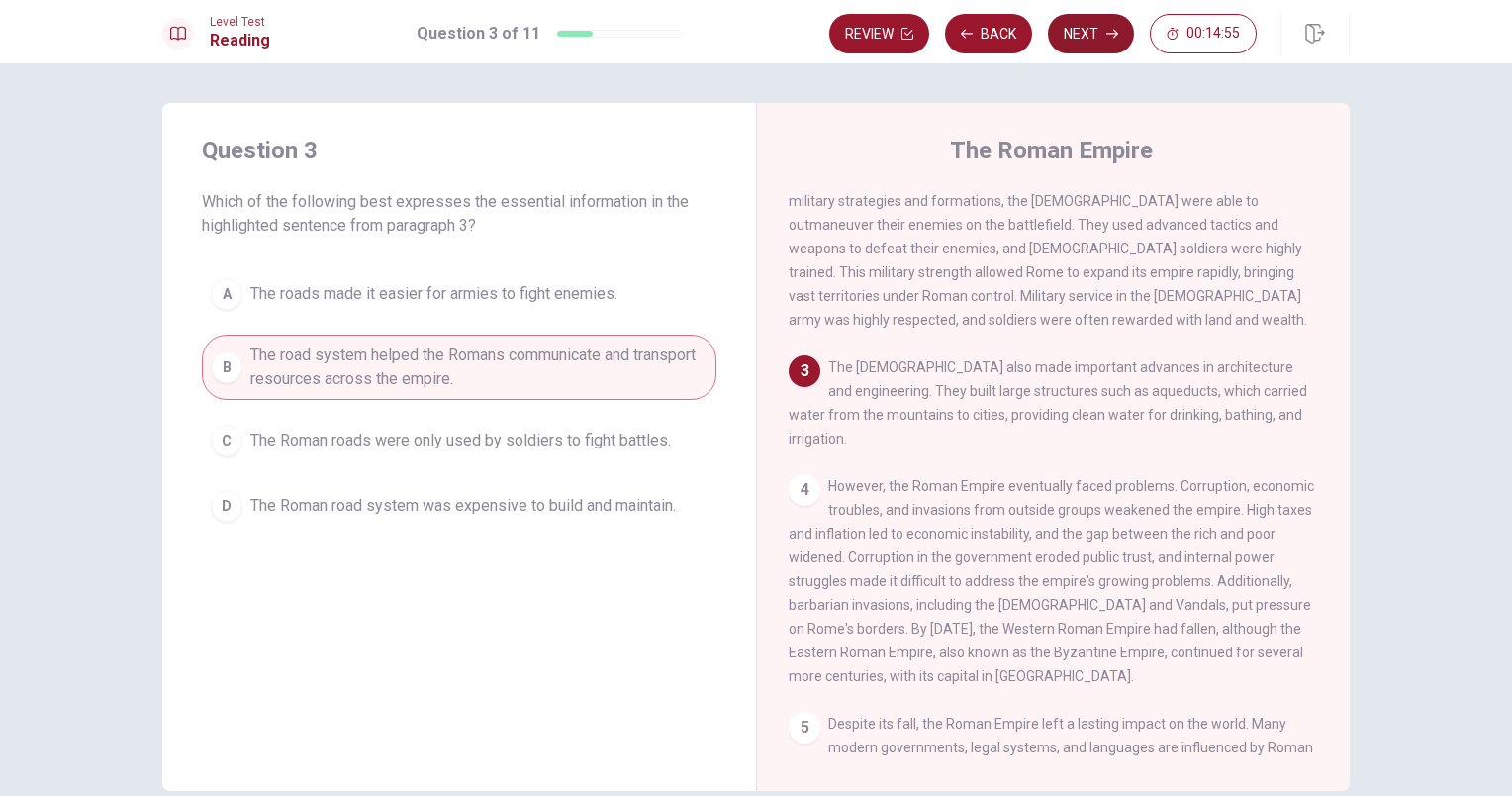 click on "Next" at bounding box center (1090, 34) 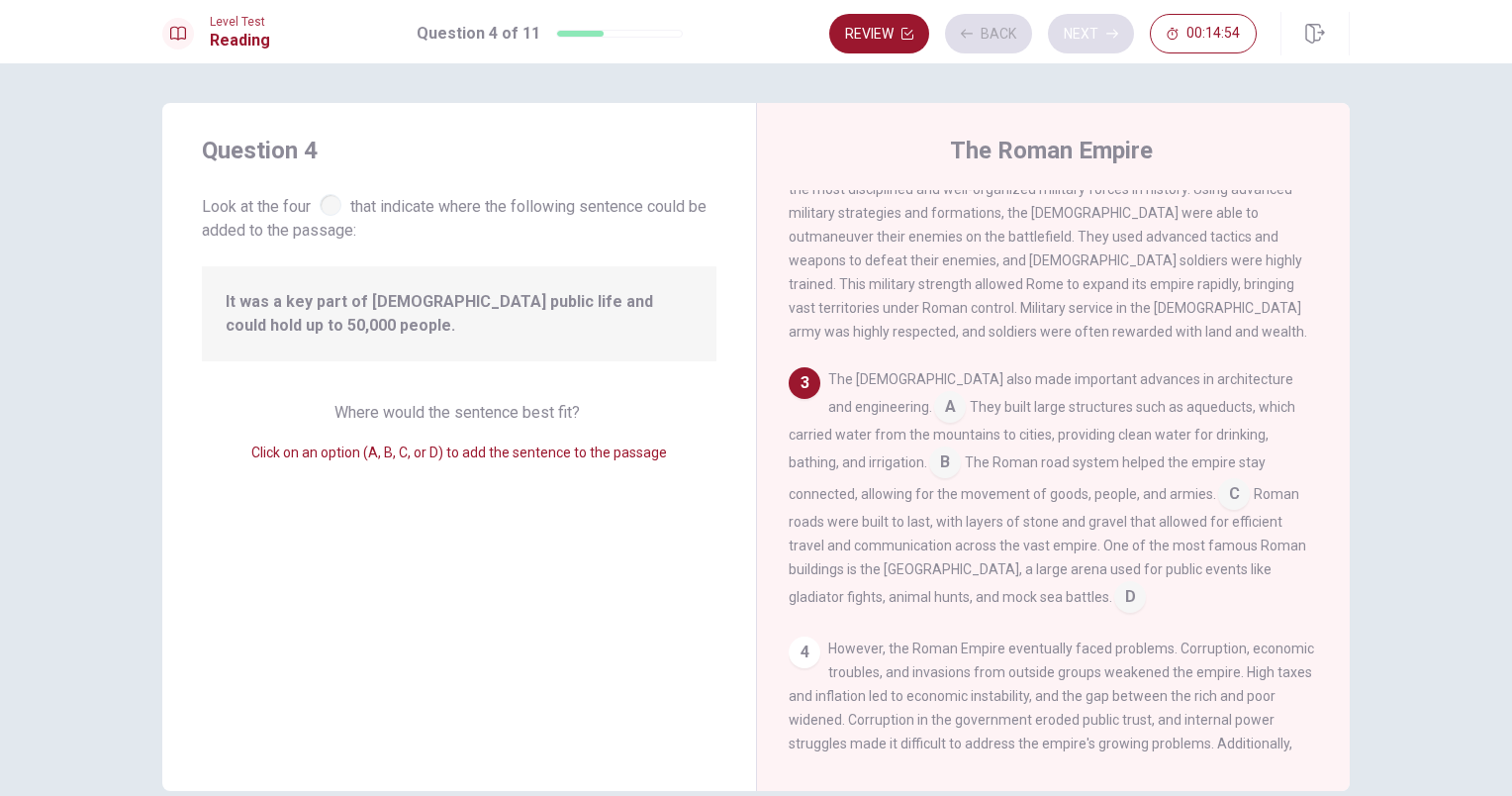 scroll, scrollTop: 314, scrollLeft: 0, axis: vertical 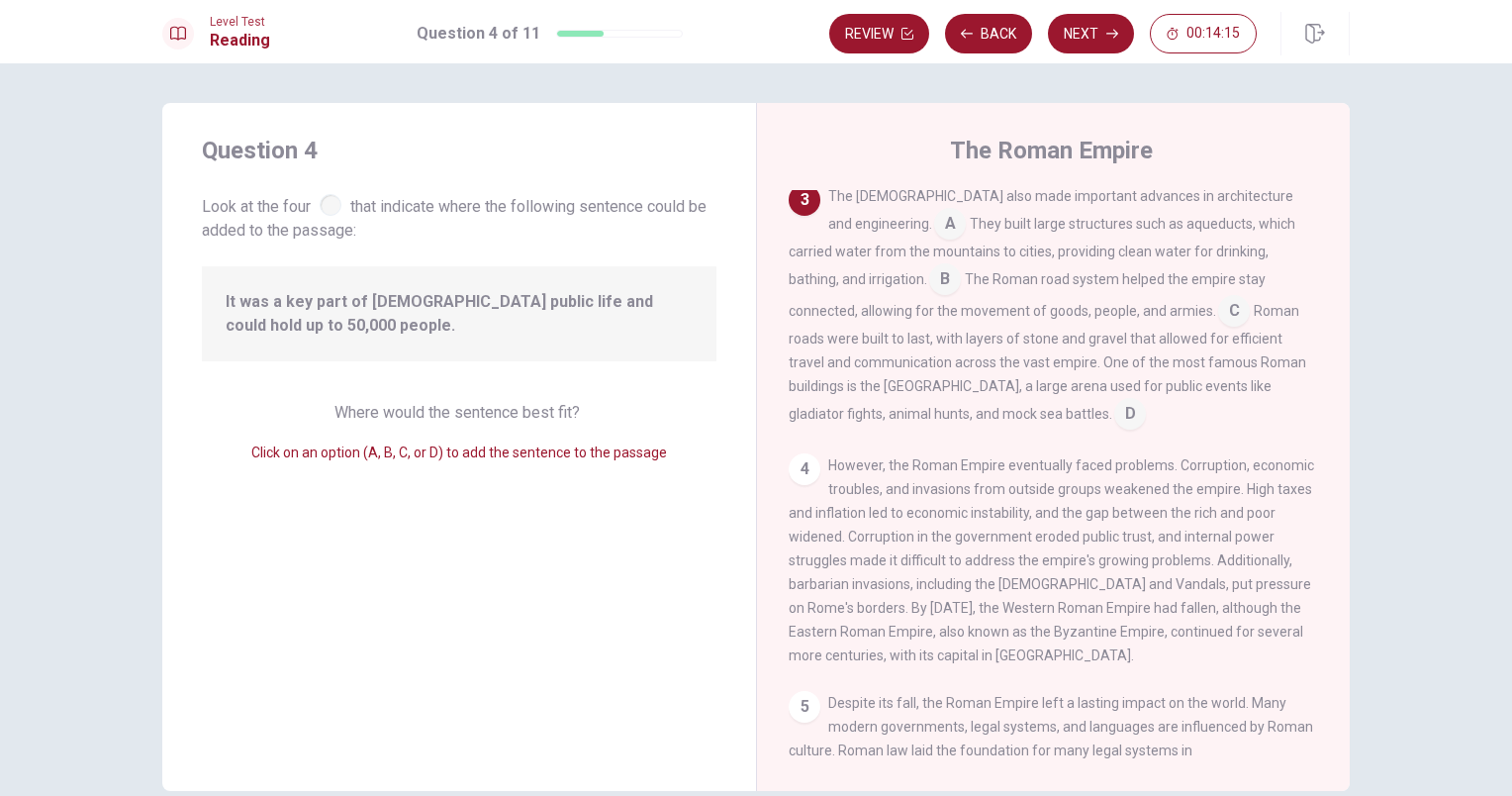 click at bounding box center [1234, 313] 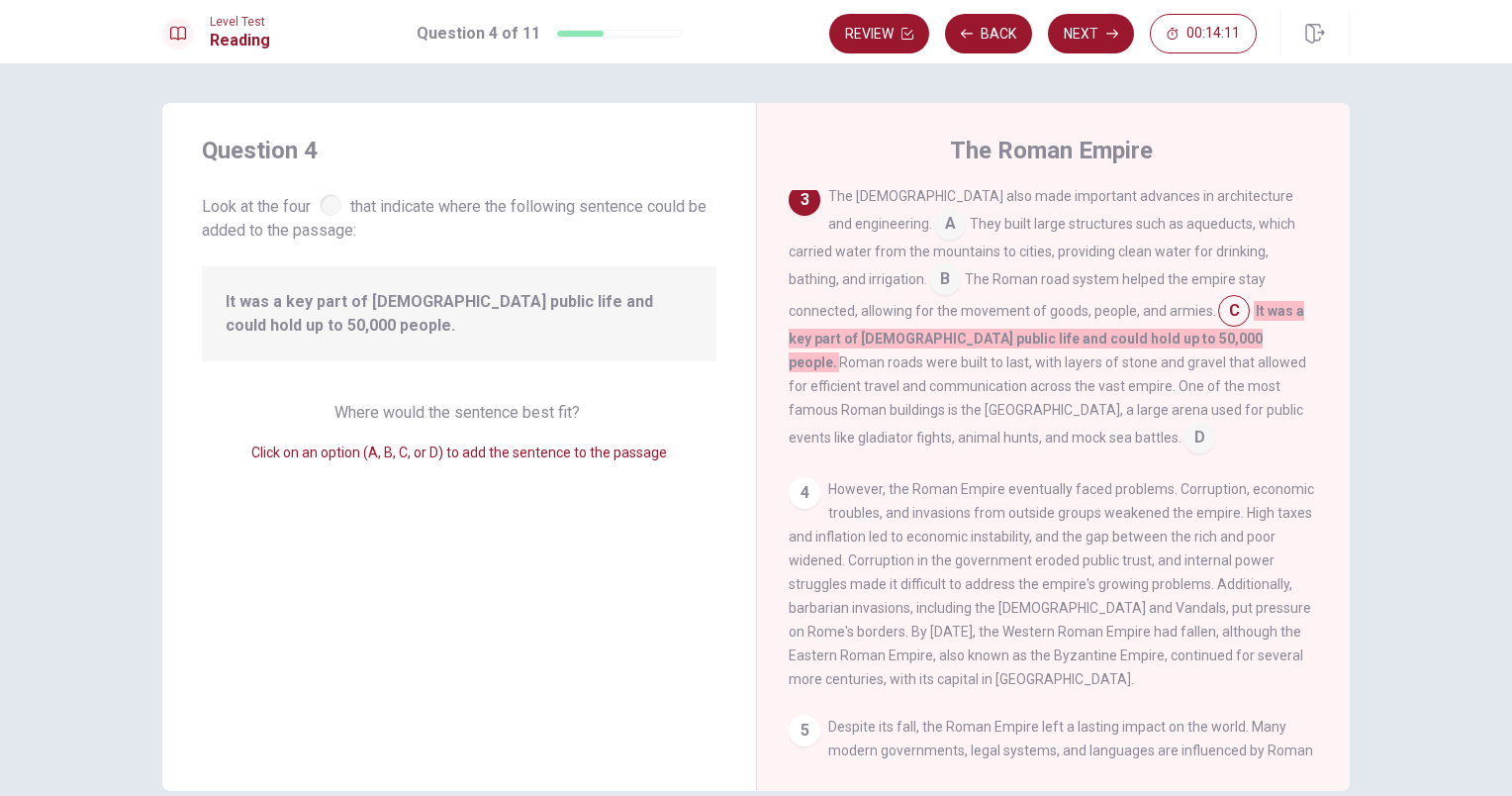 click at bounding box center [1199, 440] 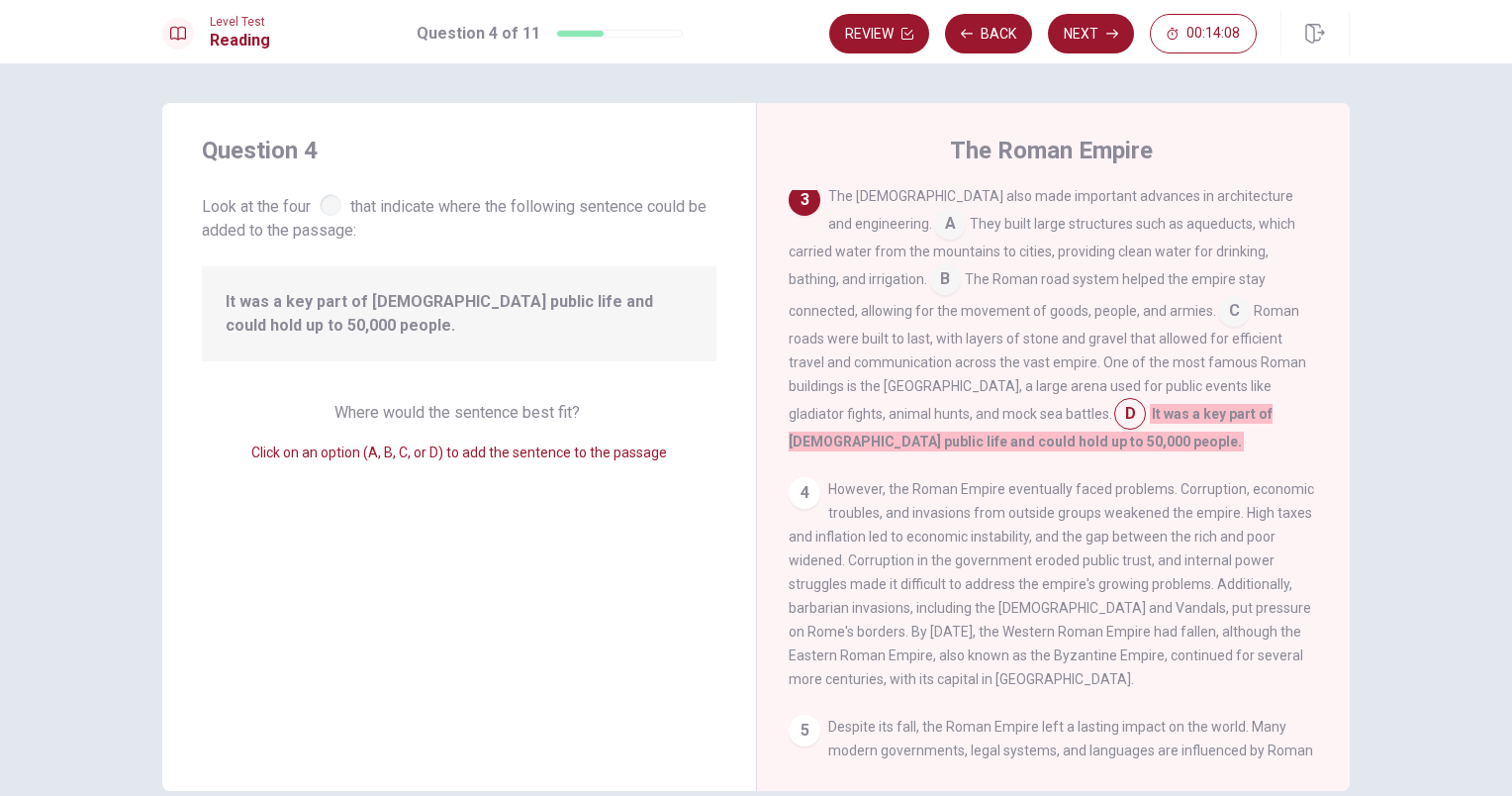 click on "However, the Roman Empire eventually faced problems. Corruption, economic troubles, and invasions from outside groups weakened the empire. High taxes and inflation led to economic instability, and the gap between the rich and poor widened. Corruption in the government eroded public trust, and internal power struggles made it difficult to address the empire's growing problems. Additionally, barbarian invasions, including the [DEMOGRAPHIC_DATA] and Vandals, put pressure on Rome's borders. By [DATE], the Western Roman Empire had fallen, although the Eastern Roman Empire, also known as the Byzantine Empire, continued for several more centuries, with its capital in [GEOGRAPHIC_DATA]." at bounding box center (1051, 584) 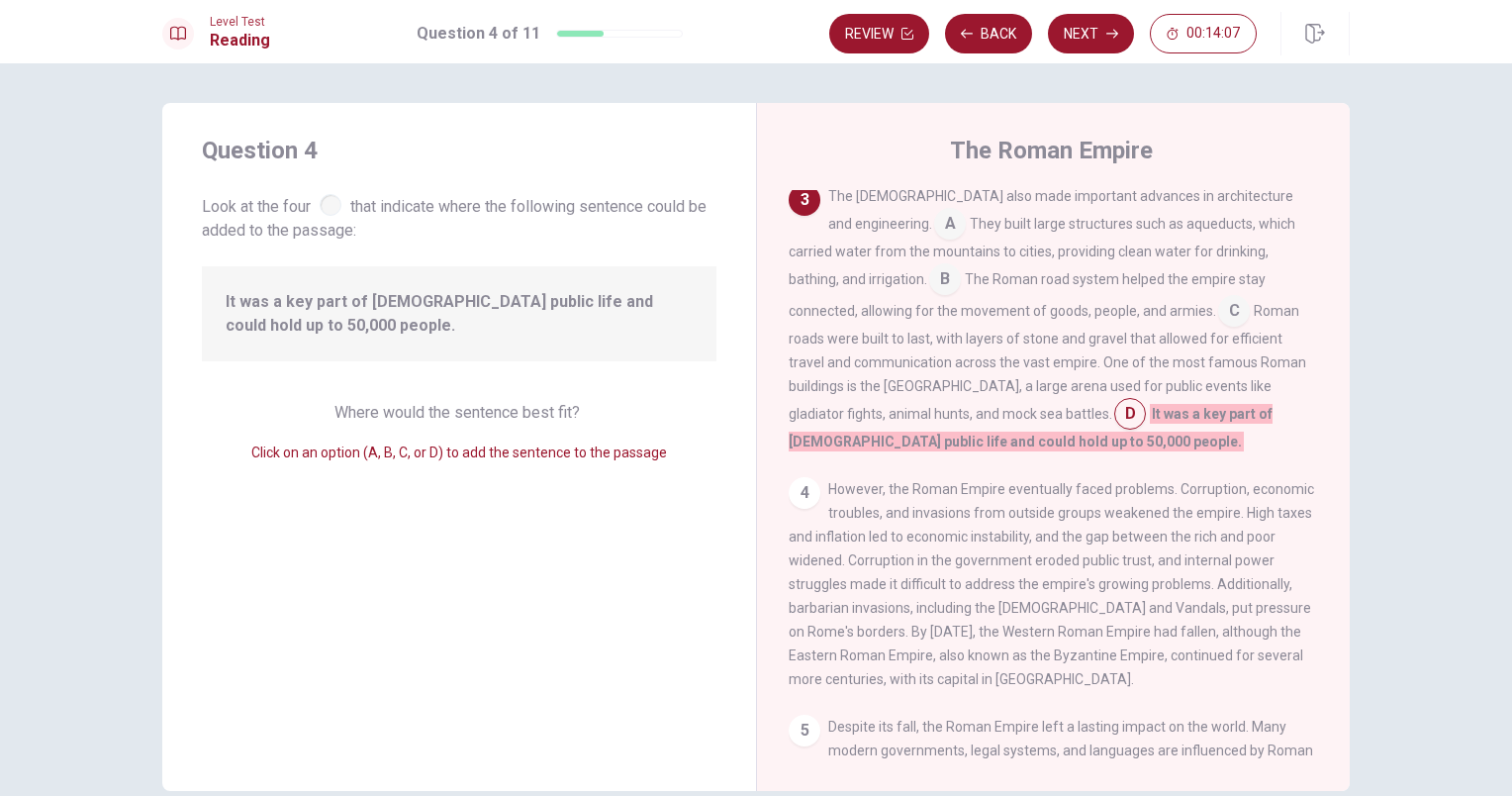 click on "4 However, the Roman Empire eventually faced problems. Corruption, economic troubles, and invasions from outside groups weakened the empire. High taxes and inflation led to economic instability, and the gap between the rich and poor widened. Corruption in the government eroded public trust, and internal power struggles made it difficult to address the empire's growing problems. Additionally, barbarian invasions, including the [DEMOGRAPHIC_DATA] and Vandals, put pressure on Rome's borders. By [DATE], the Western Roman Empire had fallen, although the Eastern Roman Empire, also known as the Byzantine Empire, continued for several more centuries, with its capital in [GEOGRAPHIC_DATA]." at bounding box center [1054, 584] 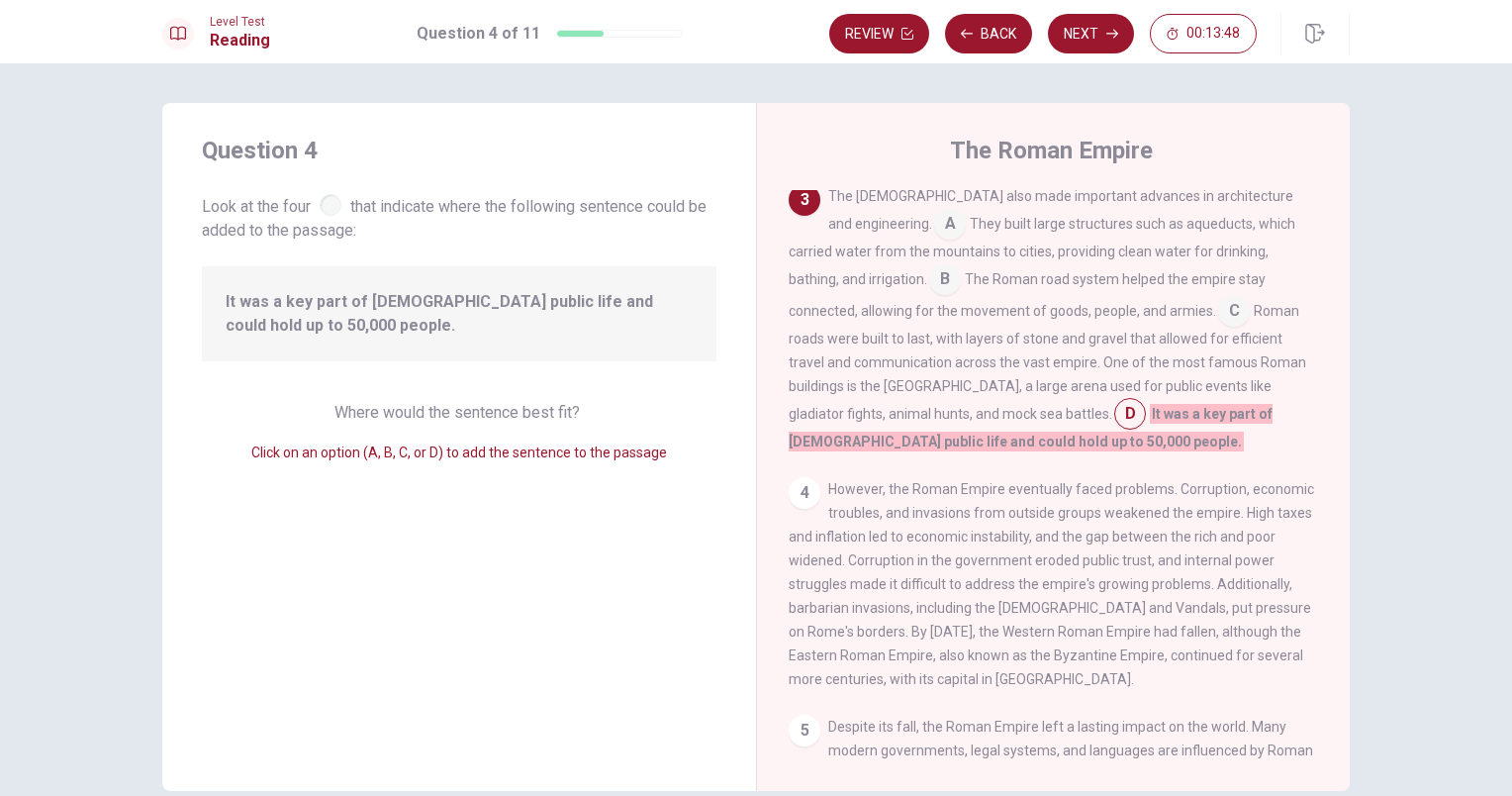 click on "1 The Roman Empire was one of the greatest civilizations in history, lasting for over 500 years. At its height, it covered much of [GEOGRAPHIC_DATA], [GEOGRAPHIC_DATA], and parts of [GEOGRAPHIC_DATA]. The [DEMOGRAPHIC_DATA] are known for their powerful army, advanced architecture, and strong government. They influenced politics, culture, and the legal systems of future civilizations. The empire's impressive infrastructure, including roads, aqueducts, and monumental buildings, set the standard for engineering and urban planning for centuries. 2 3 The [DEMOGRAPHIC_DATA] also made important advances in architecture and engineering.  A  They built large structures such as aqueducts, which carried water from the mountains to cities, providing clean water for drinking, bathing, and irrigation.  B  The Roman road system helped the empire stay connected, allowing for the movement of goods, people, and armies.  C D It was a key part of [DEMOGRAPHIC_DATA] public life and could hold up to 50,000 people.   4 5" at bounding box center (1067, 474) 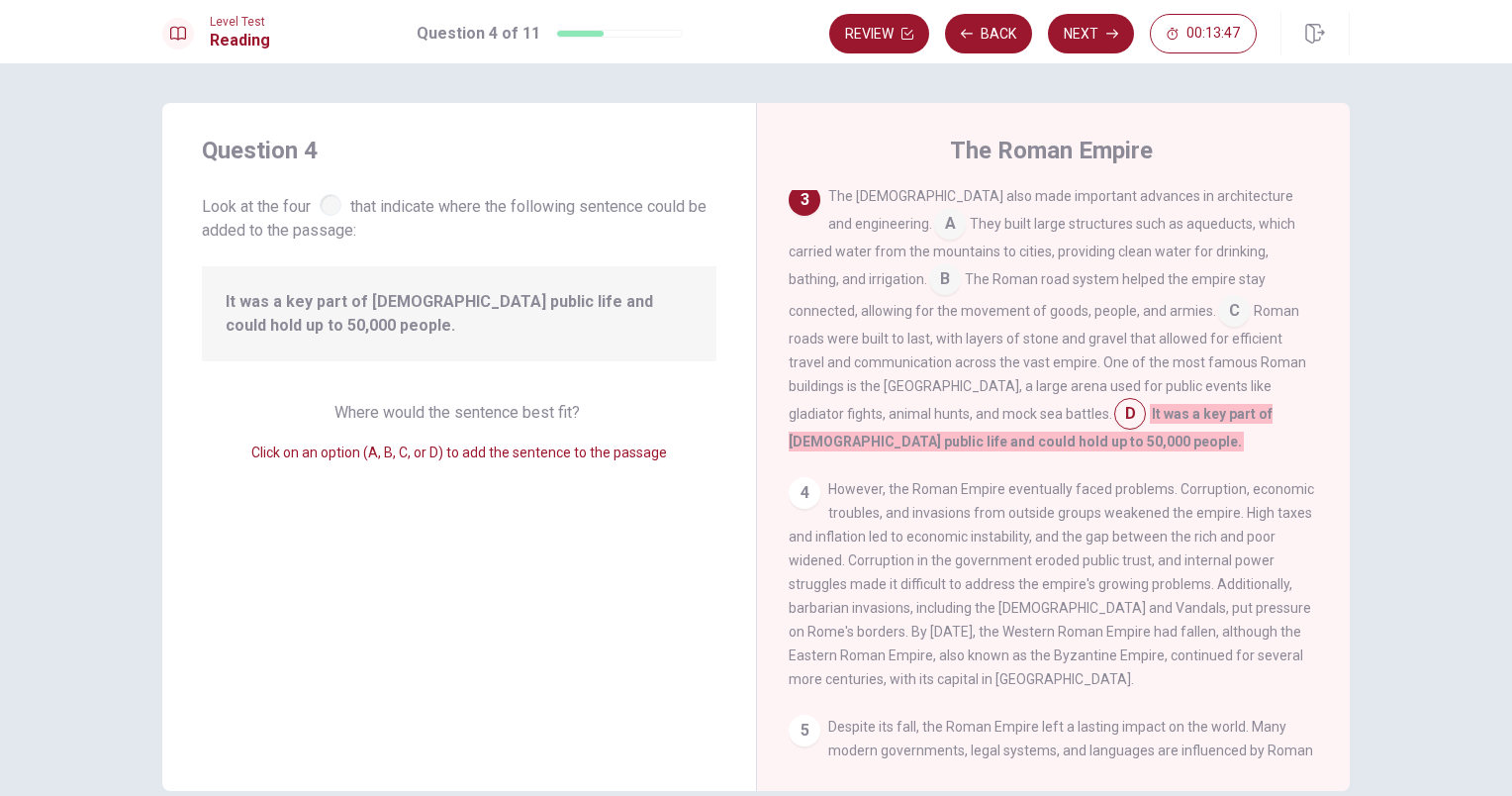 drag, startPoint x: 1341, startPoint y: 435, endPoint x: 1336, endPoint y: 376, distance: 59.211485 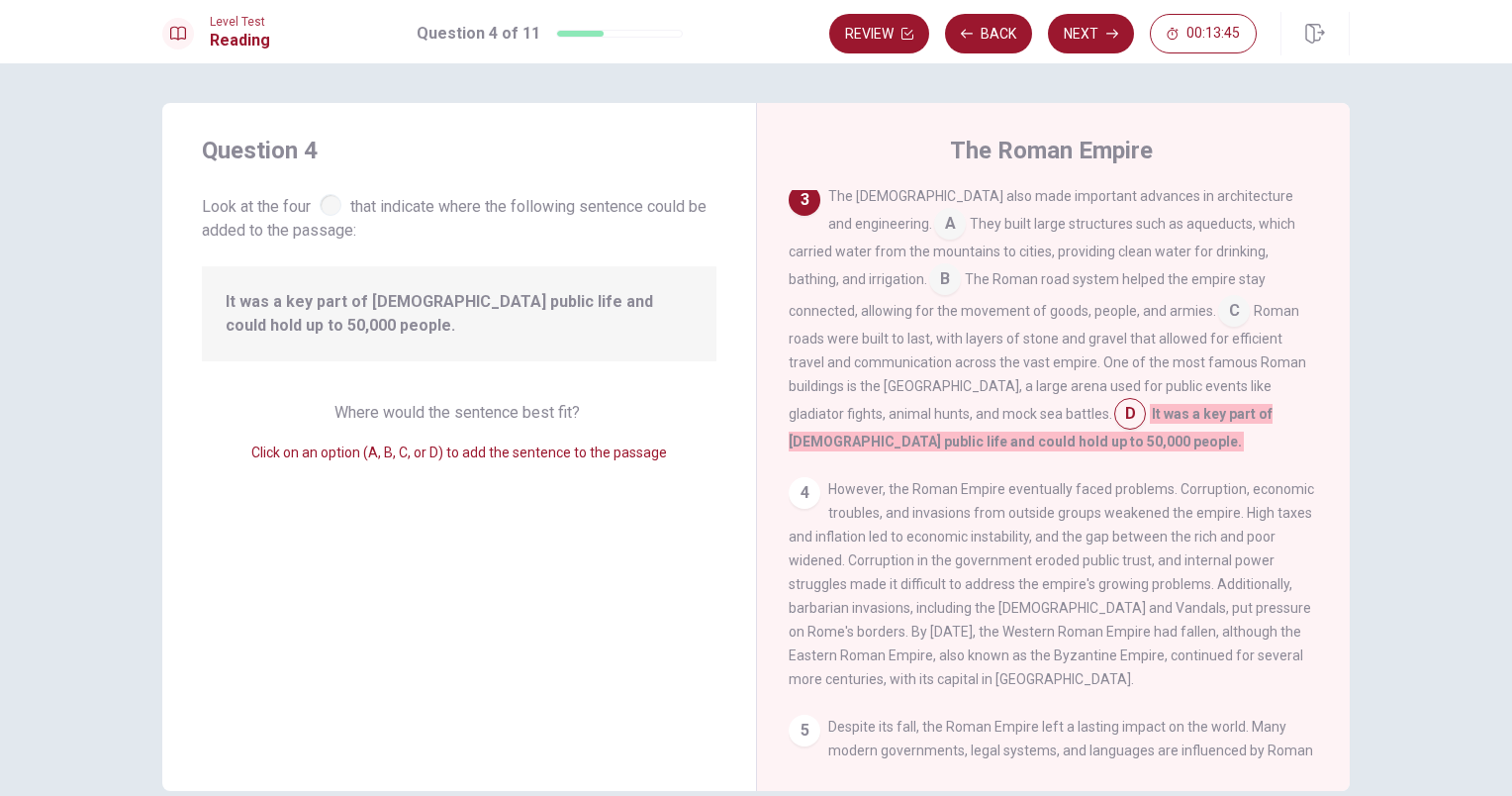 drag, startPoint x: 1339, startPoint y: 436, endPoint x: 1333, endPoint y: 390, distance: 46.389654 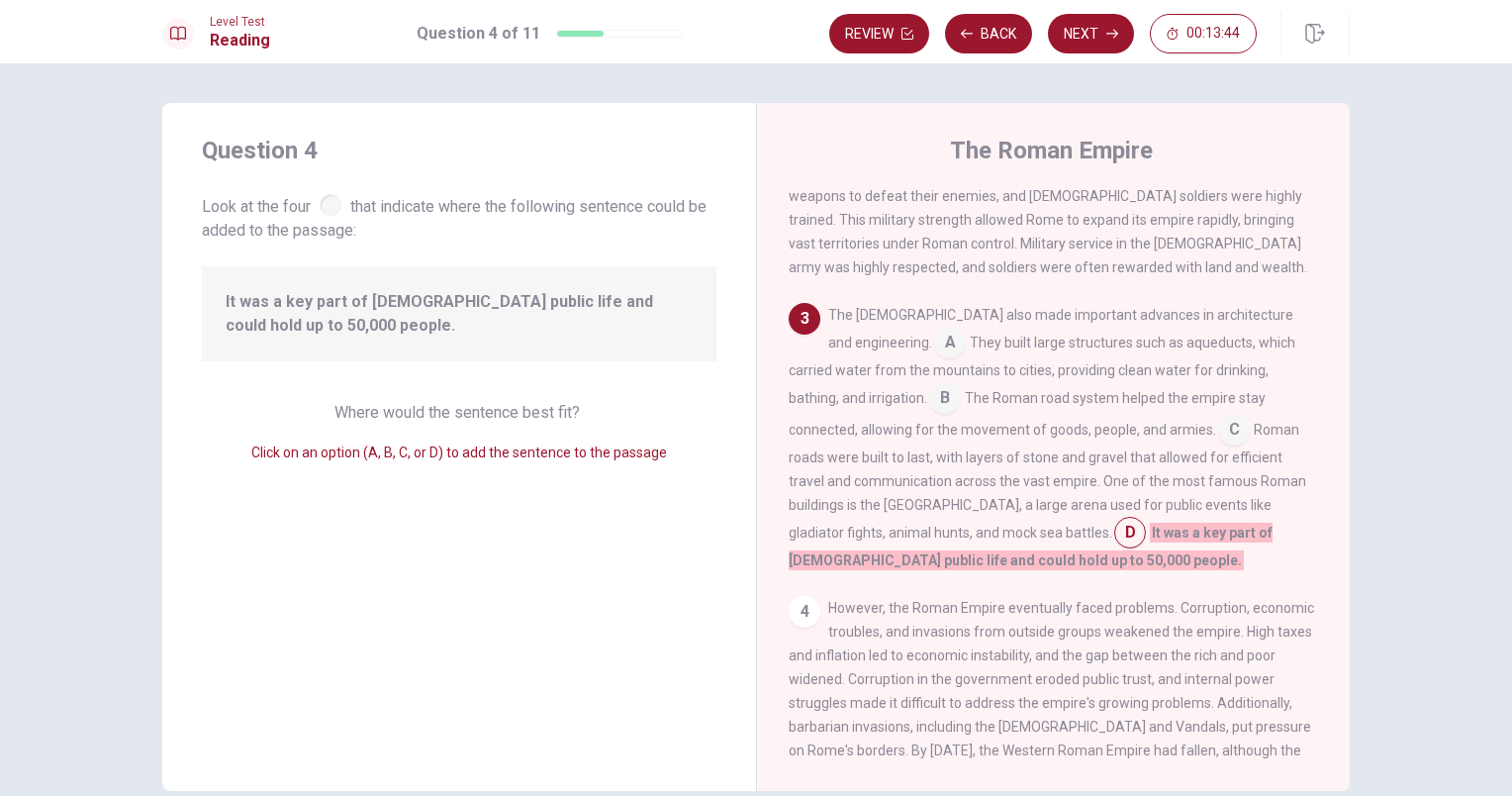 scroll, scrollTop: 341, scrollLeft: 0, axis: vertical 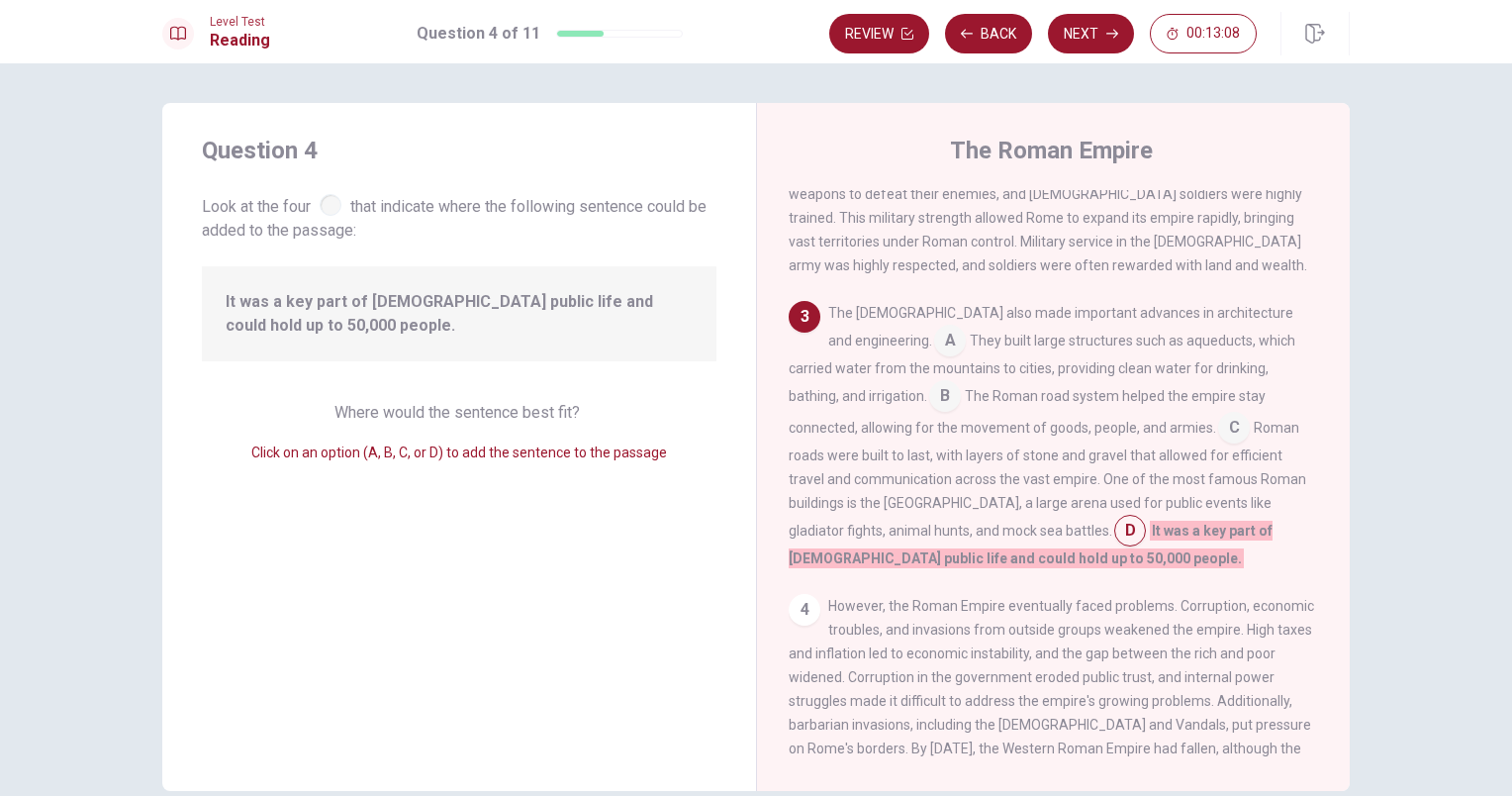click at bounding box center [945, 398] 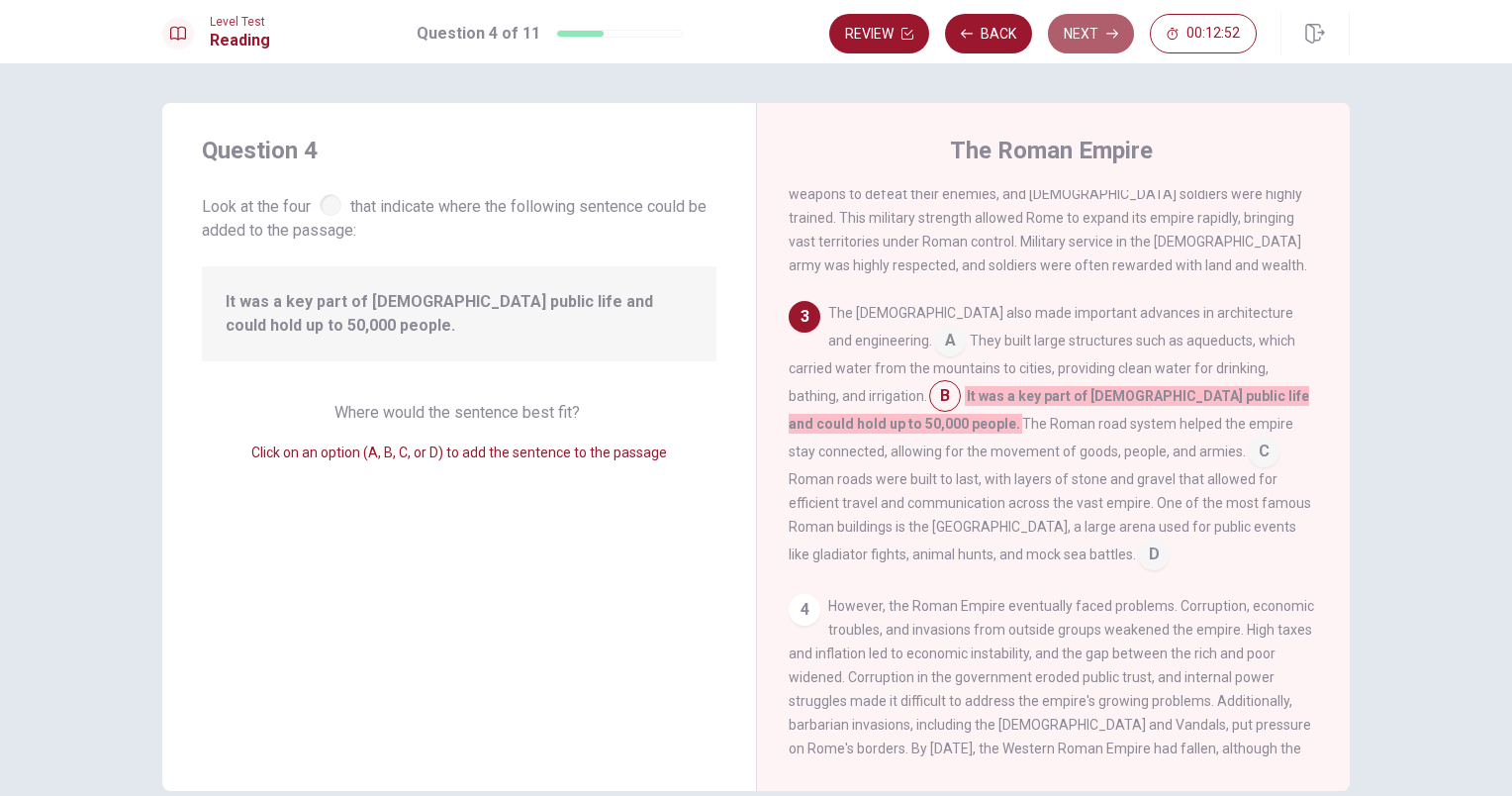 click 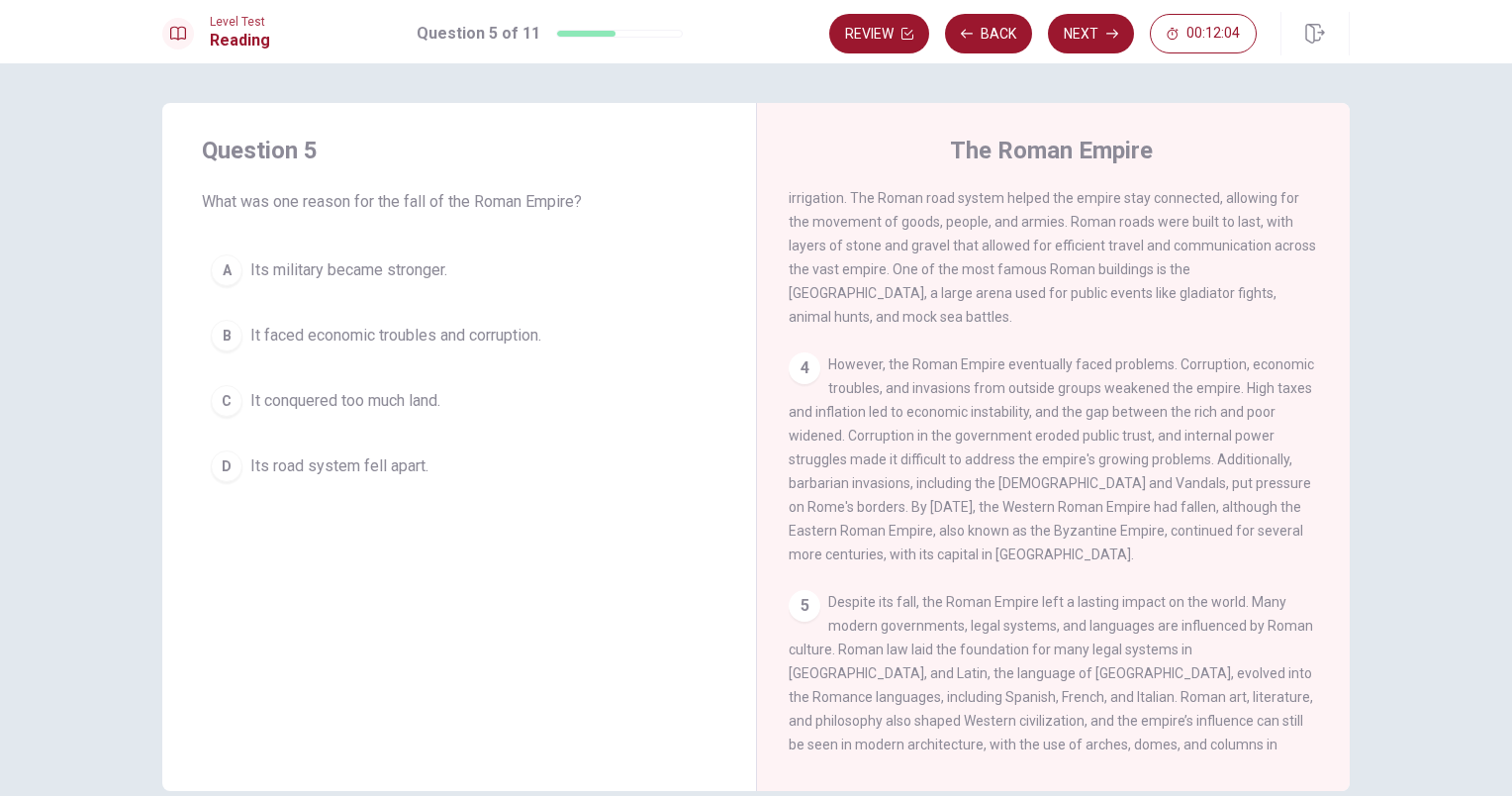 scroll, scrollTop: 531, scrollLeft: 0, axis: vertical 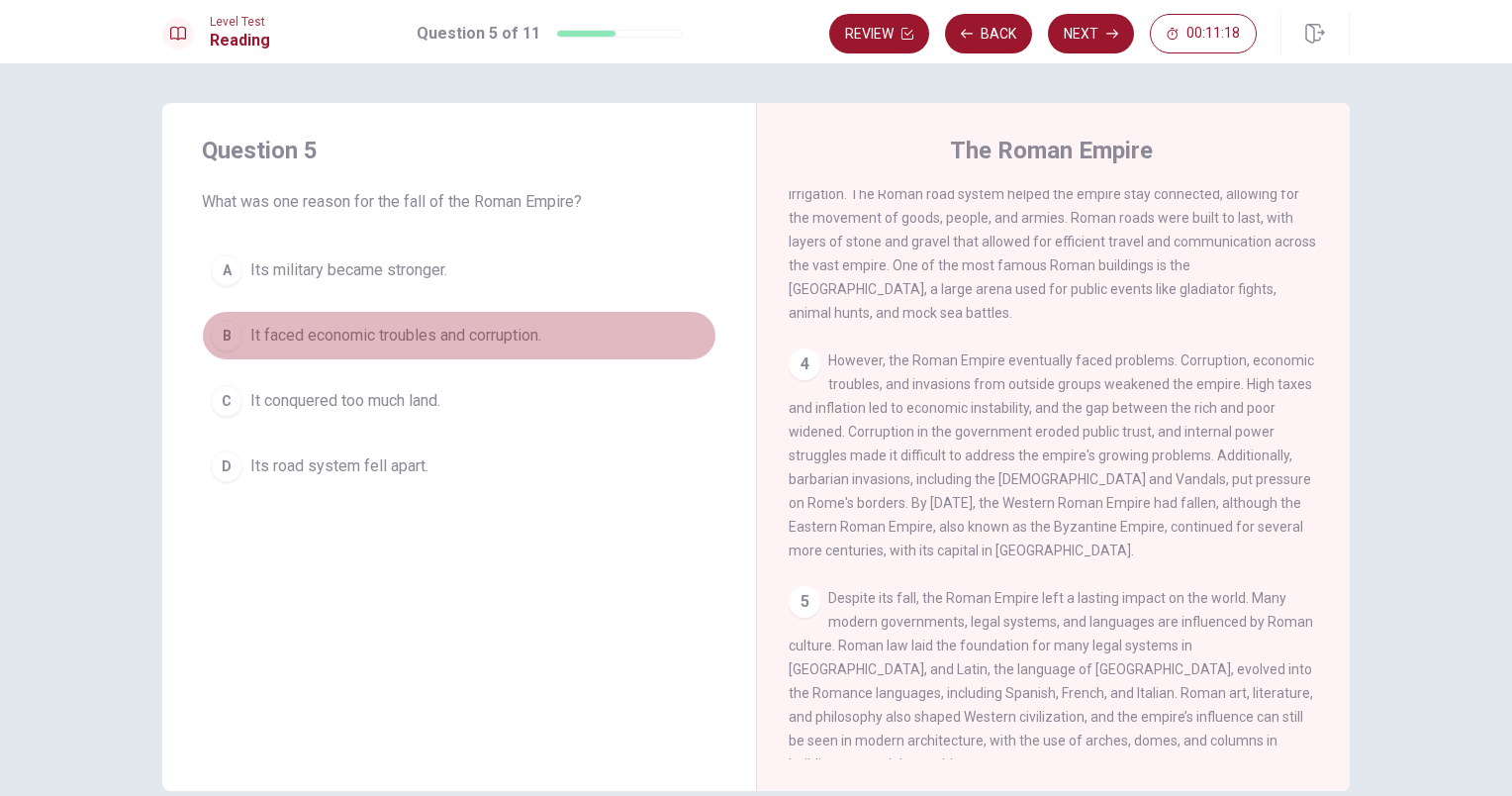 click on "B" at bounding box center (227, 336) 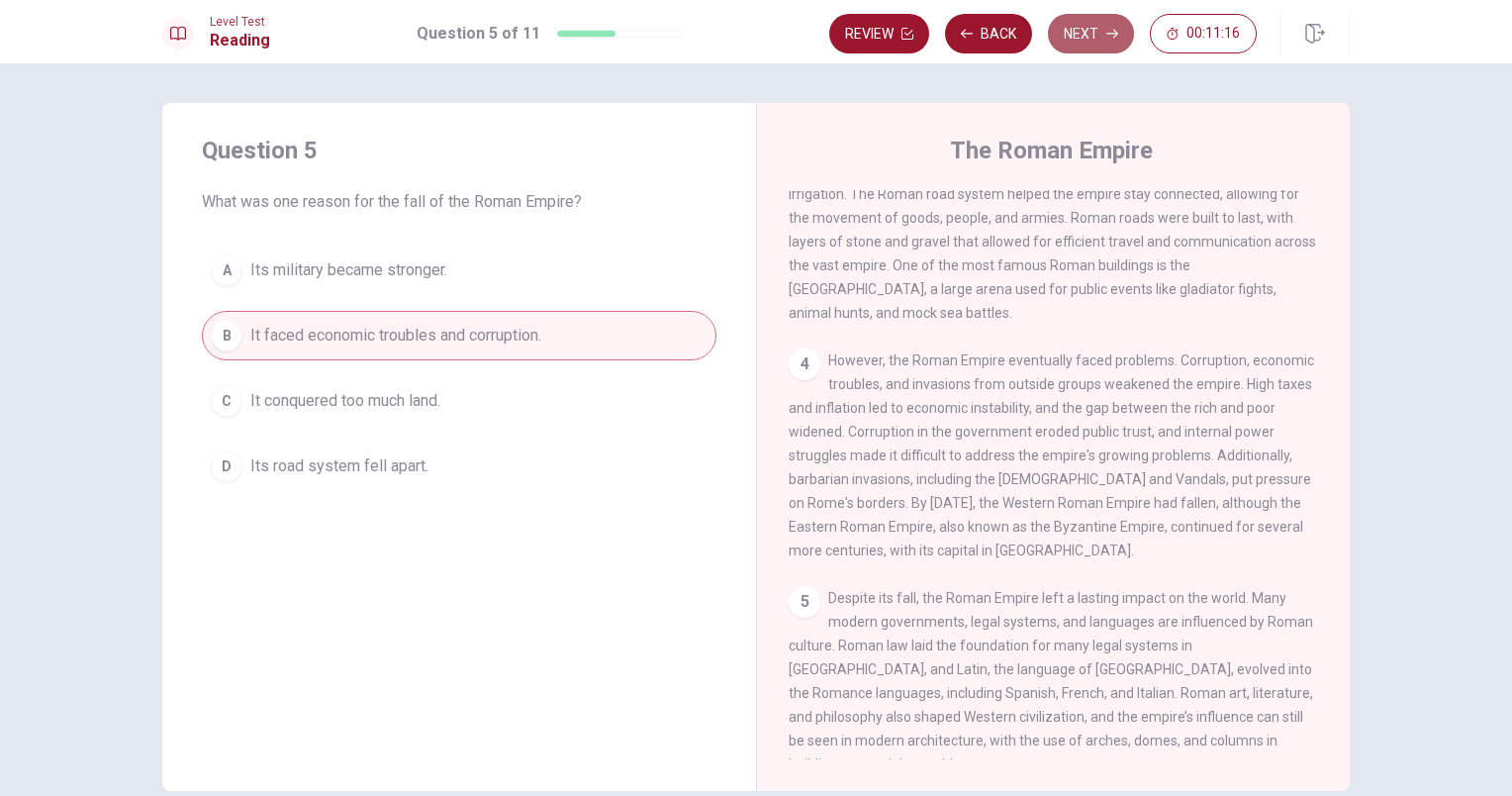 click on "Next" at bounding box center (1090, 34) 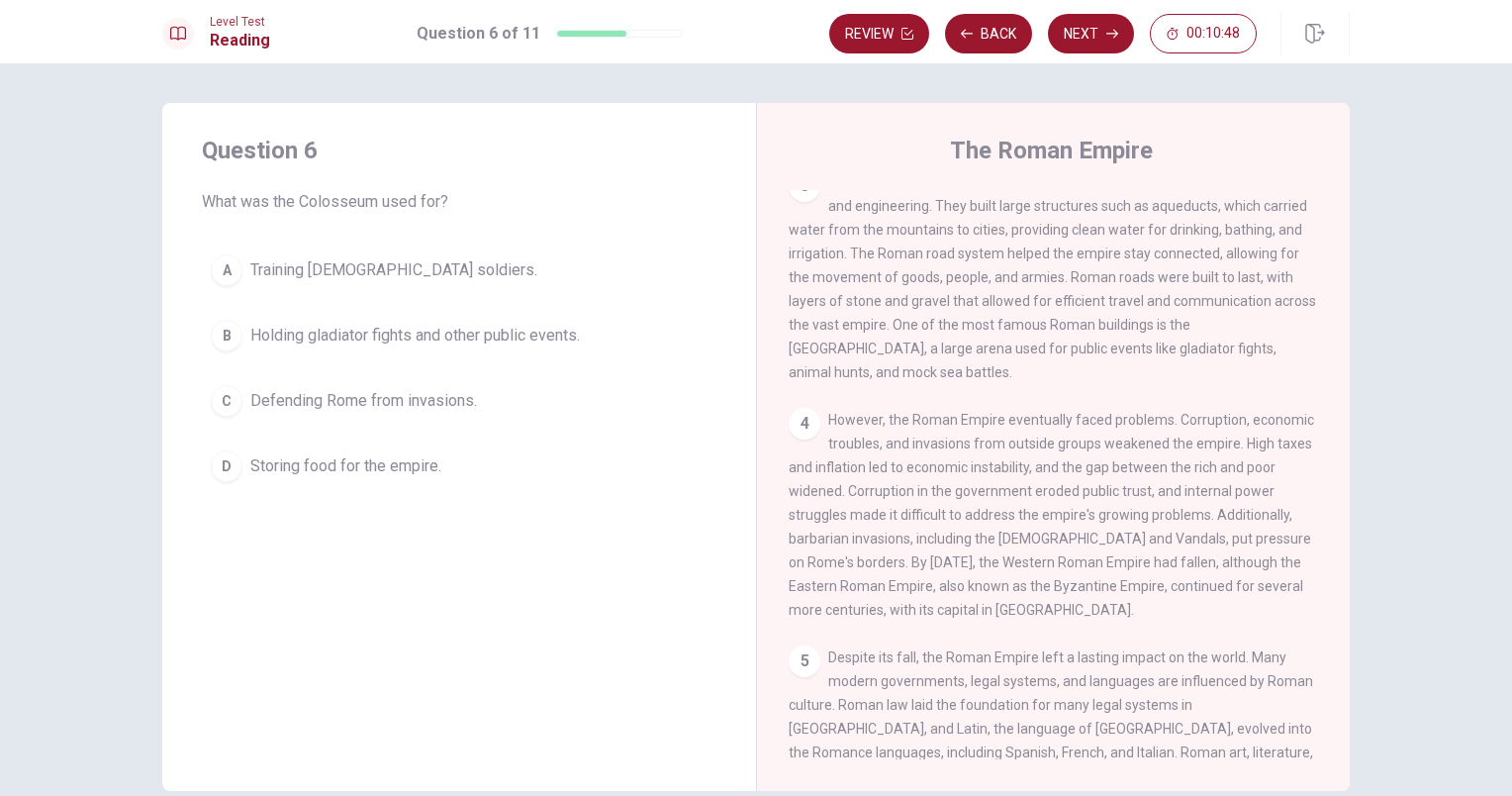 scroll, scrollTop: 531, scrollLeft: 0, axis: vertical 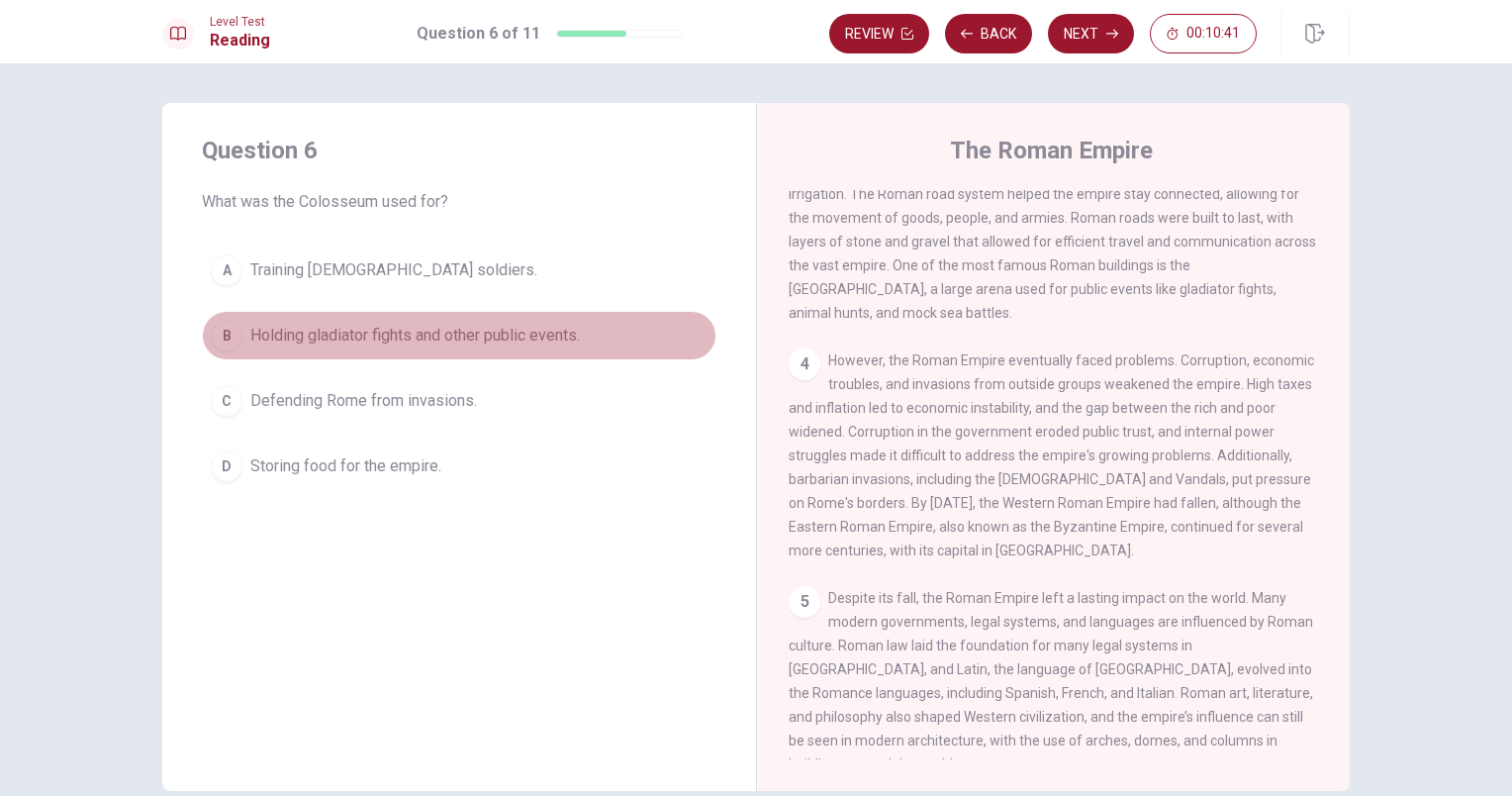click on "B" at bounding box center [227, 336] 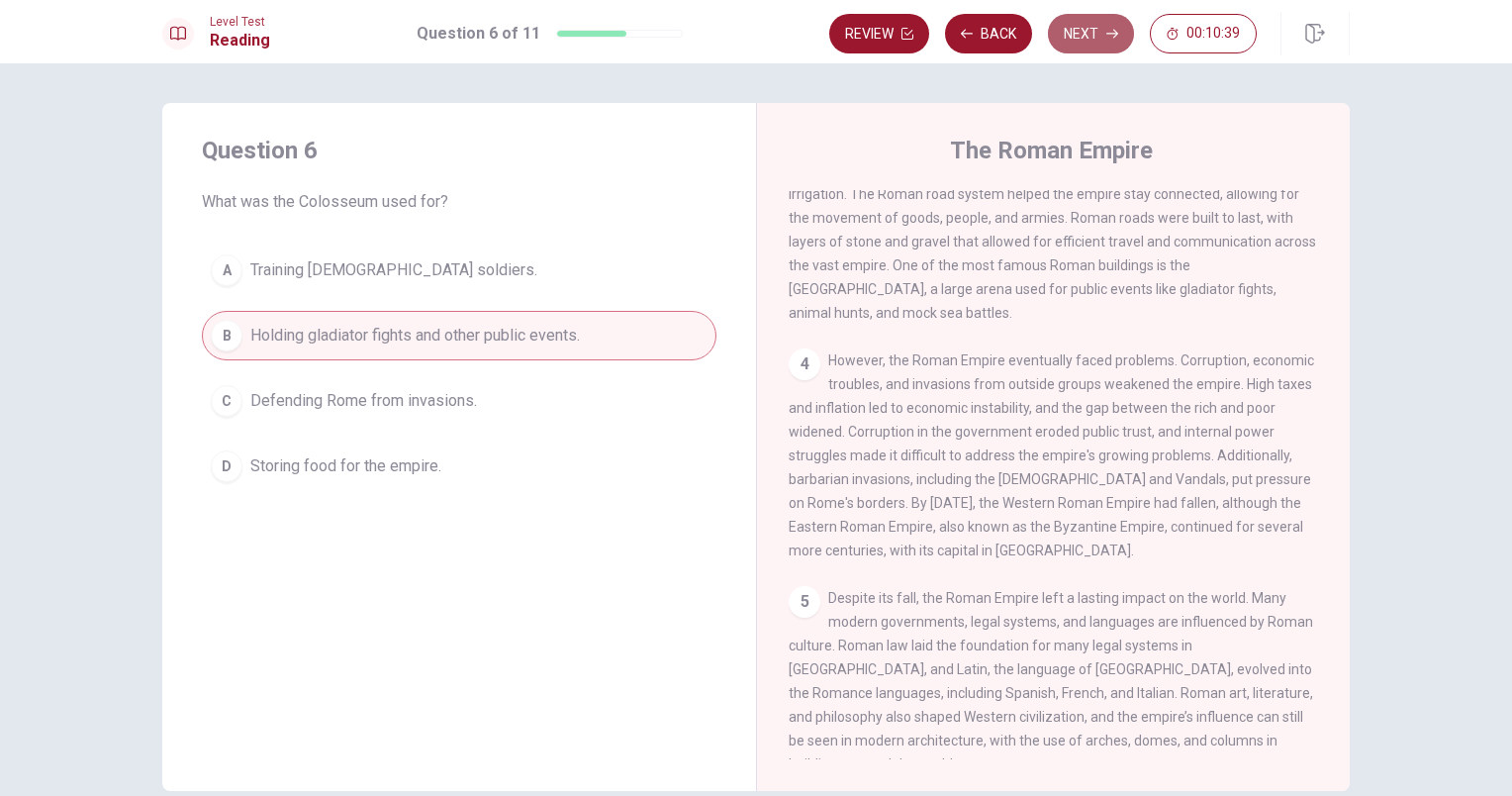 click on "Next" at bounding box center [1090, 34] 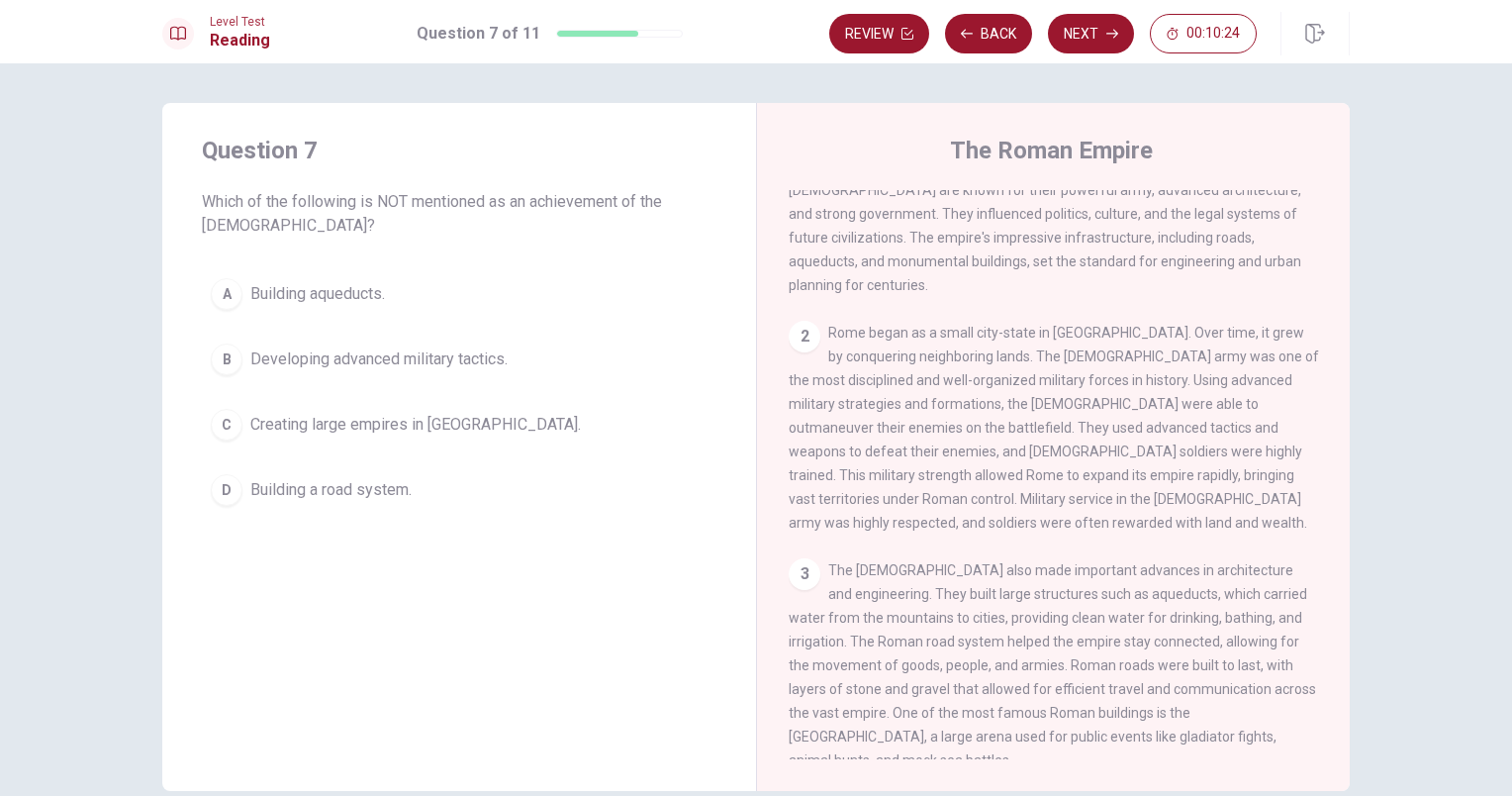 scroll, scrollTop: 0, scrollLeft: 0, axis: both 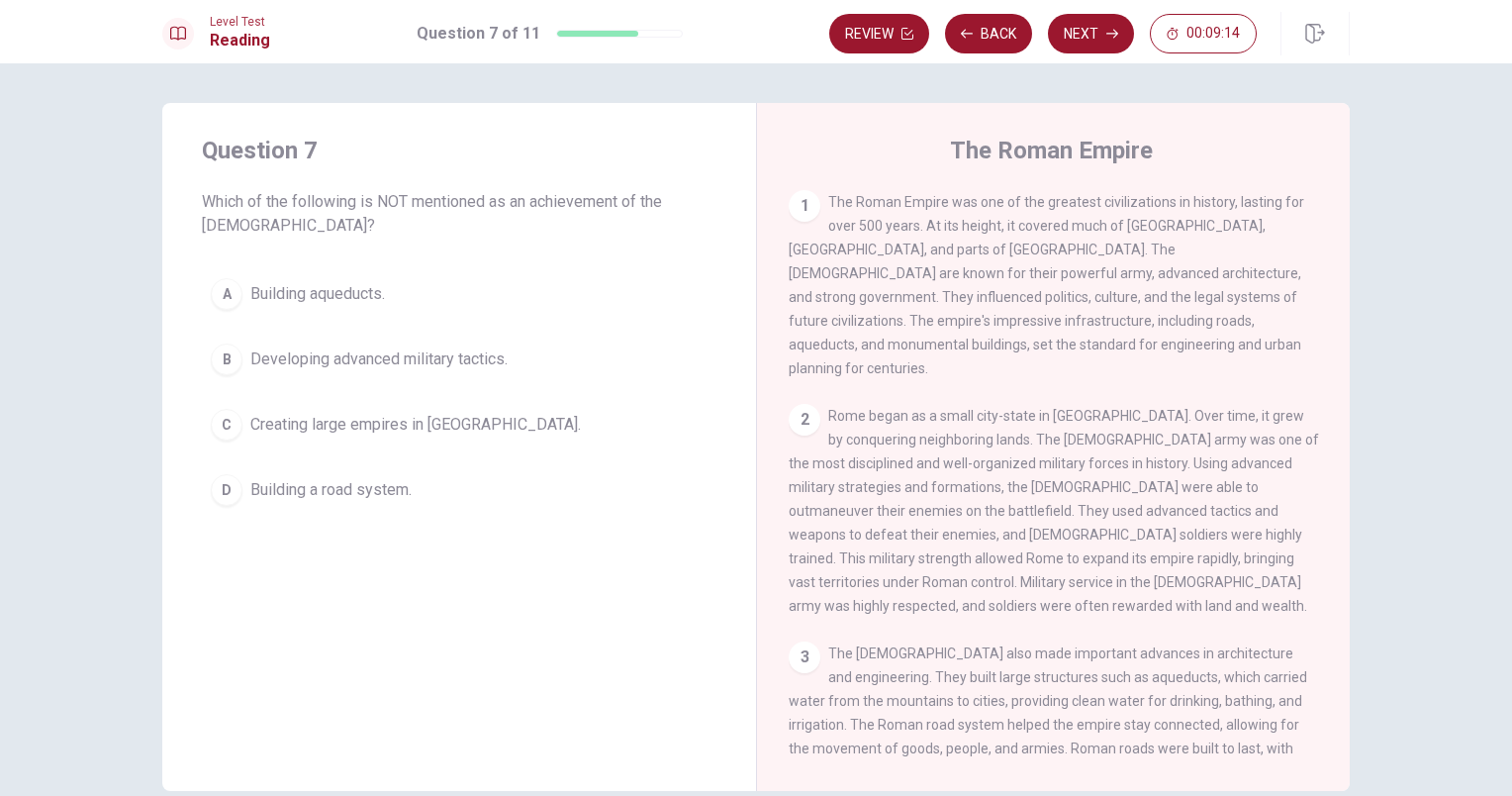 click on "C" at bounding box center [227, 425] 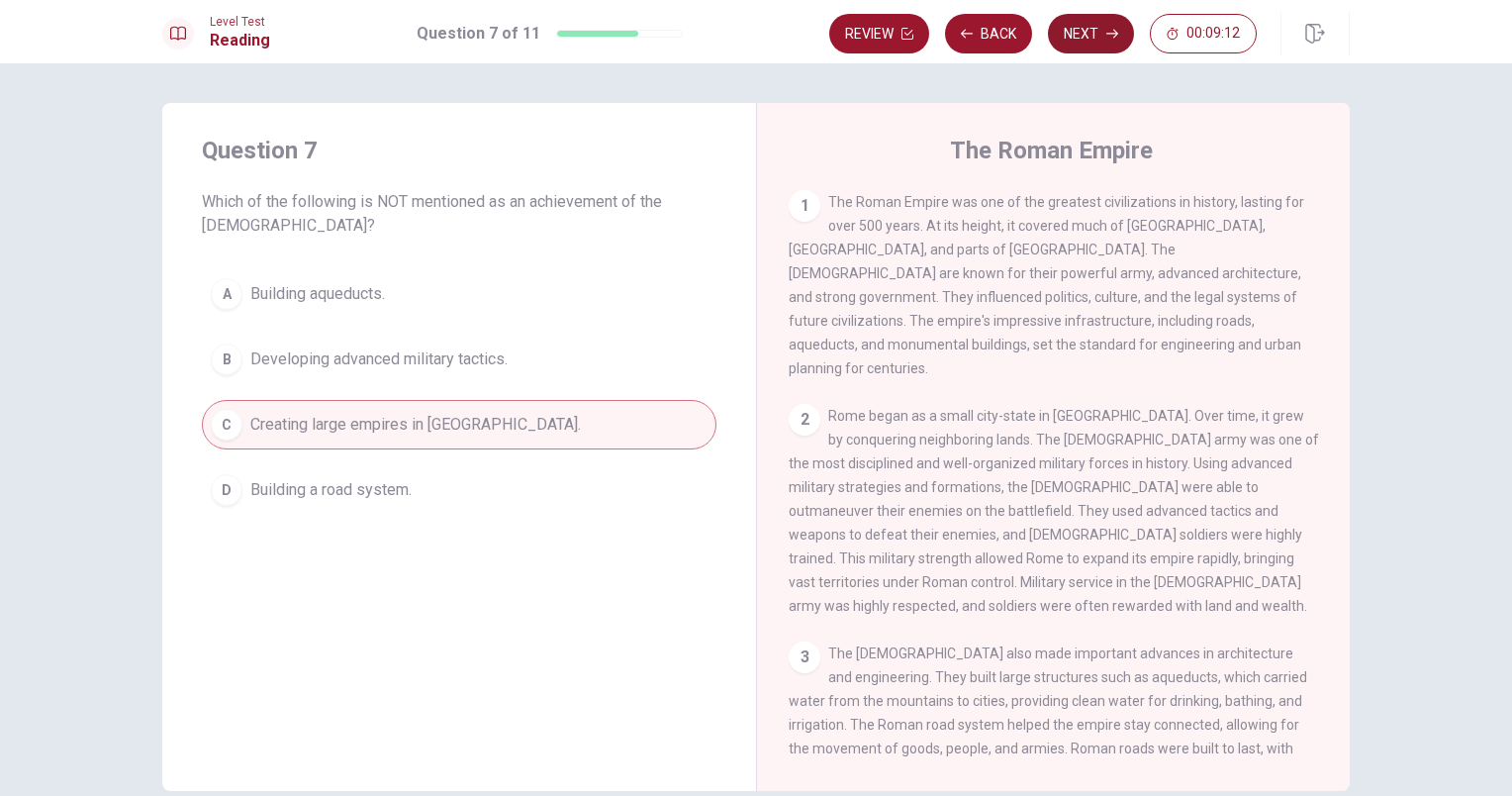 click on "Next" at bounding box center (1090, 34) 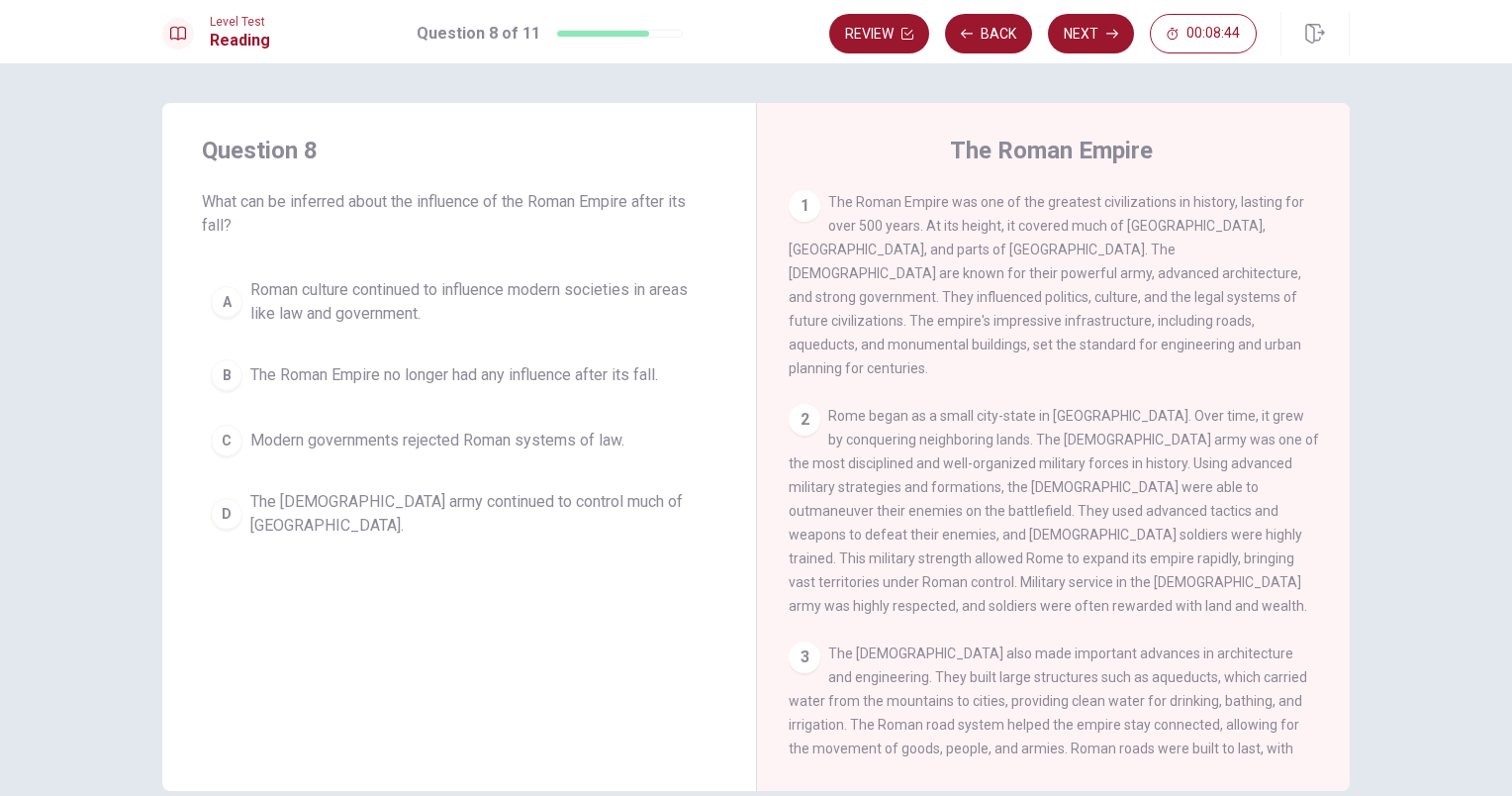 drag, startPoint x: 1339, startPoint y: 407, endPoint x: 1336, endPoint y: 616, distance: 209.02153 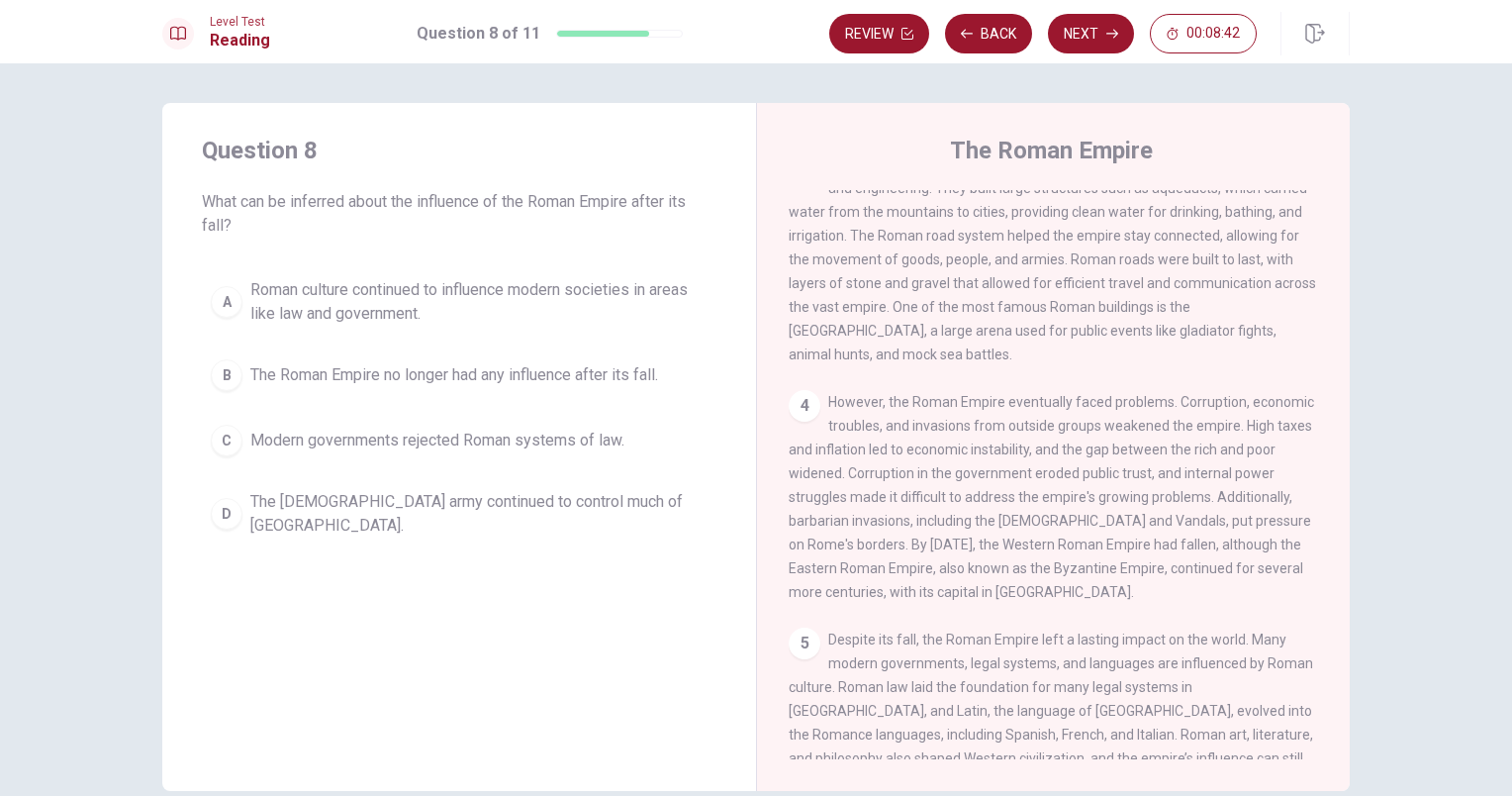 scroll, scrollTop: 487, scrollLeft: 0, axis: vertical 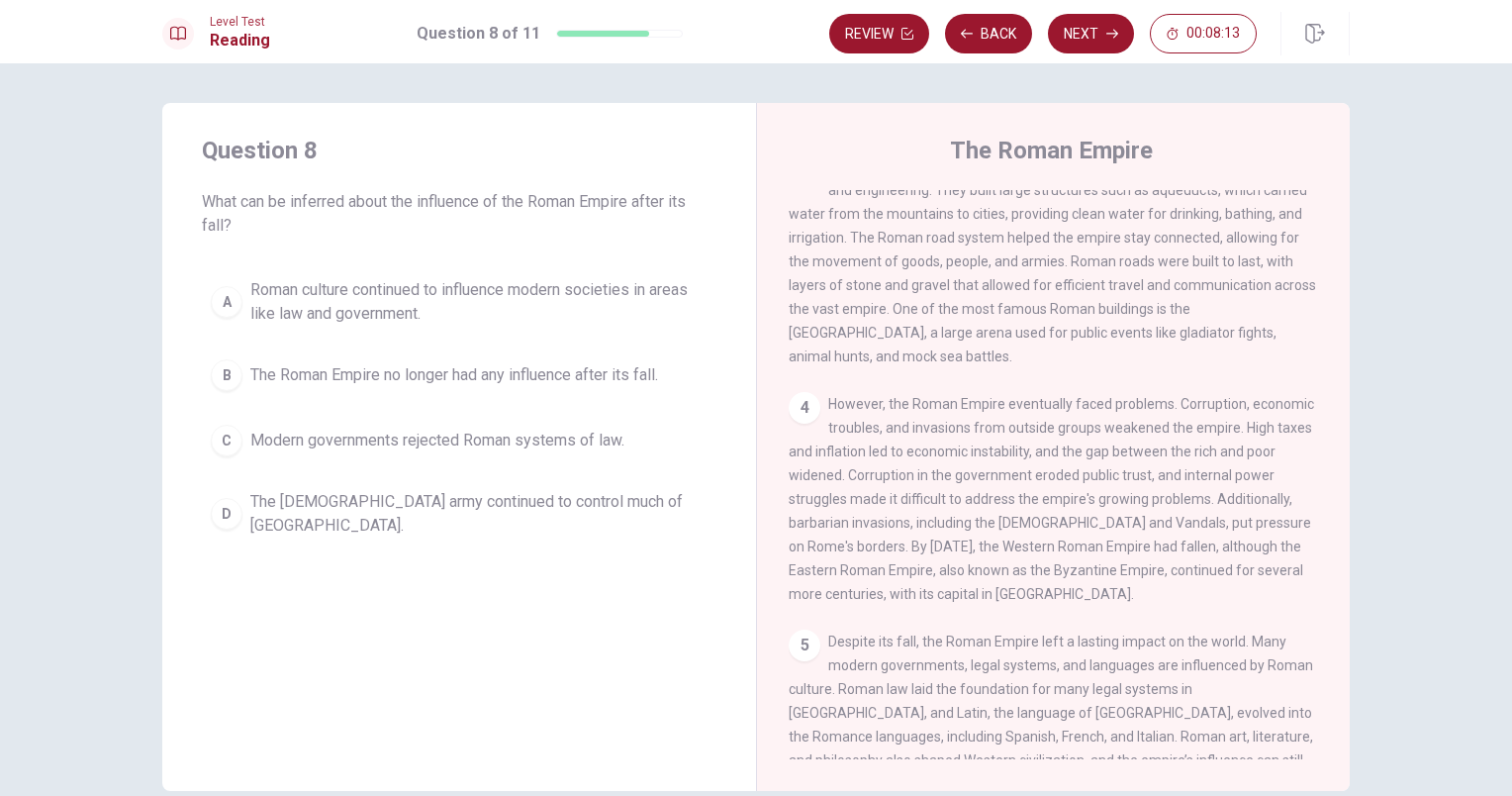 drag, startPoint x: 1346, startPoint y: 725, endPoint x: 1346, endPoint y: 748, distance: 23 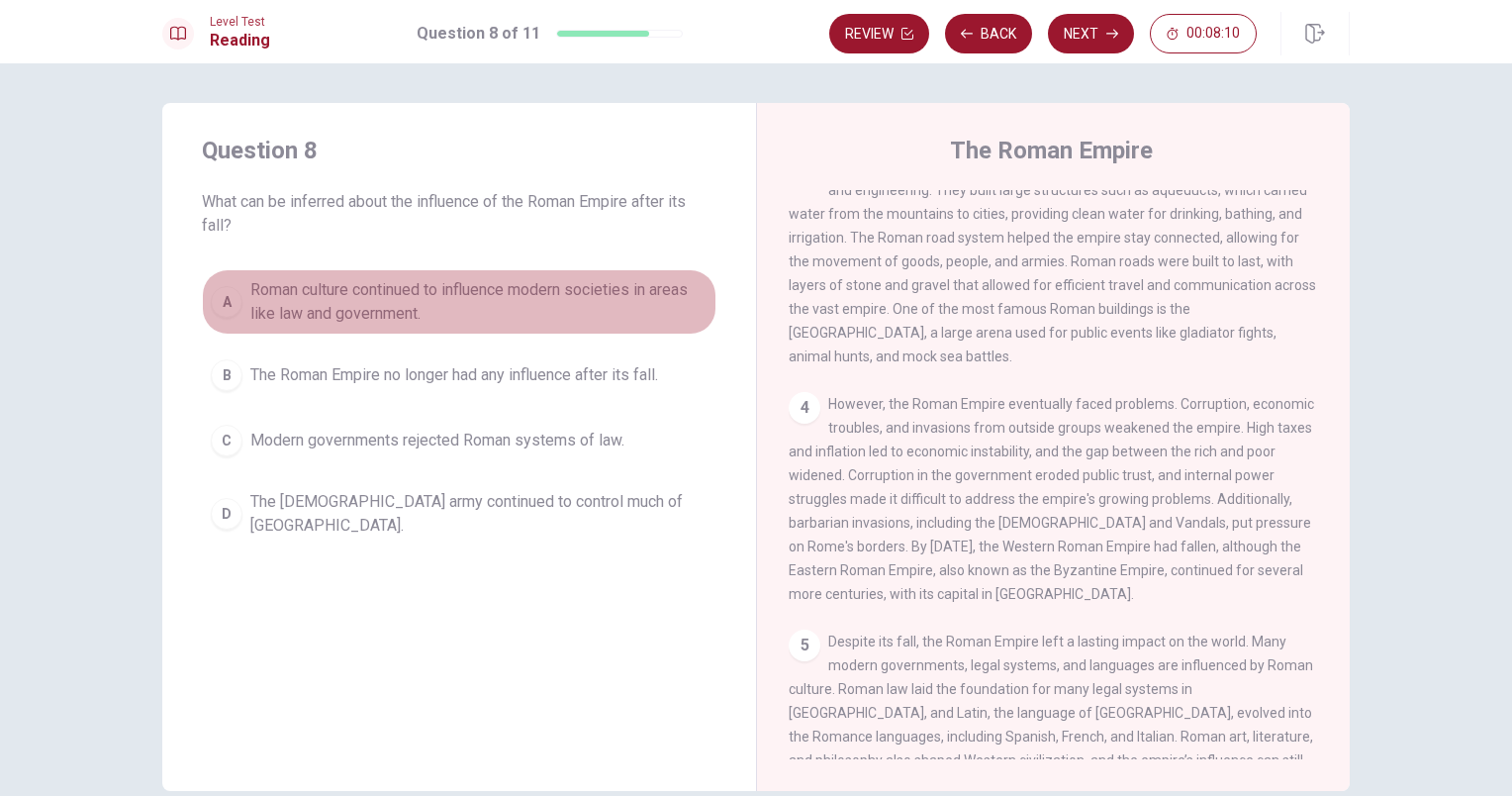 click on "A" at bounding box center (227, 302) 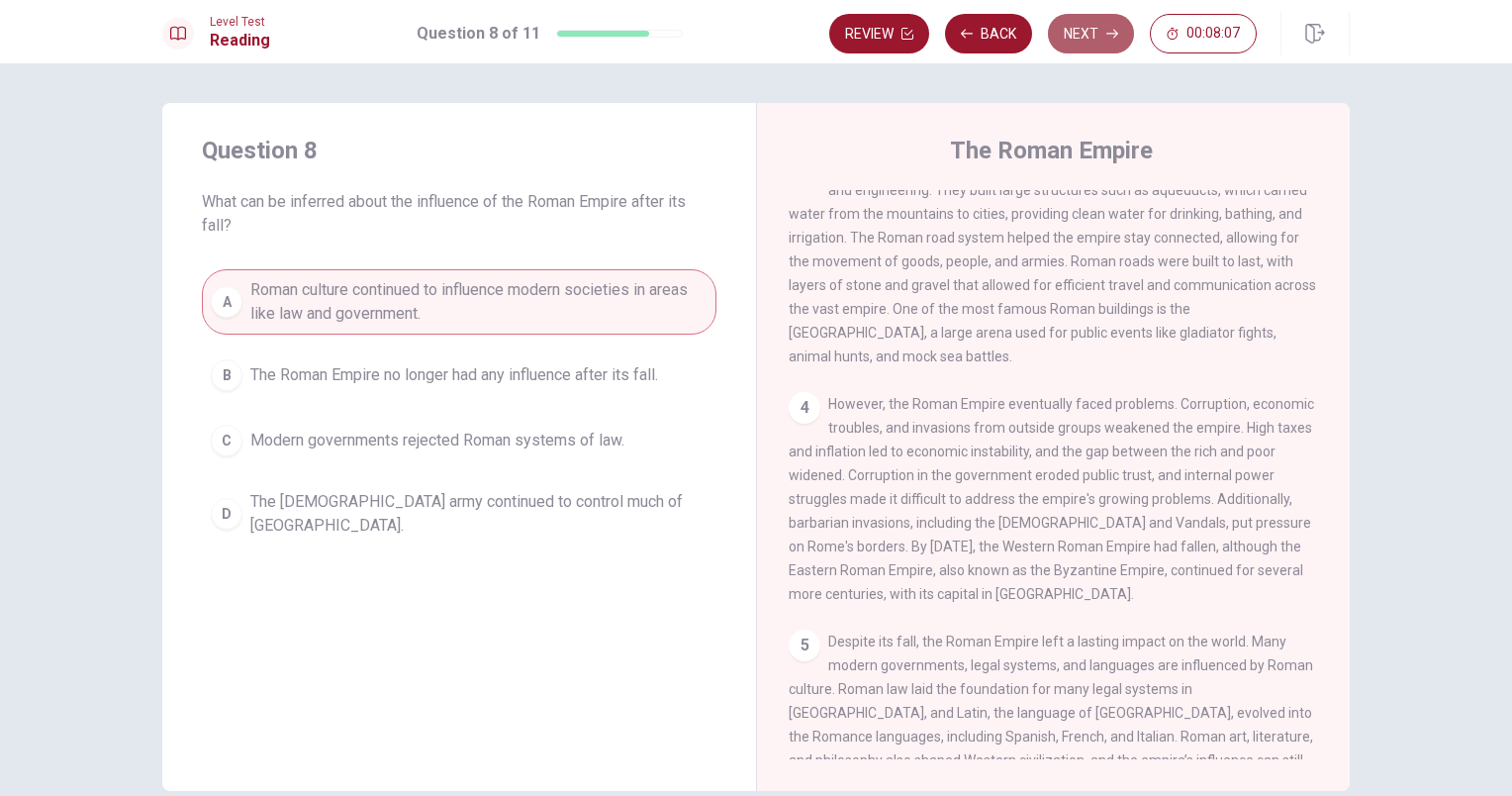 click on "Next" at bounding box center (1090, 34) 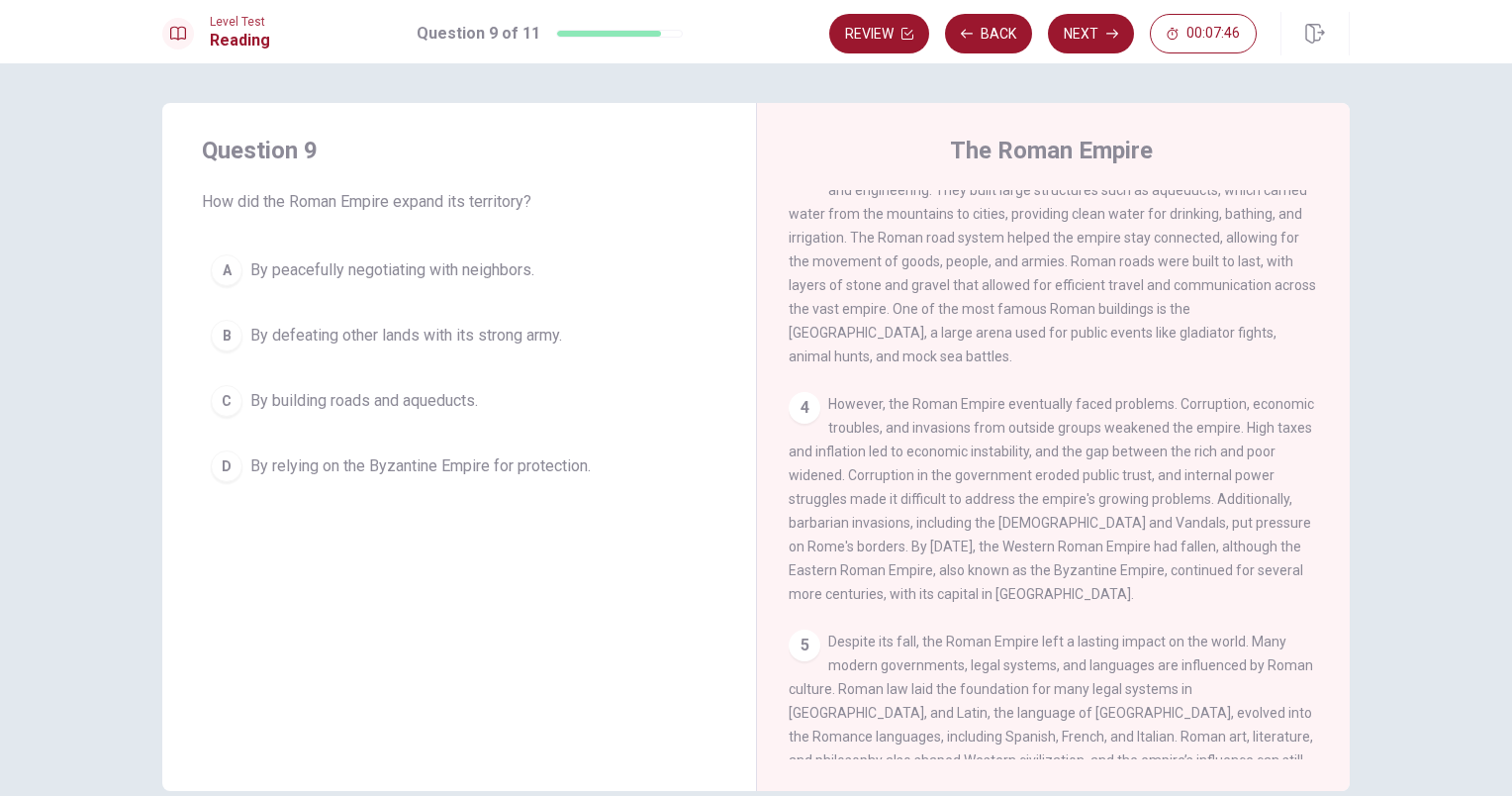 click on "B" at bounding box center [227, 336] 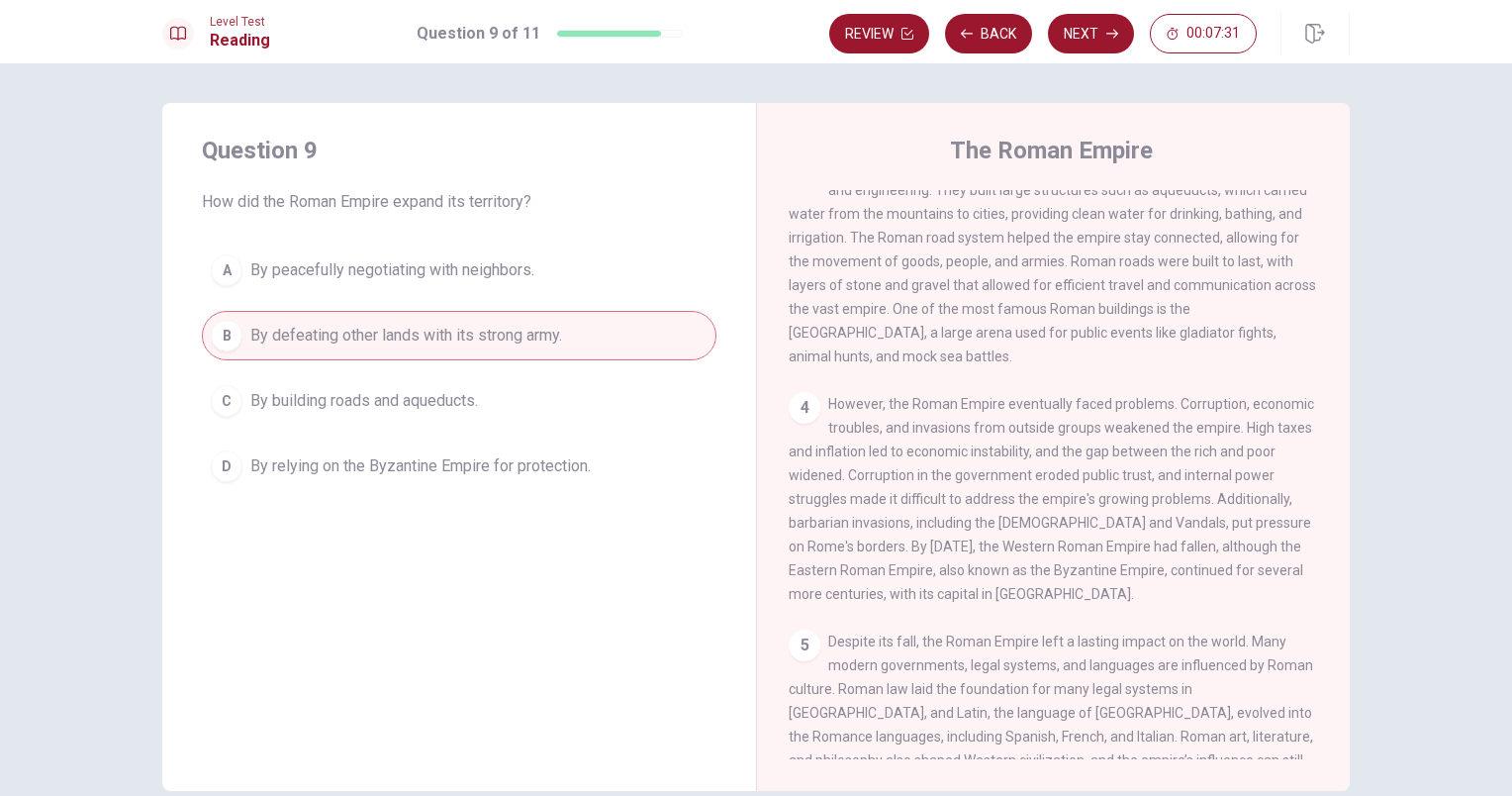 click on "B" at bounding box center [227, 336] 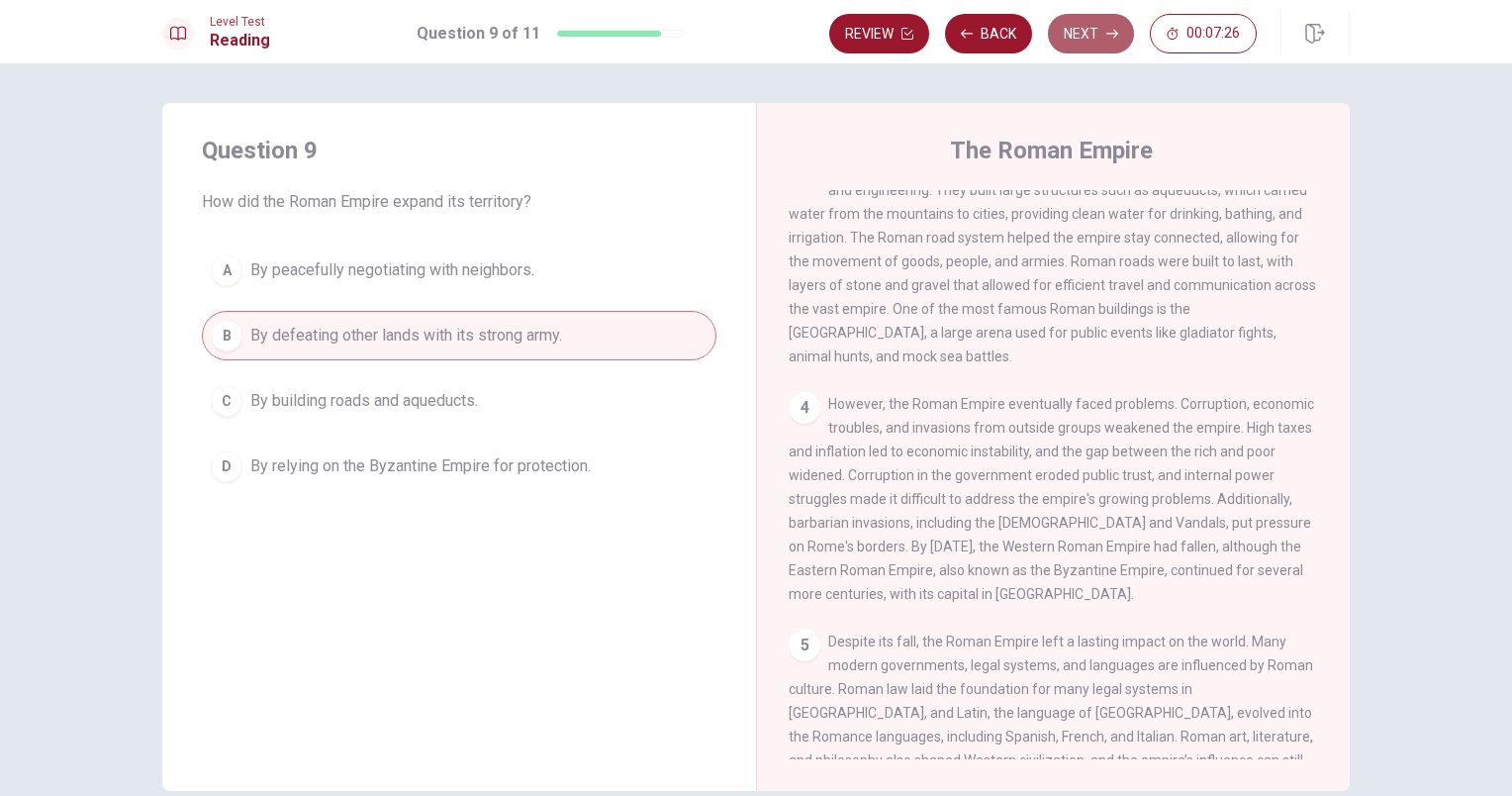 click on "Next" at bounding box center [1090, 34] 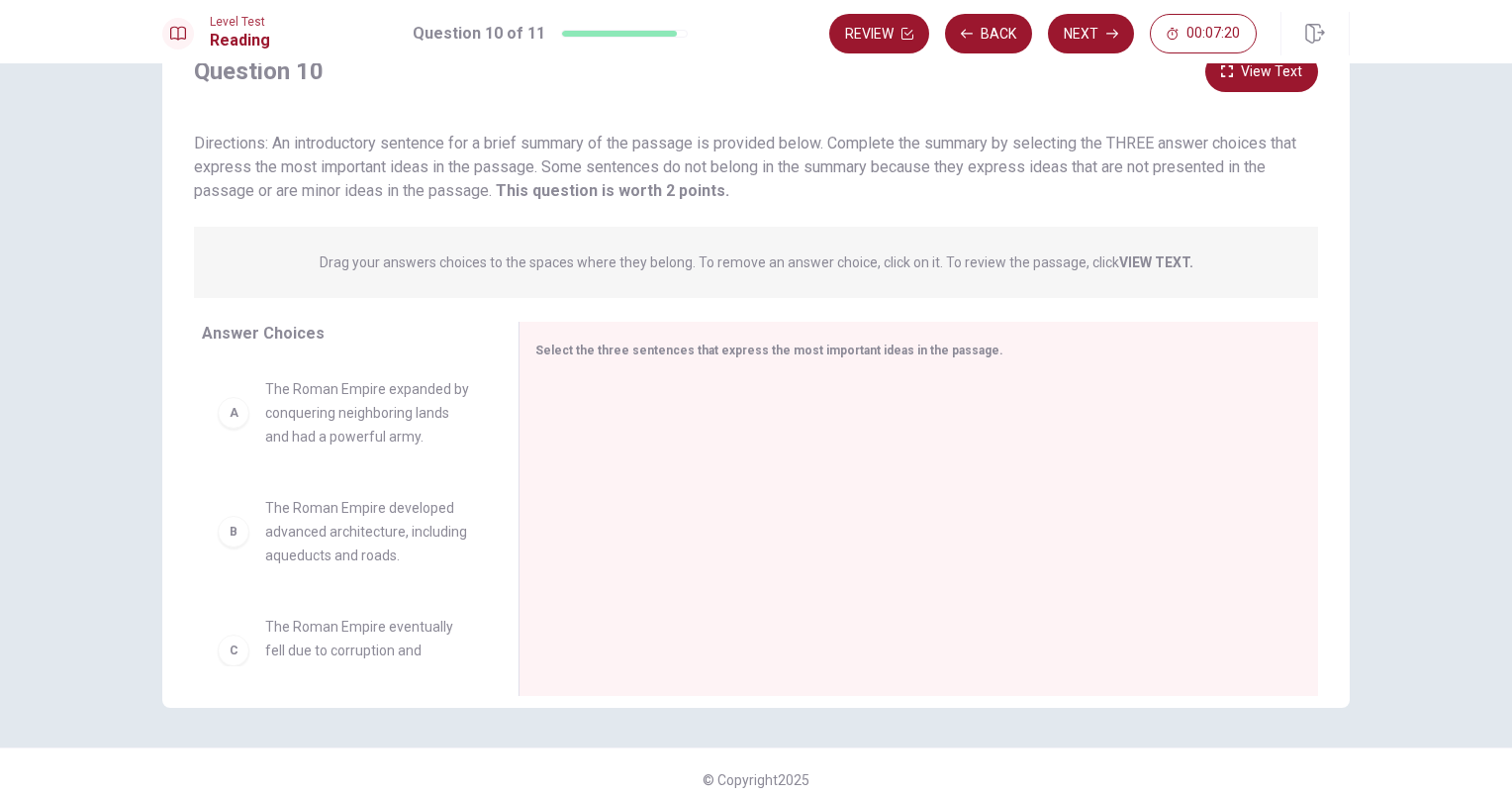 scroll, scrollTop: 82, scrollLeft: 0, axis: vertical 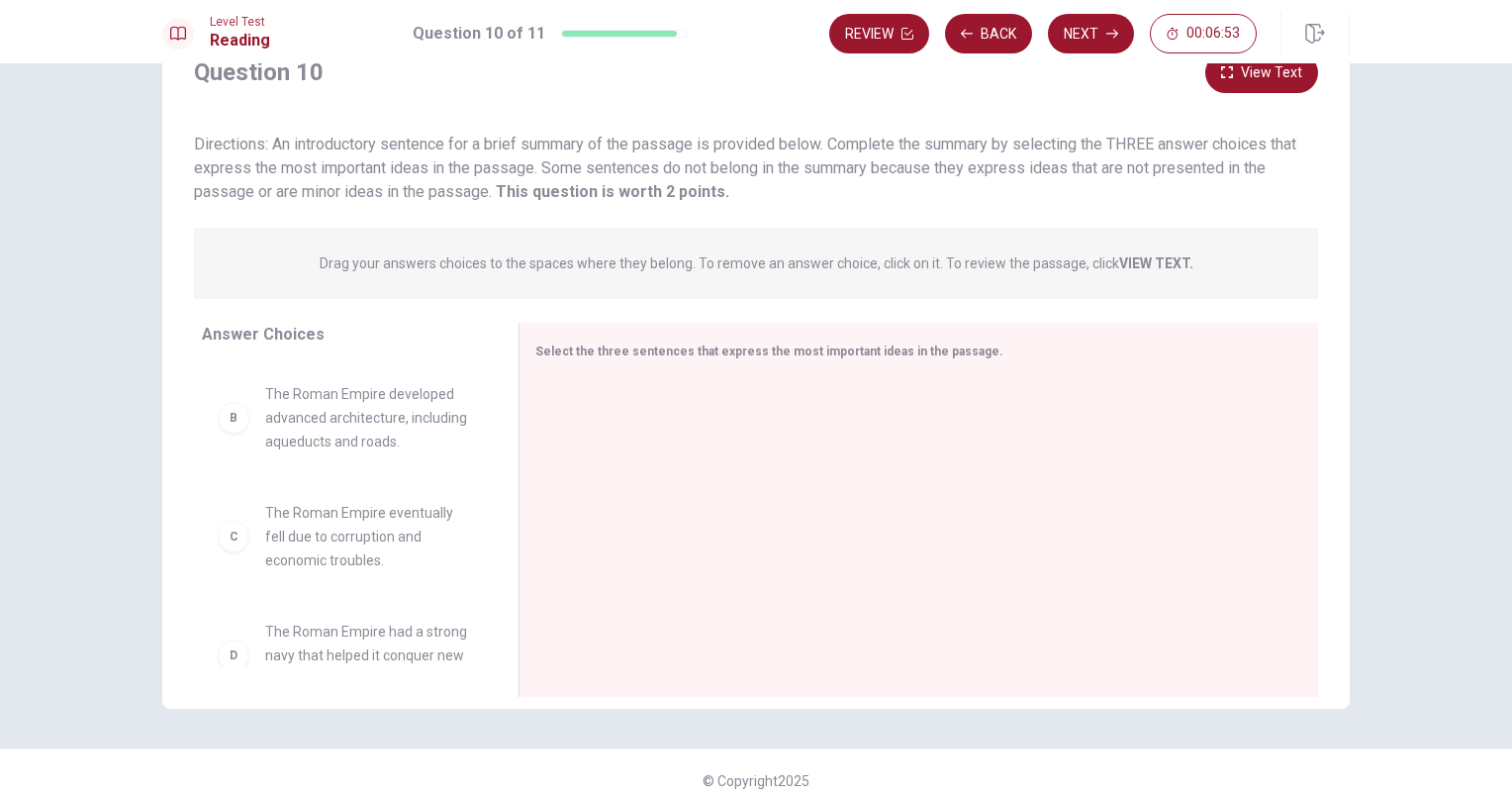 click on "B" at bounding box center [234, 418] 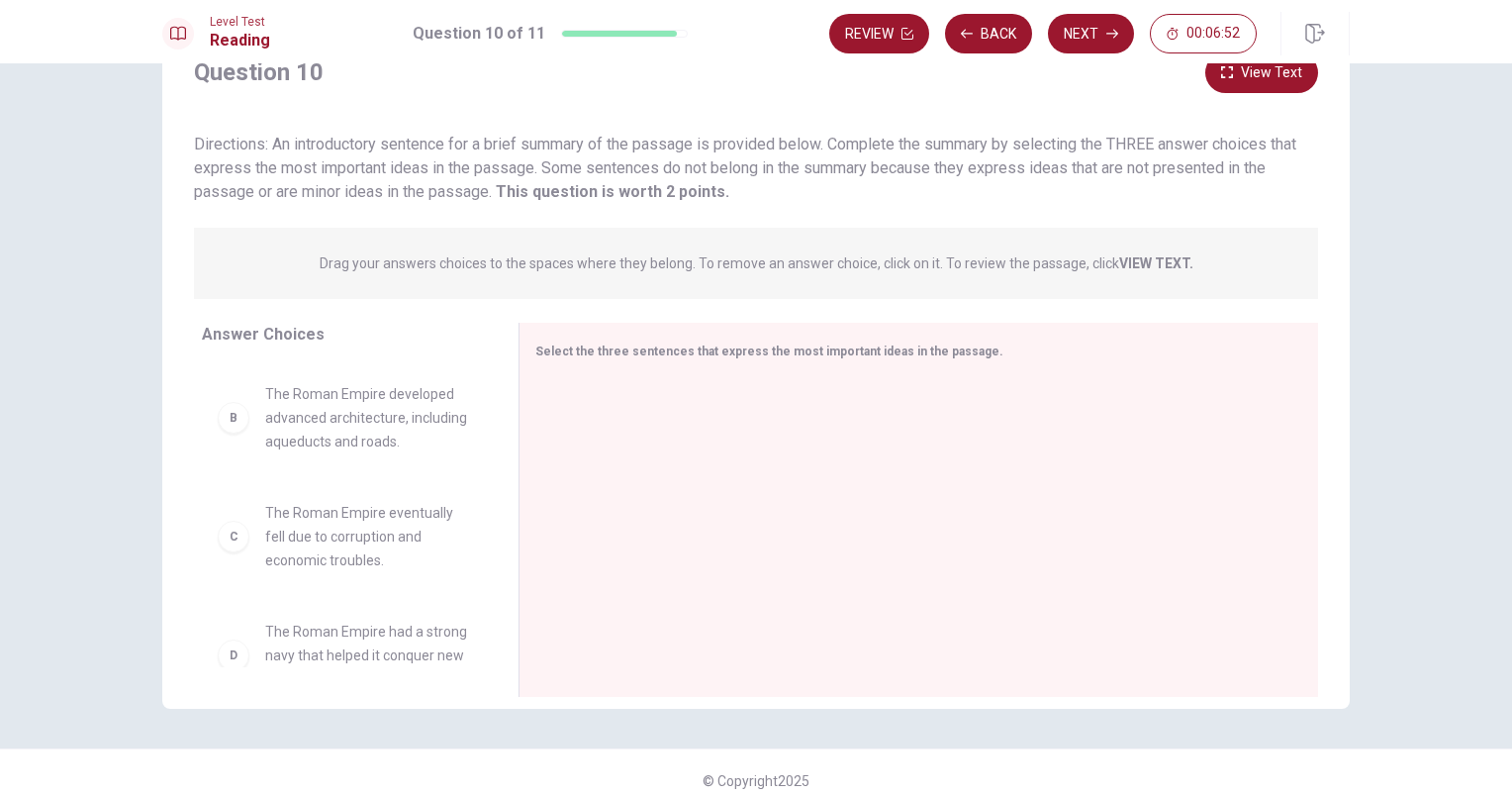 click on "B" at bounding box center (234, 418) 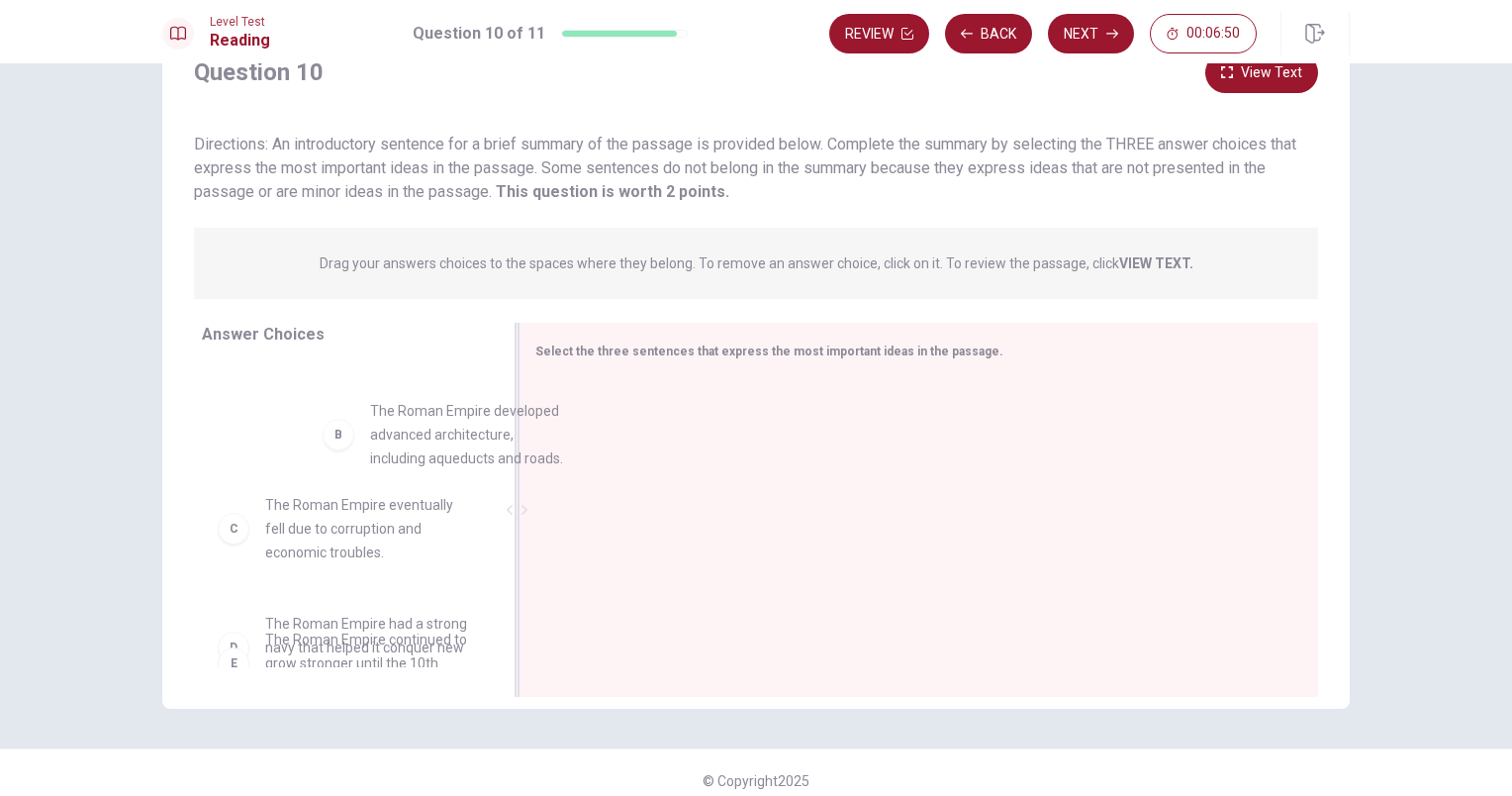 scroll, scrollTop: 104, scrollLeft: 0, axis: vertical 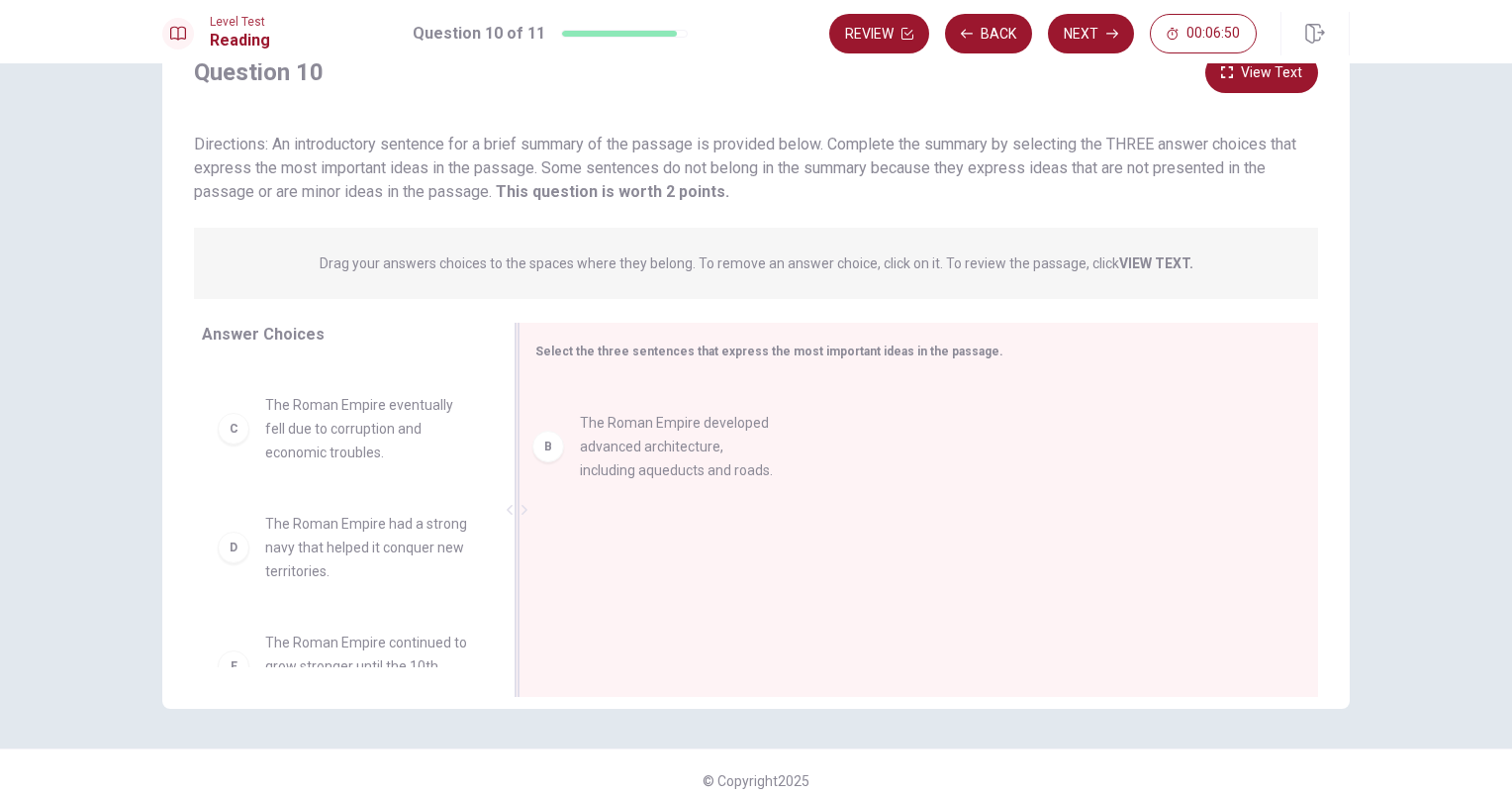 drag, startPoint x: 278, startPoint y: 411, endPoint x: 625, endPoint y: 437, distance: 347.9727 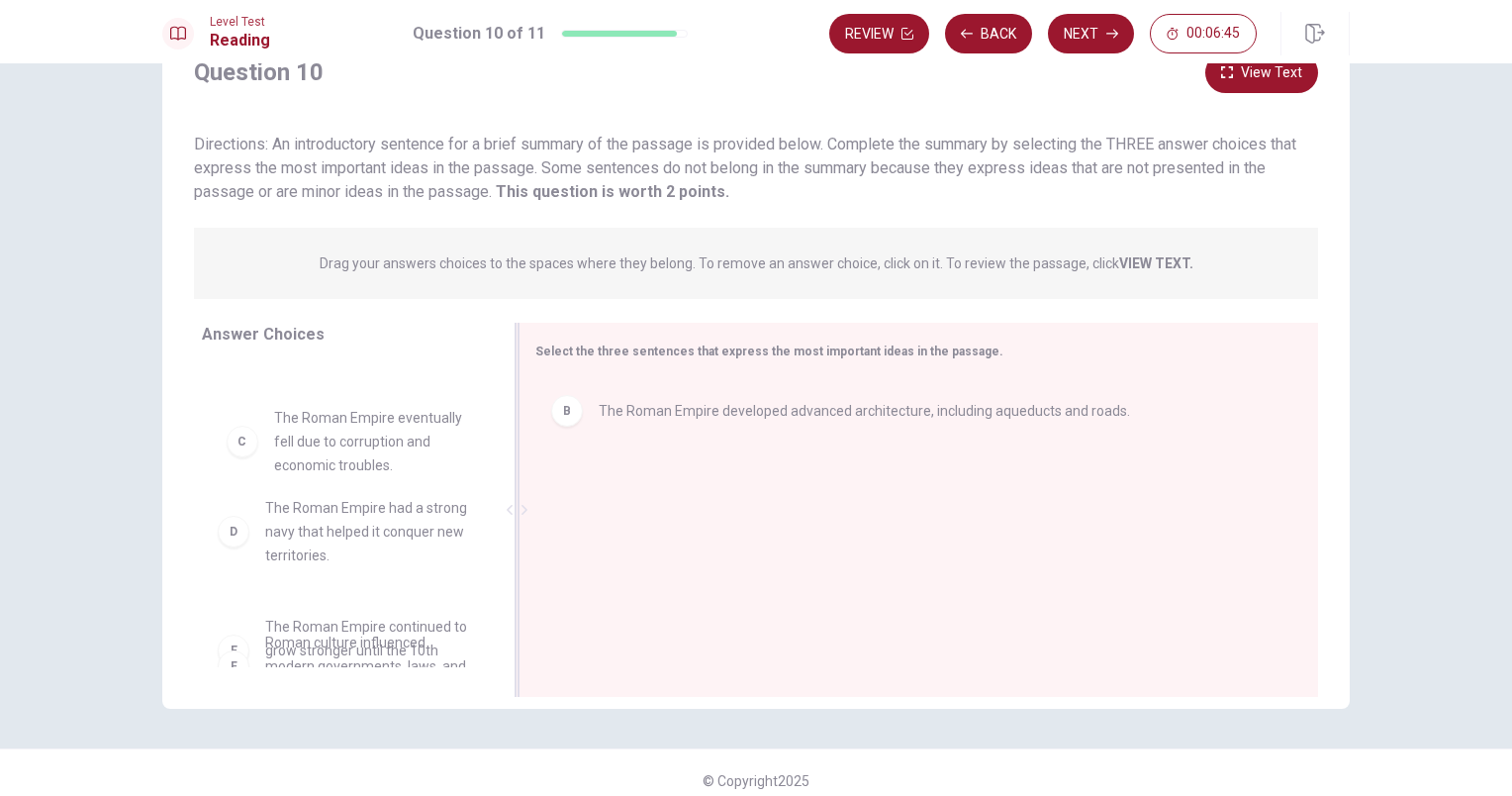 scroll, scrollTop: 103, scrollLeft: 0, axis: vertical 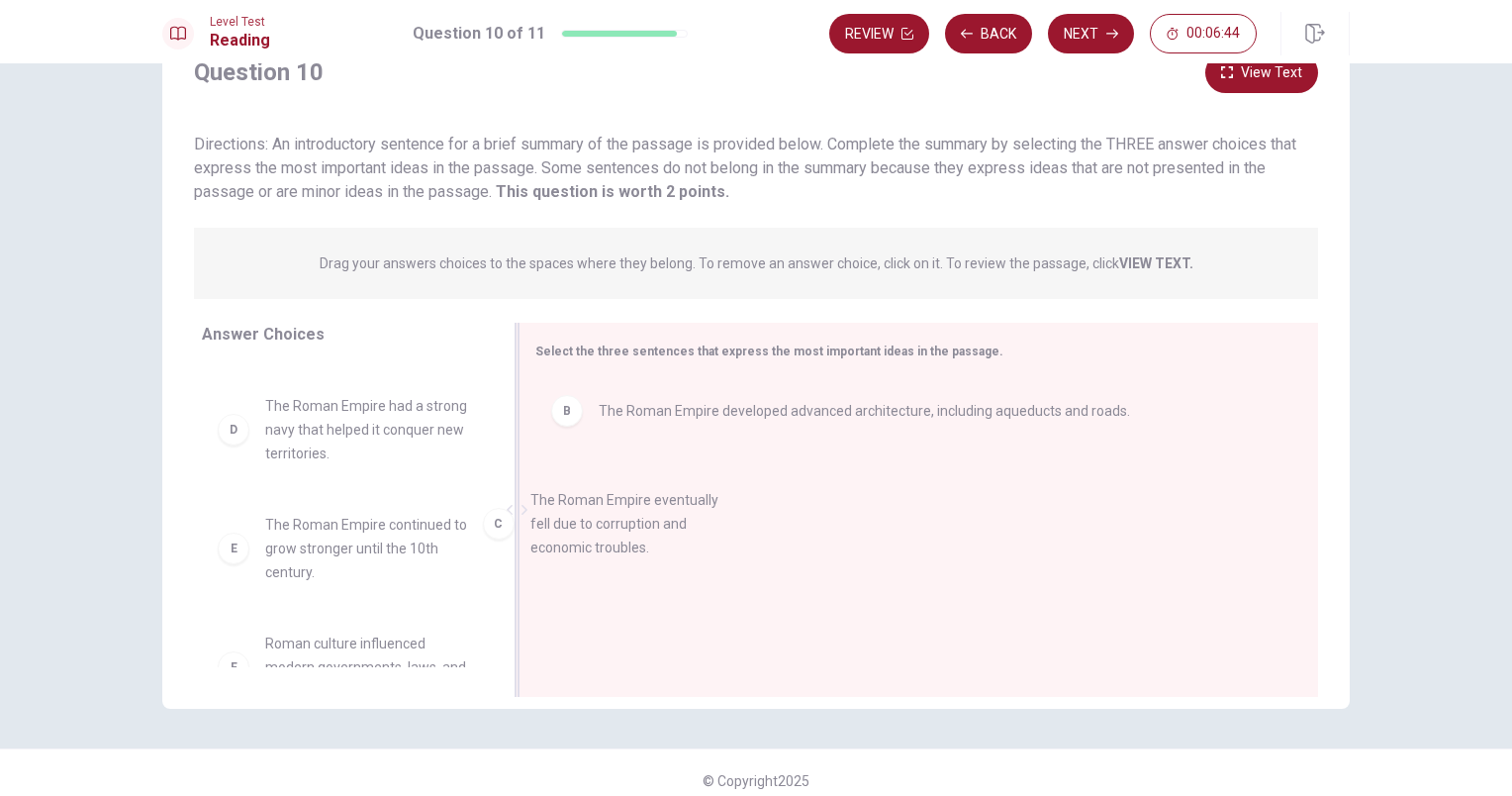 drag, startPoint x: 369, startPoint y: 424, endPoint x: 657, endPoint y: 535, distance: 308.65029 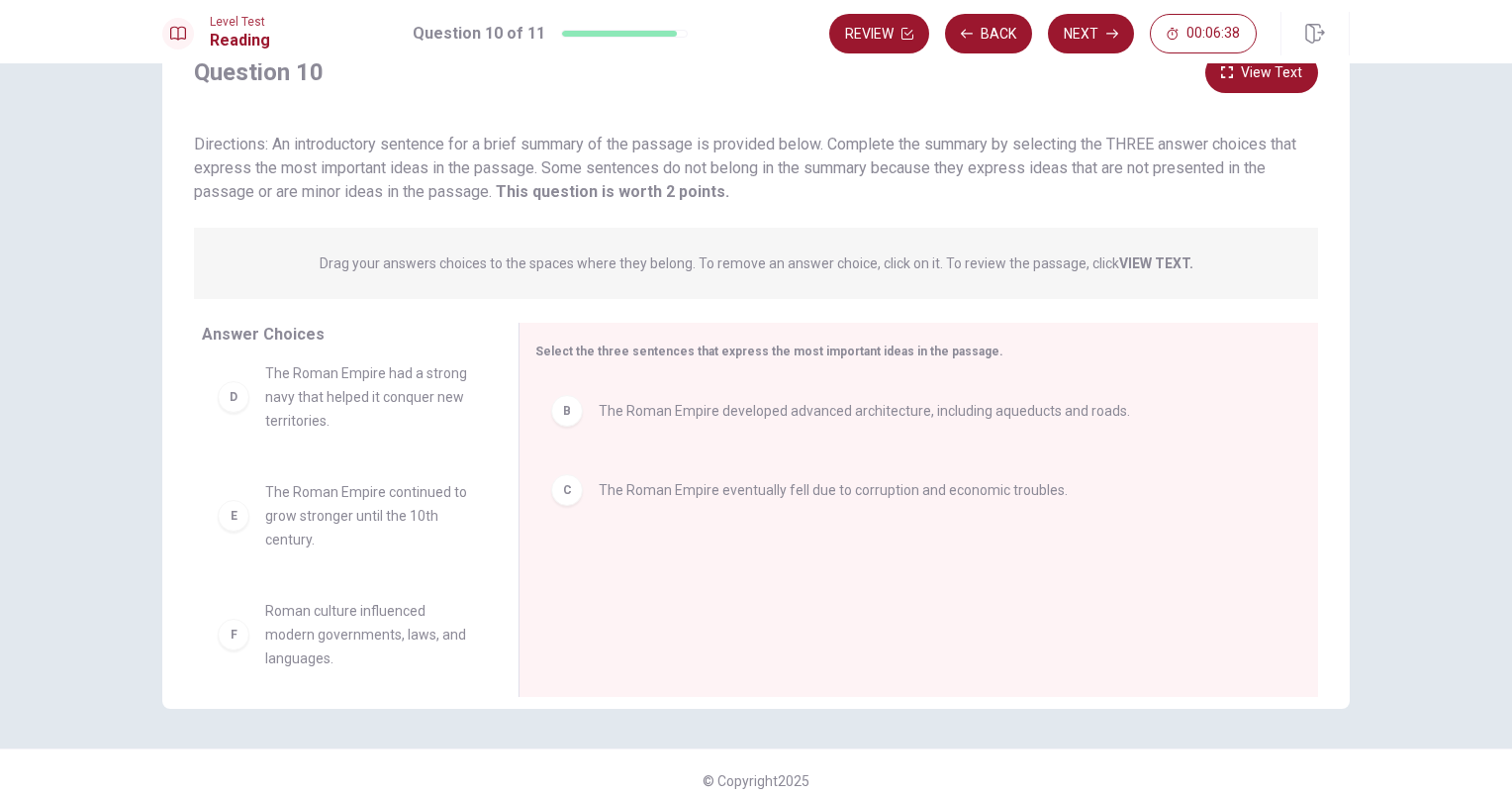scroll, scrollTop: 154, scrollLeft: 0, axis: vertical 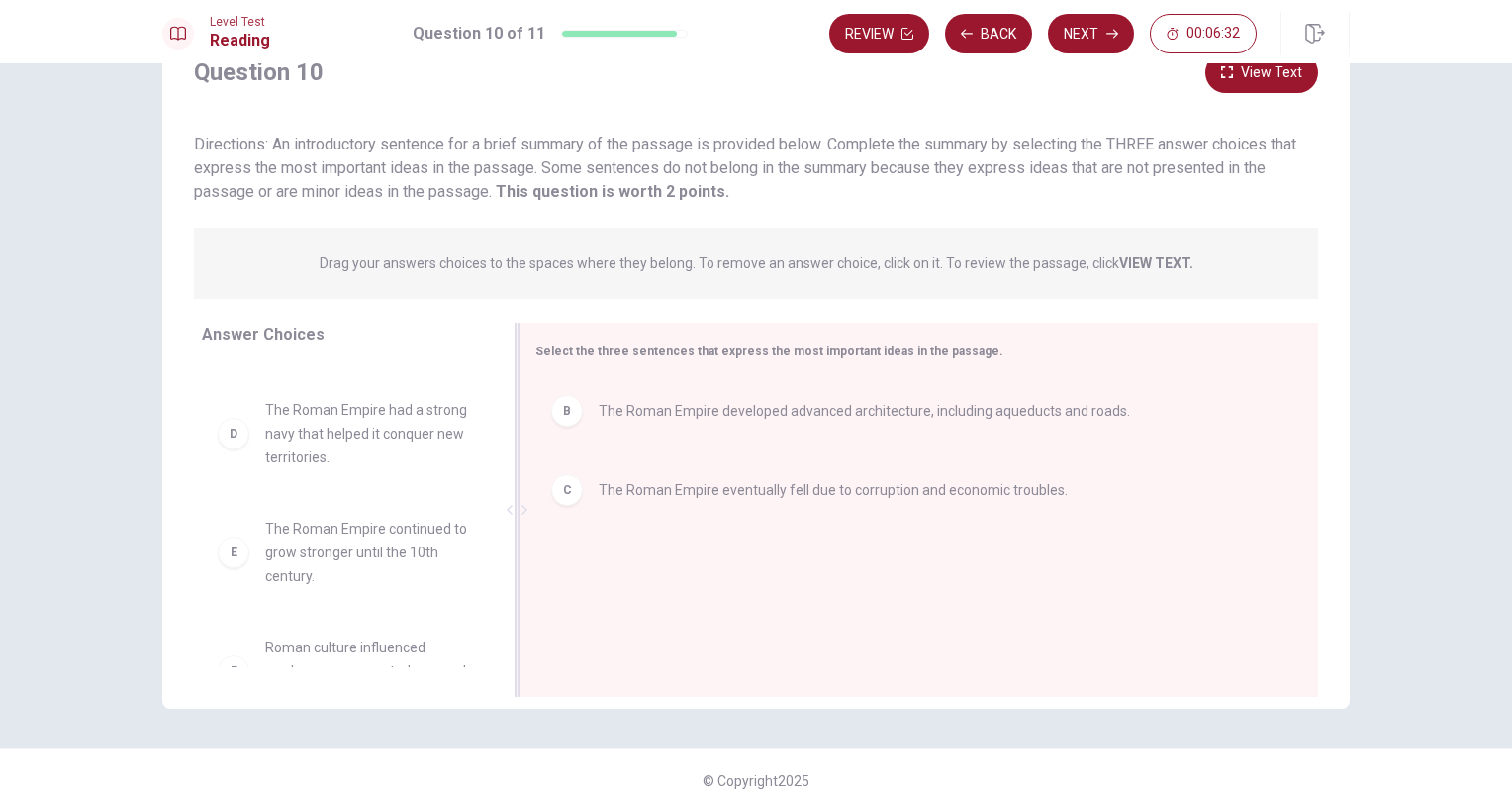 click at bounding box center [517, 510] 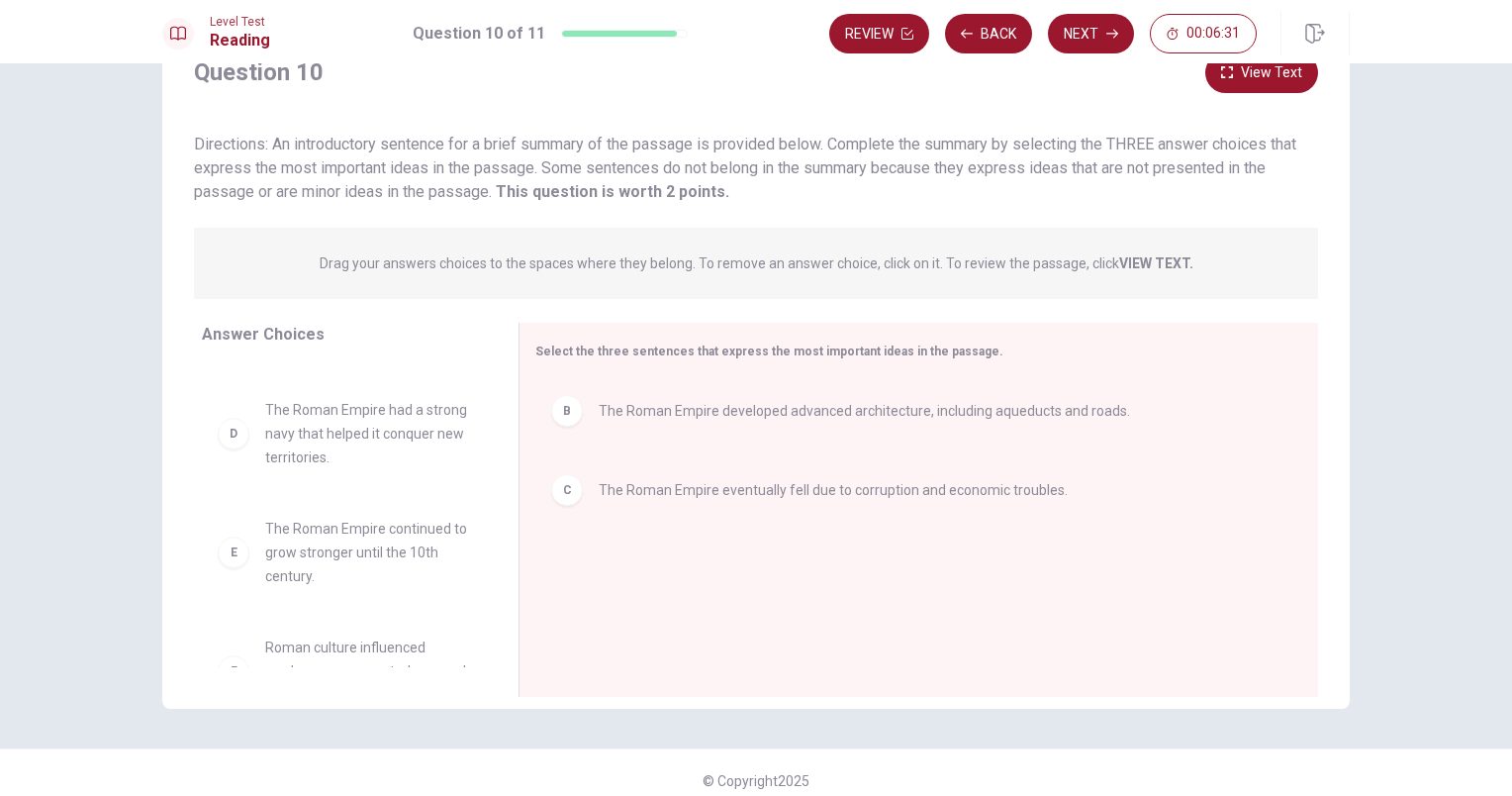 drag, startPoint x: 485, startPoint y: 527, endPoint x: 474, endPoint y: 627, distance: 100.603181 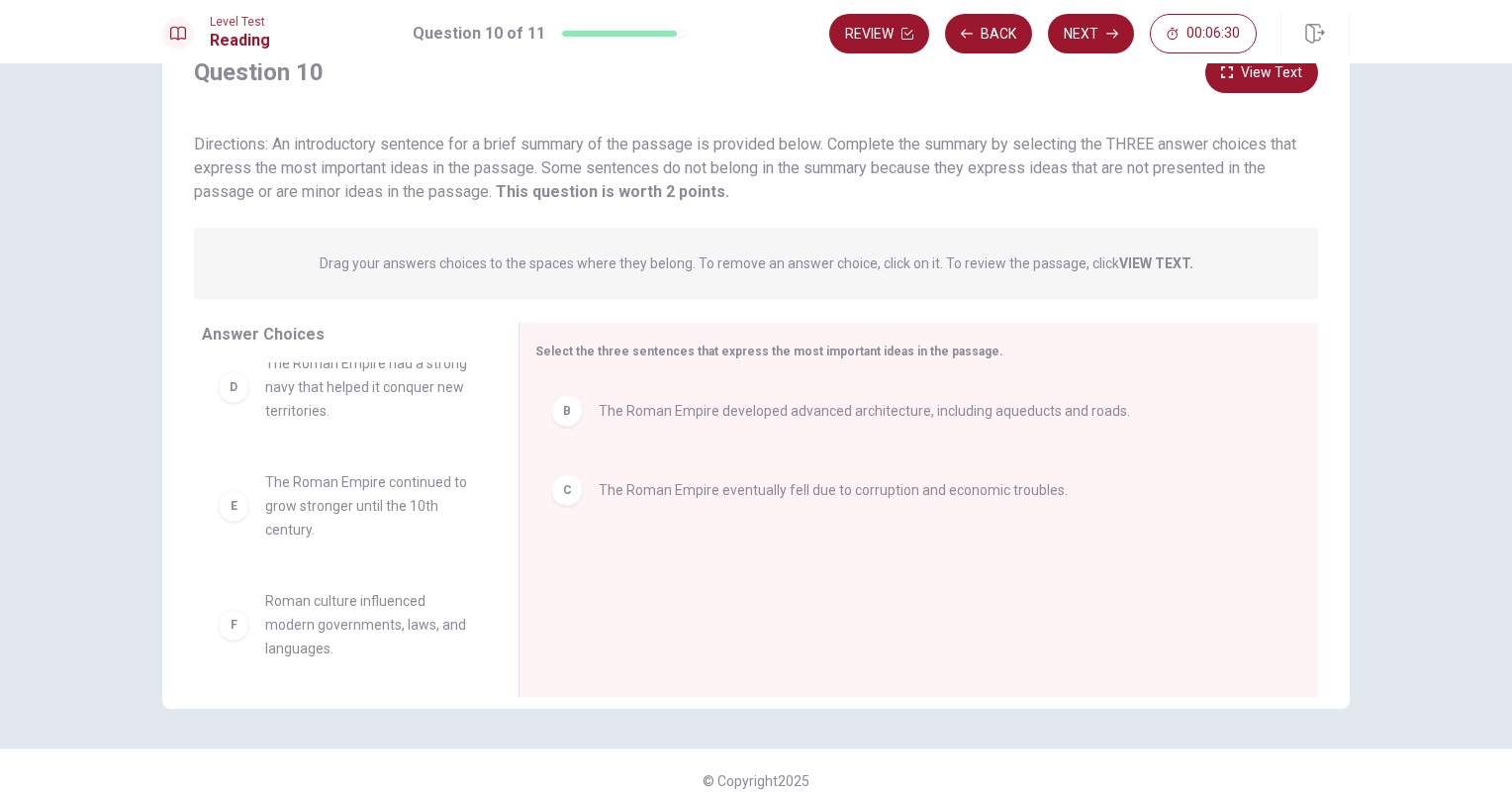 scroll, scrollTop: 154, scrollLeft: 0, axis: vertical 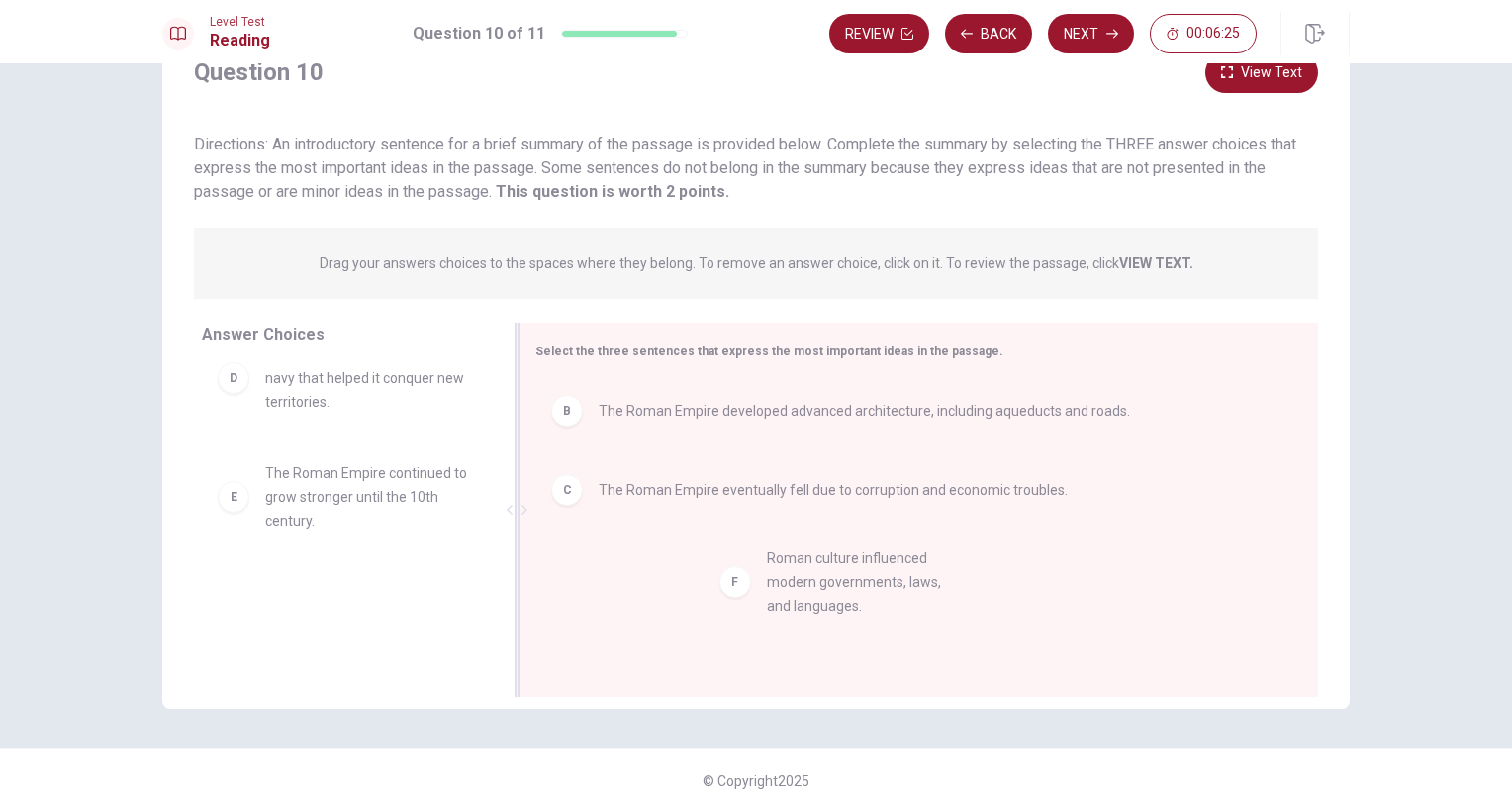 drag, startPoint x: 409, startPoint y: 620, endPoint x: 922, endPoint y: 588, distance: 513.9971 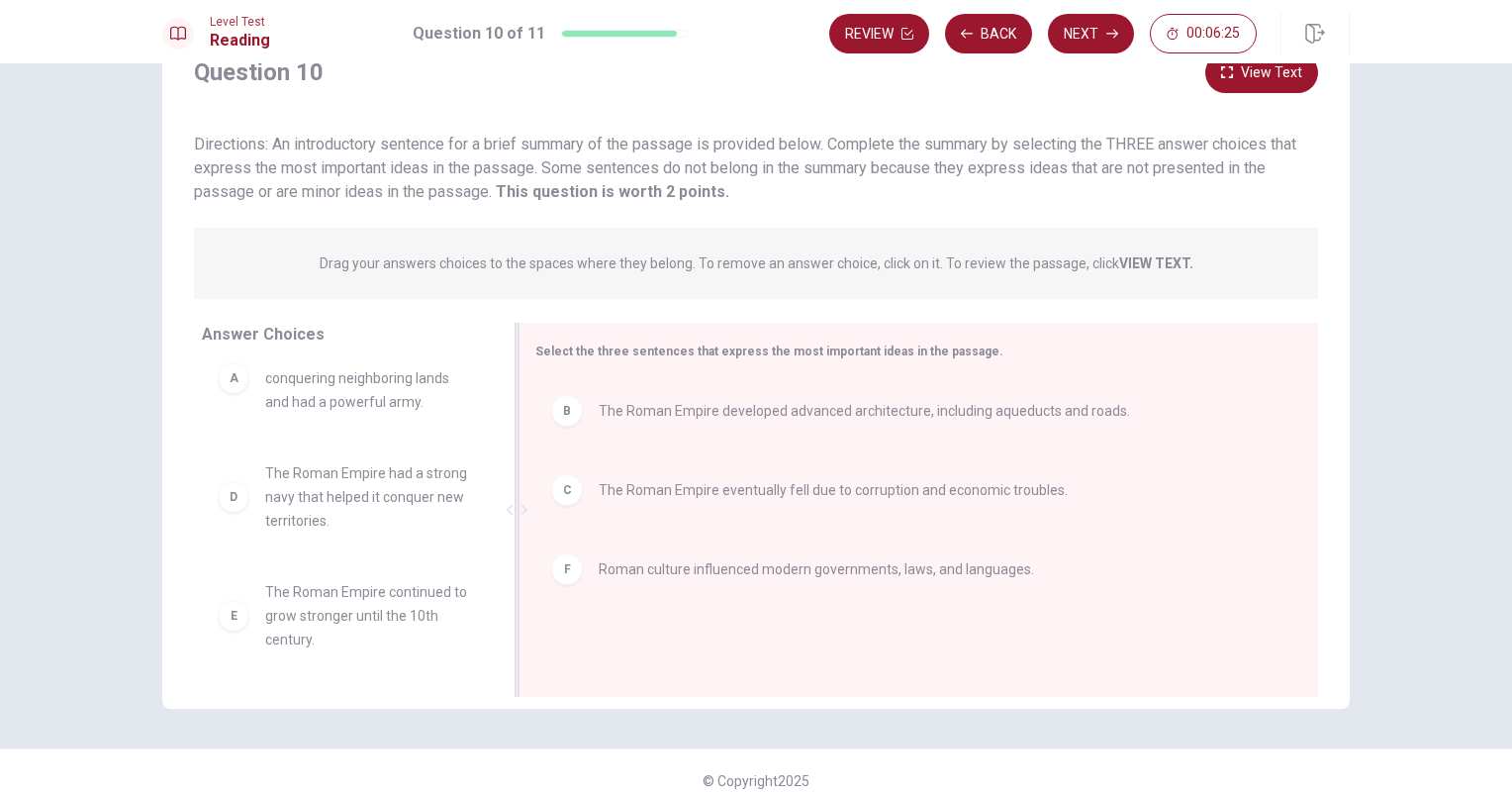 scroll, scrollTop: 36, scrollLeft: 0, axis: vertical 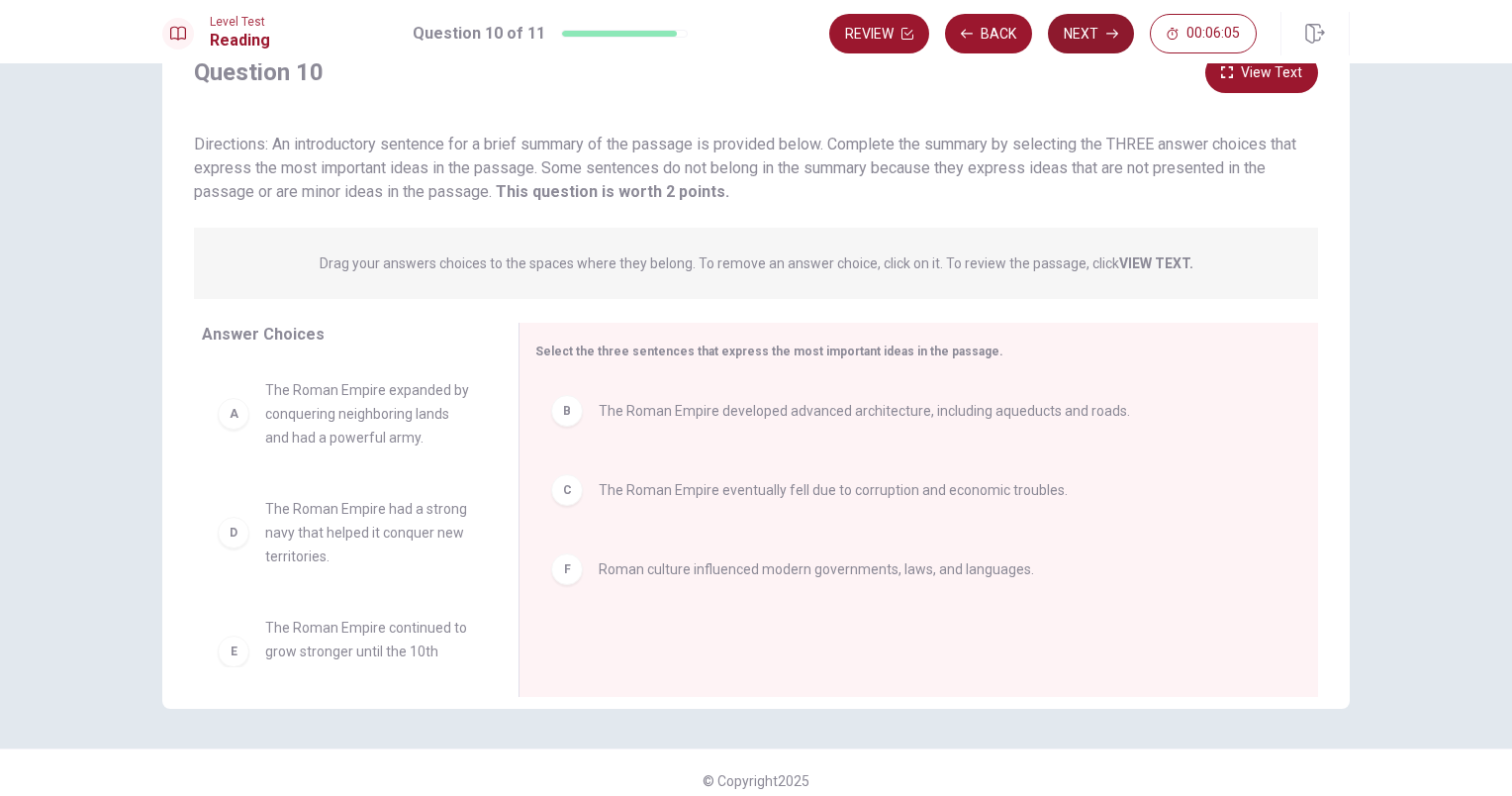 click on "Next" at bounding box center [1090, 34] 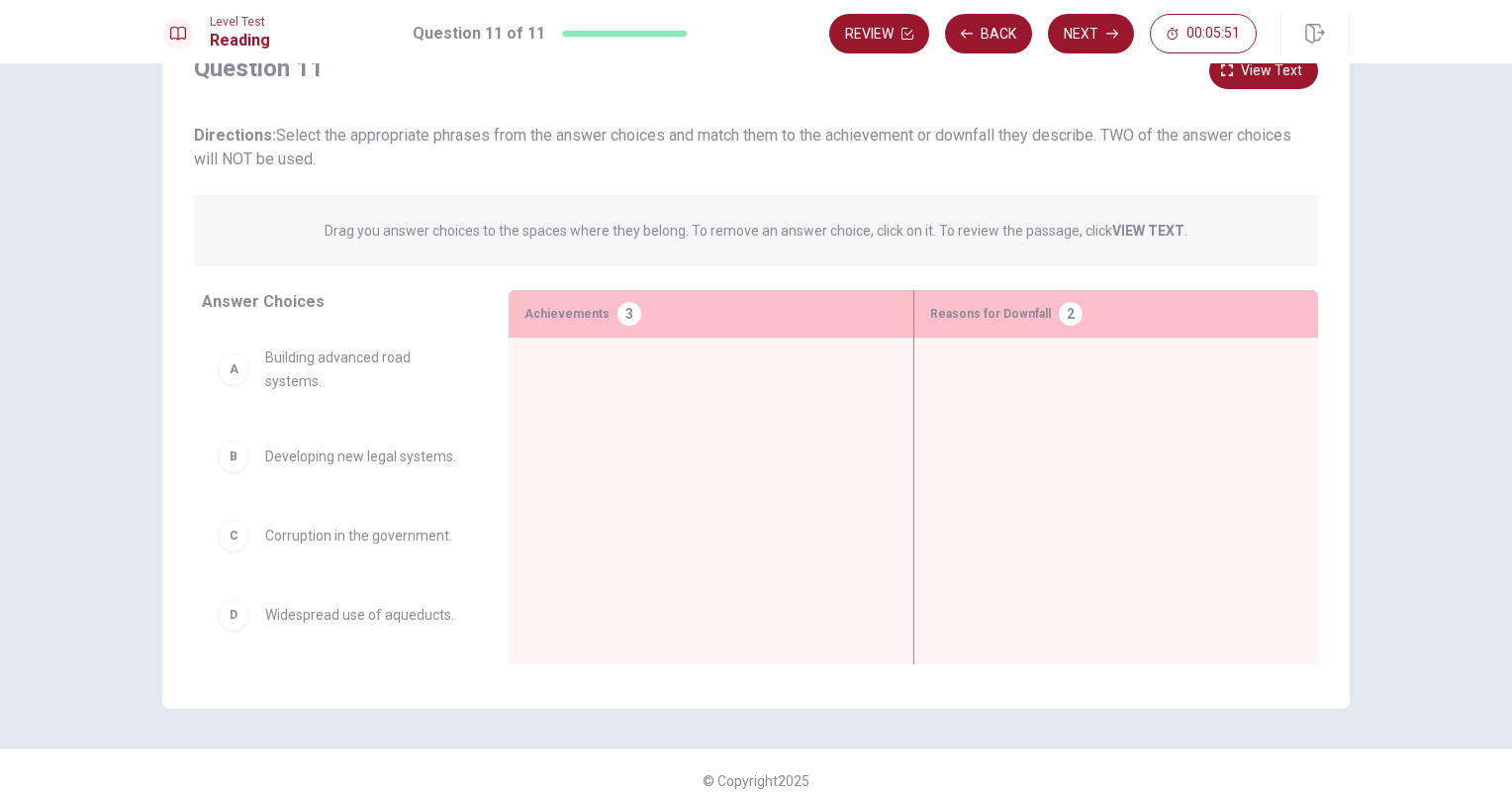 scroll, scrollTop: 98, scrollLeft: 0, axis: vertical 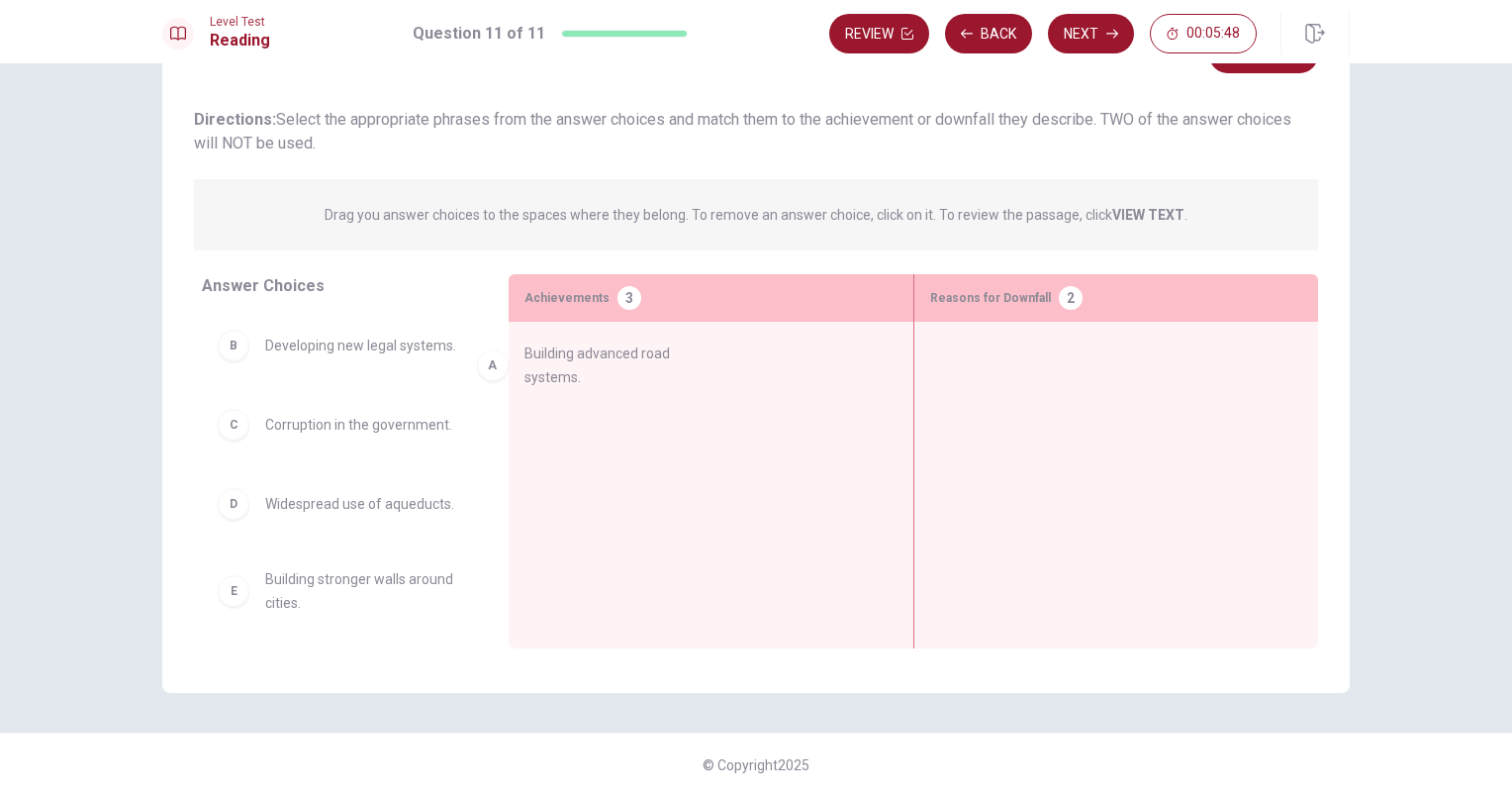 drag, startPoint x: 348, startPoint y: 346, endPoint x: 630, endPoint y: 359, distance: 282.29949 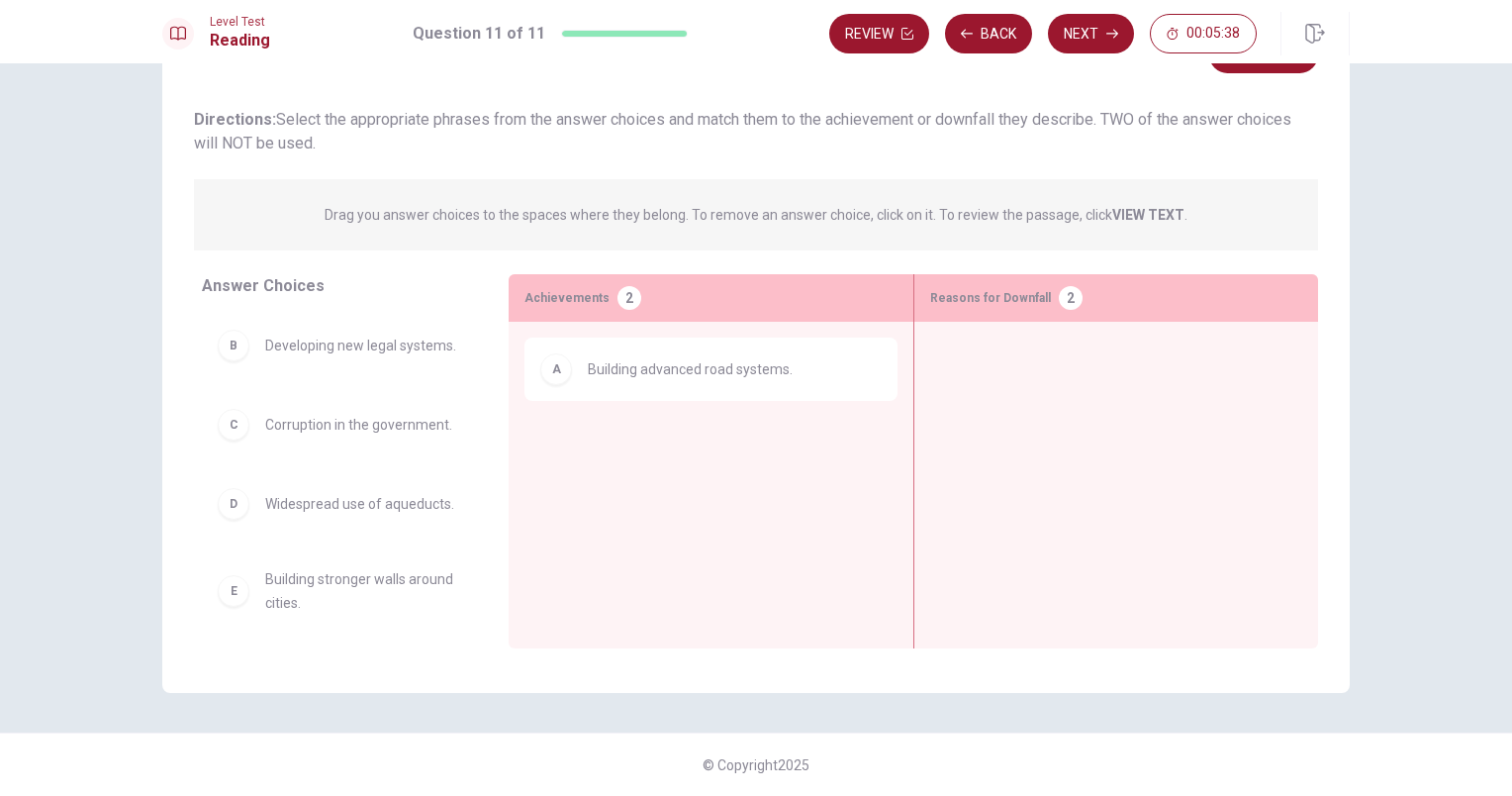drag, startPoint x: 488, startPoint y: 443, endPoint x: 488, endPoint y: 507, distance: 64 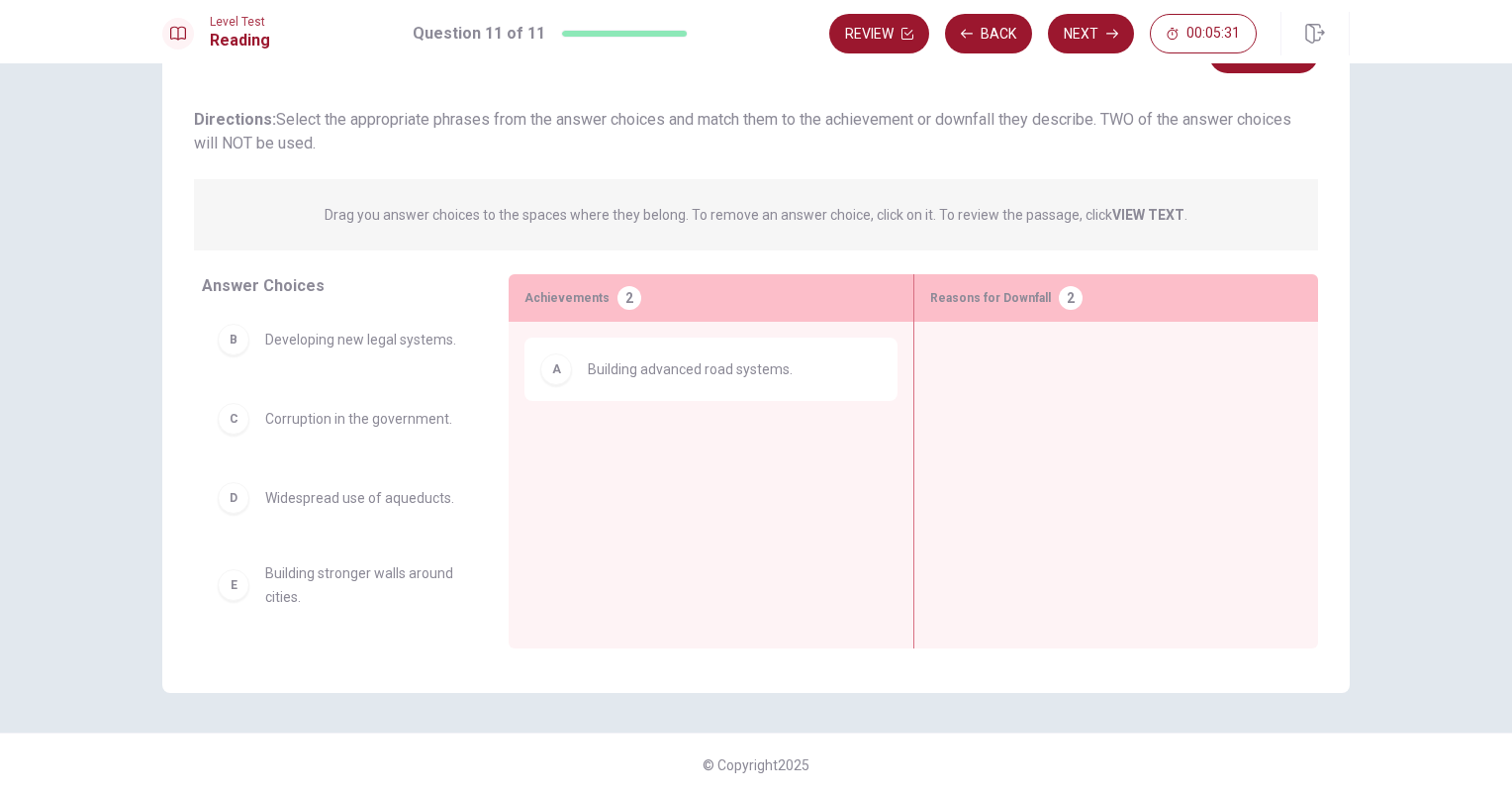 scroll, scrollTop: 0, scrollLeft: 0, axis: both 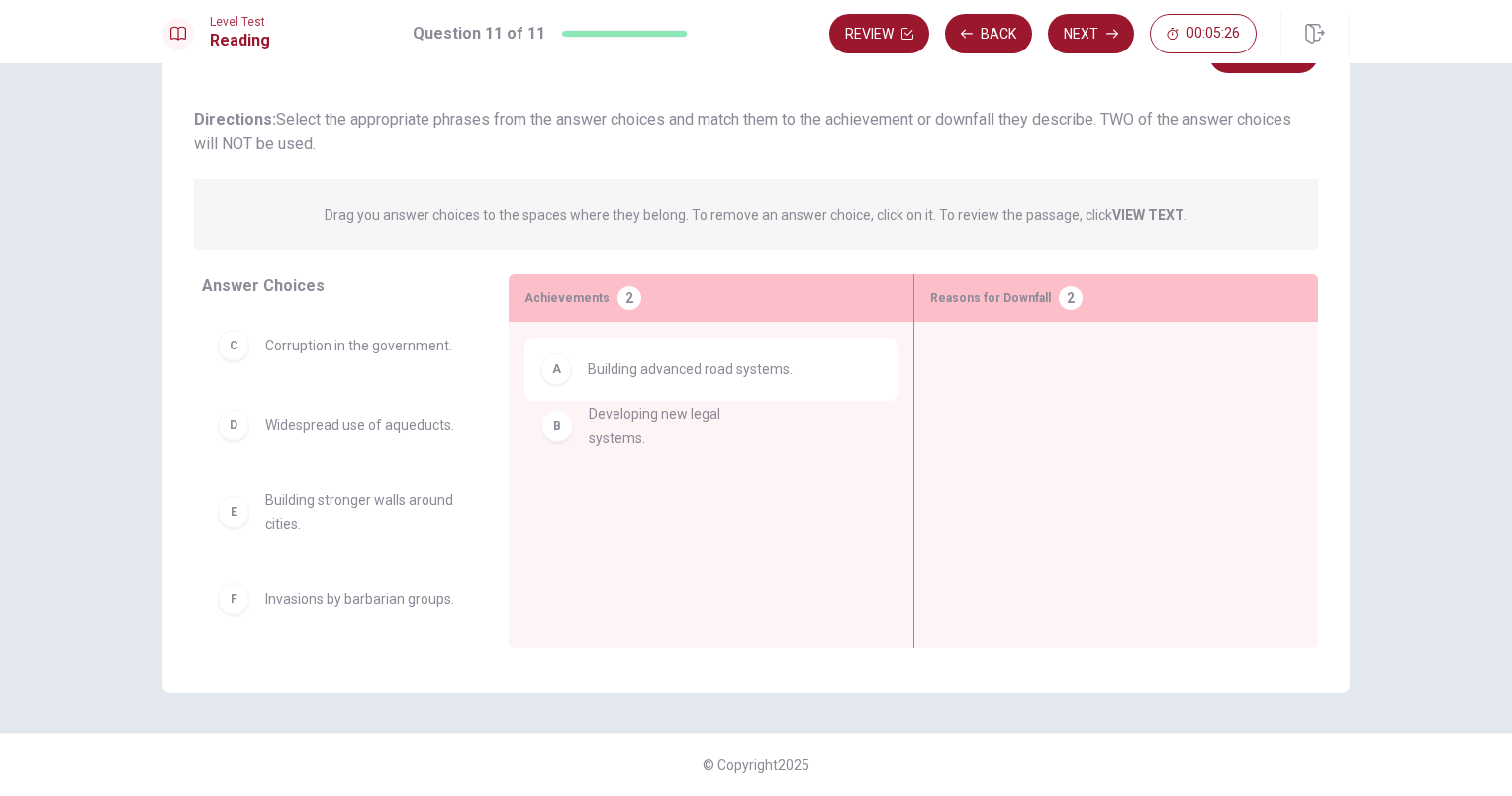 drag, startPoint x: 227, startPoint y: 357, endPoint x: 562, endPoint y: 433, distance: 343.51274 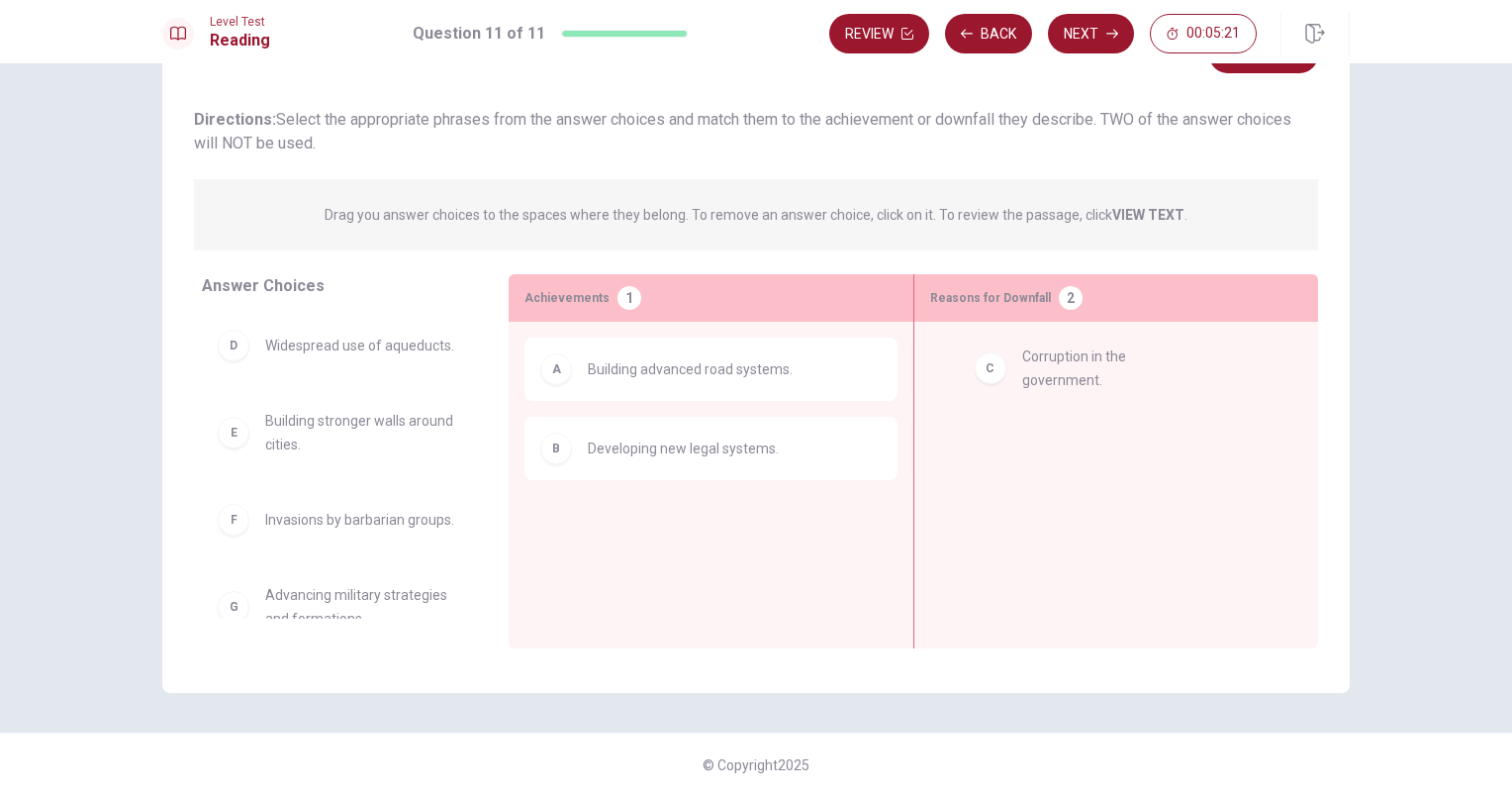 drag, startPoint x: 230, startPoint y: 356, endPoint x: 1003, endPoint y: 374, distance: 773.20954 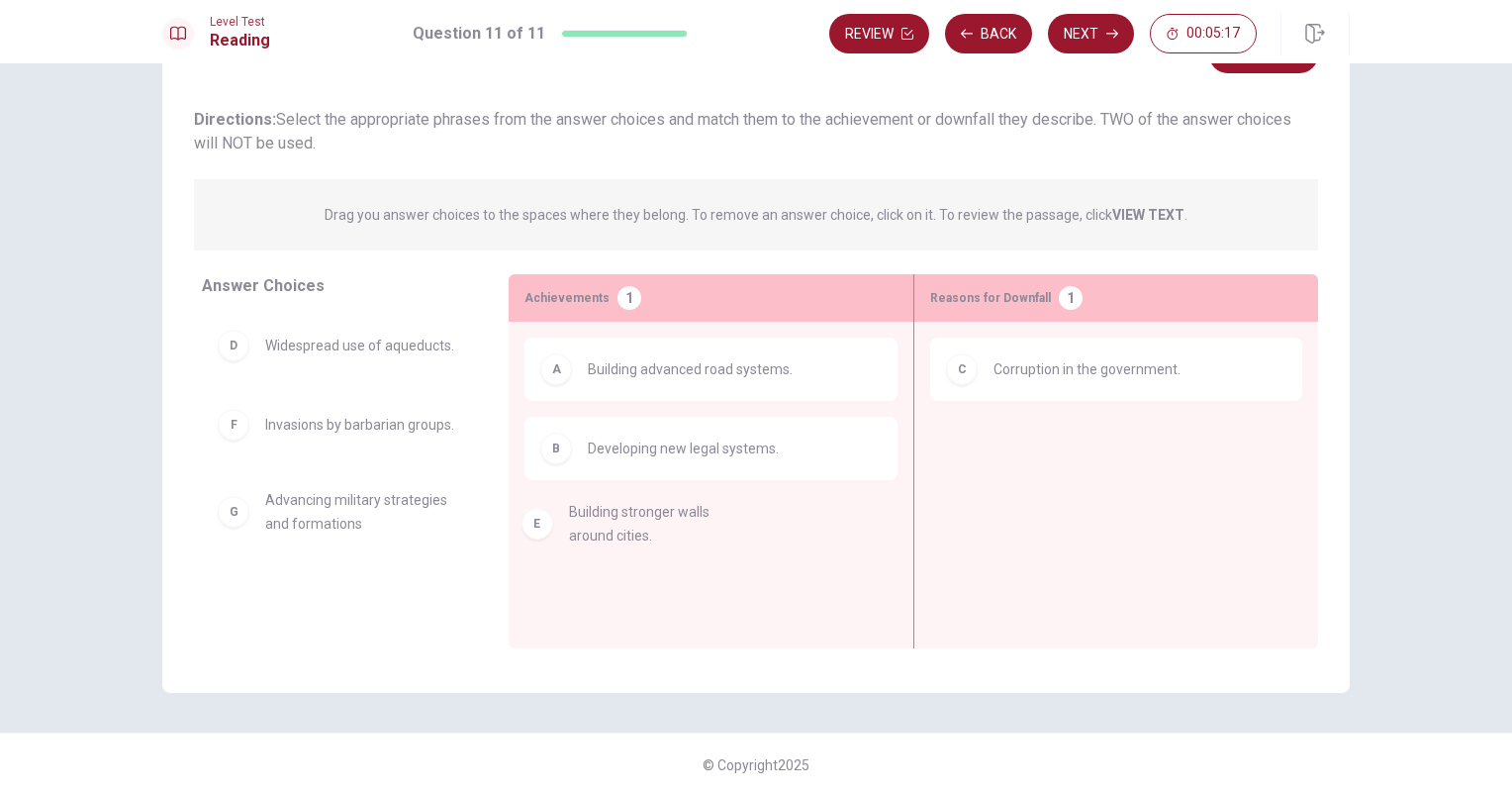 drag, startPoint x: 235, startPoint y: 455, endPoint x: 566, endPoint y: 533, distance: 340.06617 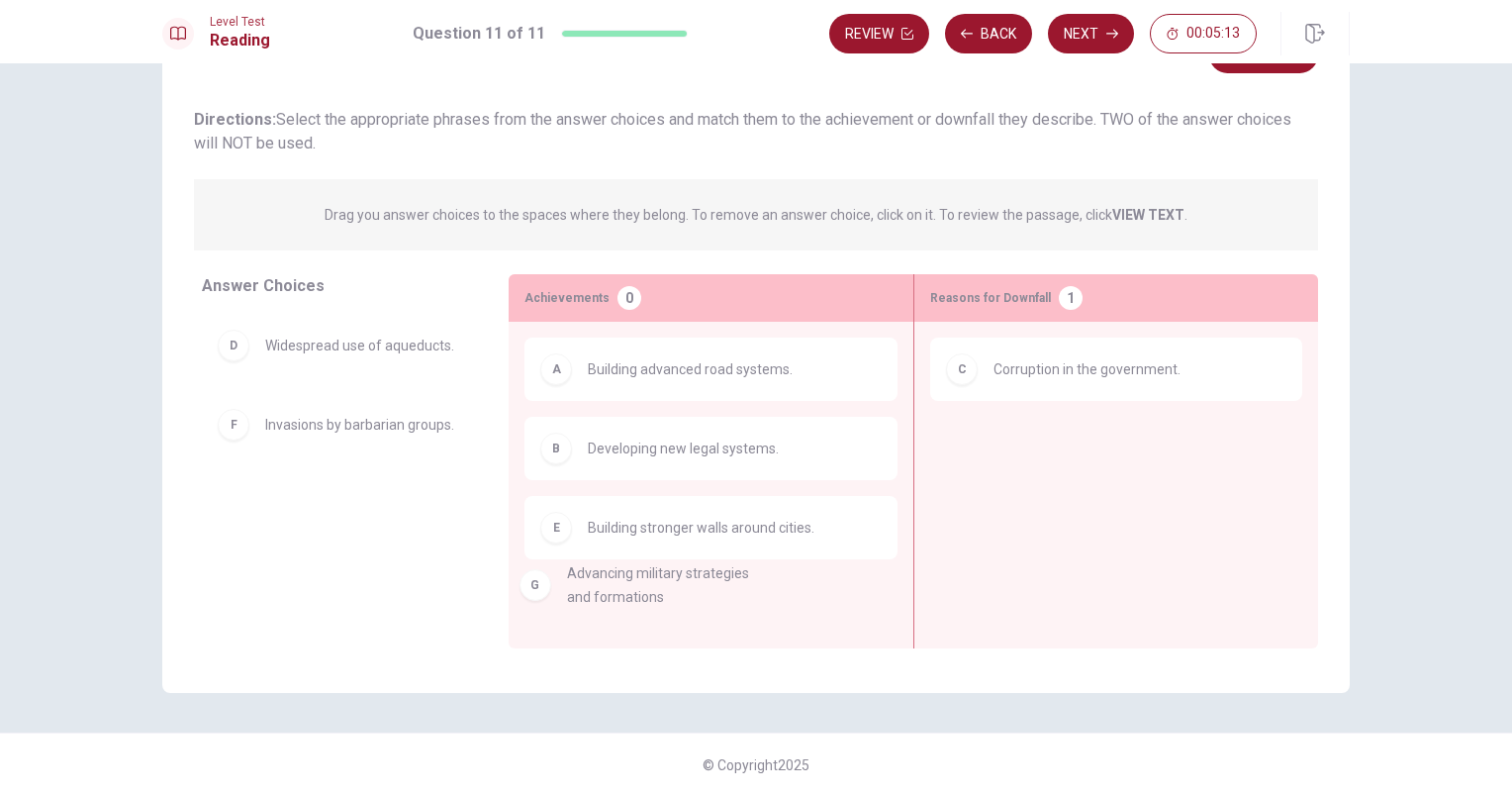 drag, startPoint x: 236, startPoint y: 521, endPoint x: 562, endPoint y: 605, distance: 336.6482 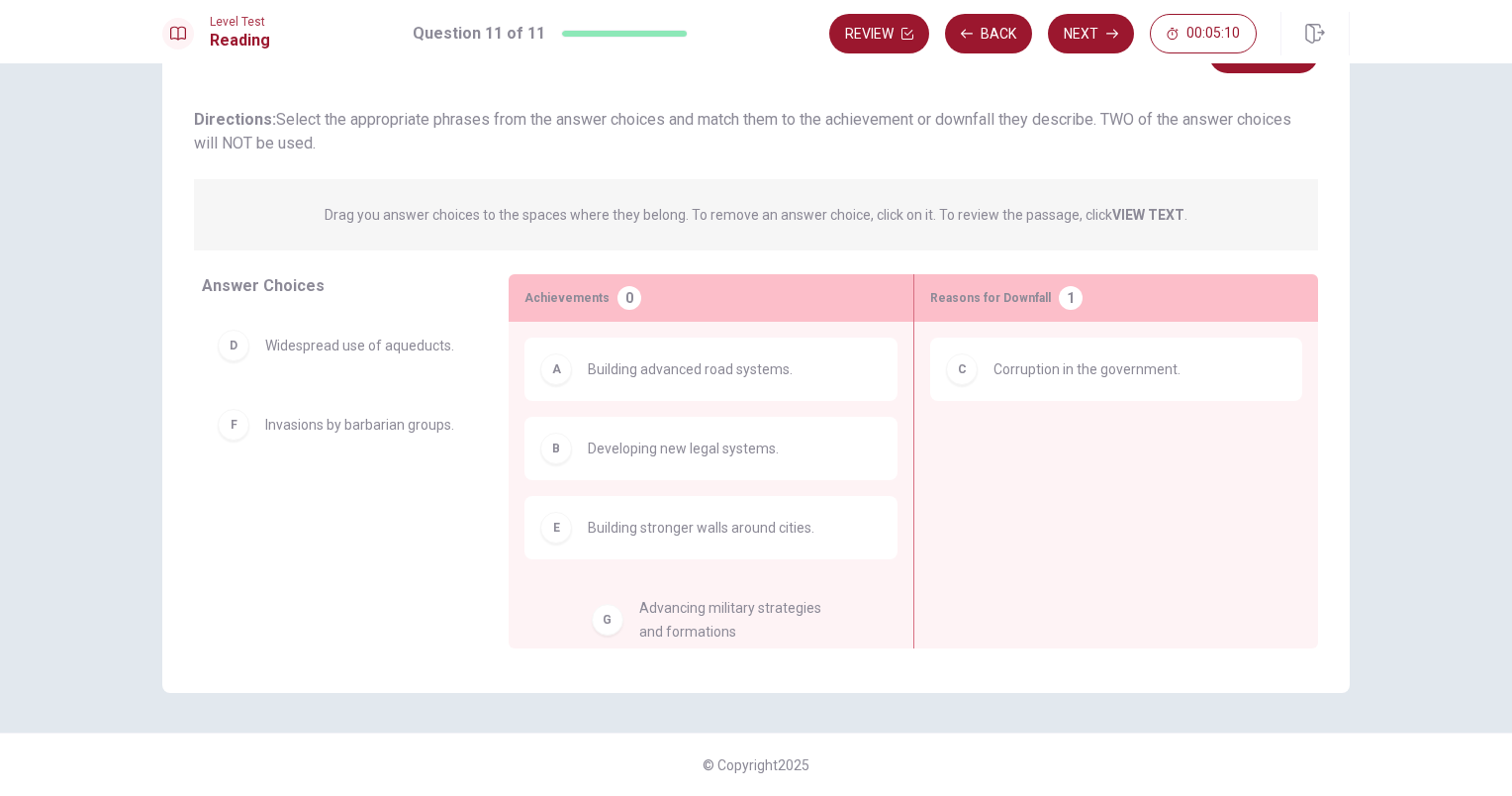 drag, startPoint x: 234, startPoint y: 518, endPoint x: 622, endPoint y: 626, distance: 402.75054 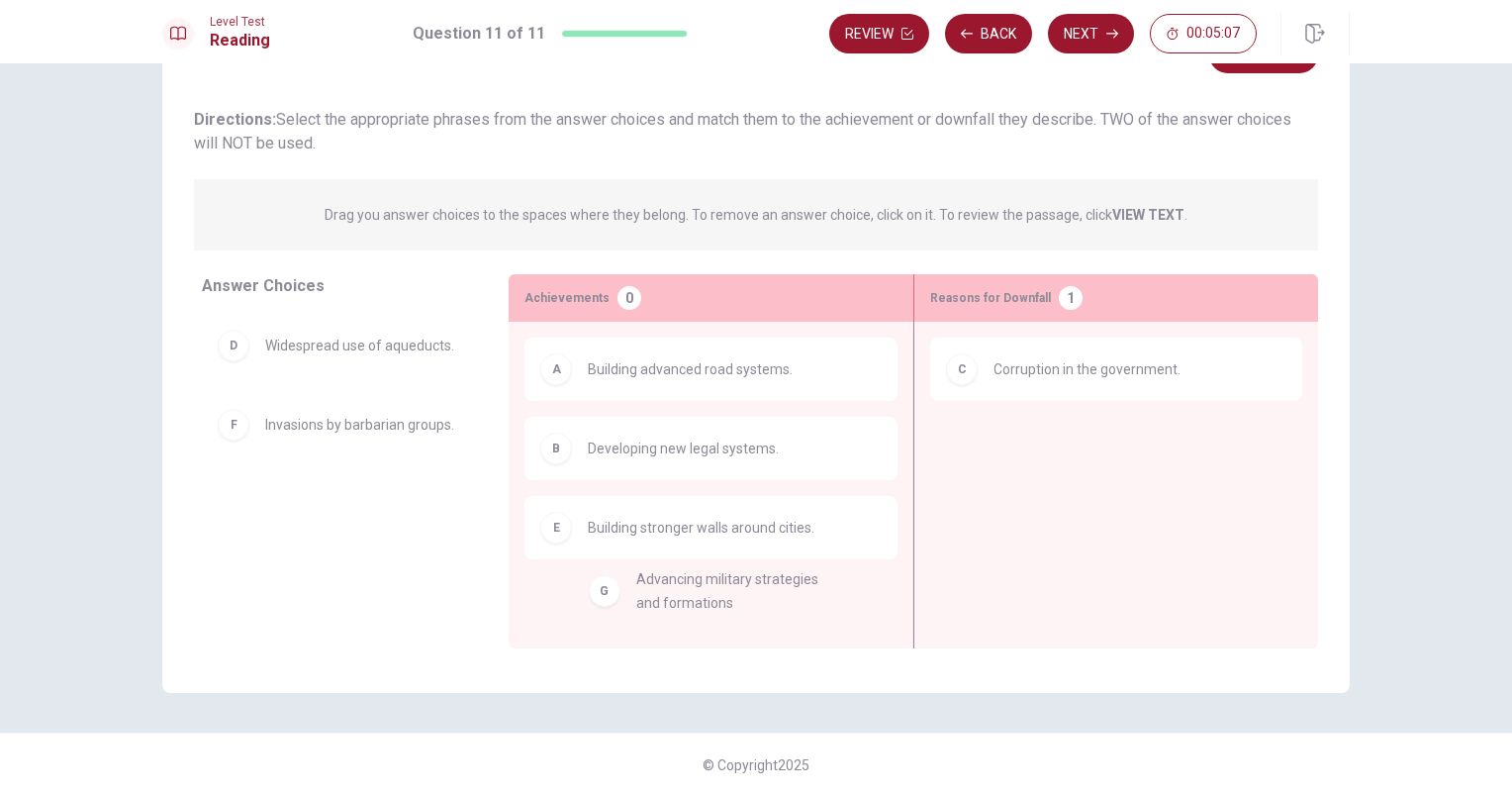 drag, startPoint x: 223, startPoint y: 519, endPoint x: 606, endPoint y: 598, distance: 391.06265 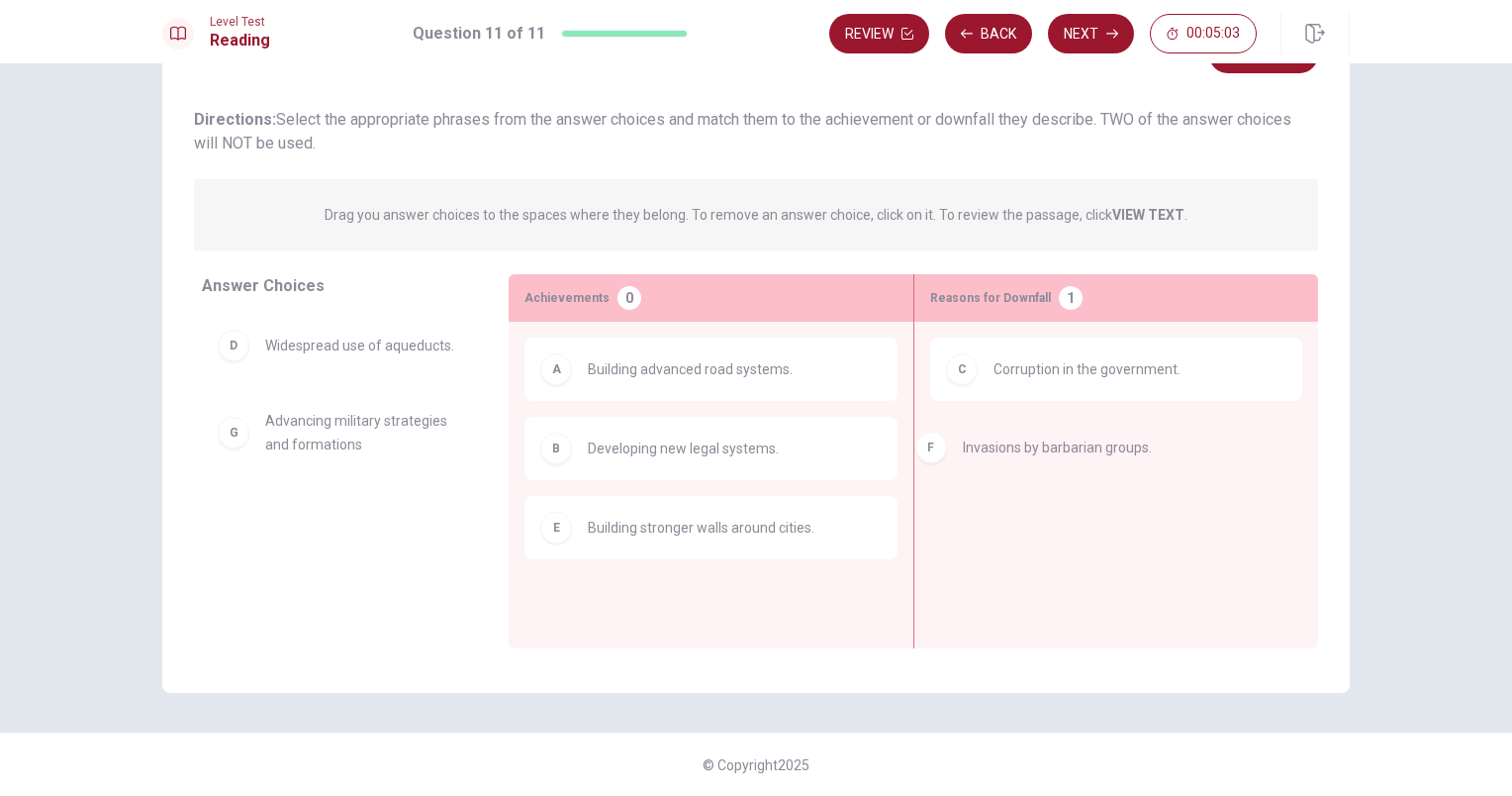 drag, startPoint x: 224, startPoint y: 426, endPoint x: 966, endPoint y: 450, distance: 742.38804 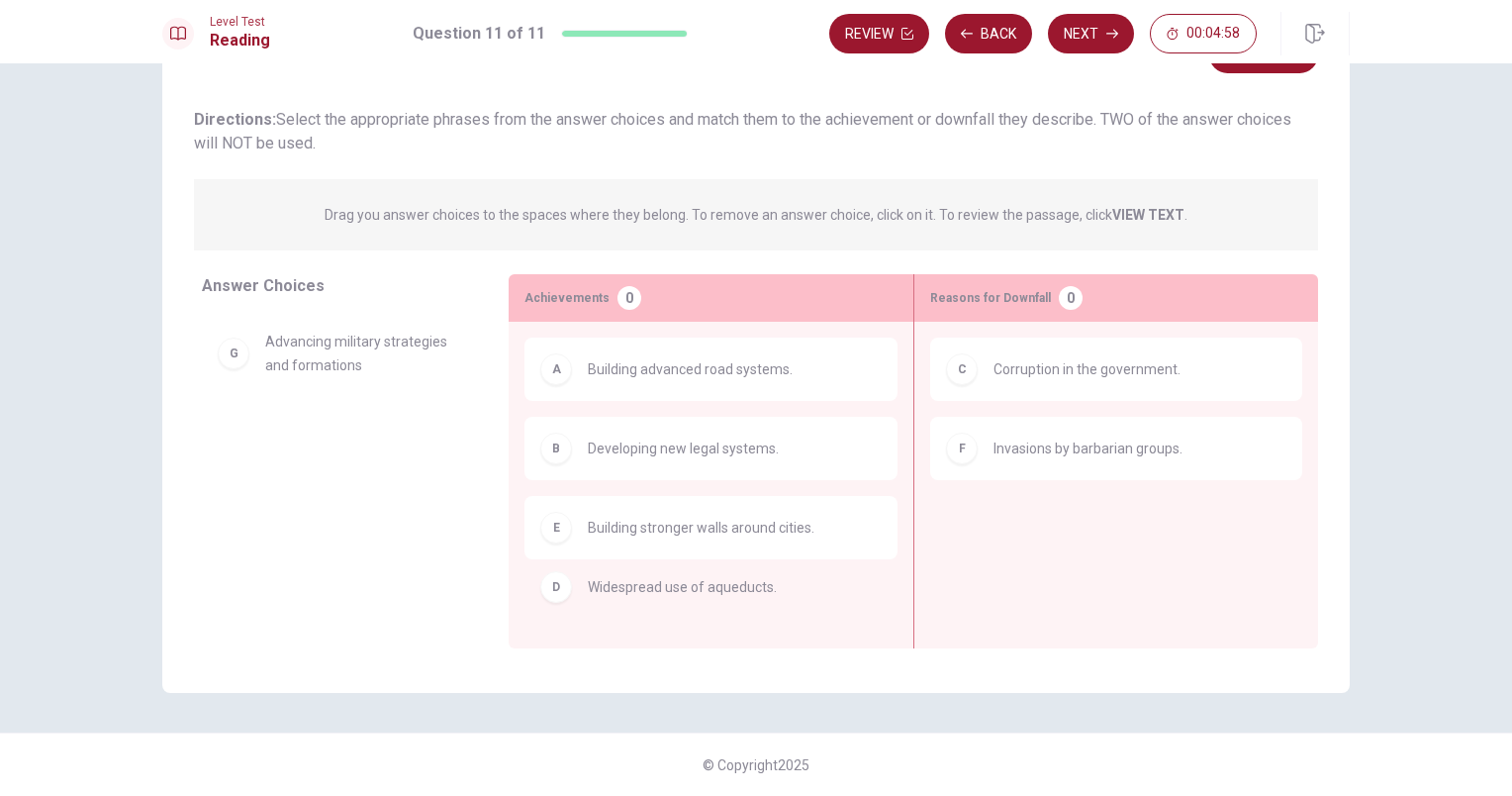 drag, startPoint x: 233, startPoint y: 354, endPoint x: 566, endPoint y: 601, distance: 414.60584 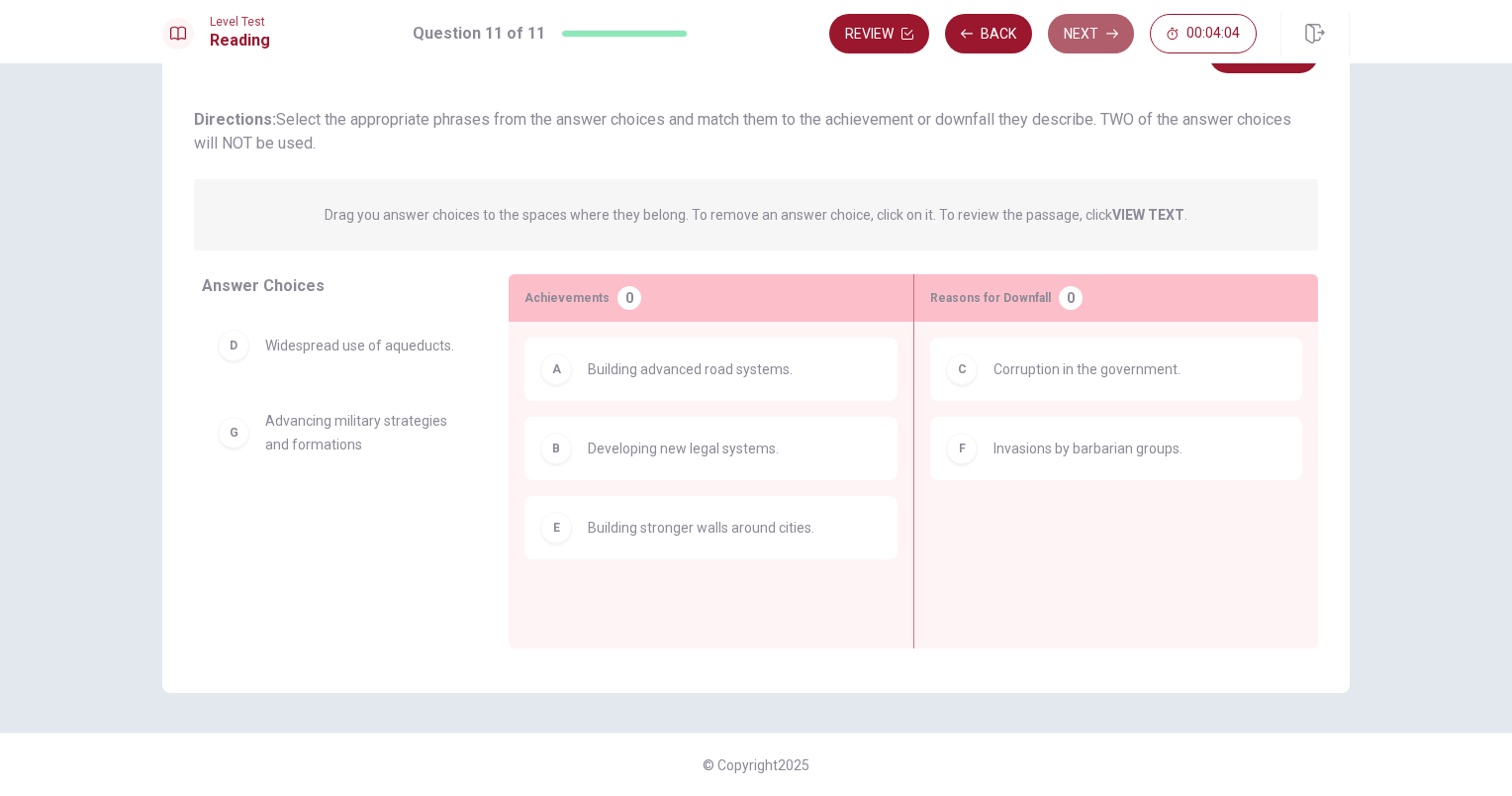click on "Next" at bounding box center [1090, 34] 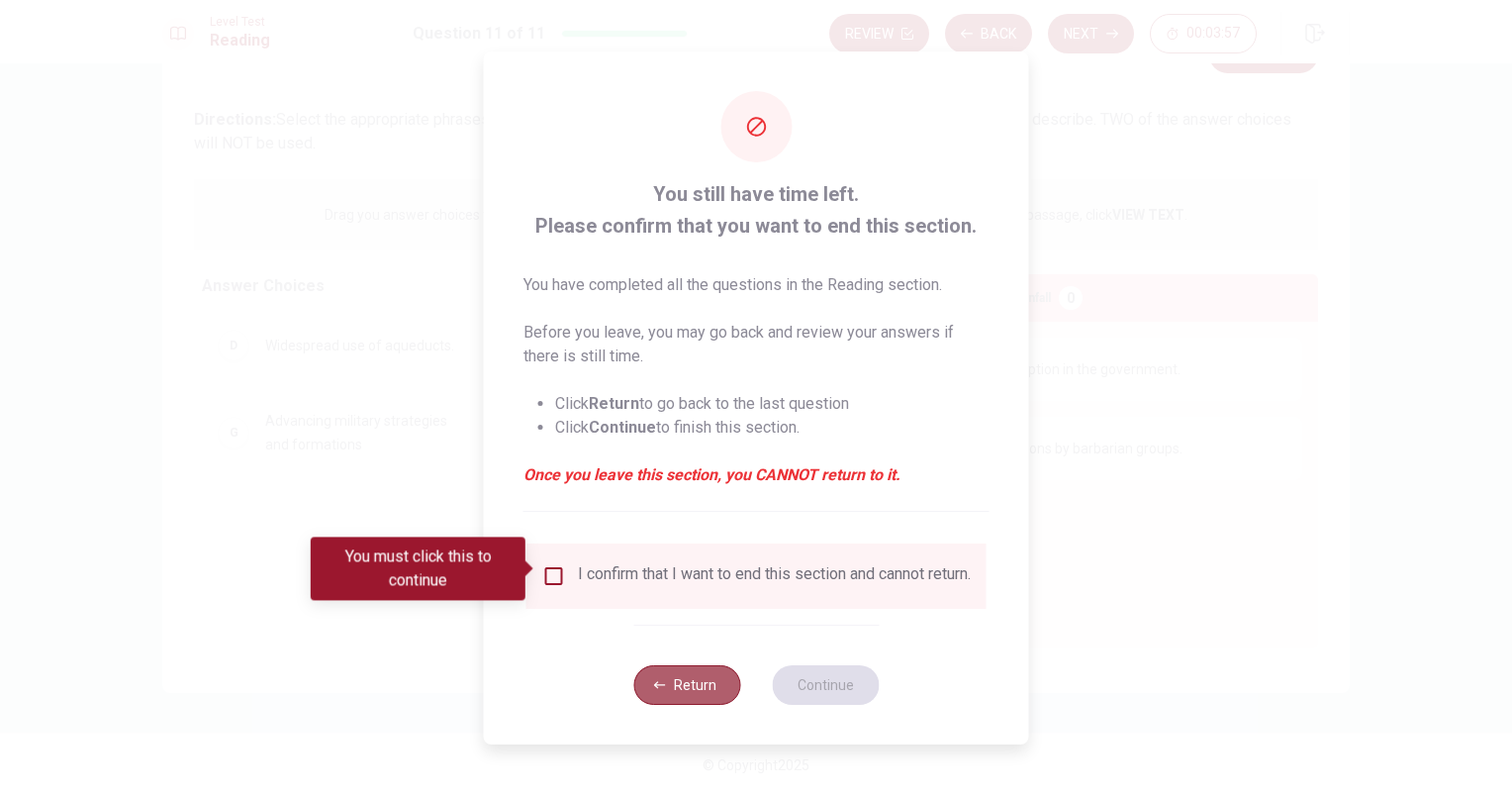 click on "Return" at bounding box center [687, 685] 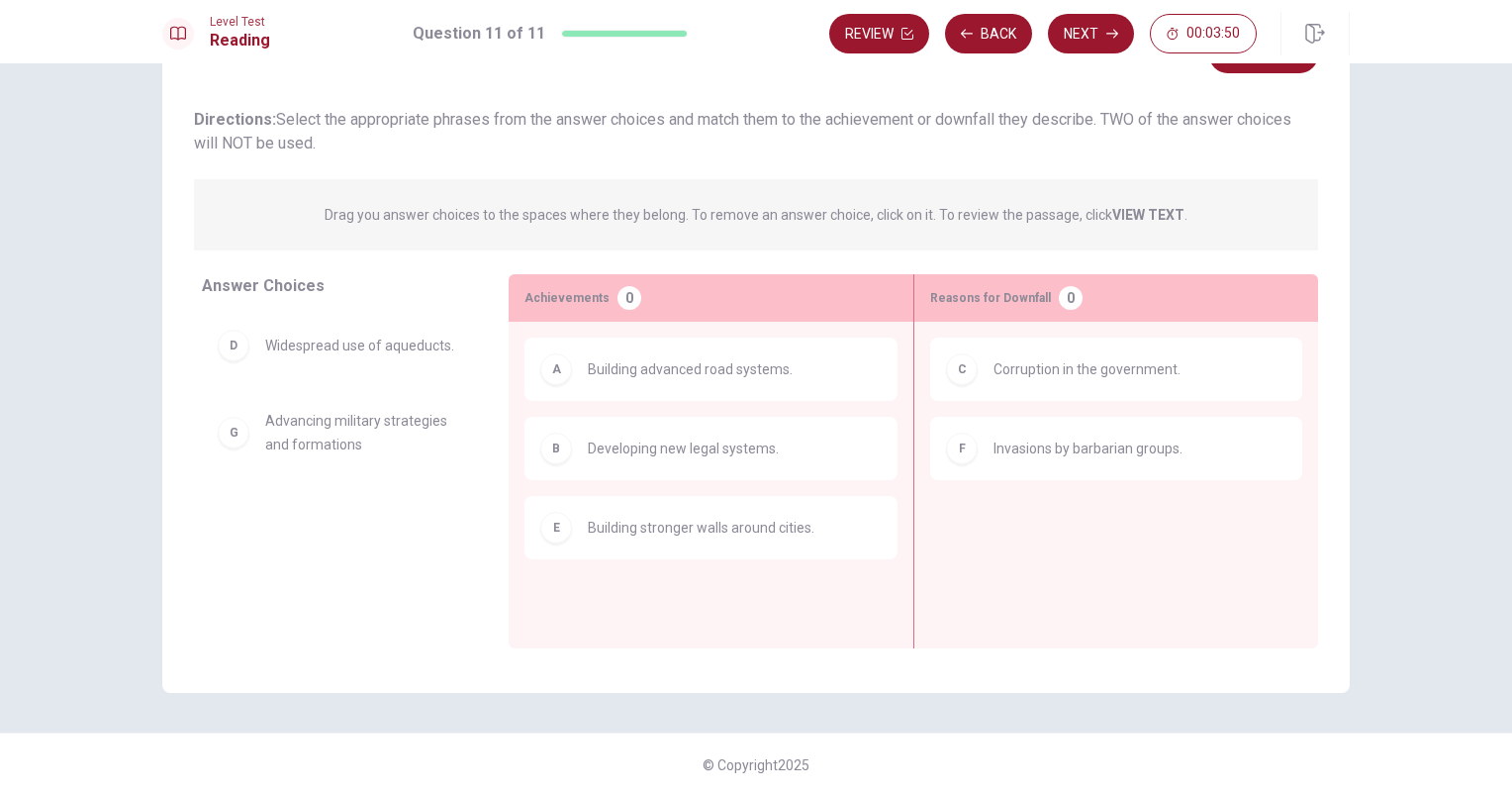 click on "Question 11 View text Directions:  Select the appropriate phrases from the answer choices and match them to the achievement or downfall they describe. TWO of the answer choices will NOT be used. Drag you answer choices to the spaces where they belong. To remove an answer choice, click on it. To review the passage, click  VIEW TEXT . D Widespread use of aqueducts.
Achievements     0 Reasons for Downfall 0 G Advancing military strategies and formations Achievements     0 Reasons for Downfall 0 Achievements     3 A Building advanced road systems.
B Developing new legal systems.
E Building stronger walls around cities.
Reasons for Downfall 2 C Corruption in the government.
F Invasions by [DEMOGRAPHIC_DATA] groups. Answer Choices D Widespread use of aqueducts.
G Advancing military strategies and formations Achievements     0 A Building advanced road systems.
B Developing new legal systems.
E Building stronger walls around cities.
Reasons for Downfall 0 C Corruption in the government.
F" at bounding box center (756, 343) 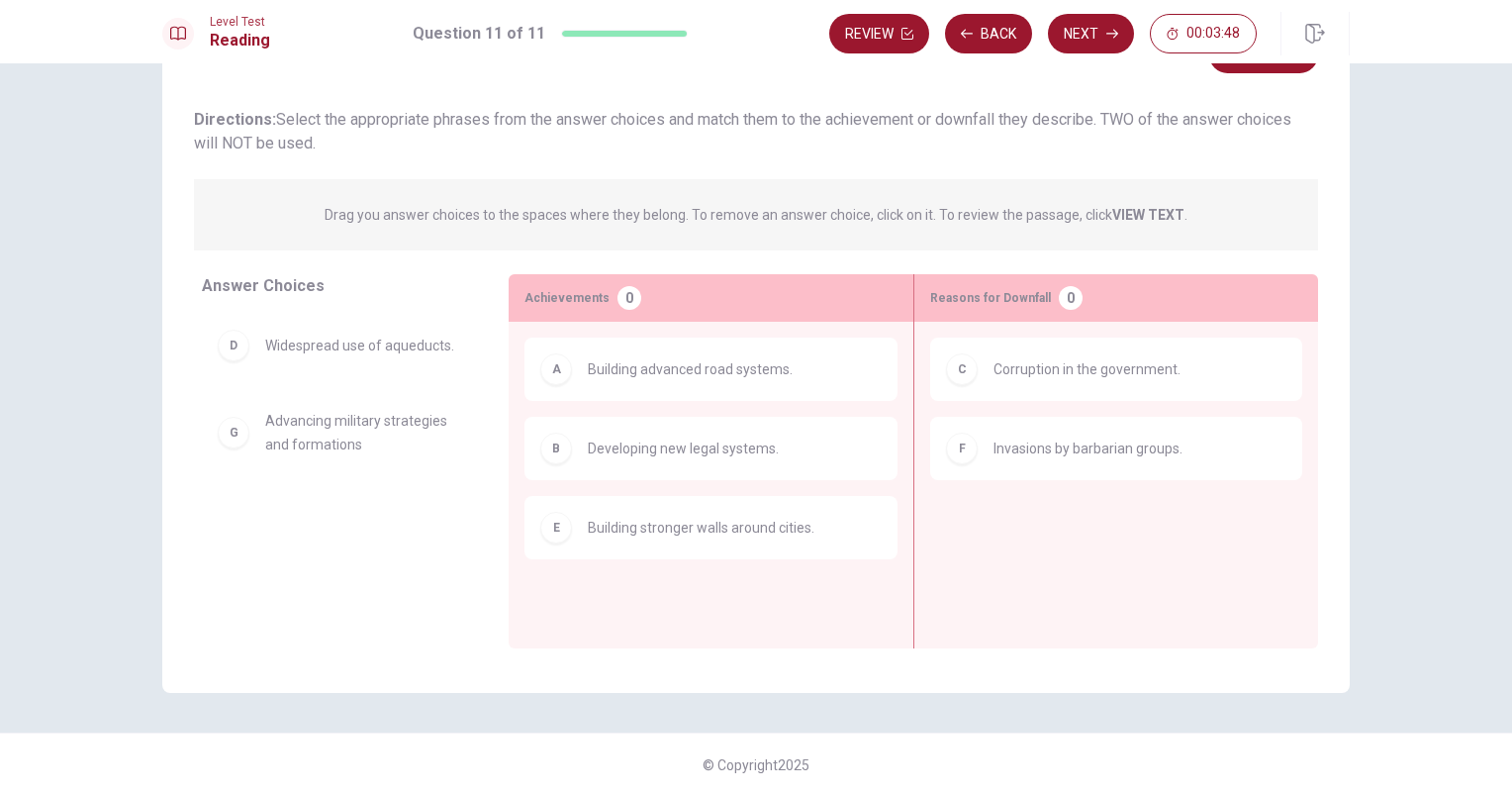 click on "Drag you answer choices to the spaces where they belong. To remove an answer choice, click on it. To review the passage, click  VIEW TEXT ." at bounding box center (756, 215) 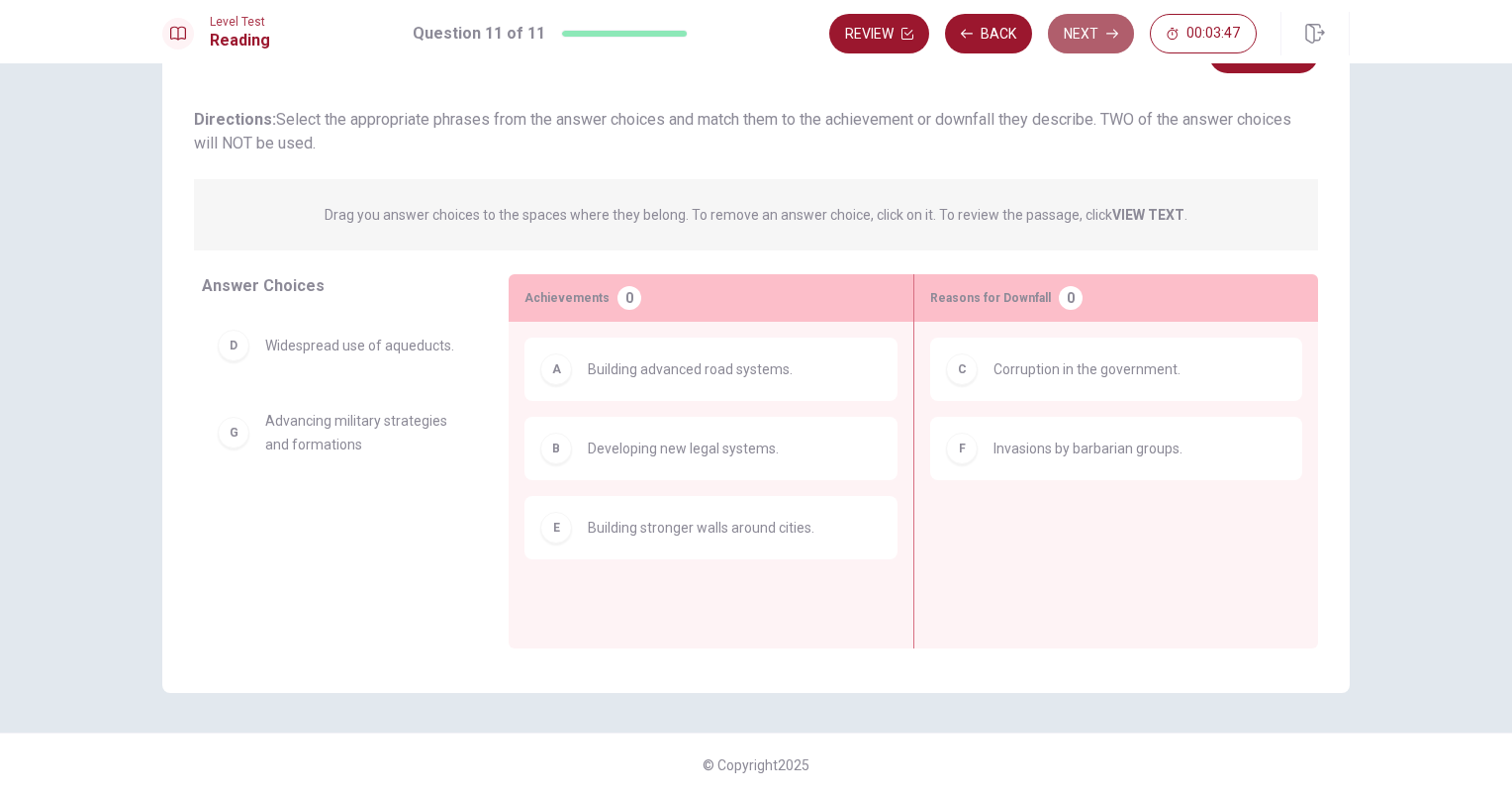 click on "Next" at bounding box center (1090, 34) 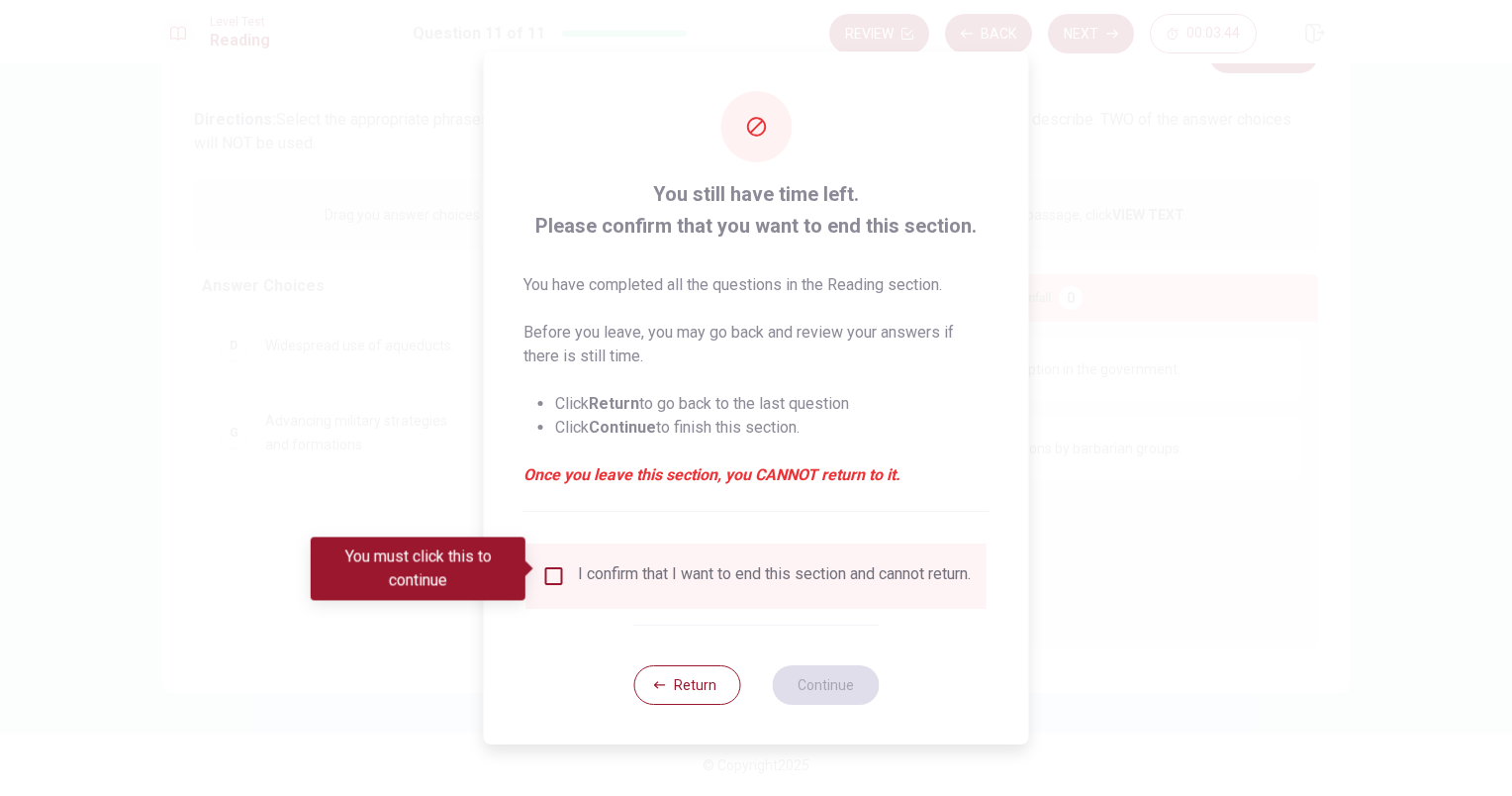 click at bounding box center (554, 576) 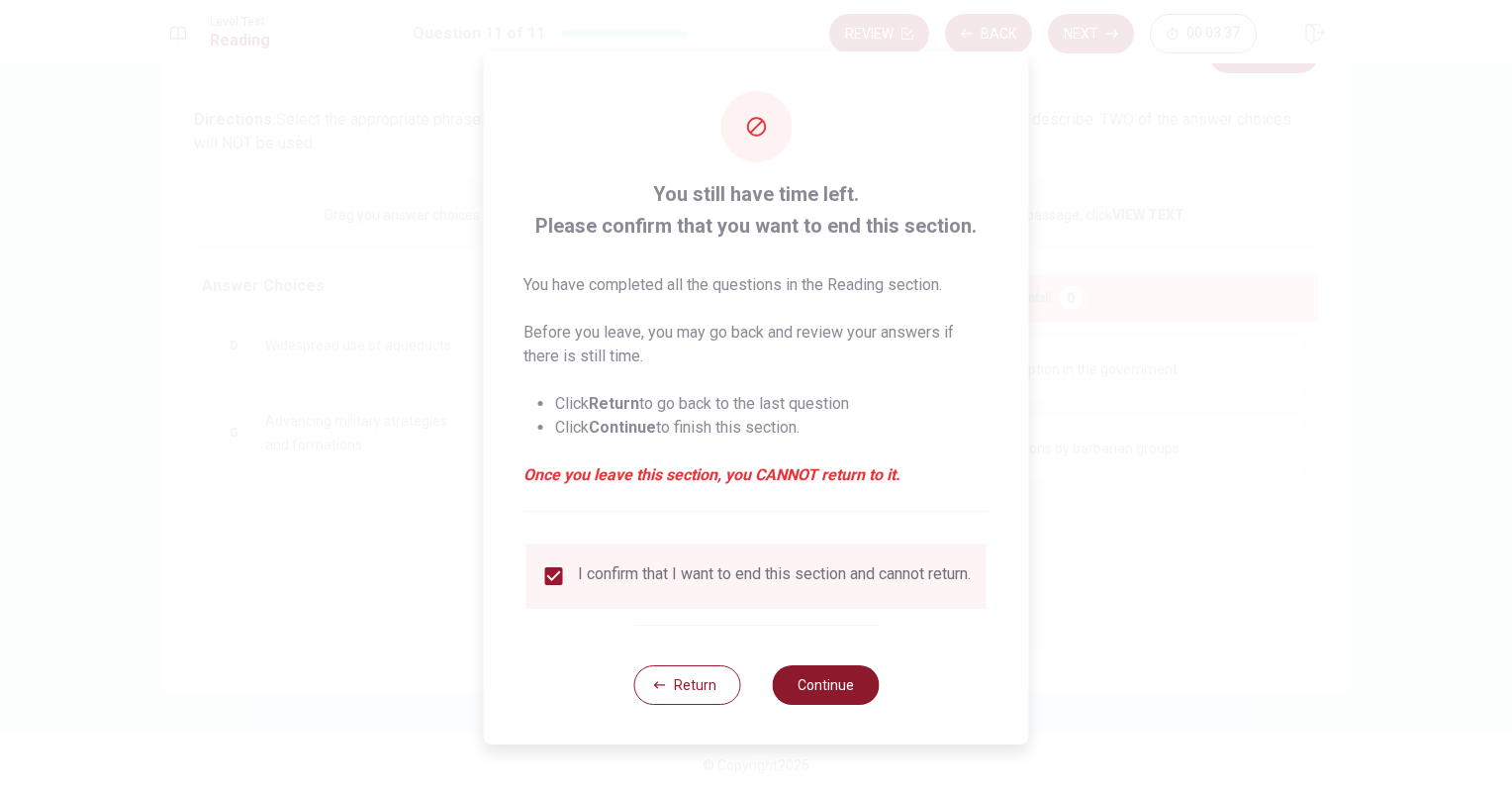 click on "Continue" at bounding box center [825, 685] 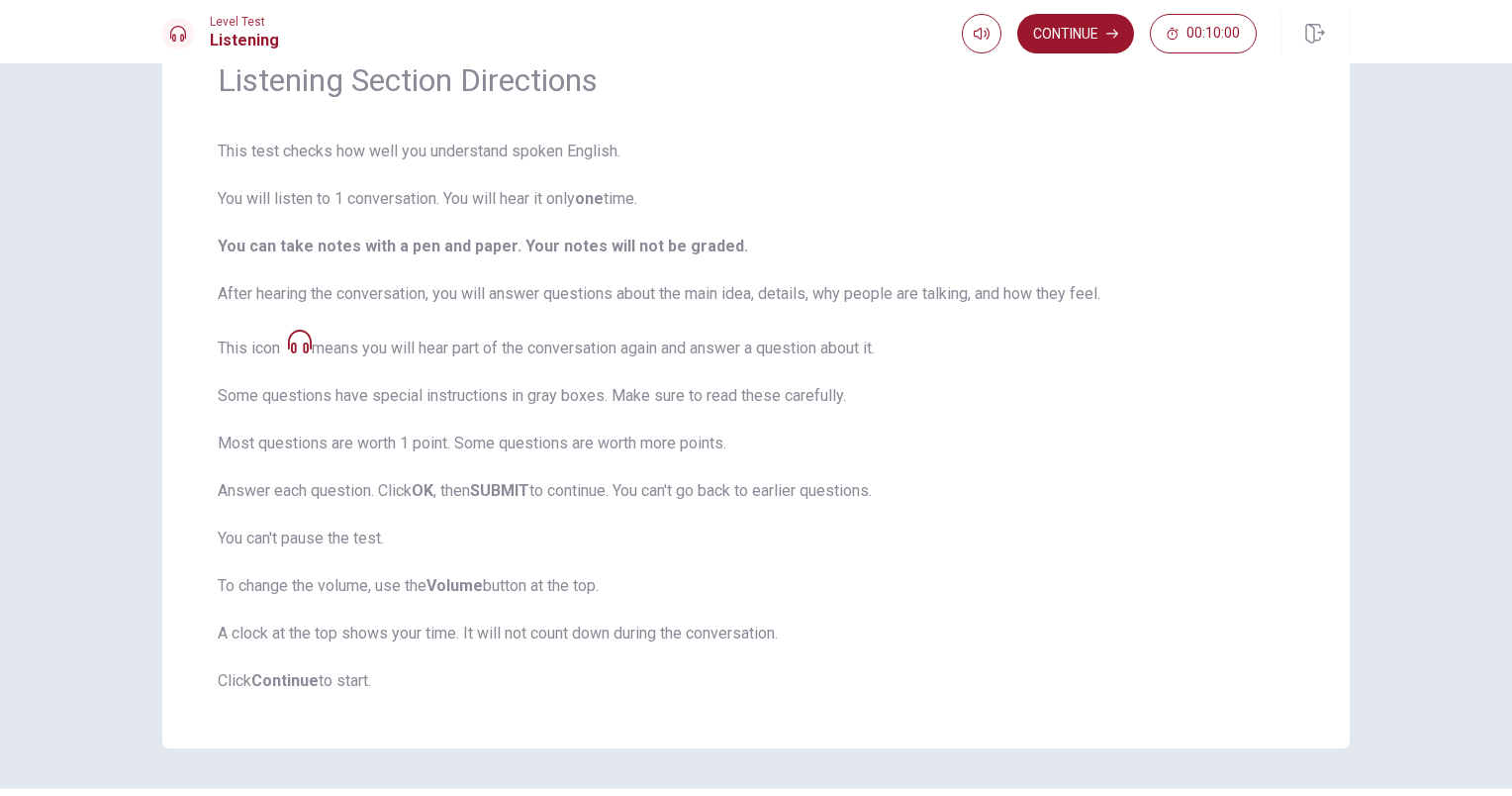 click on "This test checks how well you understand spoken English.
You will listen to 1 conversation. You will hear it only  one  time.
You can take notes with a pen and paper. Your notes will not be graded.
After hearing the conversation, you will answer questions about the main idea, details, why people are talking, and how they feel.
This icon    means you will hear part of the conversation again and answer a question about it.
Some questions have special instructions in gray boxes. Make sure to read these carefully.
Most questions are worth 1 point. Some questions are worth more points.
Answer each question. Click  OK , then  SUBMIT  to continue. You can't go back to earlier questions.
You can't pause the test.
To change the volume, use the  Volume  button at the top.
A clock at the top shows your time. It will not count down during the conversation.
Click  Continue  to start." at bounding box center [756, 416] 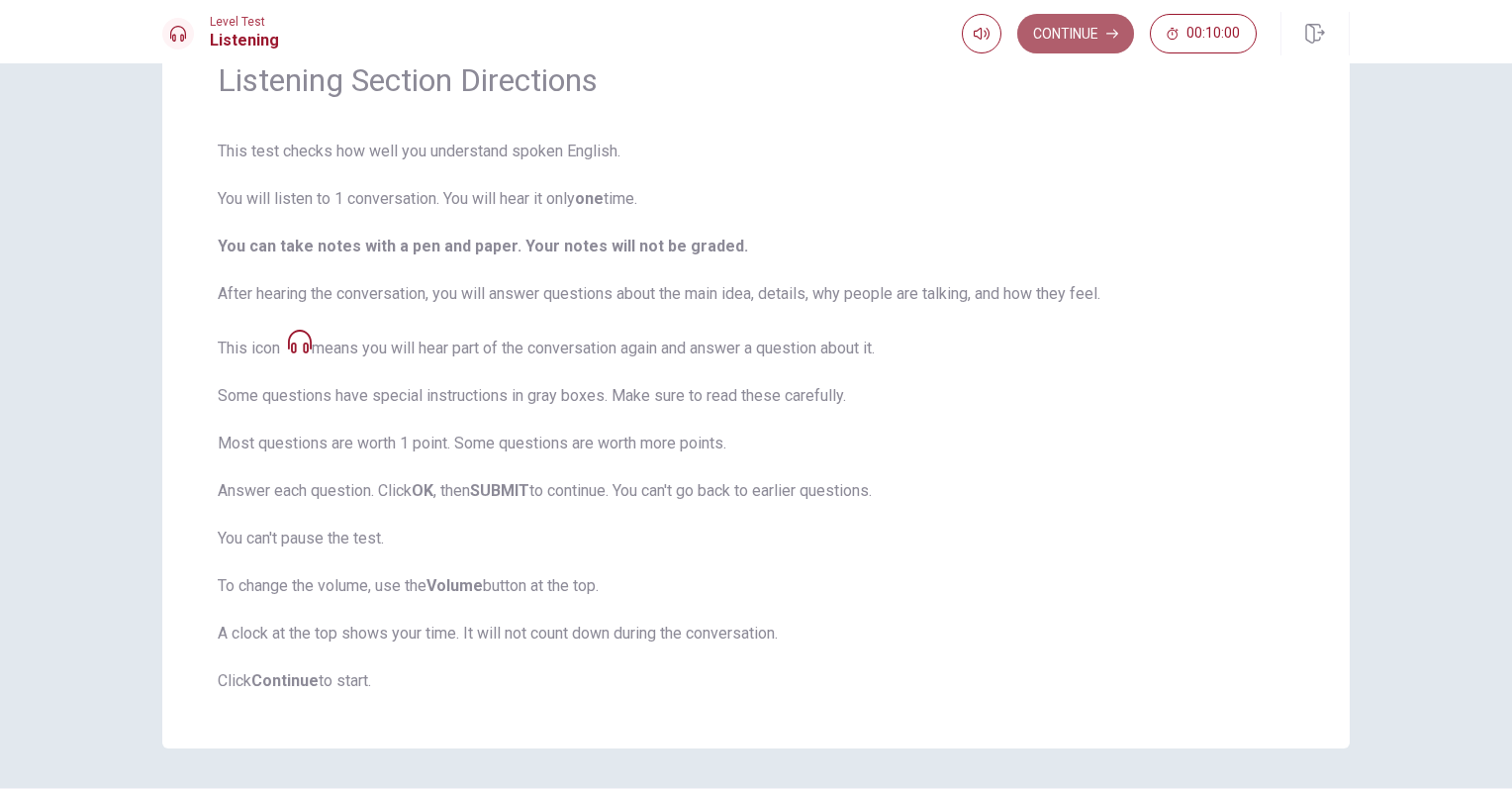 click on "Continue" at bounding box center (1076, 34) 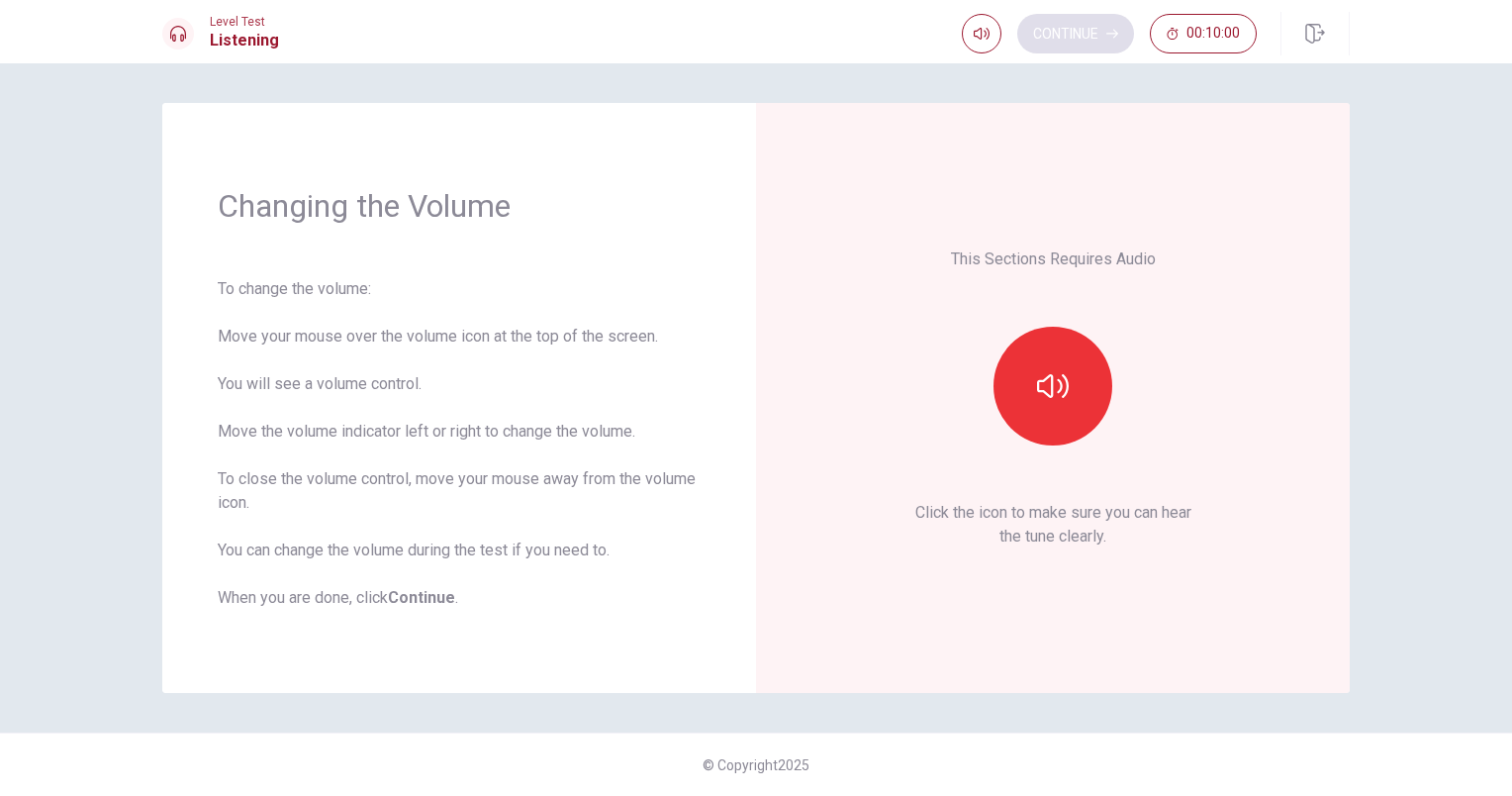 scroll, scrollTop: 0, scrollLeft: 0, axis: both 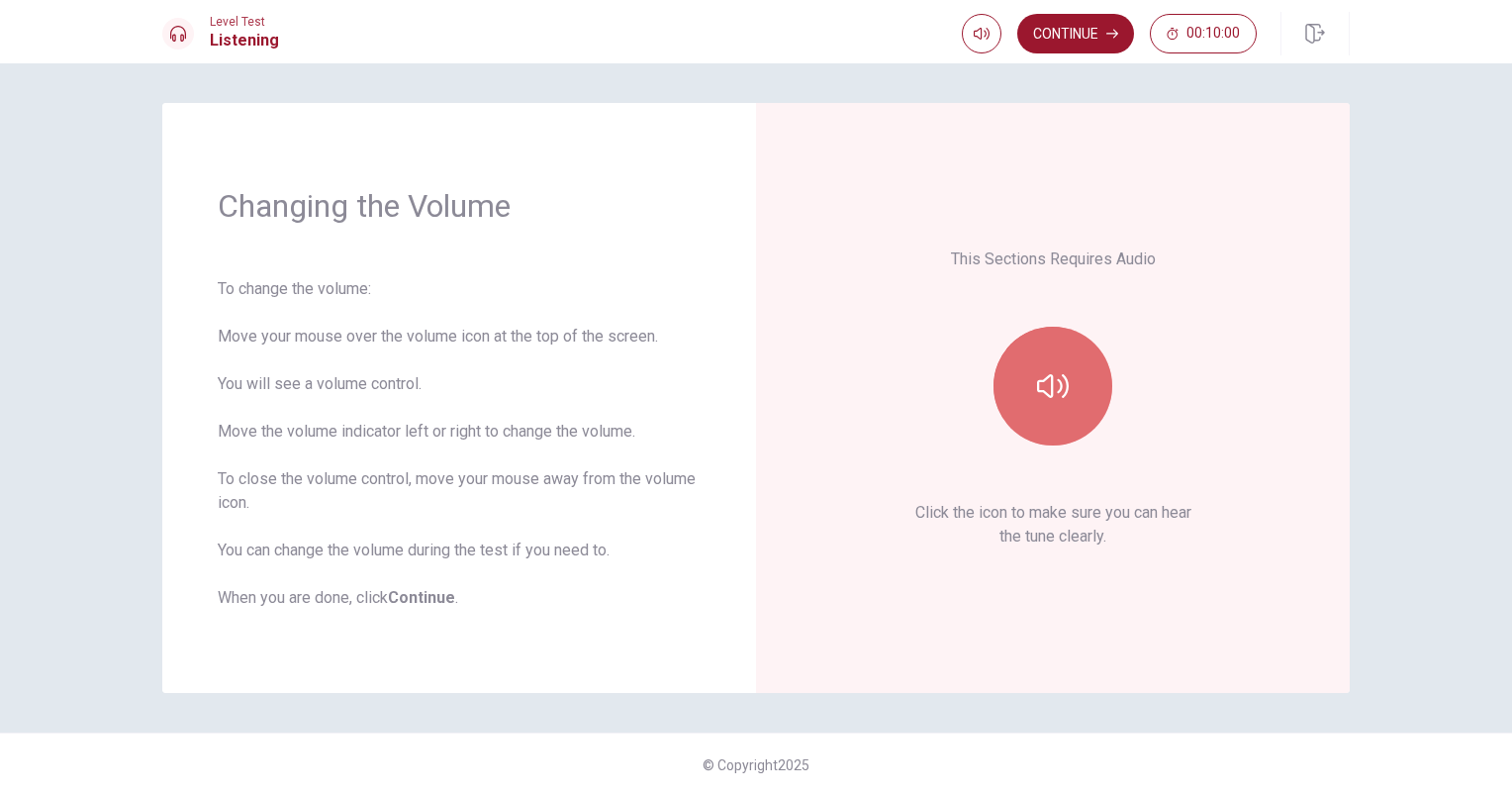 click at bounding box center (1053, 386) 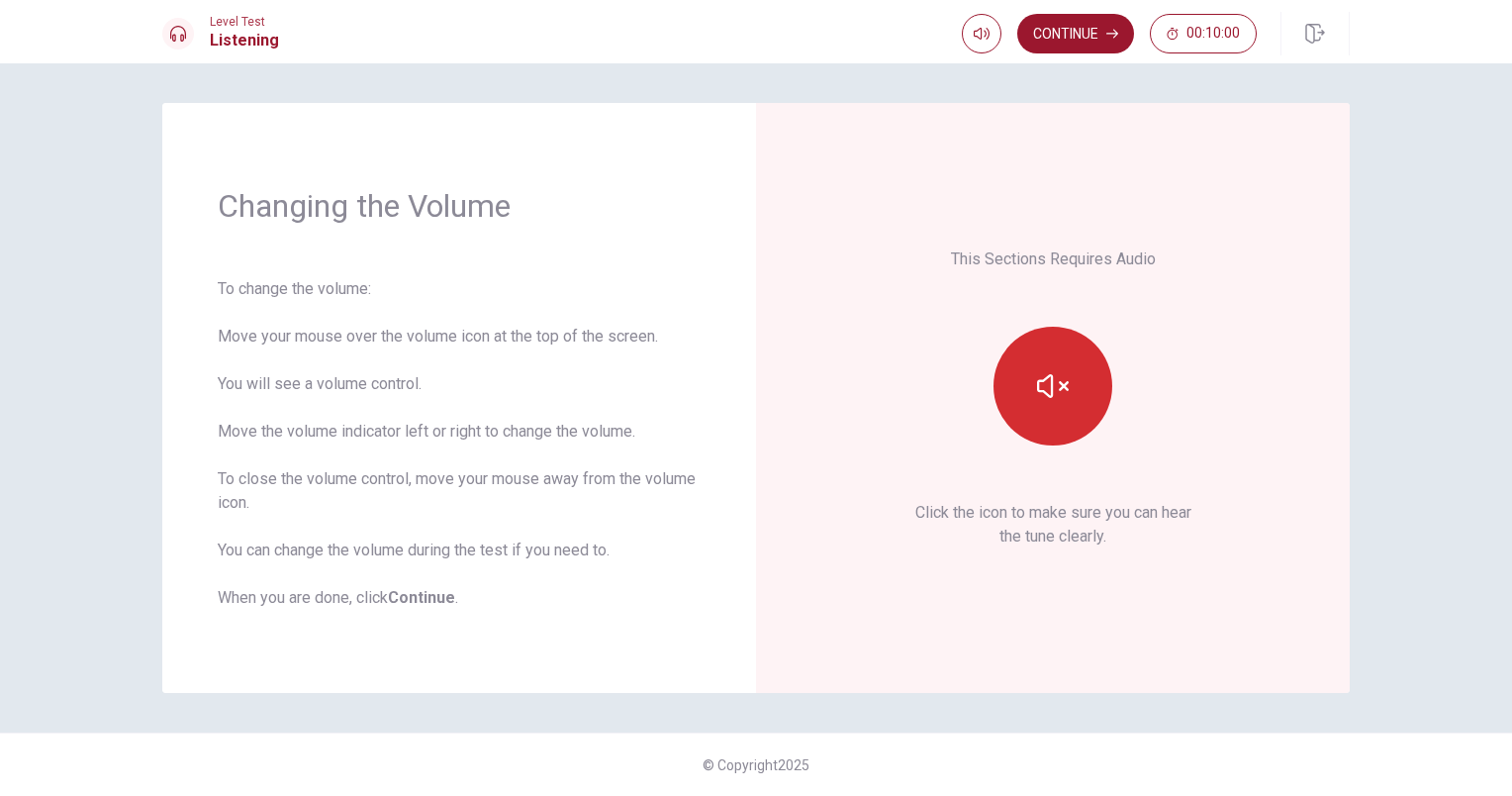 click 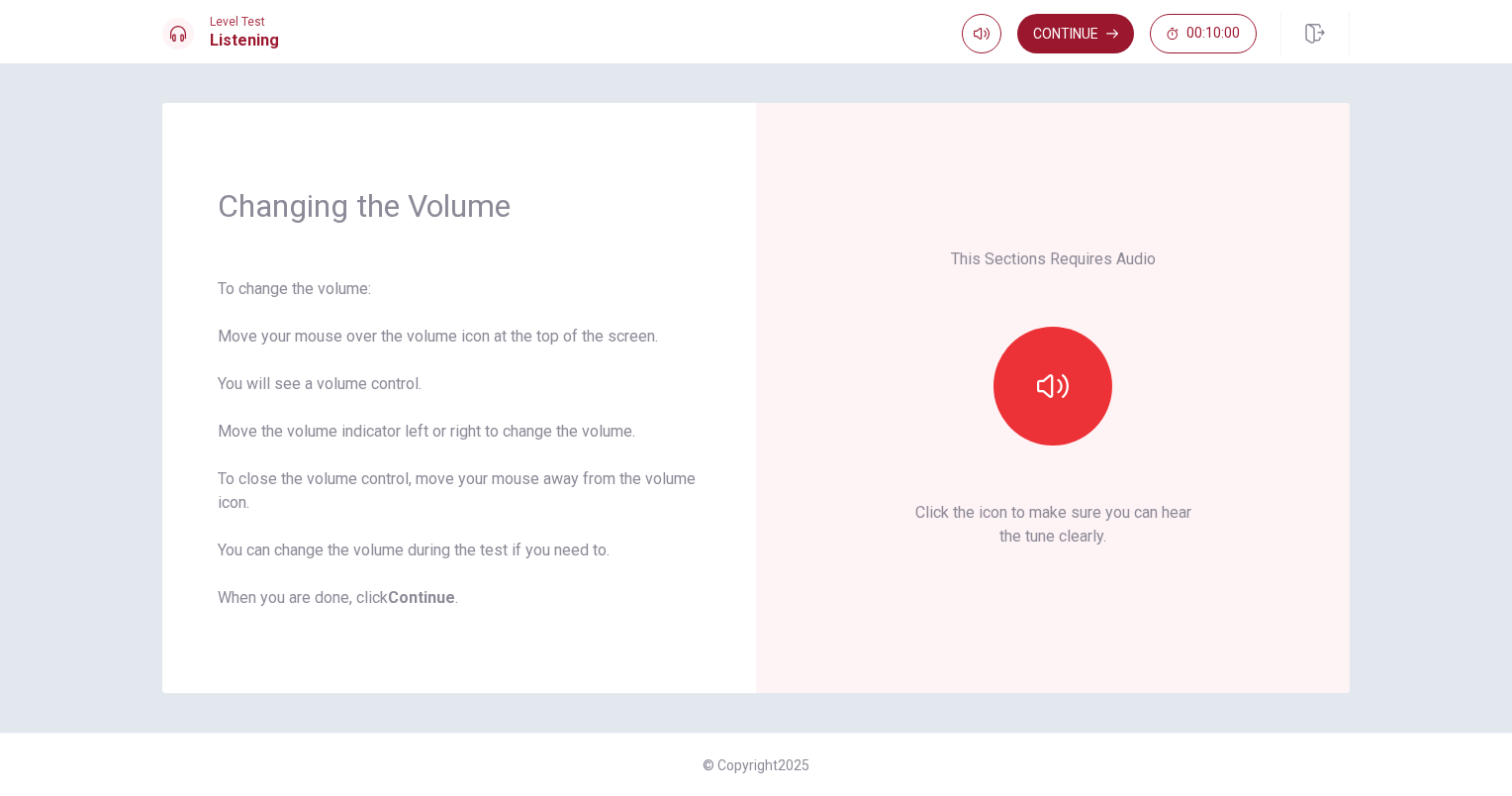click on "Level Test   Listening Continue 00:10:00" at bounding box center (756, 32) 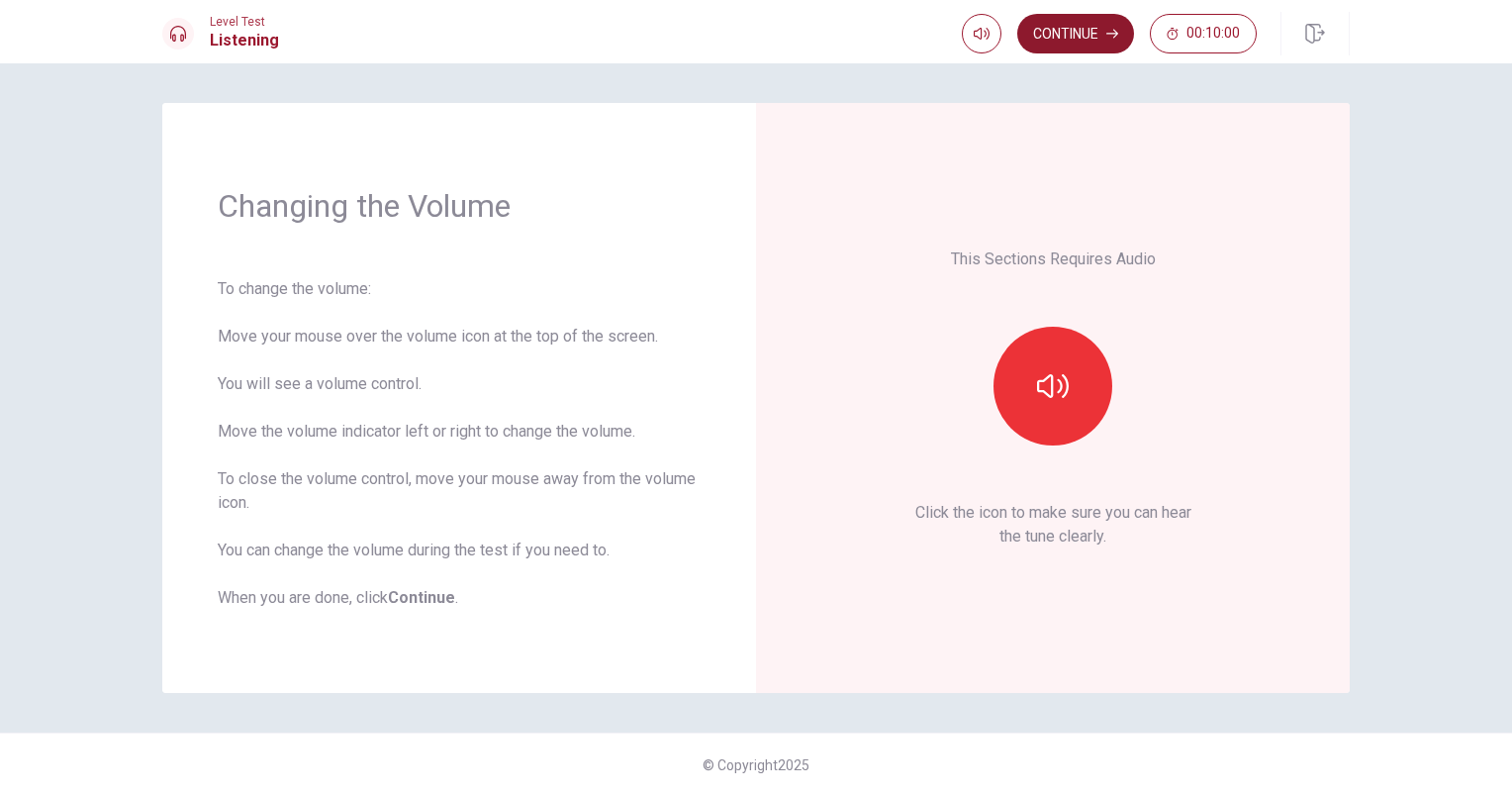 click on "Continue" at bounding box center [1076, 34] 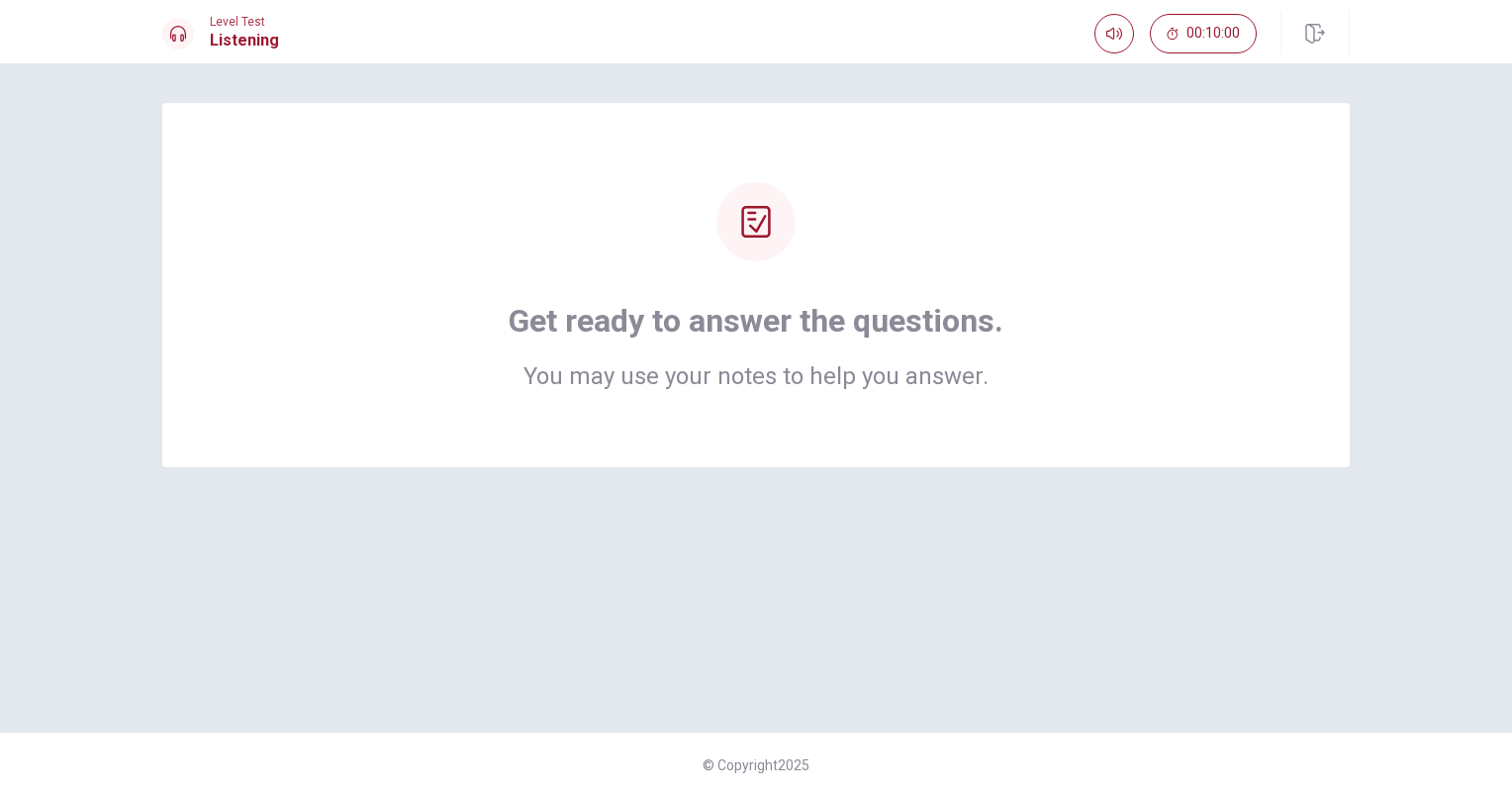 drag, startPoint x: 1180, startPoint y: 534, endPoint x: 986, endPoint y: 436, distance: 217.3476 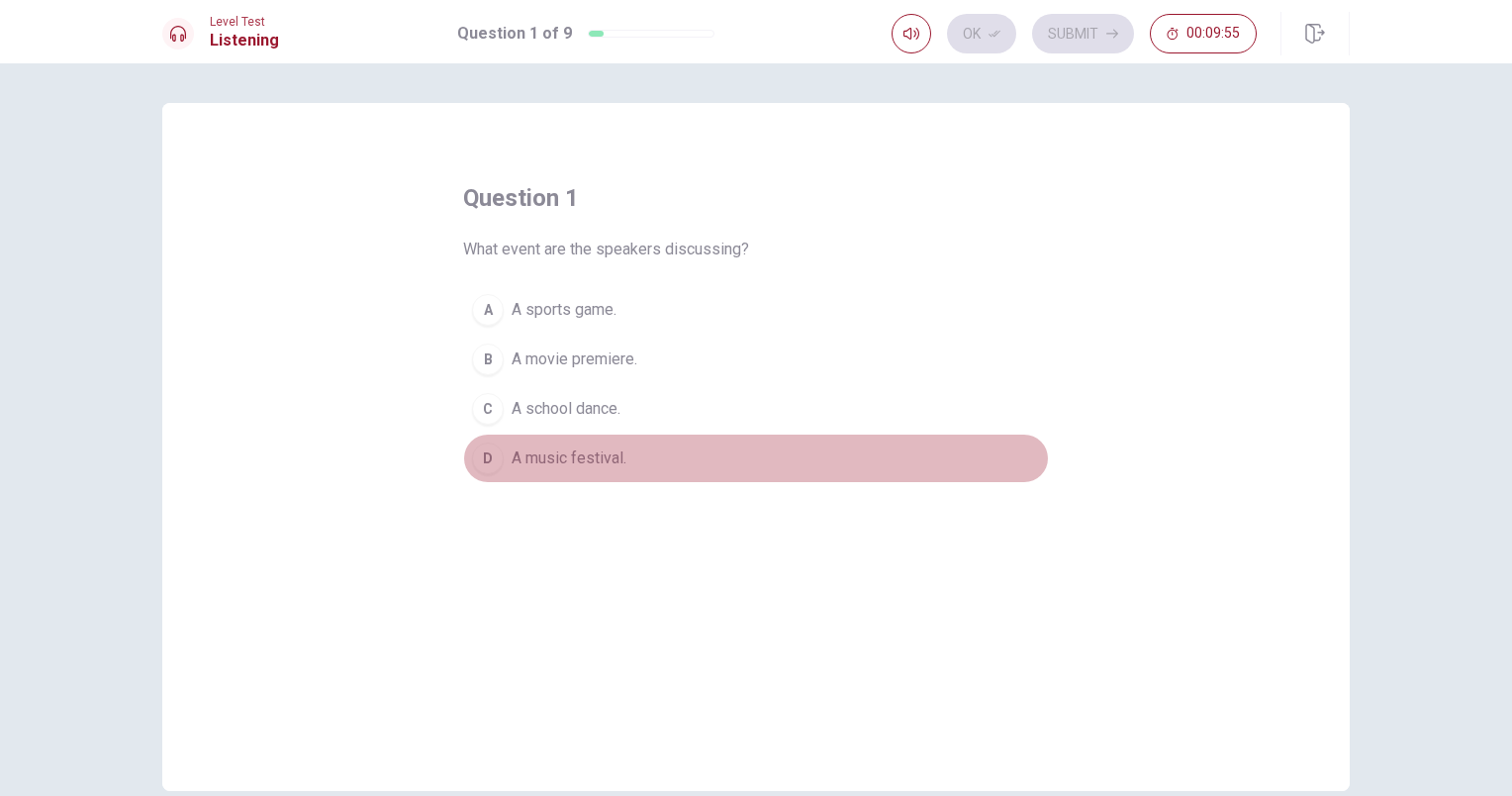click on "D" at bounding box center (488, 458) 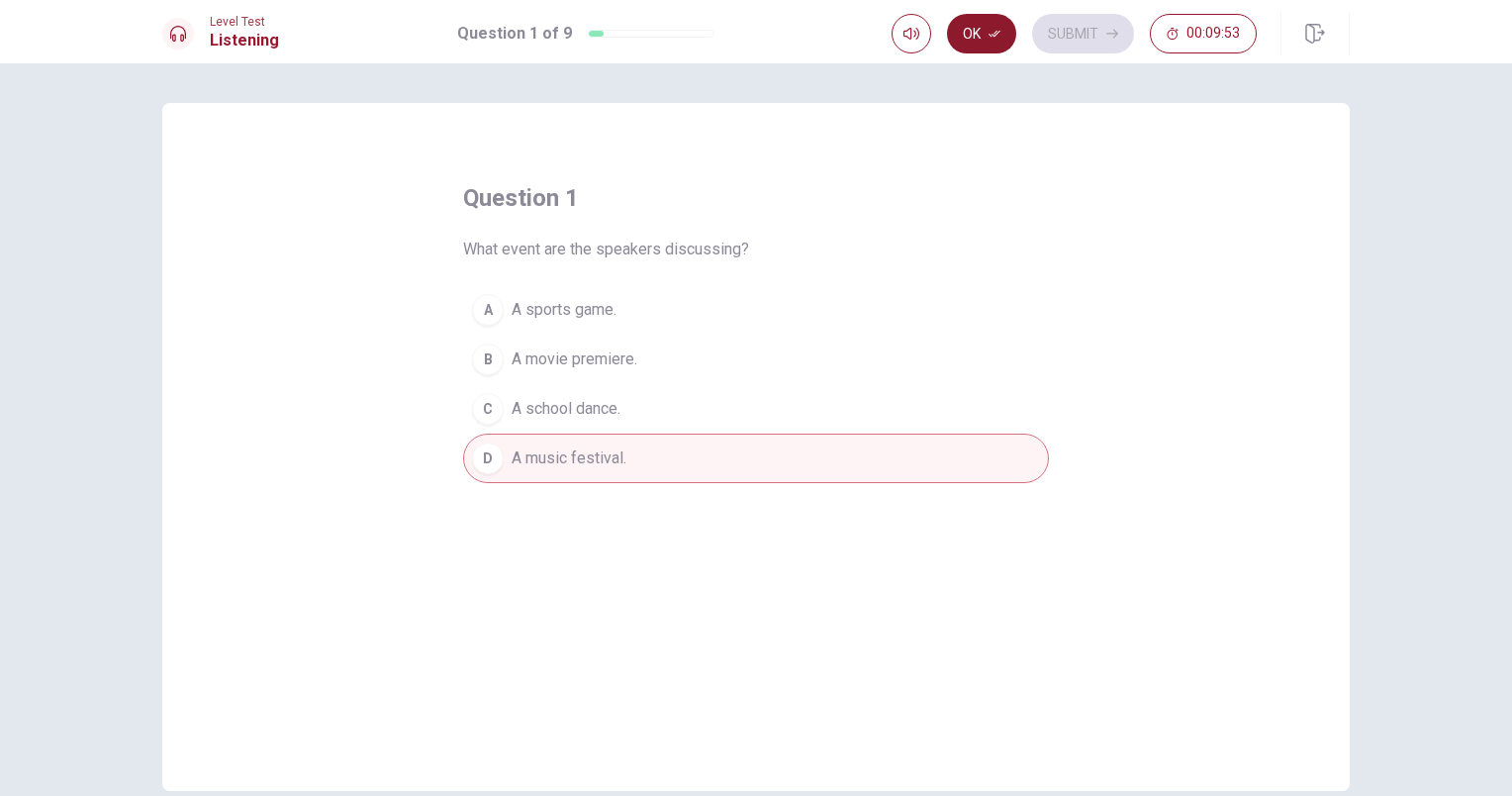 click on "Ok" at bounding box center [982, 34] 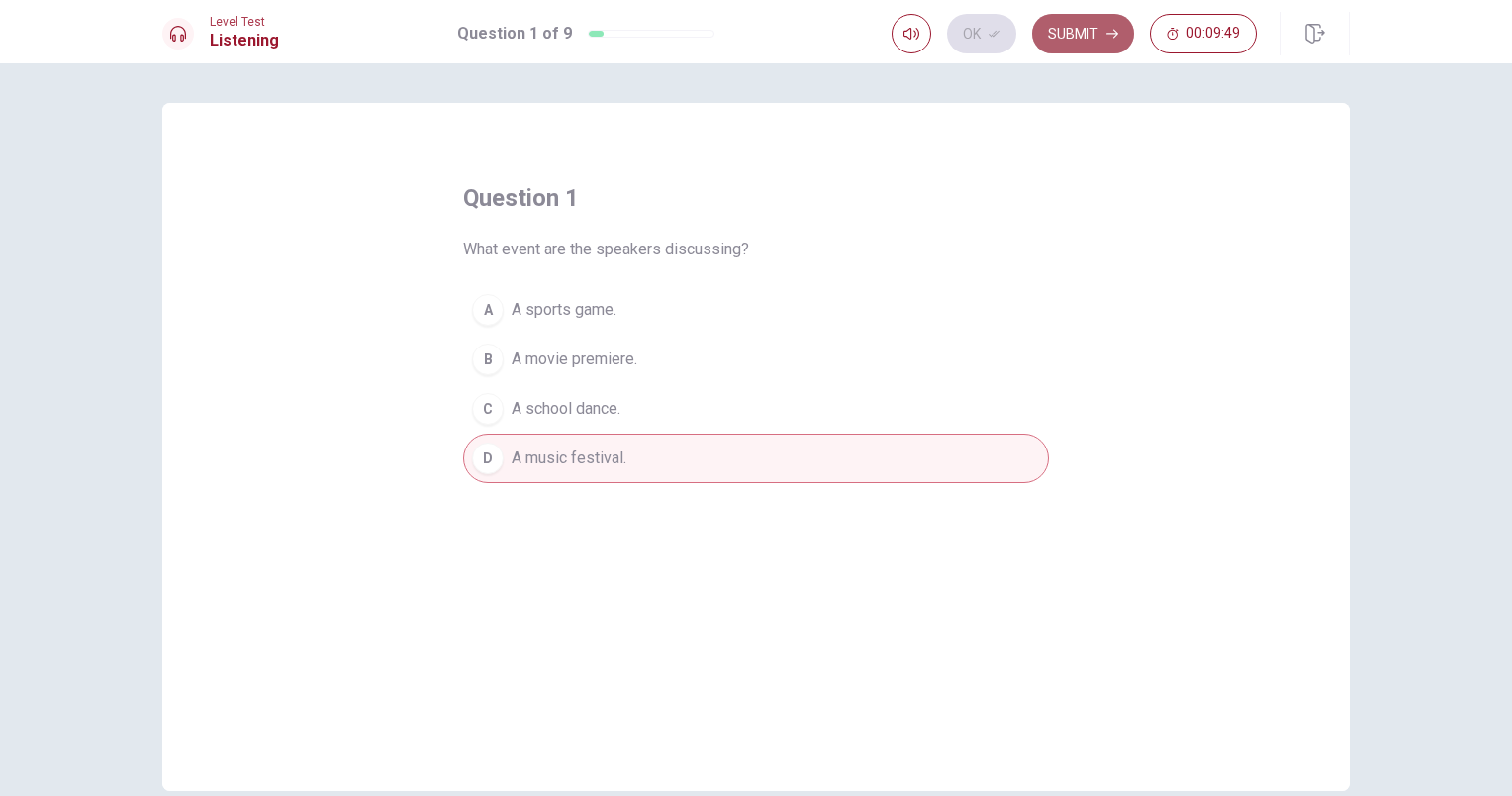 click on "Submit" at bounding box center [1083, 34] 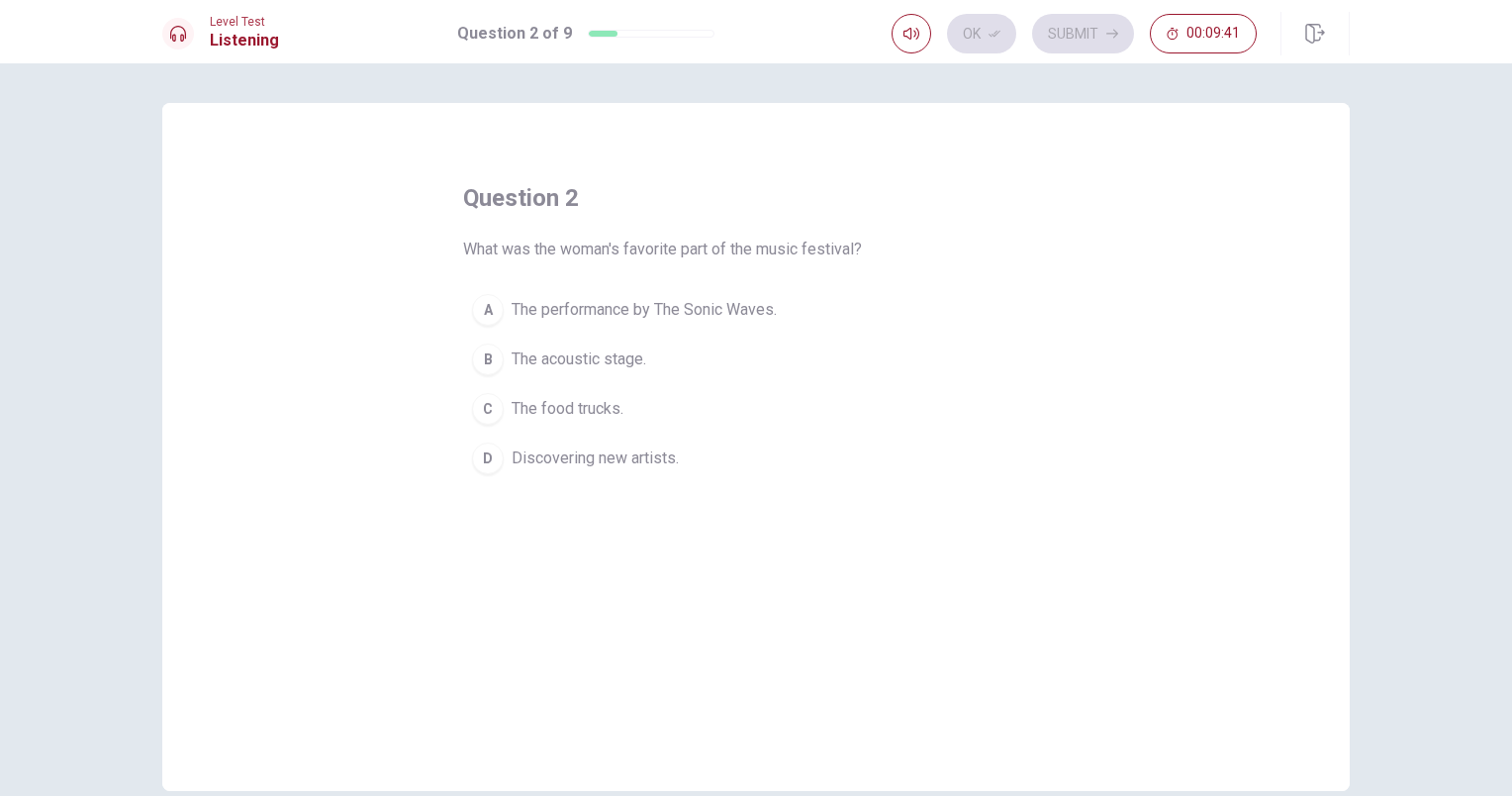 click on "A" at bounding box center (488, 310) 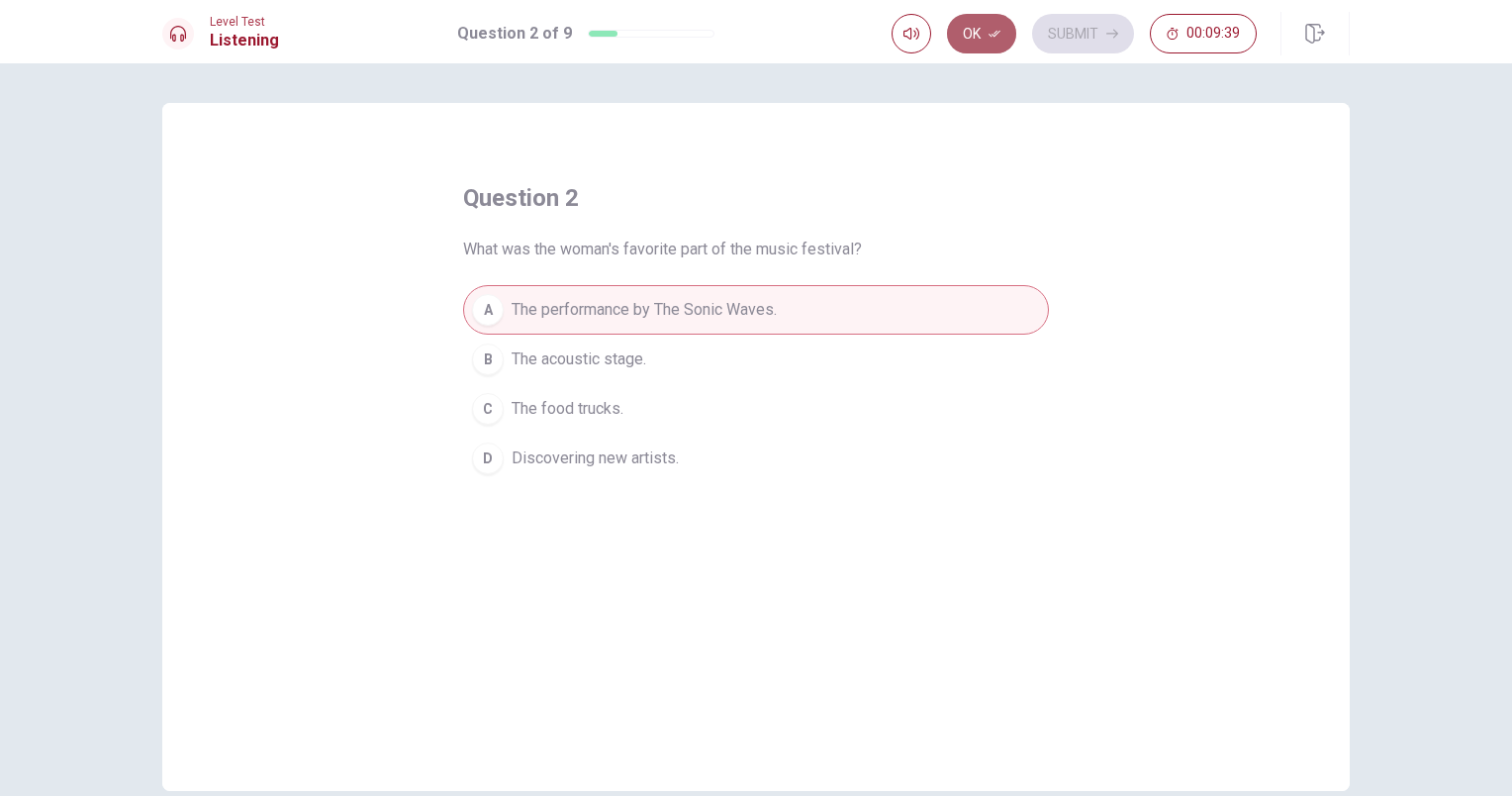 click on "Ok" at bounding box center (982, 34) 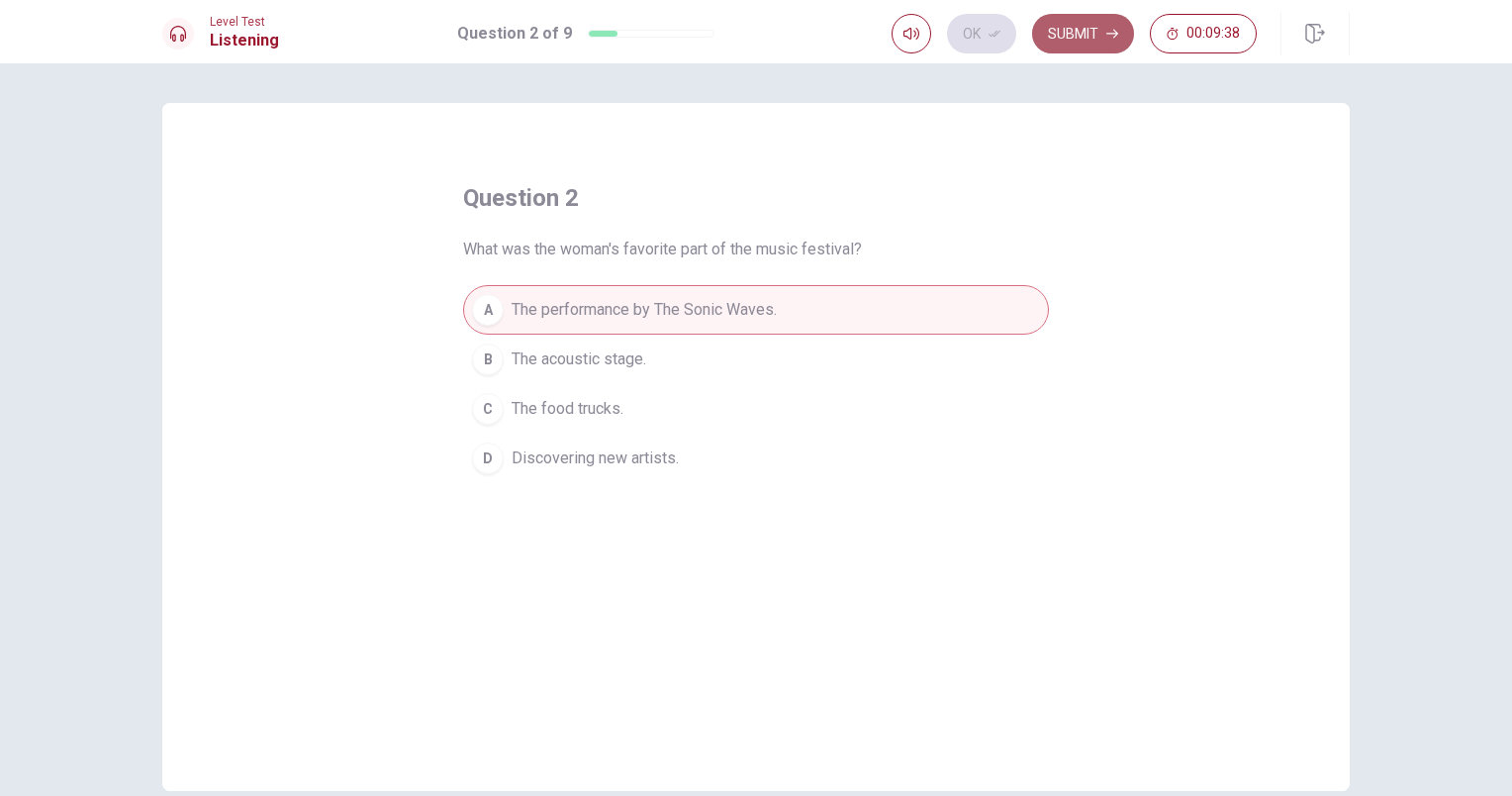 click on "Submit" at bounding box center (1083, 34) 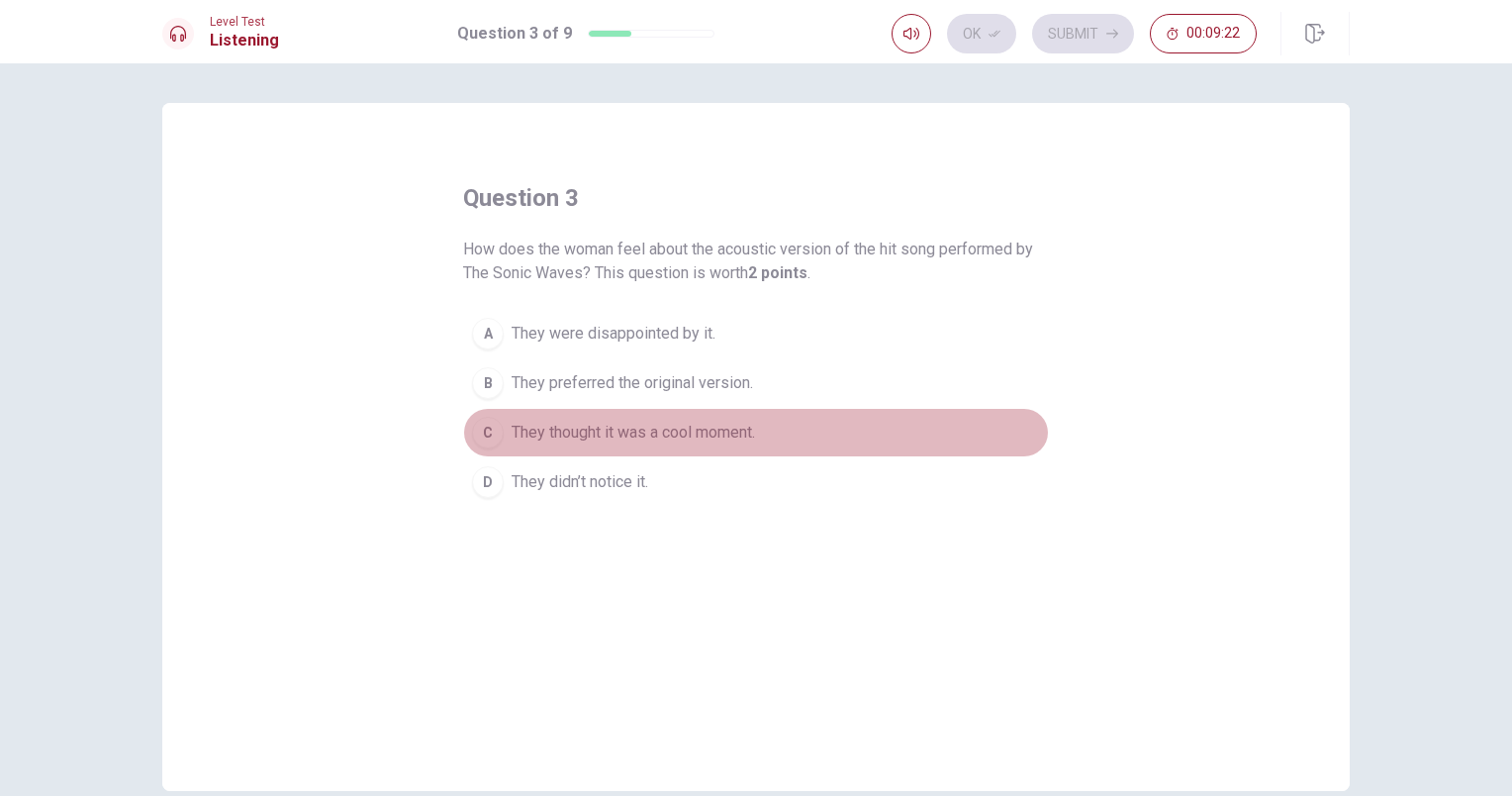 click on "C" at bounding box center (488, 433) 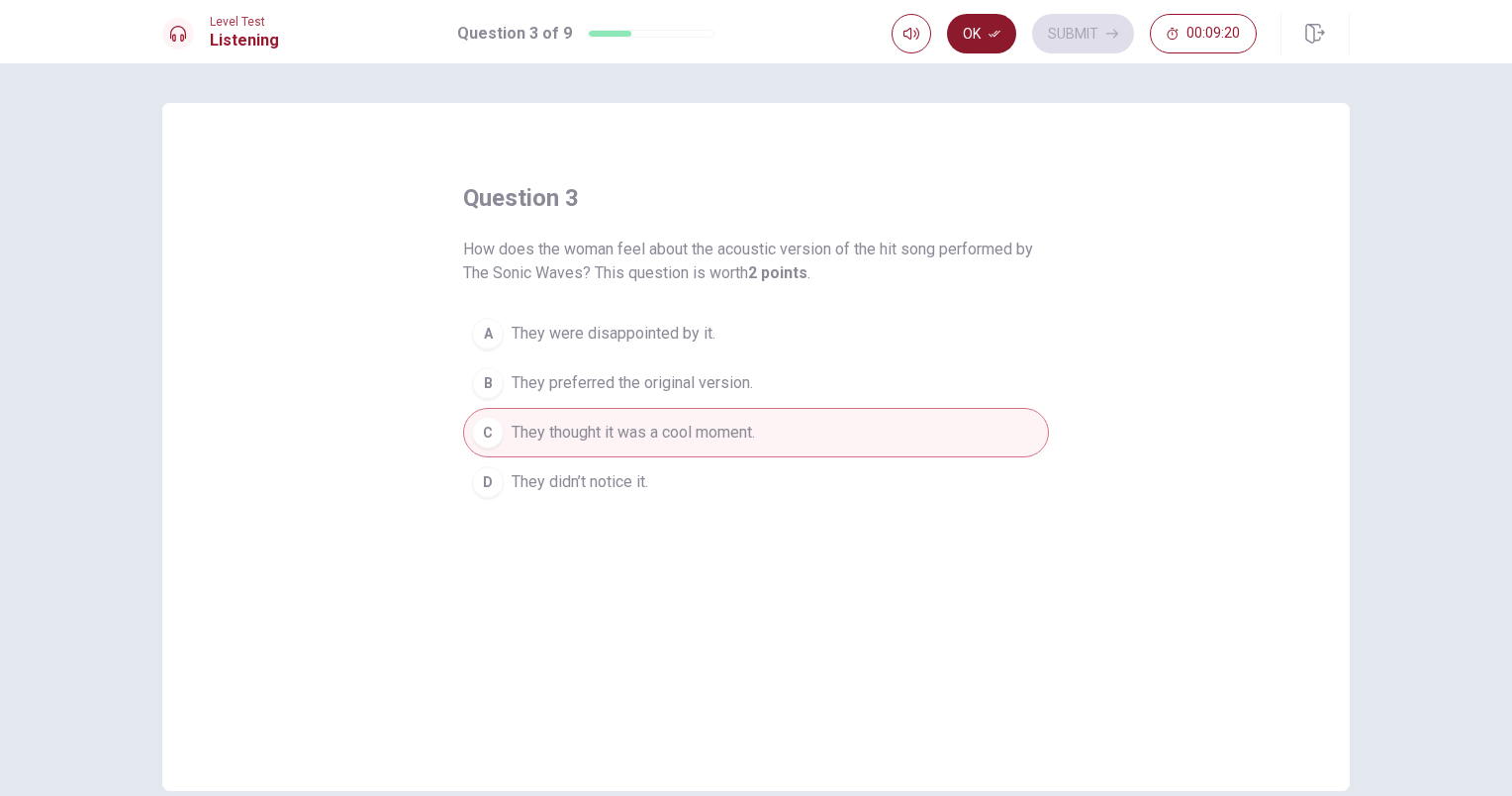 click on "Ok" at bounding box center [982, 34] 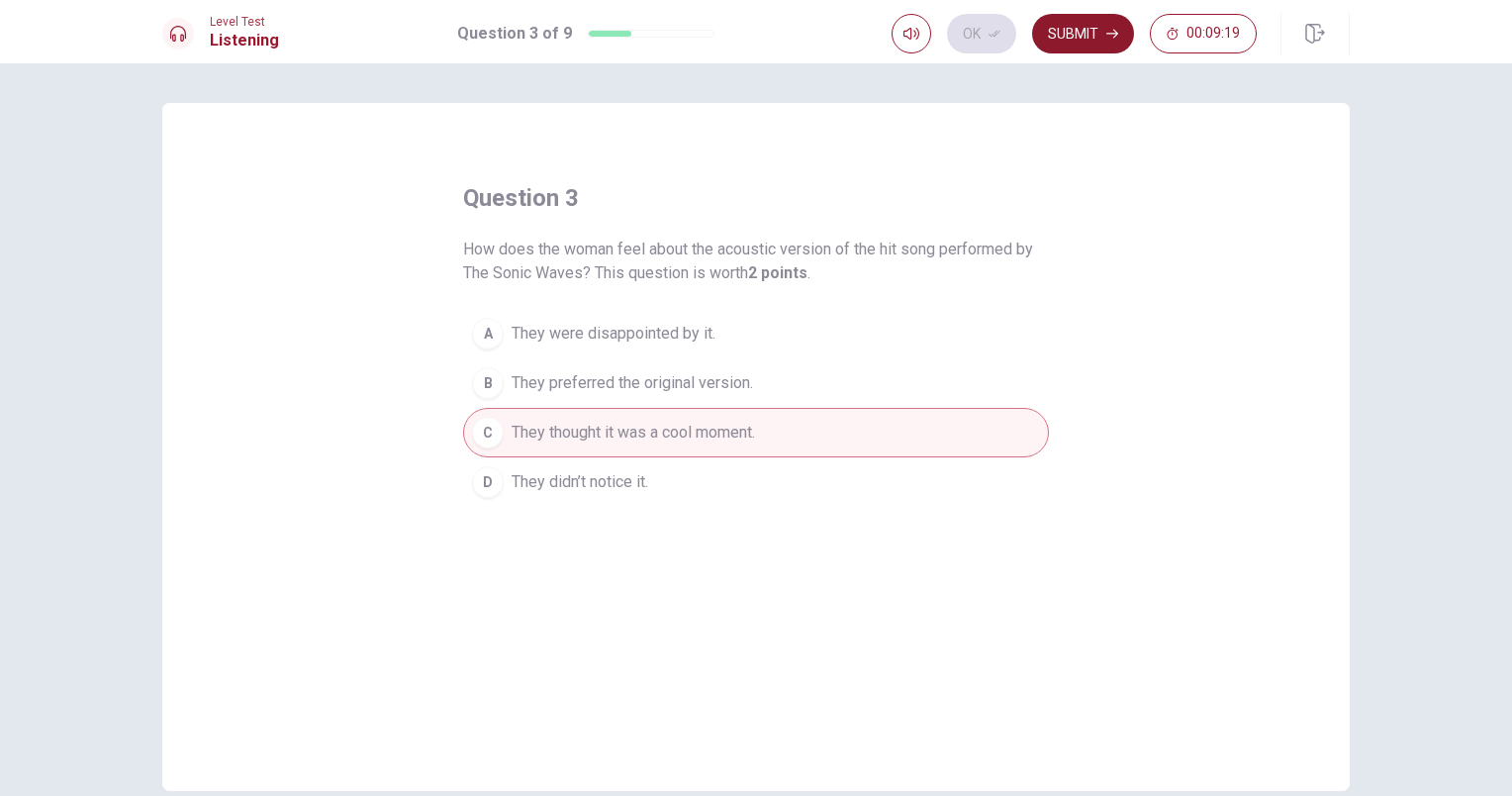 click on "Submit" at bounding box center [1083, 34] 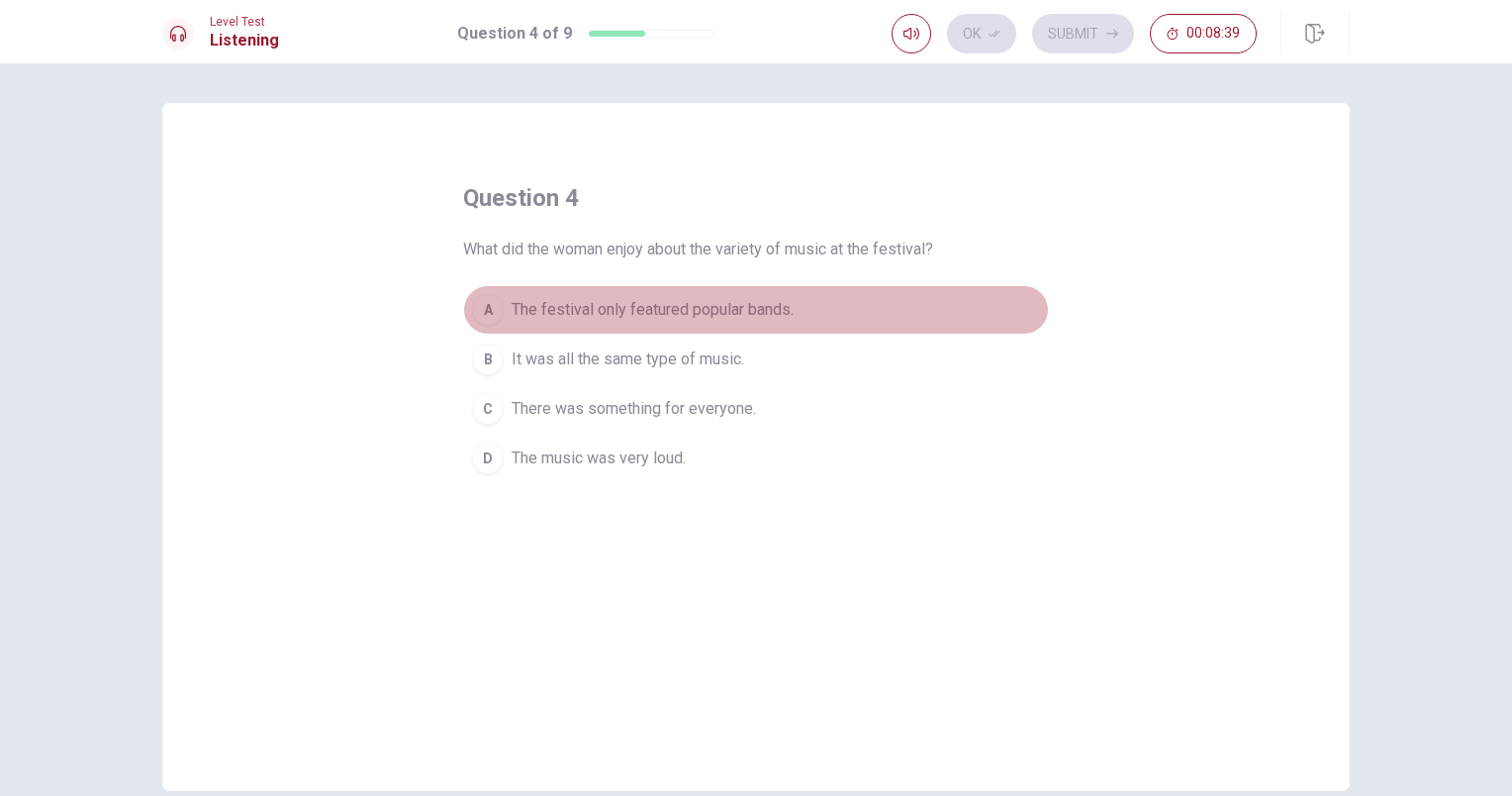 click on "A" at bounding box center (488, 310) 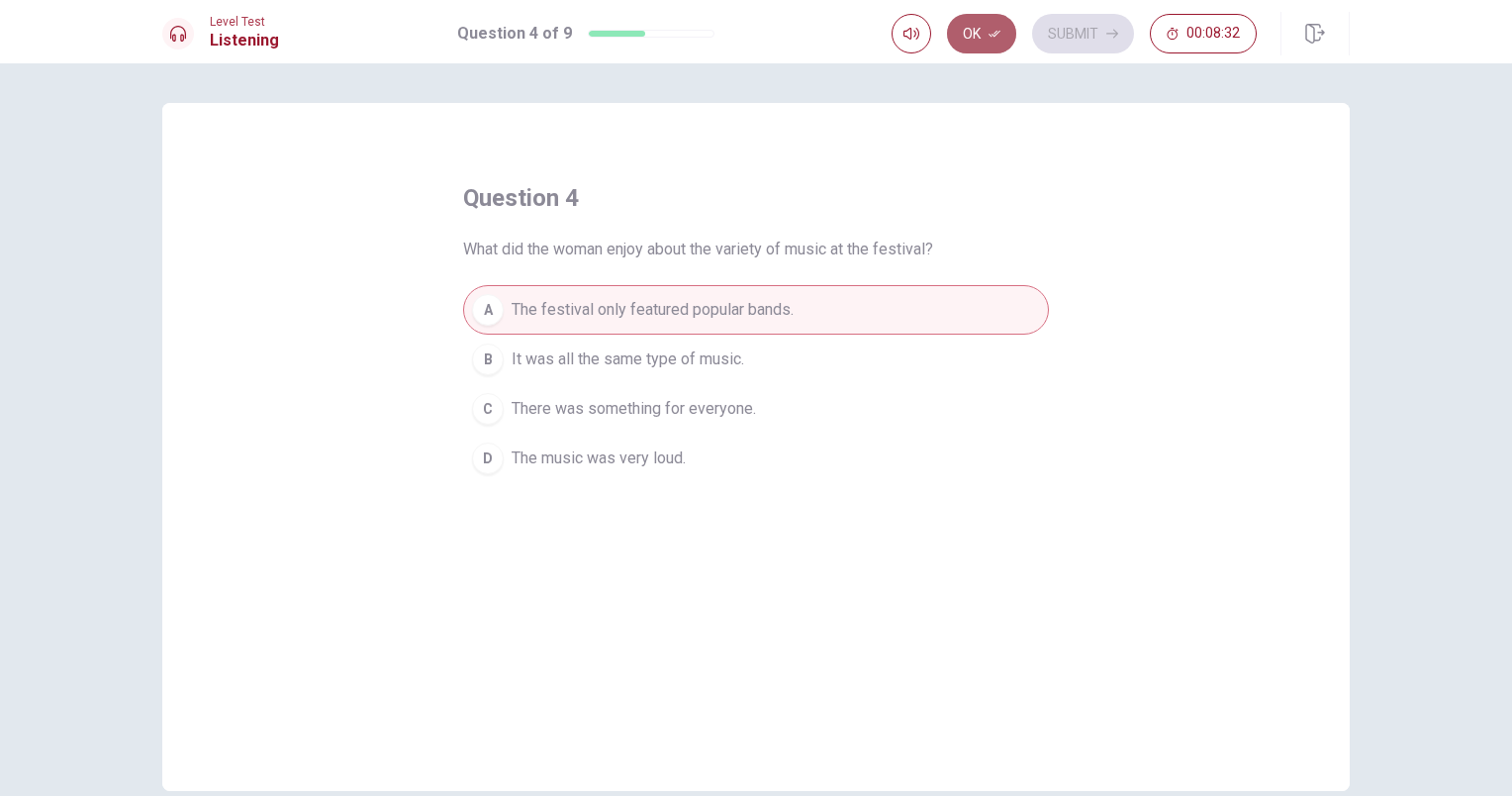 click 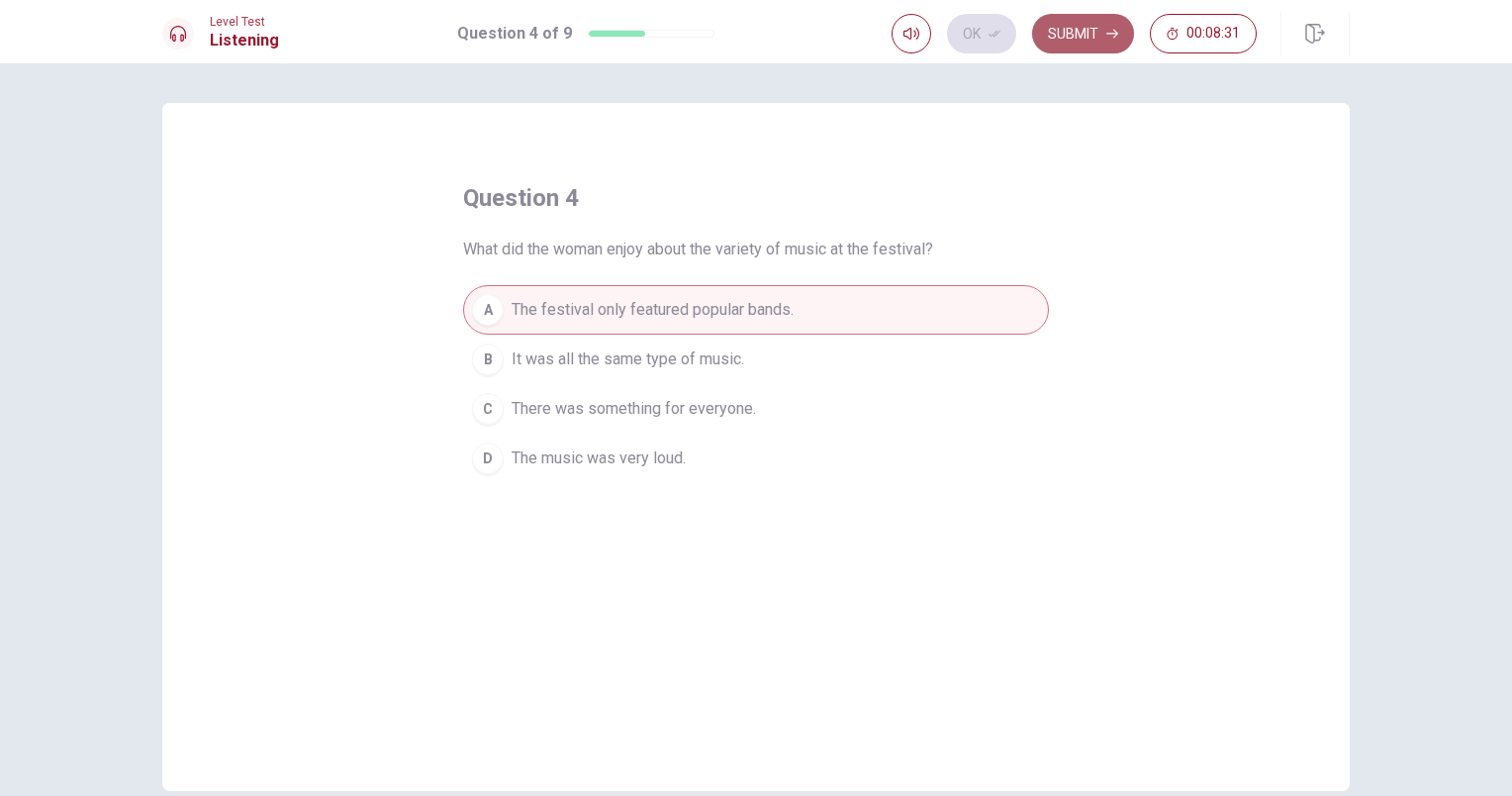click on "Submit" at bounding box center [1083, 34] 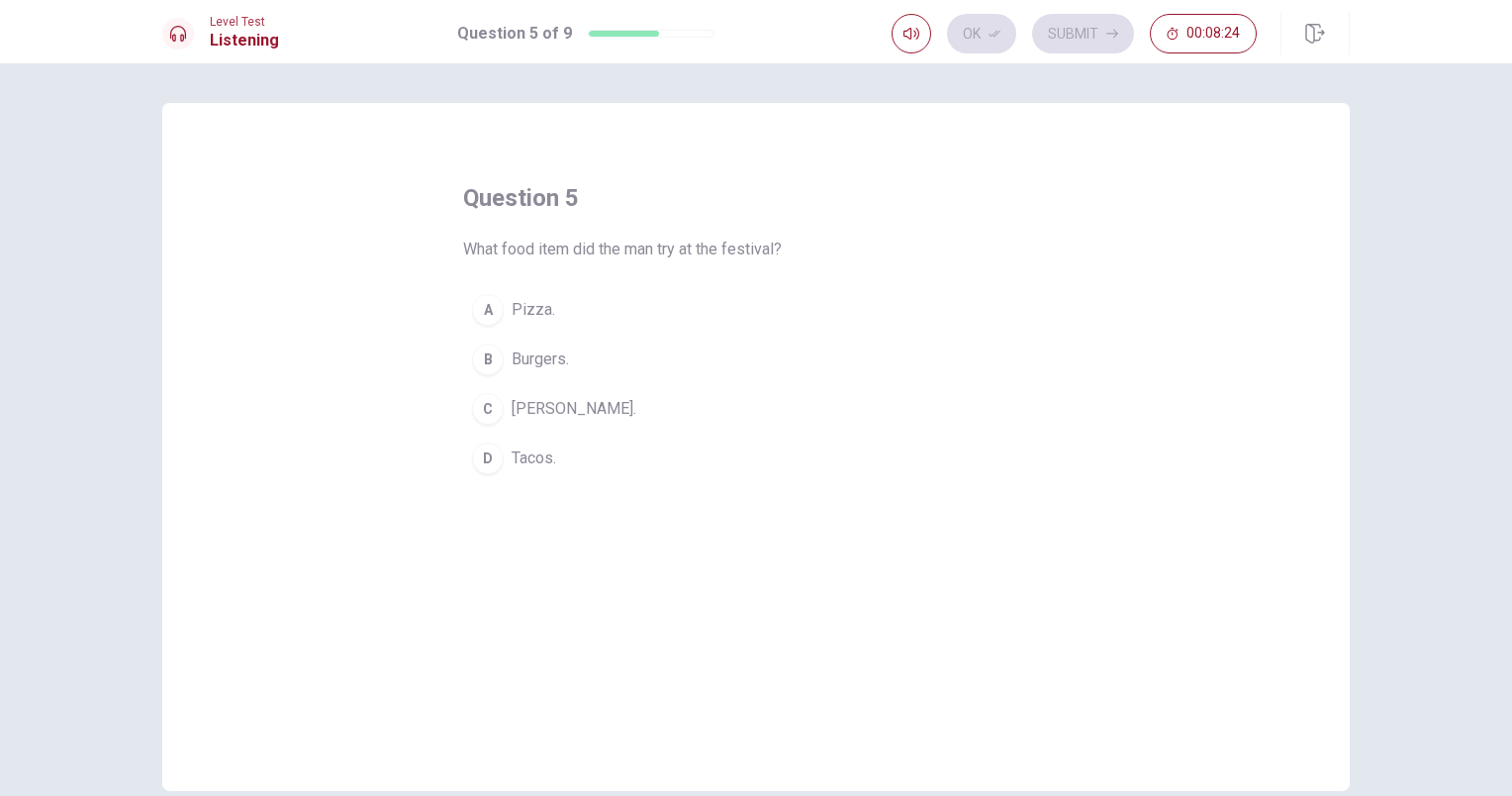 click on "C" at bounding box center [488, 409] 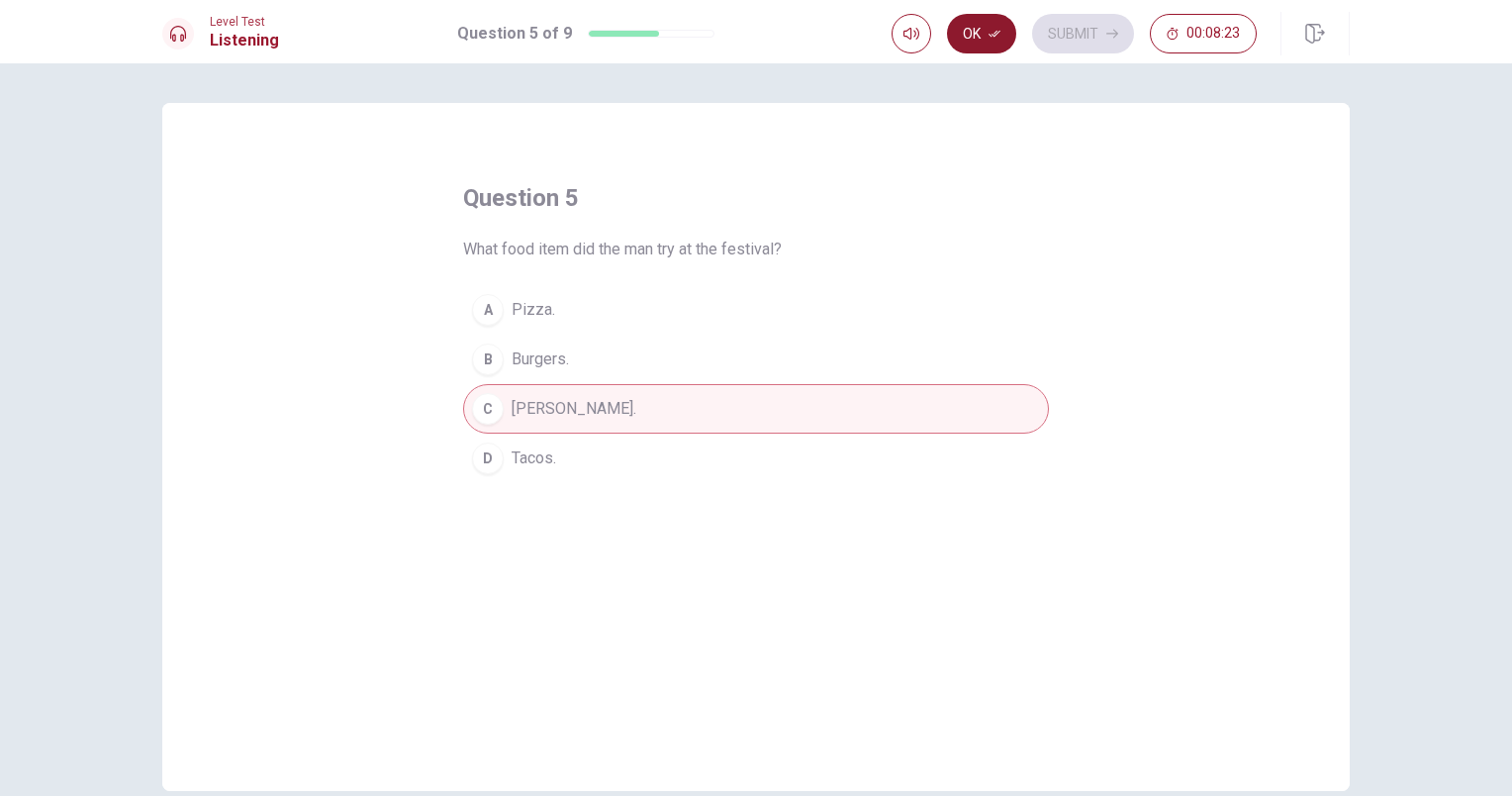 click on "Ok" at bounding box center (982, 34) 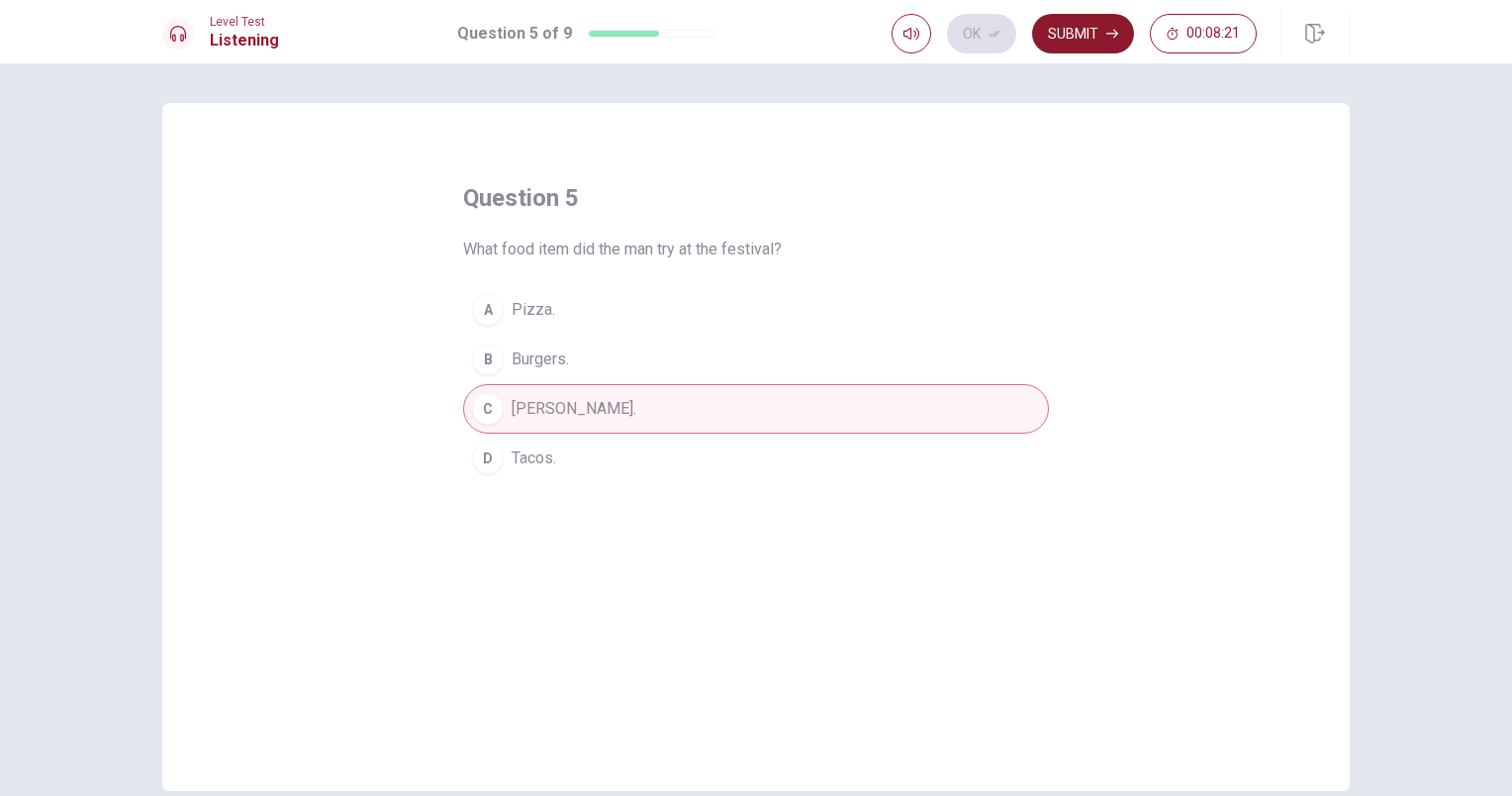 click on "Submit" at bounding box center (1083, 34) 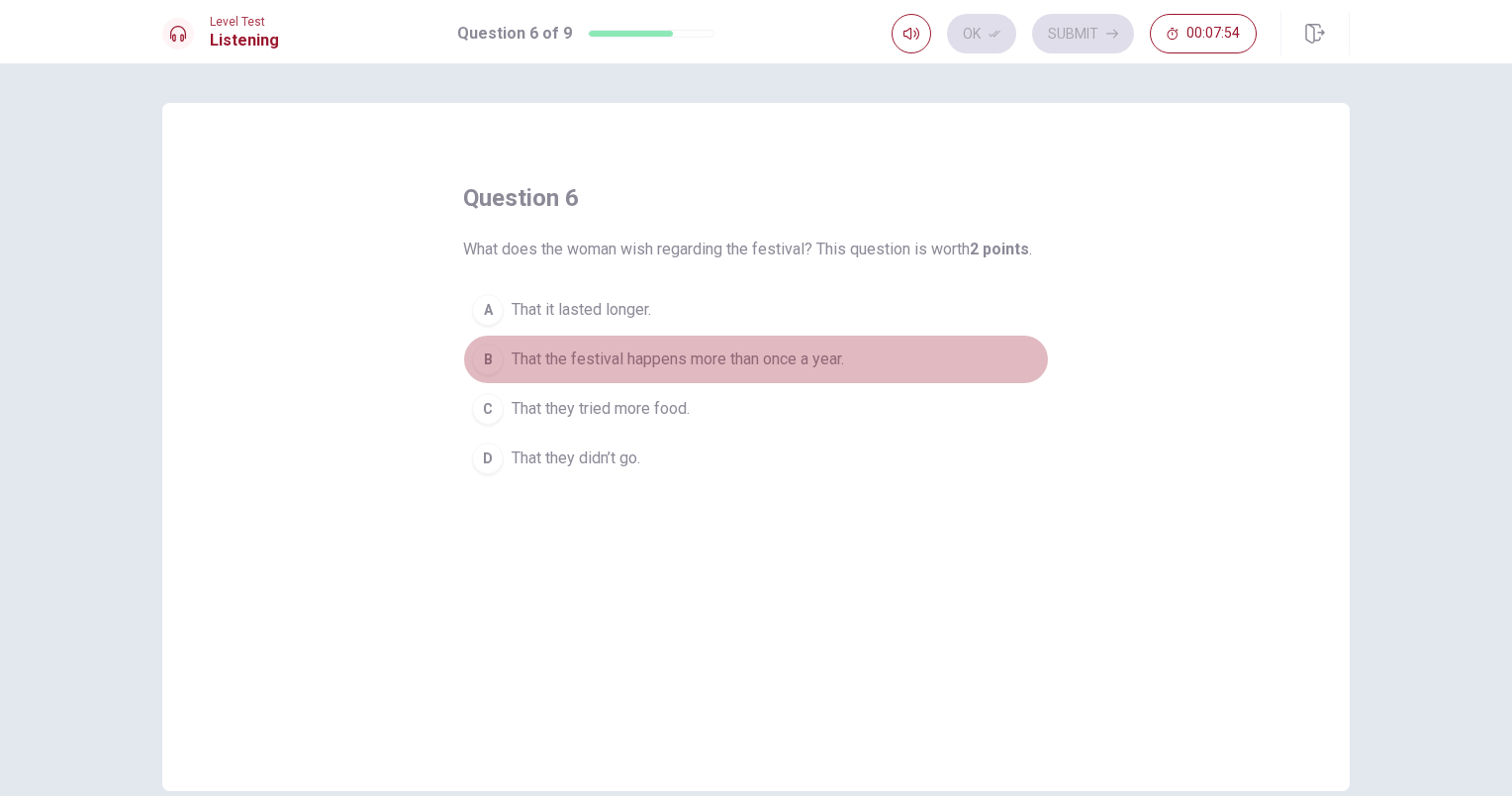 click on "B" at bounding box center [488, 359] 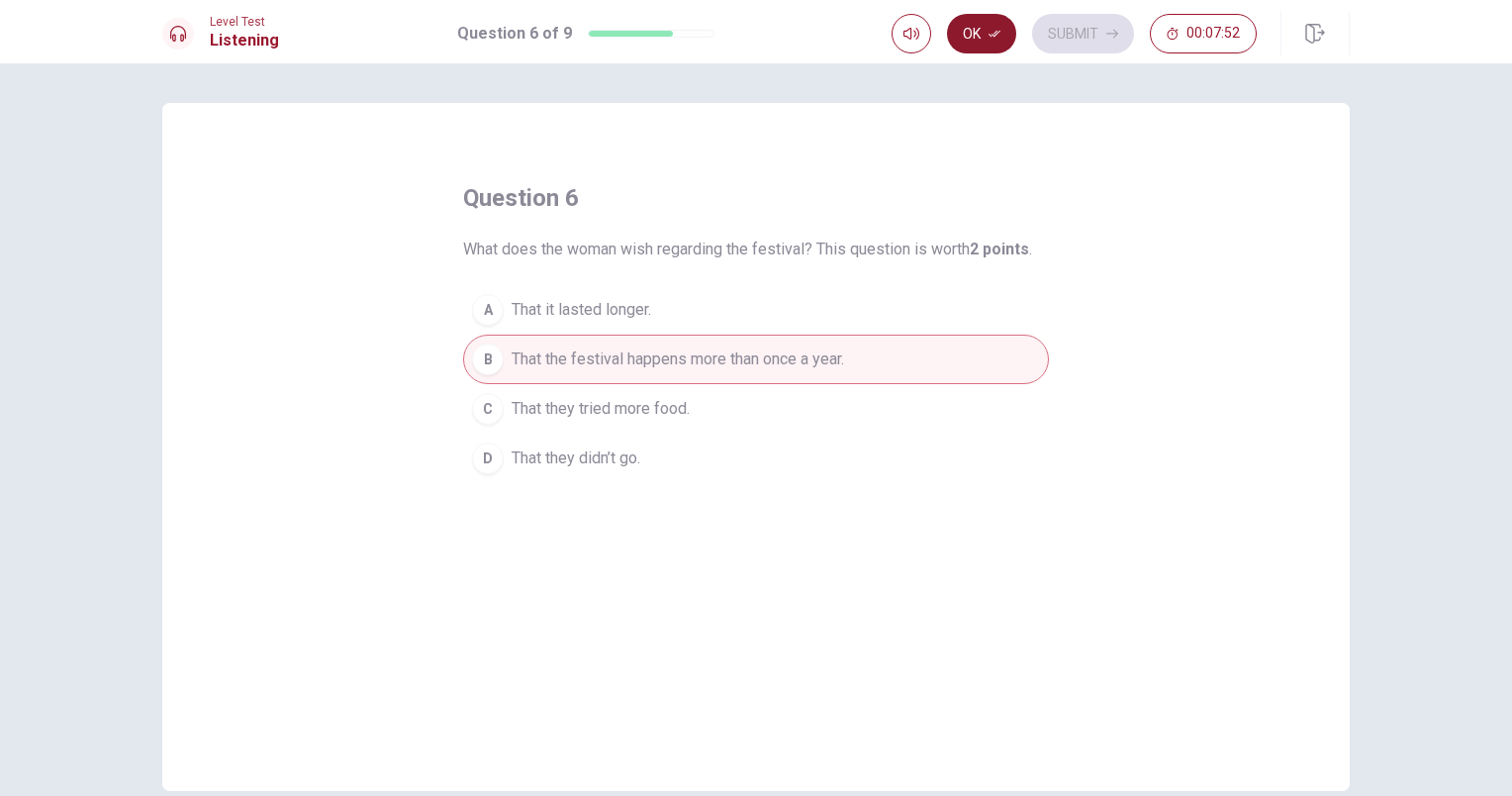 click on "Ok" at bounding box center (982, 34) 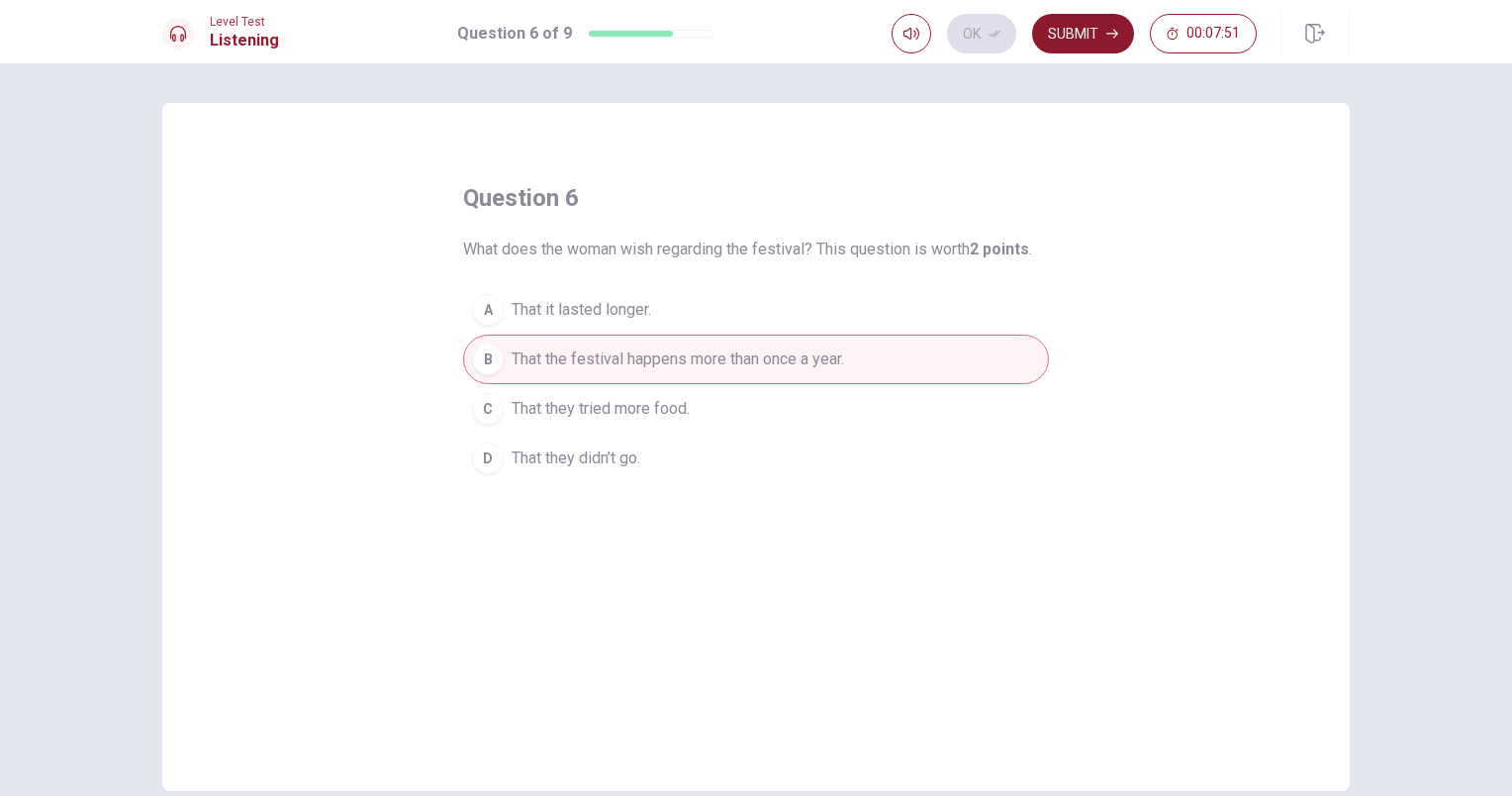 click on "Submit" at bounding box center (1083, 34) 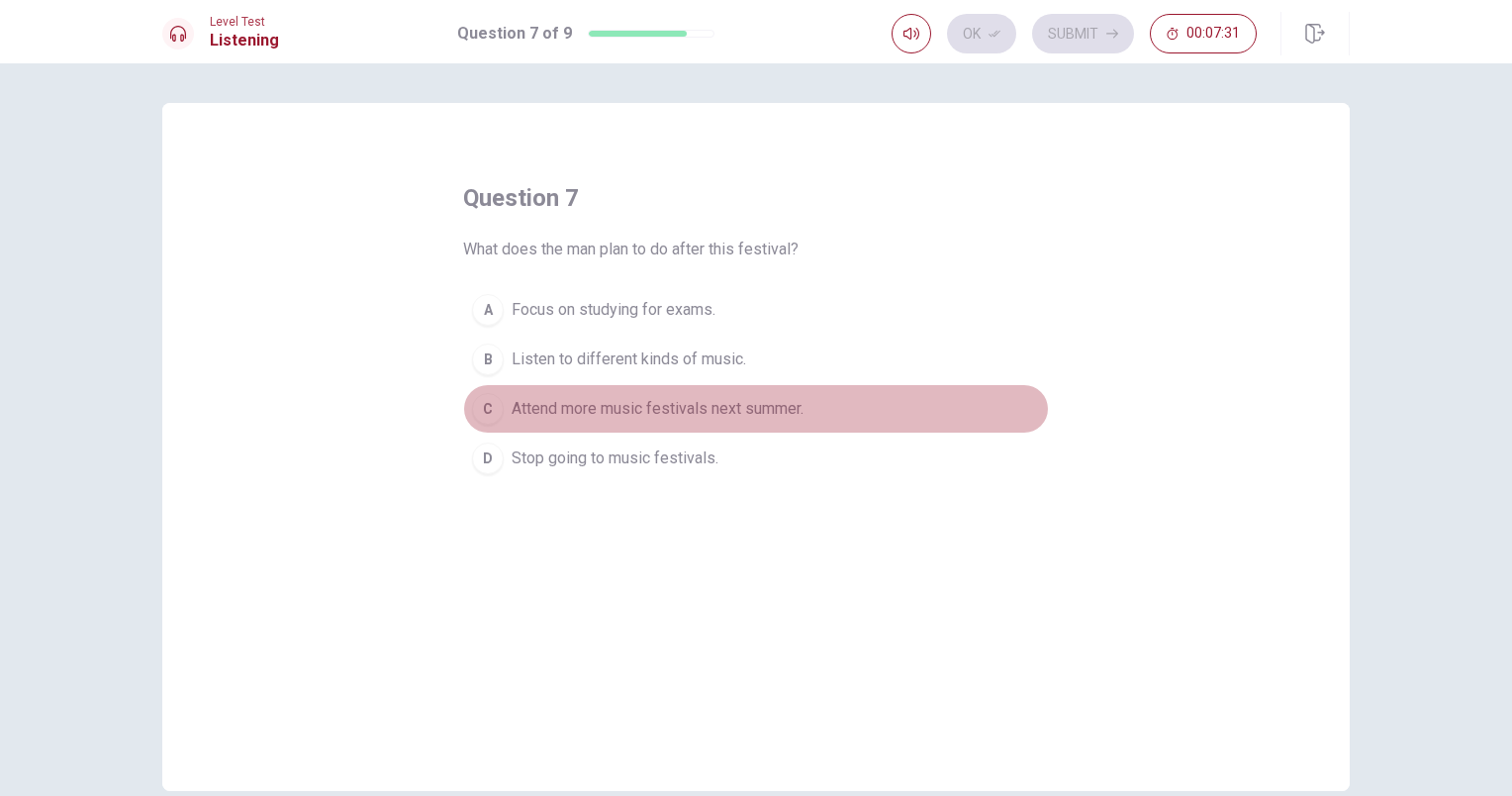 click on "C" at bounding box center (488, 409) 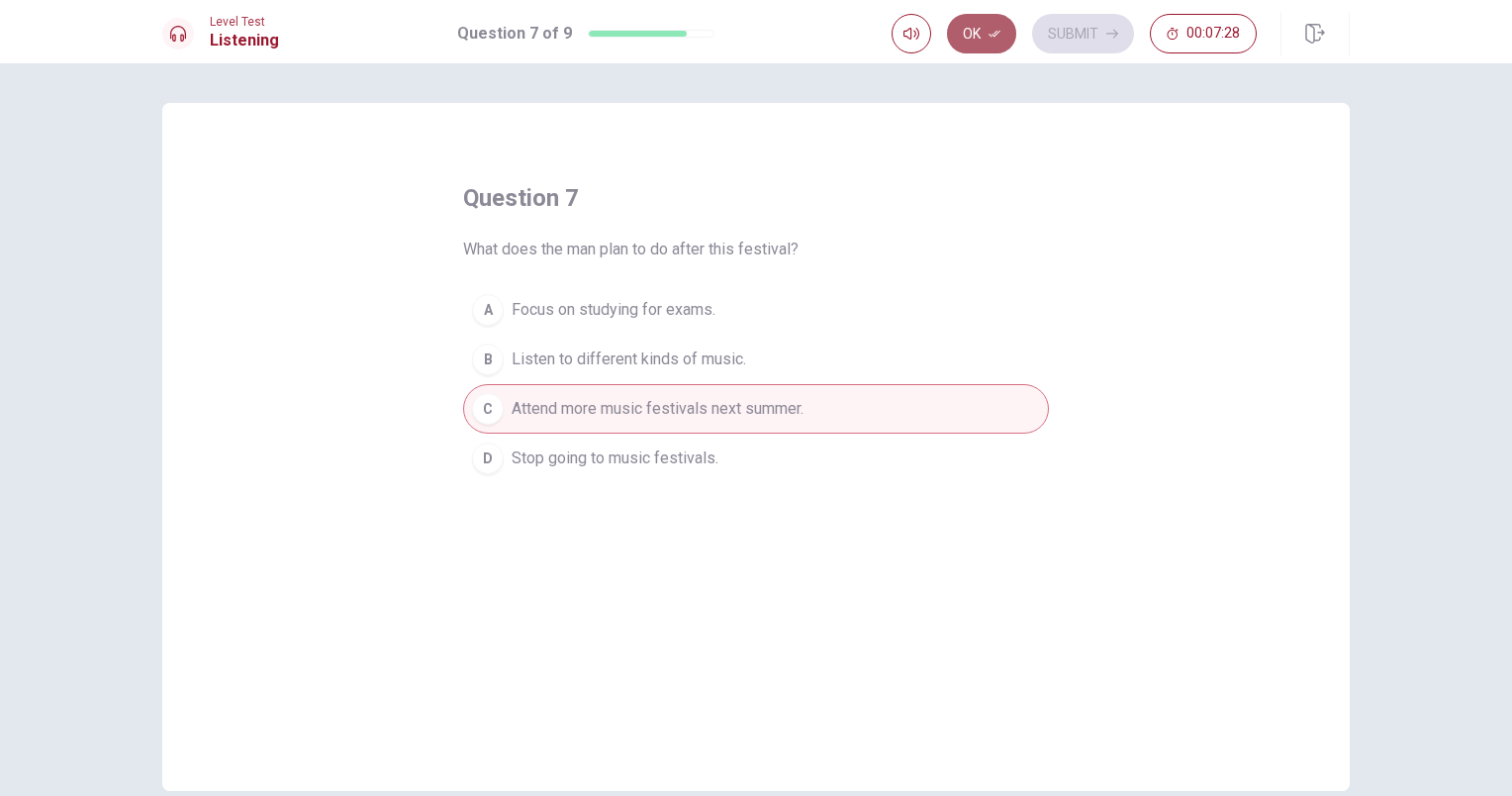 click on "Ok" at bounding box center (982, 34) 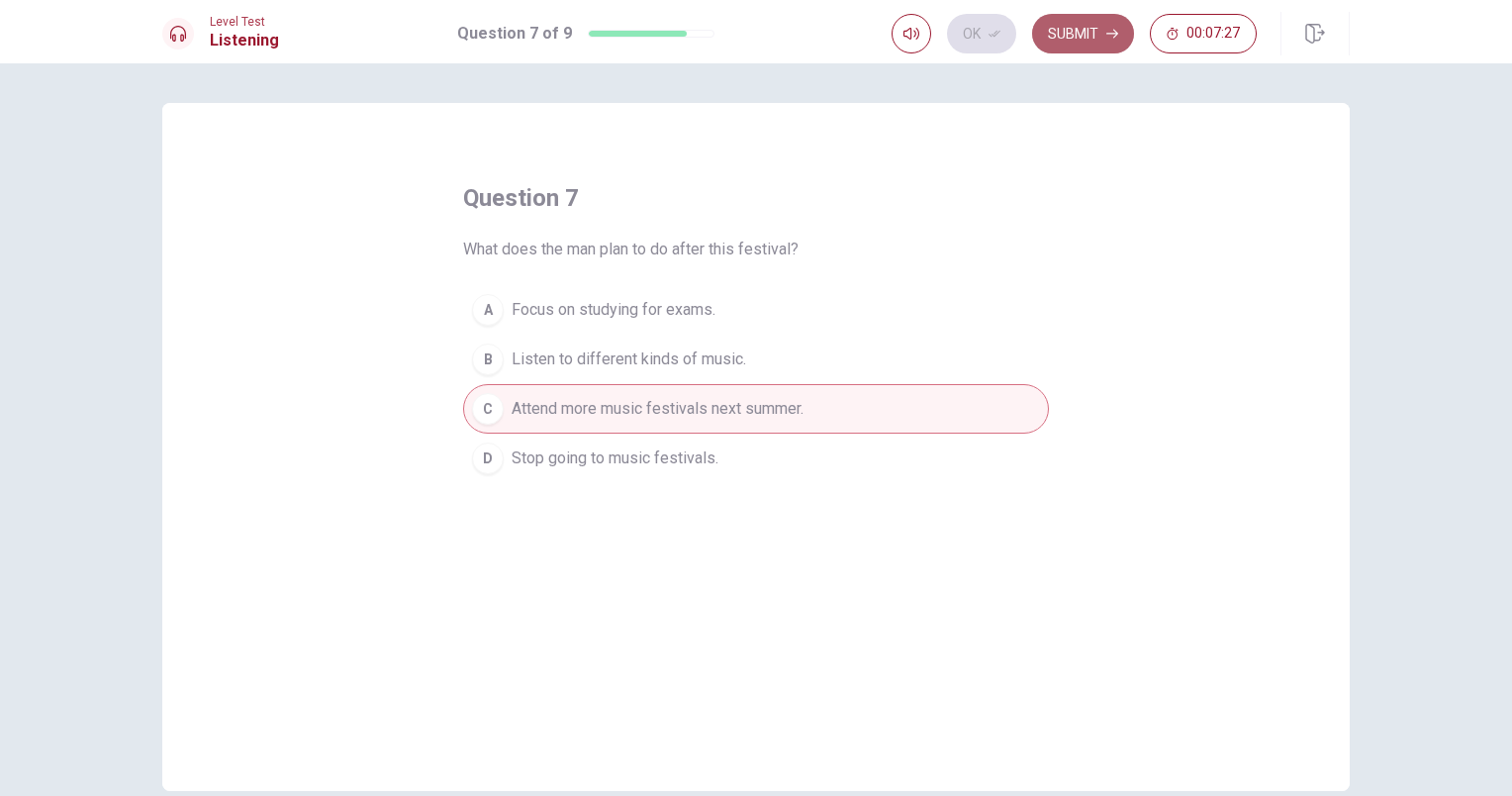 click on "Submit" at bounding box center (1083, 34) 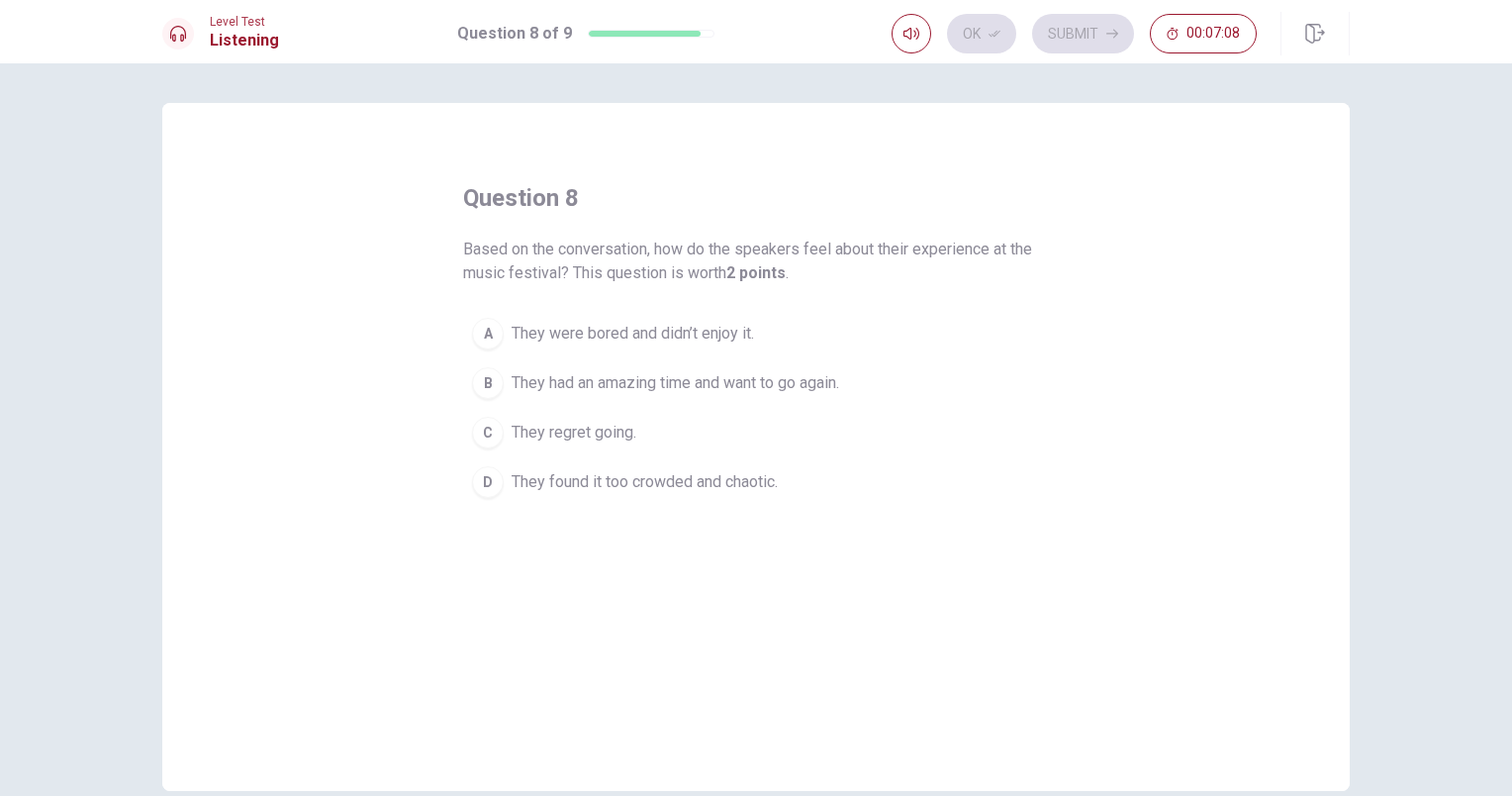 click on "B" at bounding box center [488, 383] 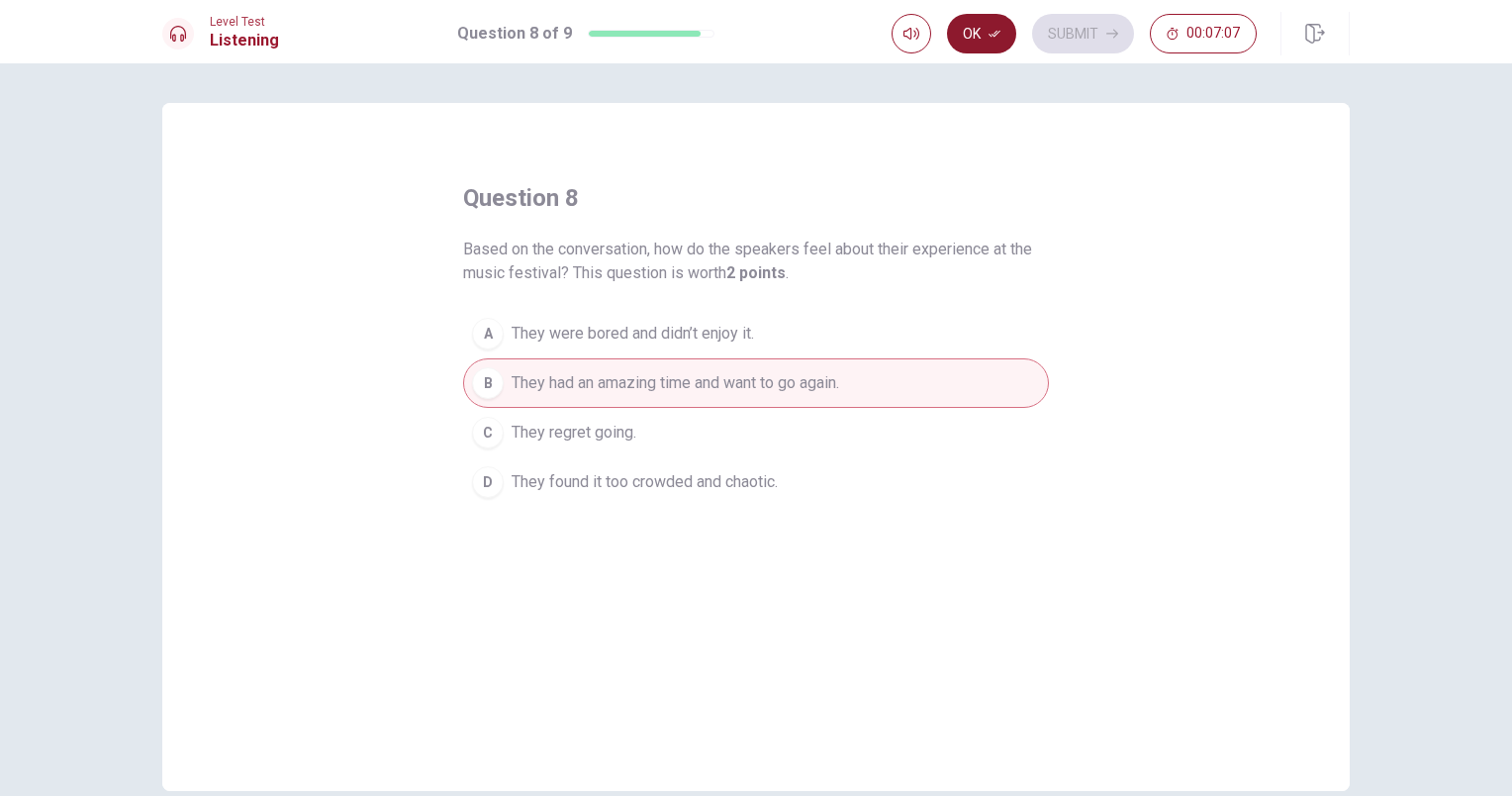 click on "Ok" at bounding box center (982, 34) 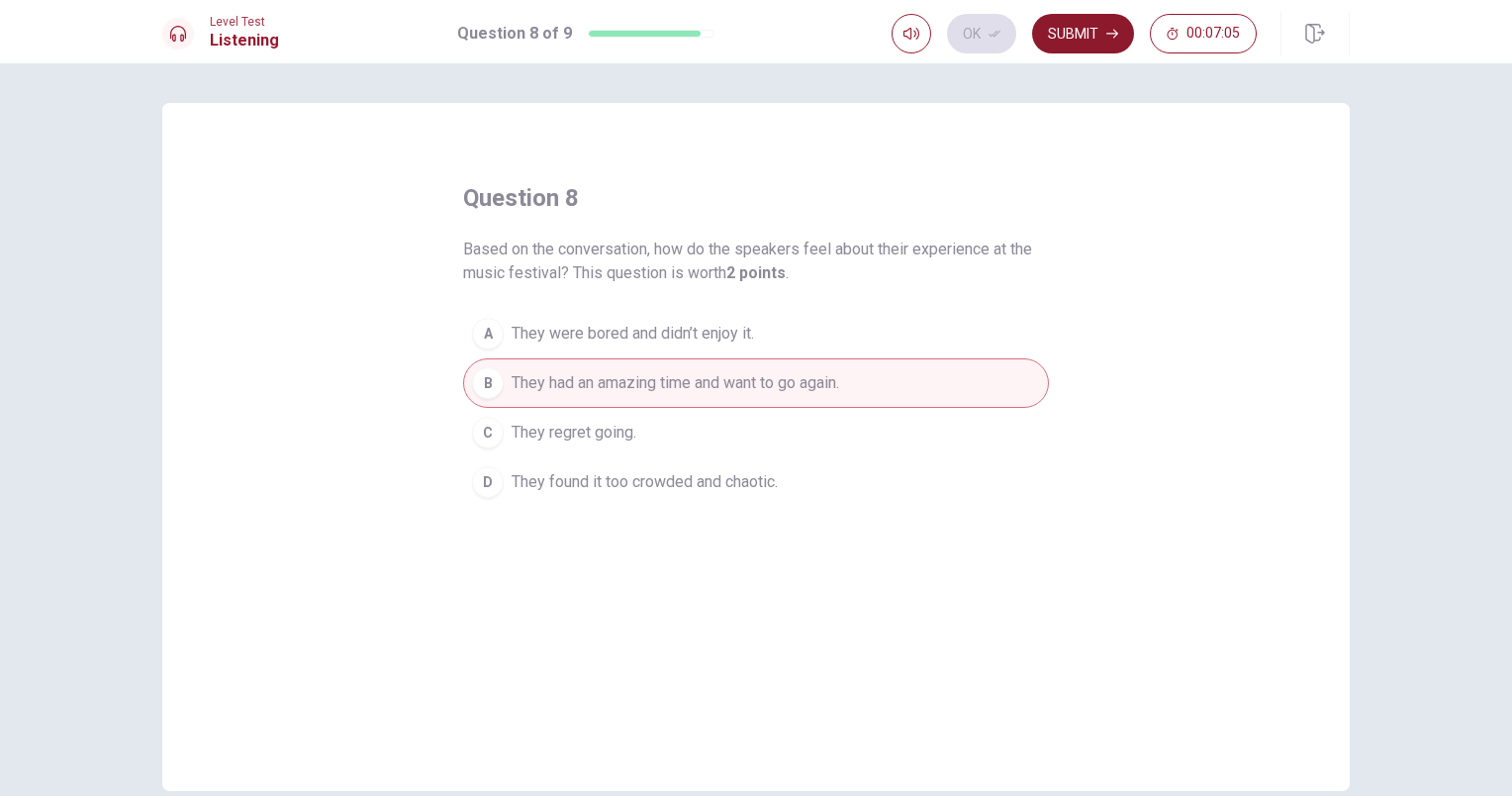 click on "Submit" at bounding box center (1083, 34) 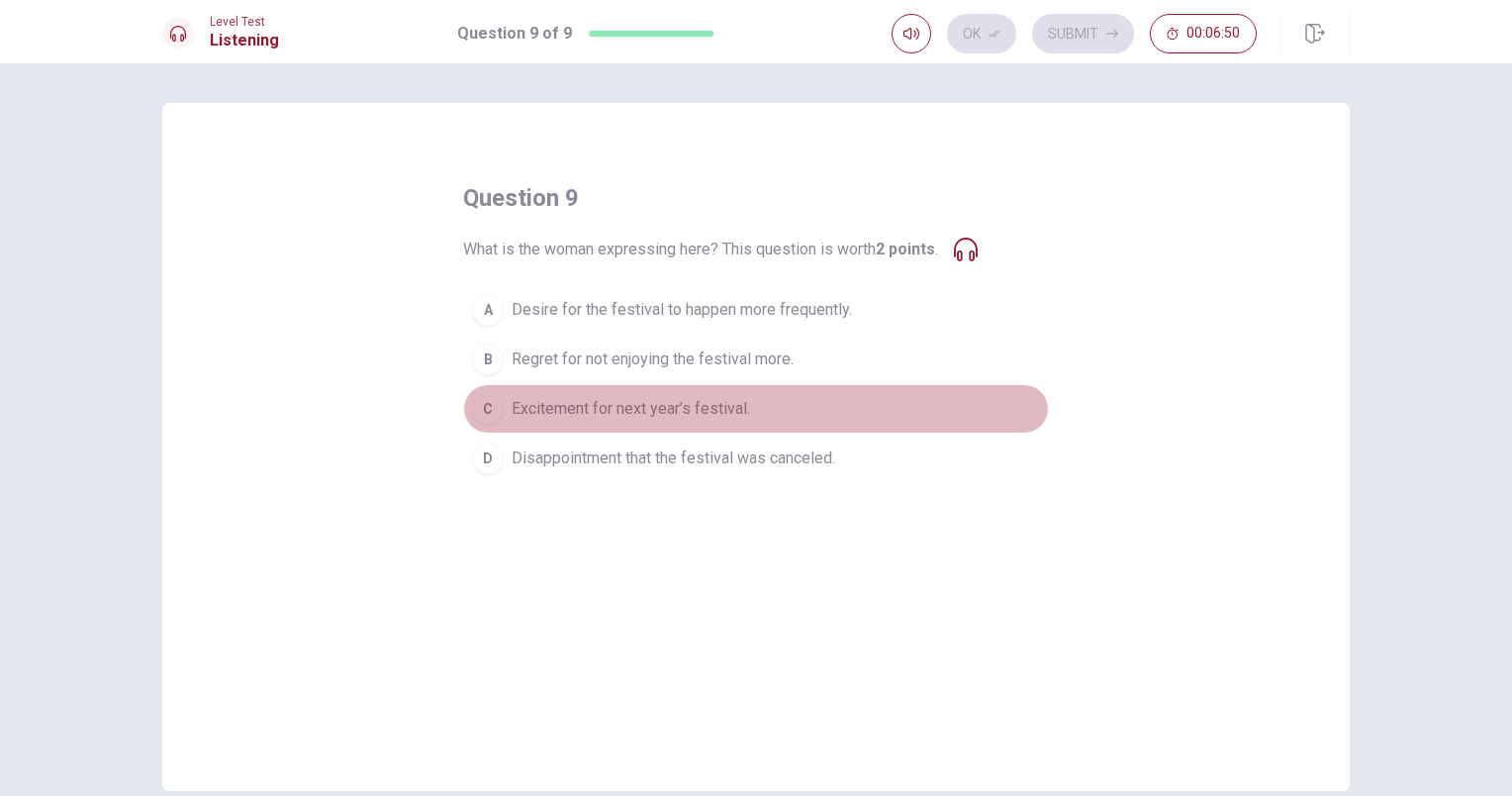 click on "C" at bounding box center [488, 409] 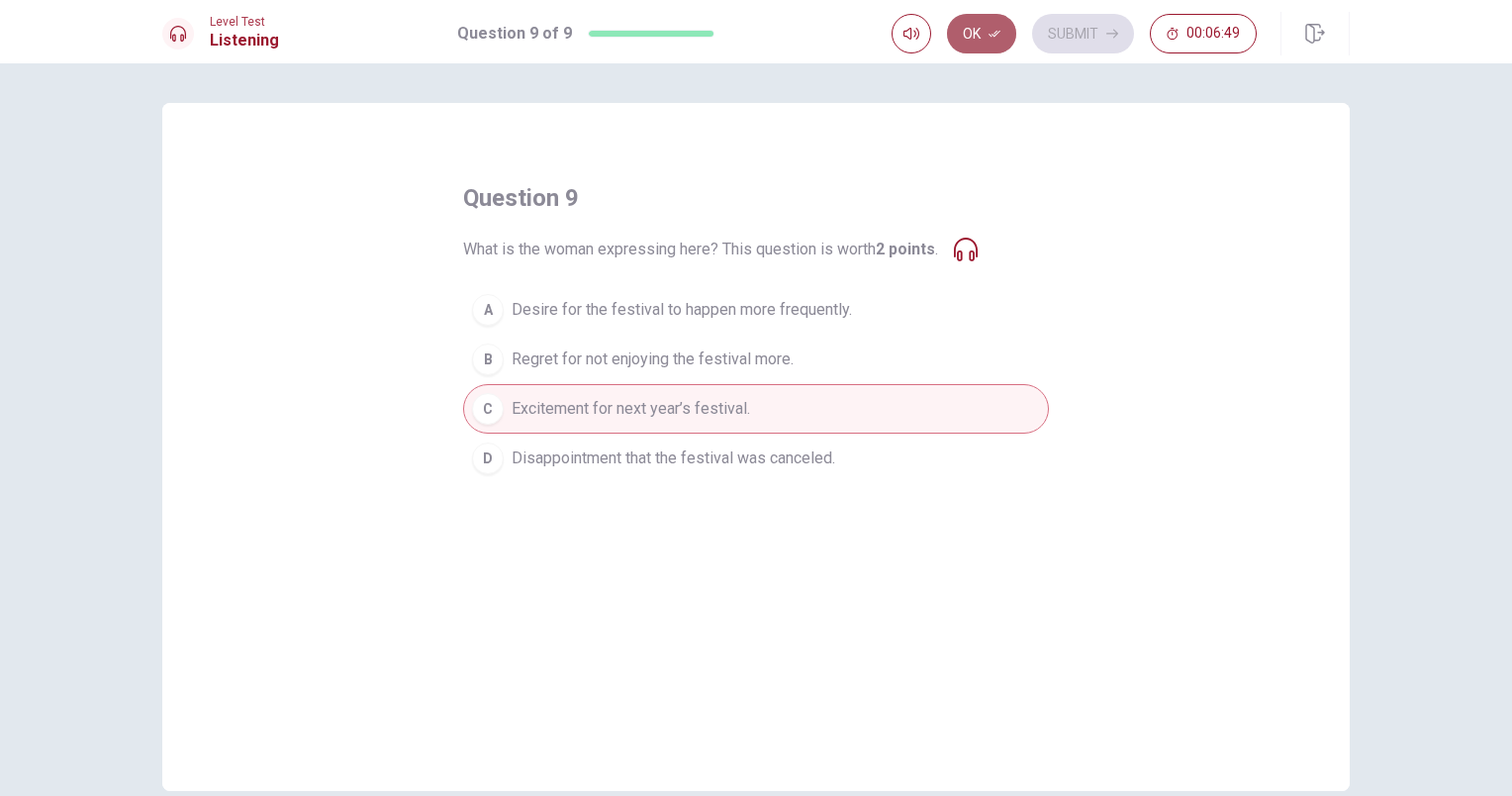 click on "Ok" at bounding box center (982, 34) 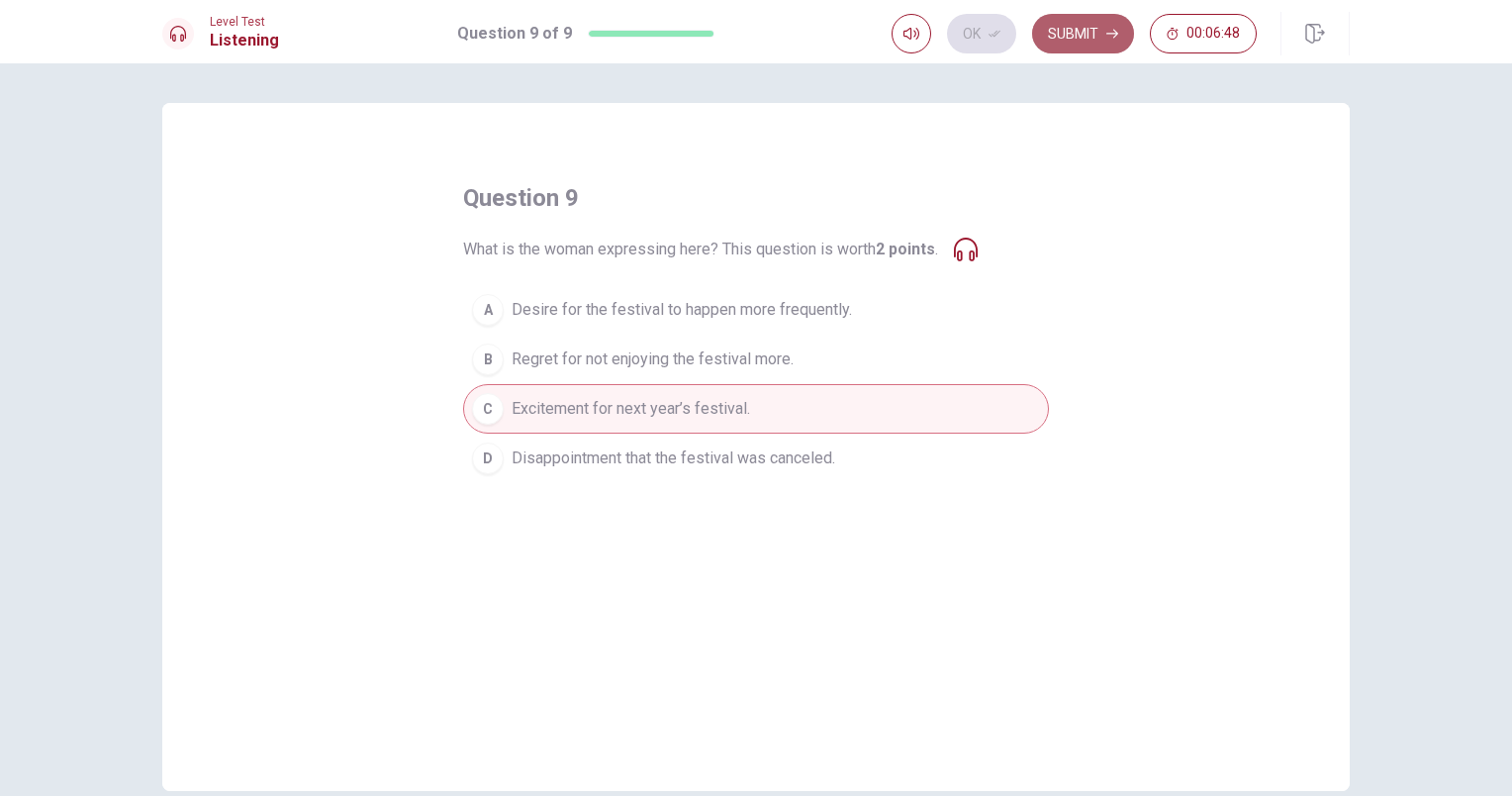 click on "Submit" at bounding box center (1083, 34) 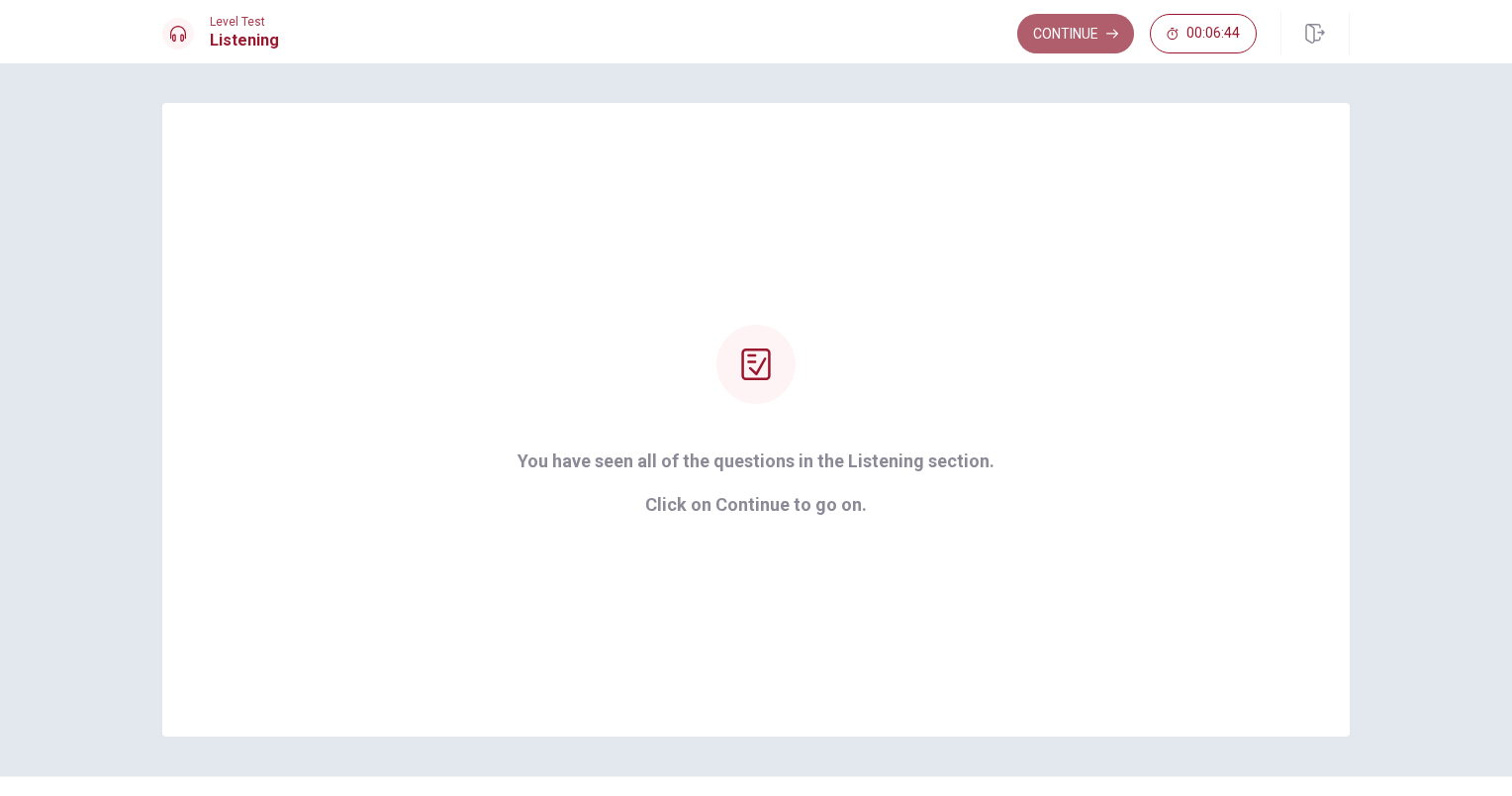 click on "Continue" at bounding box center [1076, 34] 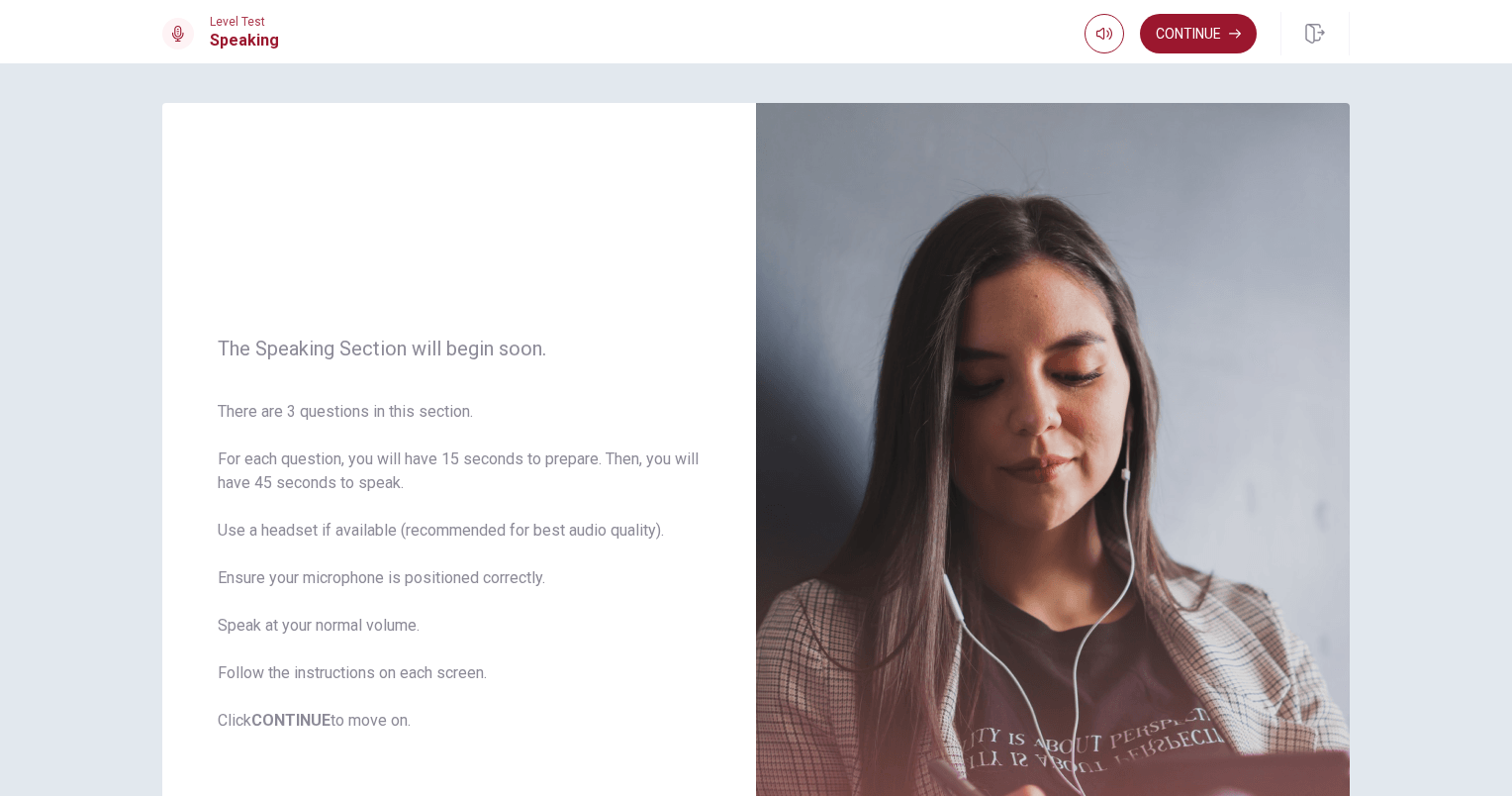 drag, startPoint x: 1500, startPoint y: 232, endPoint x: 1500, endPoint y: 283, distance: 51 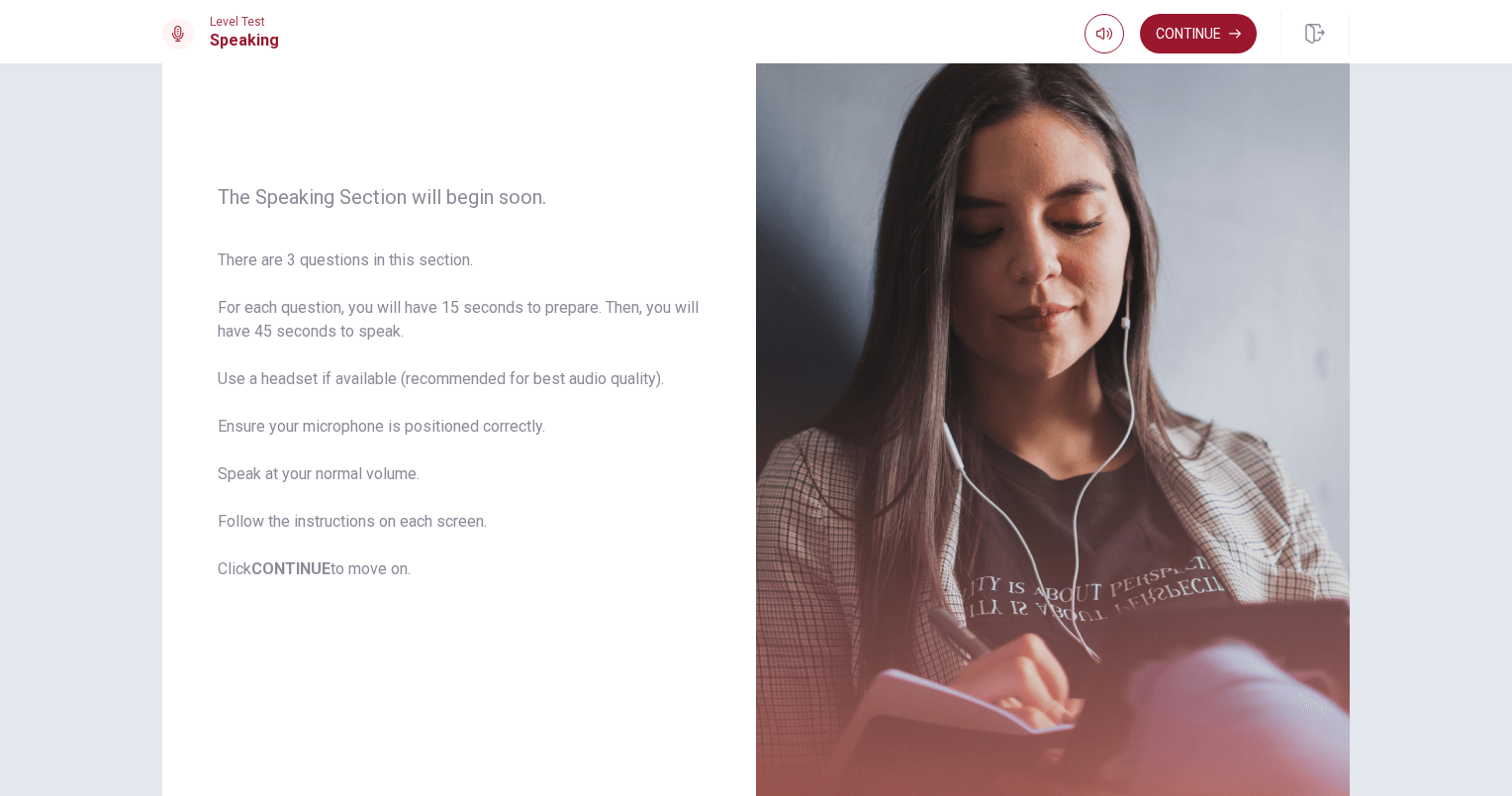 scroll, scrollTop: 160, scrollLeft: 0, axis: vertical 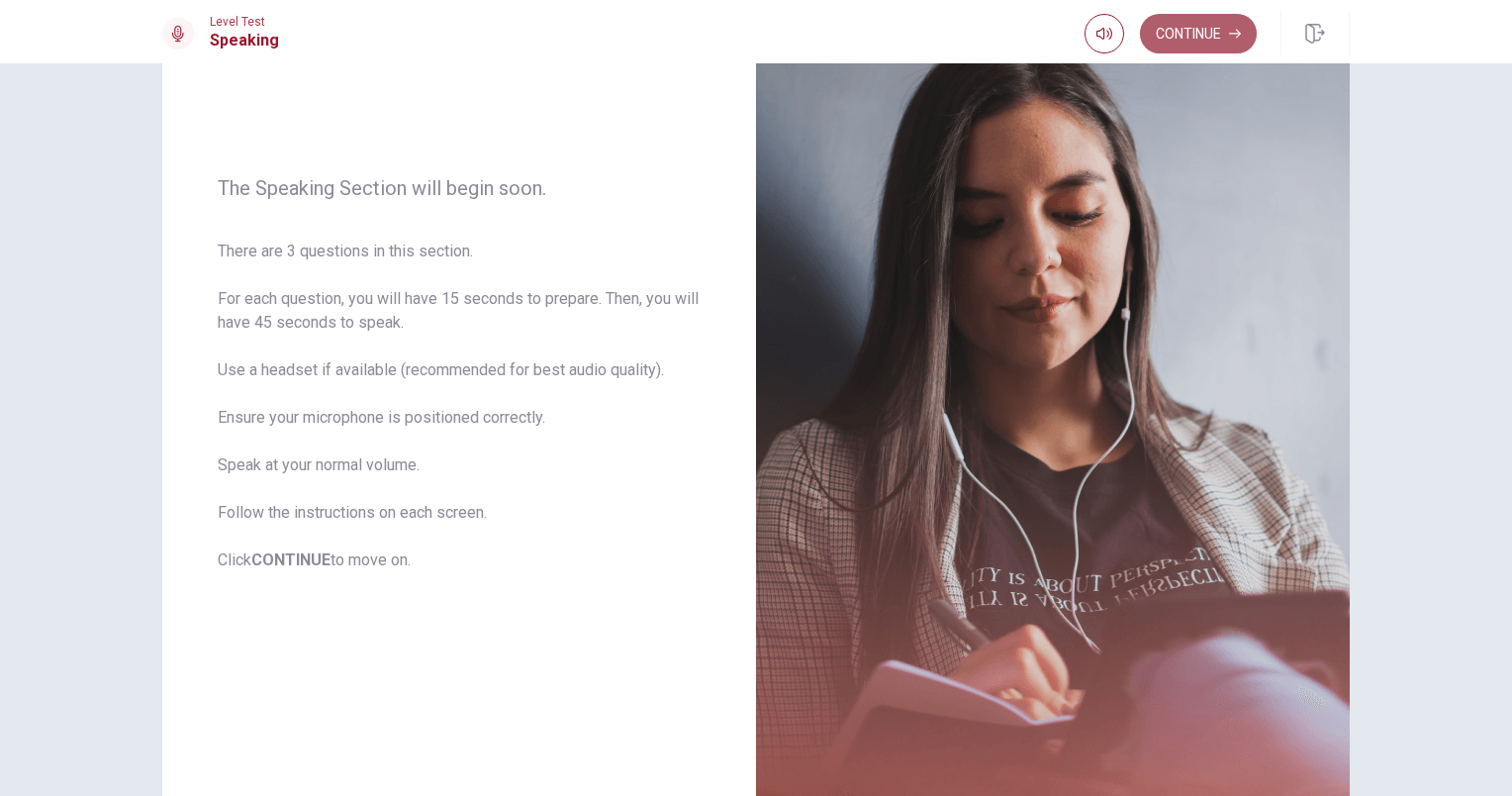 drag, startPoint x: 1210, startPoint y: 47, endPoint x: 1219, endPoint y: 41, distance: 10.816654 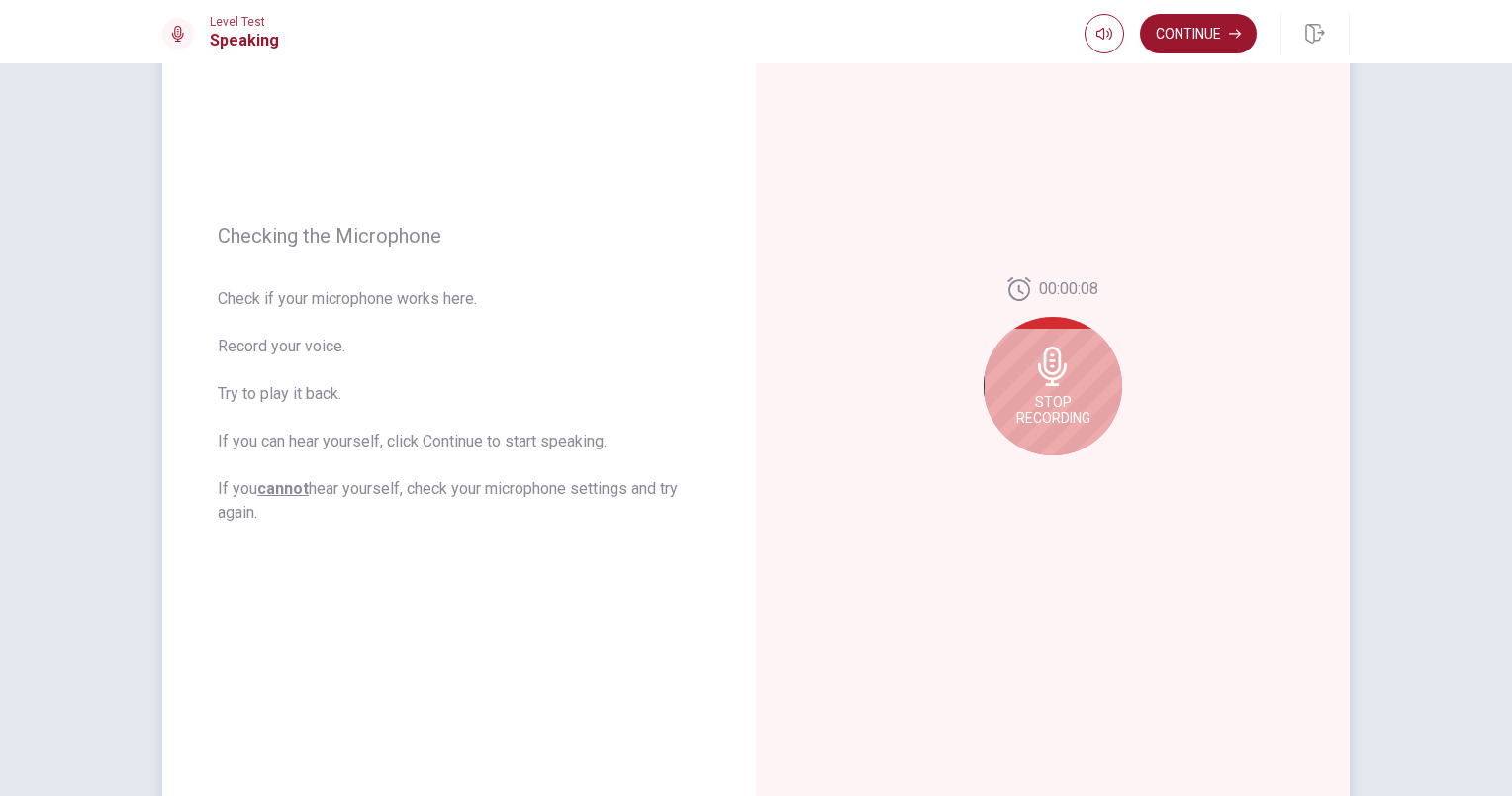 click 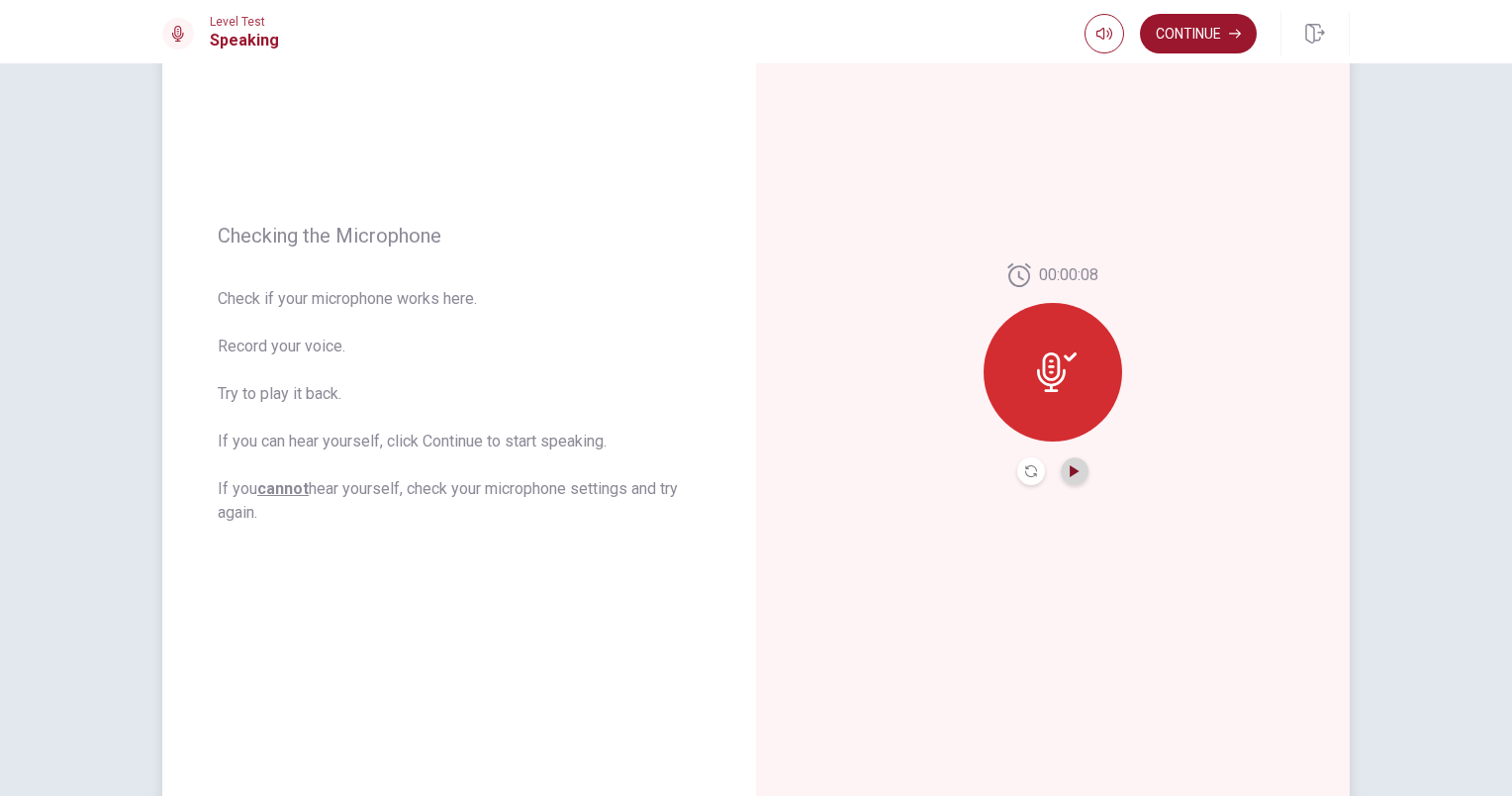 click 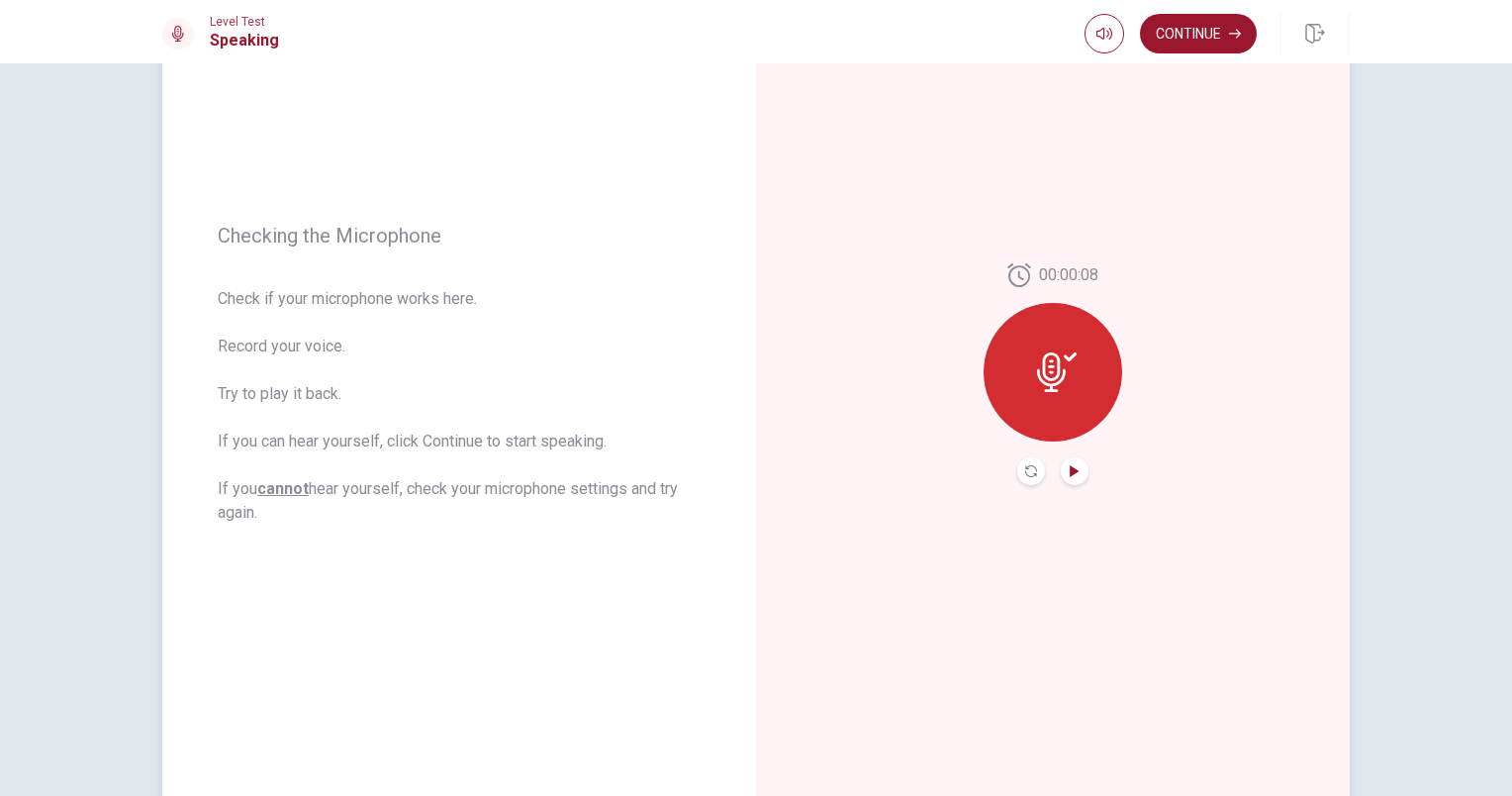 click on "This site uses cookies, as explained in our  Privacy Policy . If you agree to the use of cookies, please click the Accept button and continue to browse our site.   Privacy Policy Accept Level Test   Speaking Continue Continue Checking the Microphone Check if your microphone works here.
Record your voice.
Try to play it back.
If you can hear yourself, click Continue to start speaking.
If you  cannot  hear yourself, check your microphone settings and try again. 00:00:08 © Copyright  2025 Going somewhere? You are not allowed to open other tabs/pages or switch windows during a test. Doing this will be reported as cheating to the Administrators. Are you sure you want to leave this page? Please continue until you finish your test. It looks like there is a problem with your internet connection. You have 10 minutes to reconnect. 00:00 Click to reconnect WARNING:  If you lose connection for more than 10 minute(s), you will need to contact us for another exam. You’ve run out of time. Your time is up. Save" at bounding box center [756, 398] 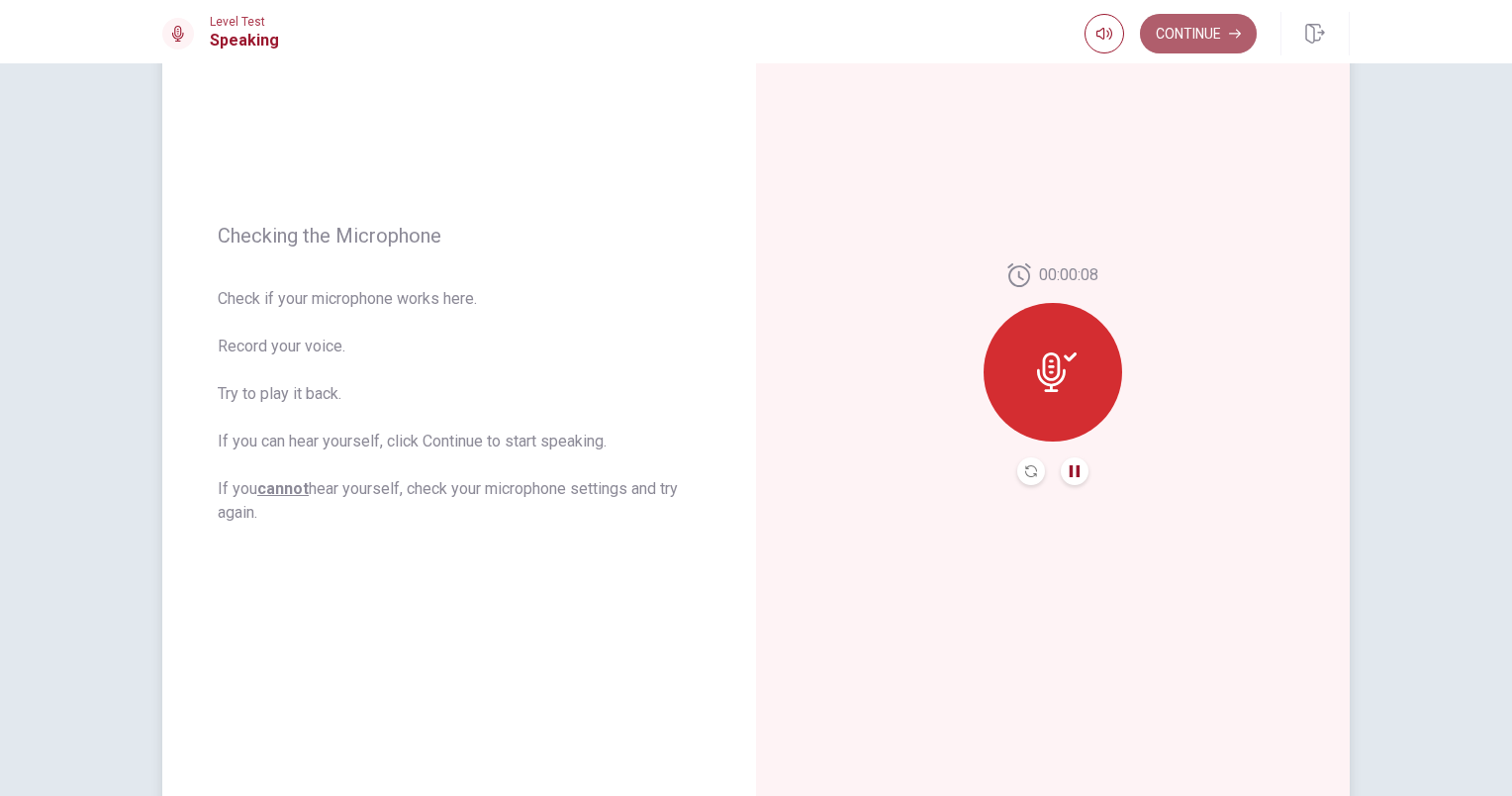 click on "Continue" at bounding box center (1198, 34) 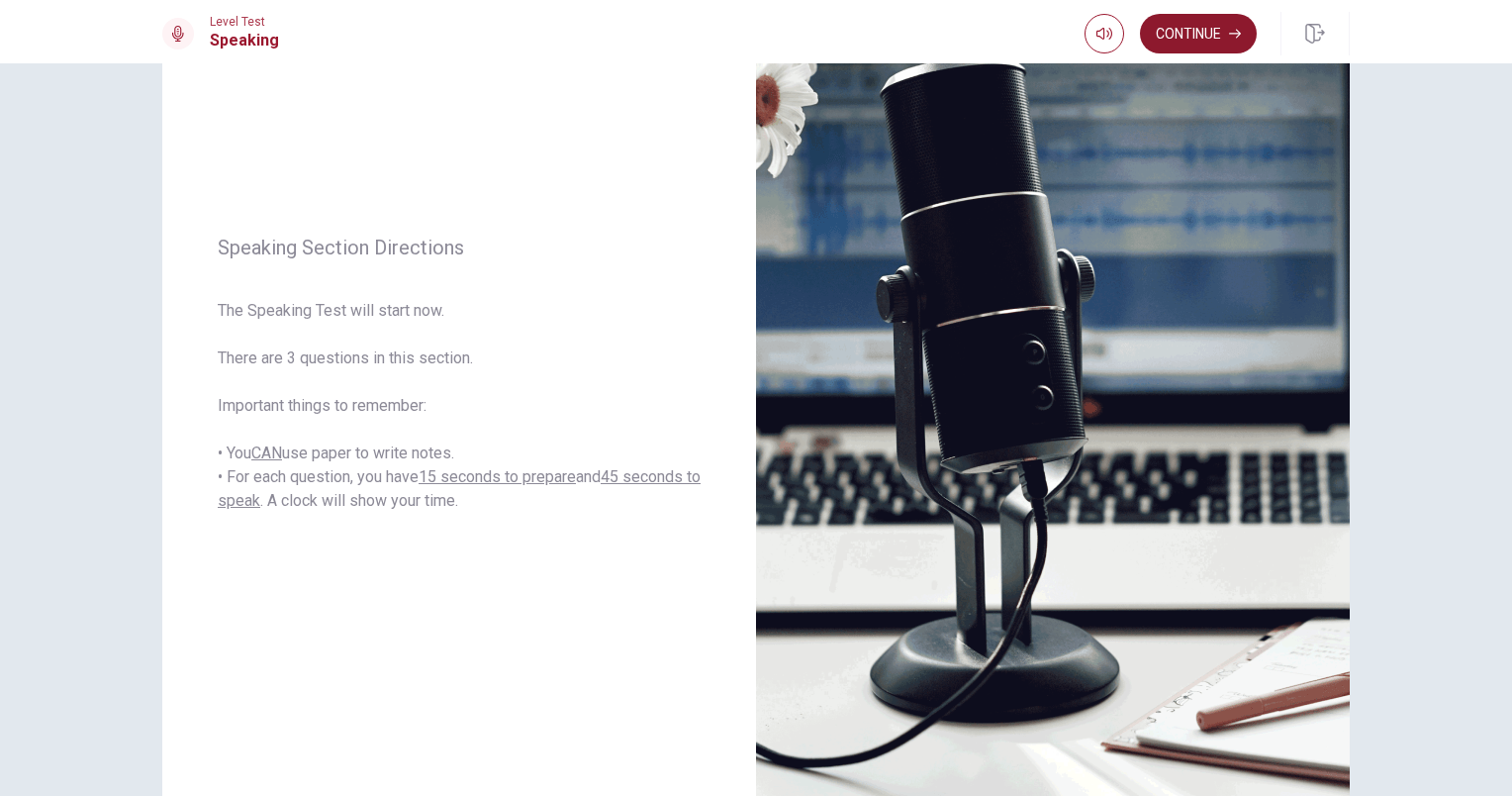 click on "Continue" at bounding box center (1198, 34) 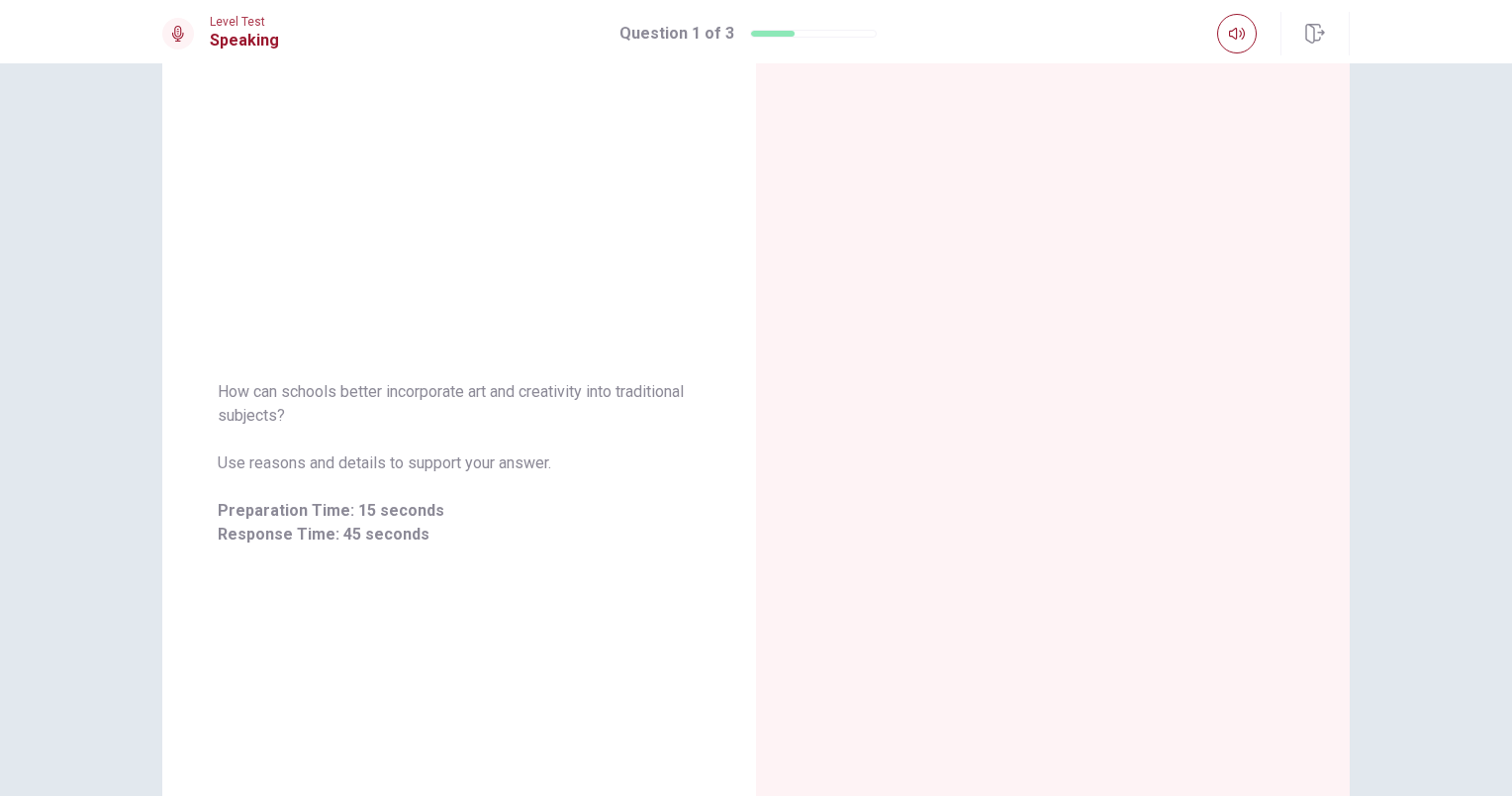 scroll, scrollTop: 160, scrollLeft: 0, axis: vertical 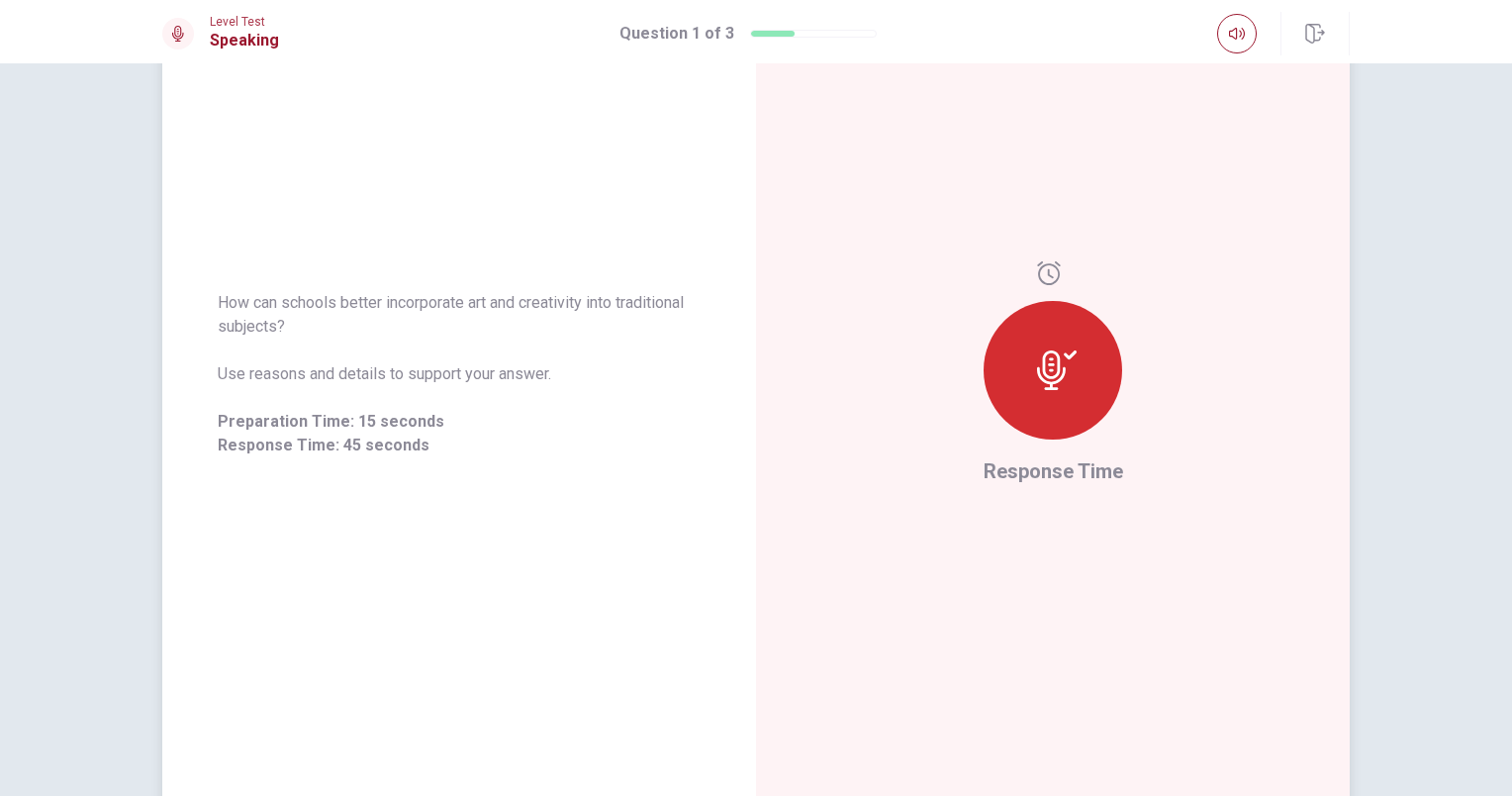 click 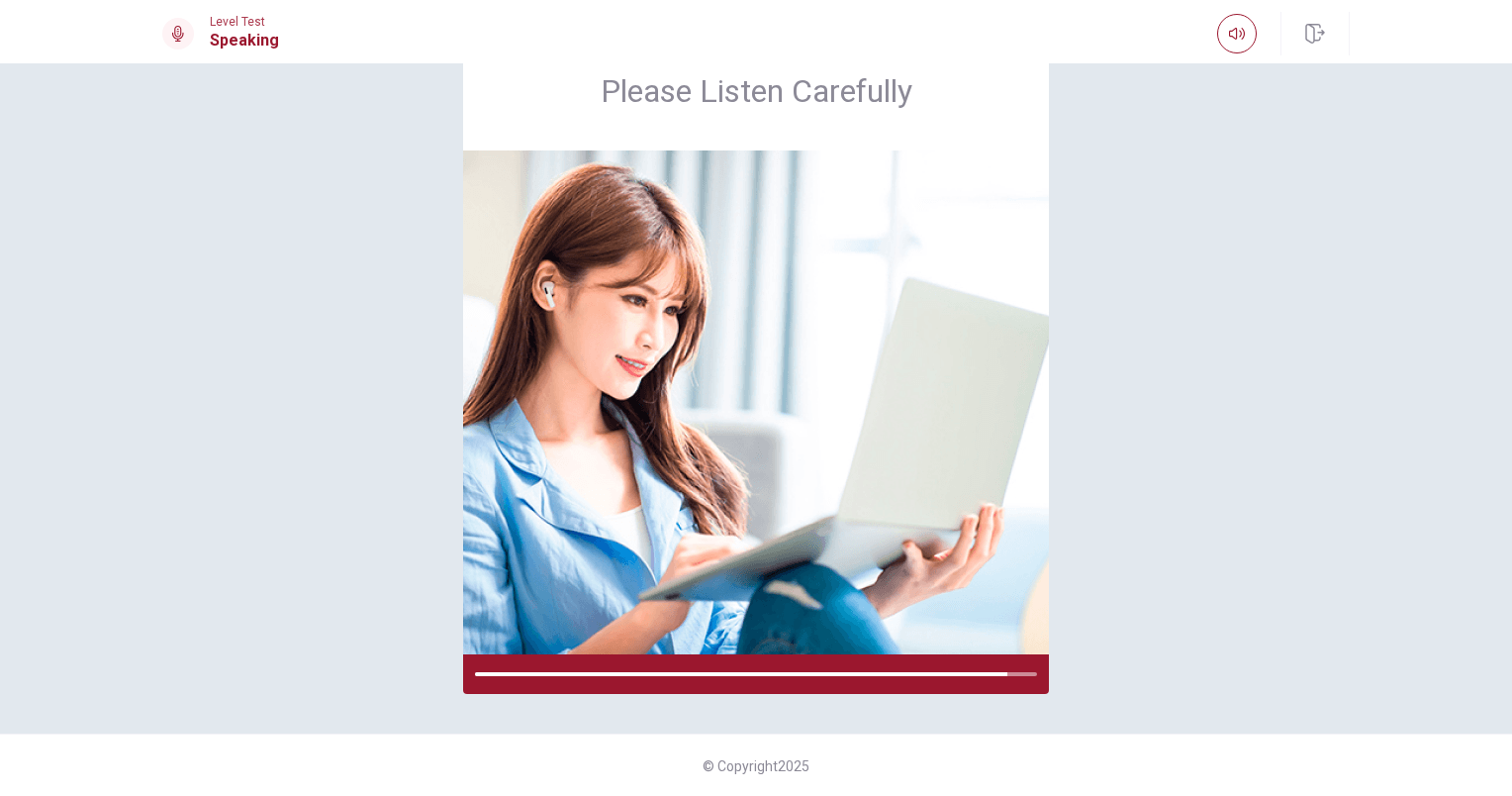 scroll, scrollTop: 160, scrollLeft: 0, axis: vertical 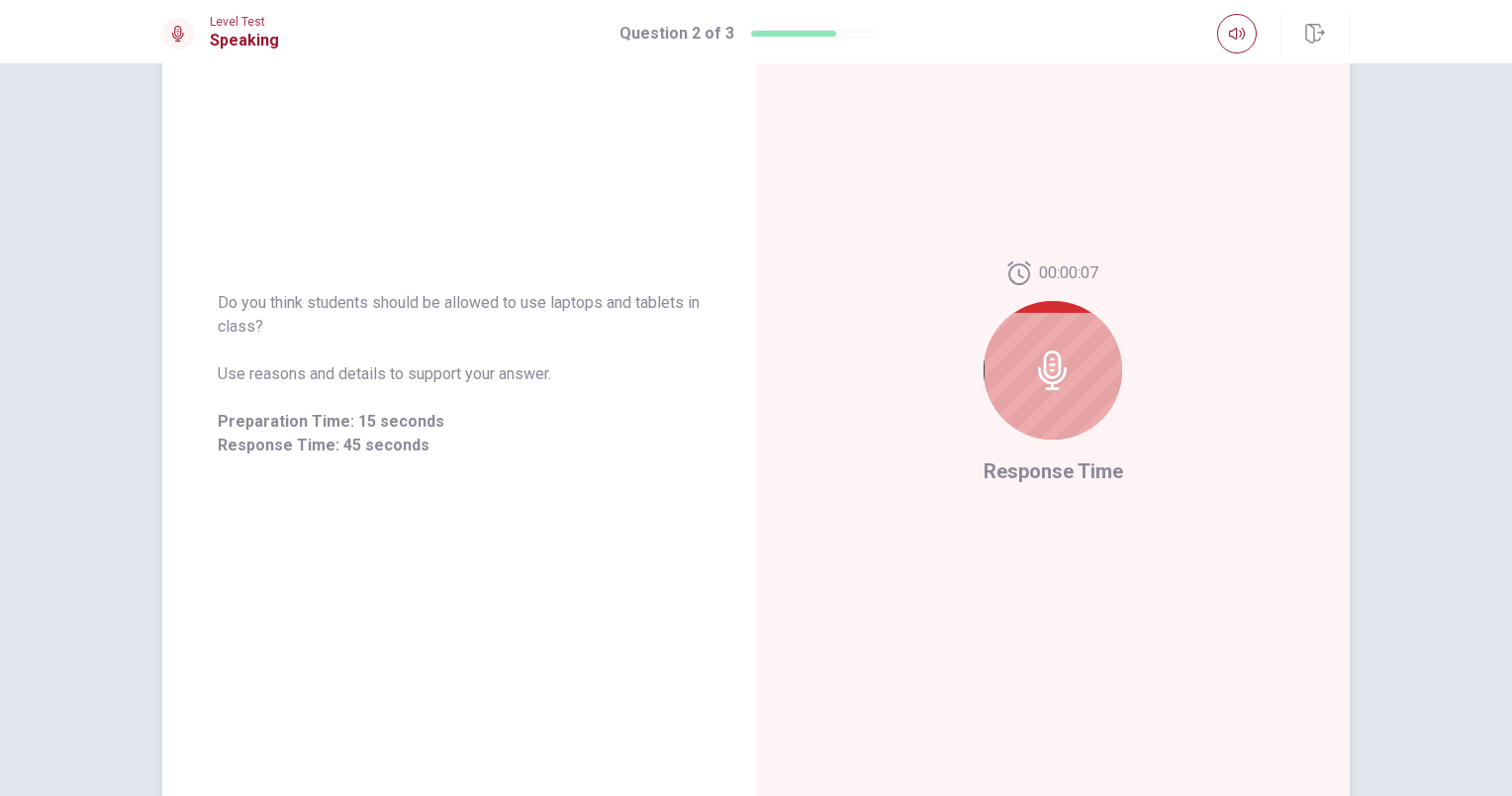 click 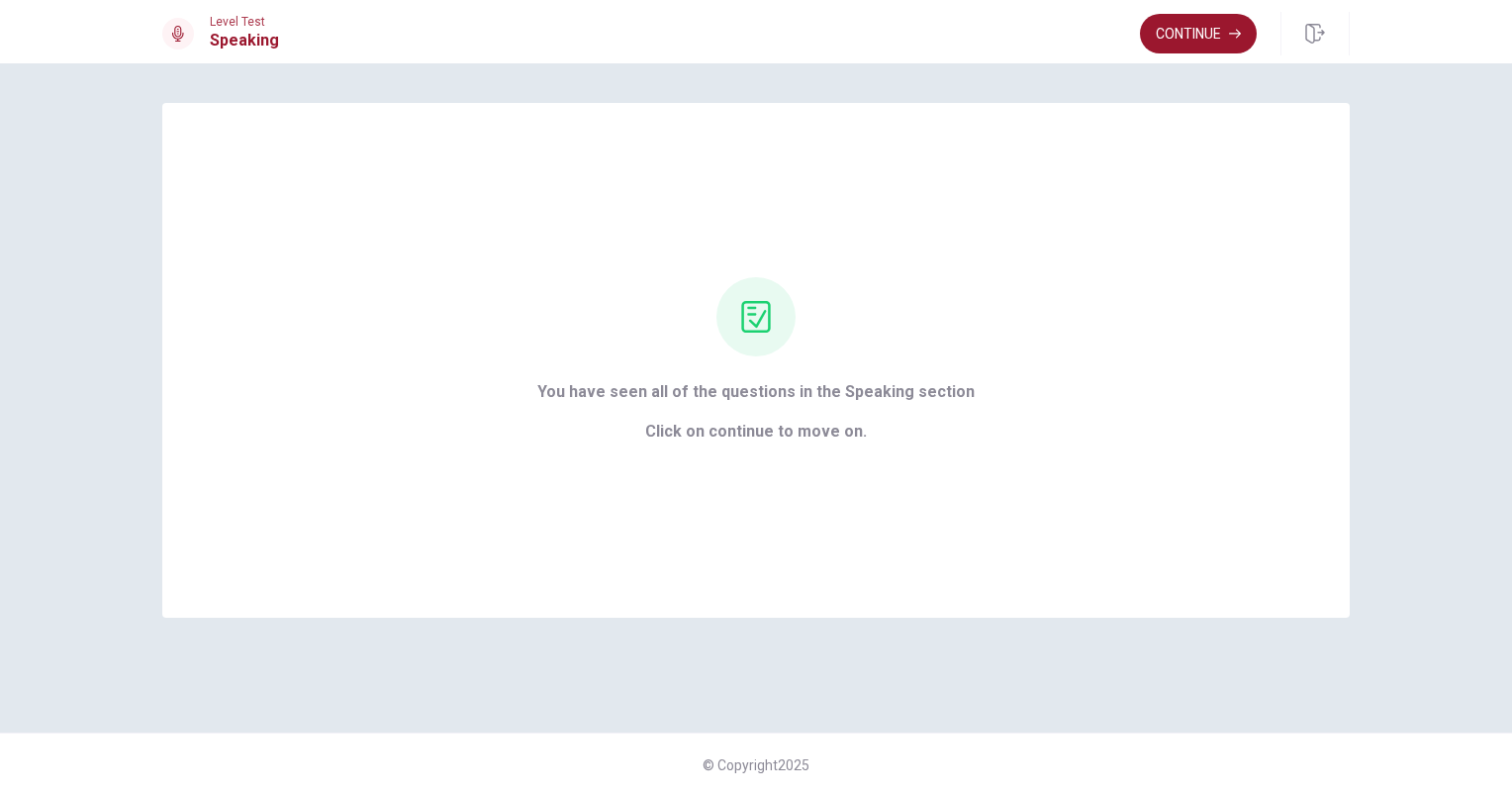 scroll, scrollTop: 0, scrollLeft: 0, axis: both 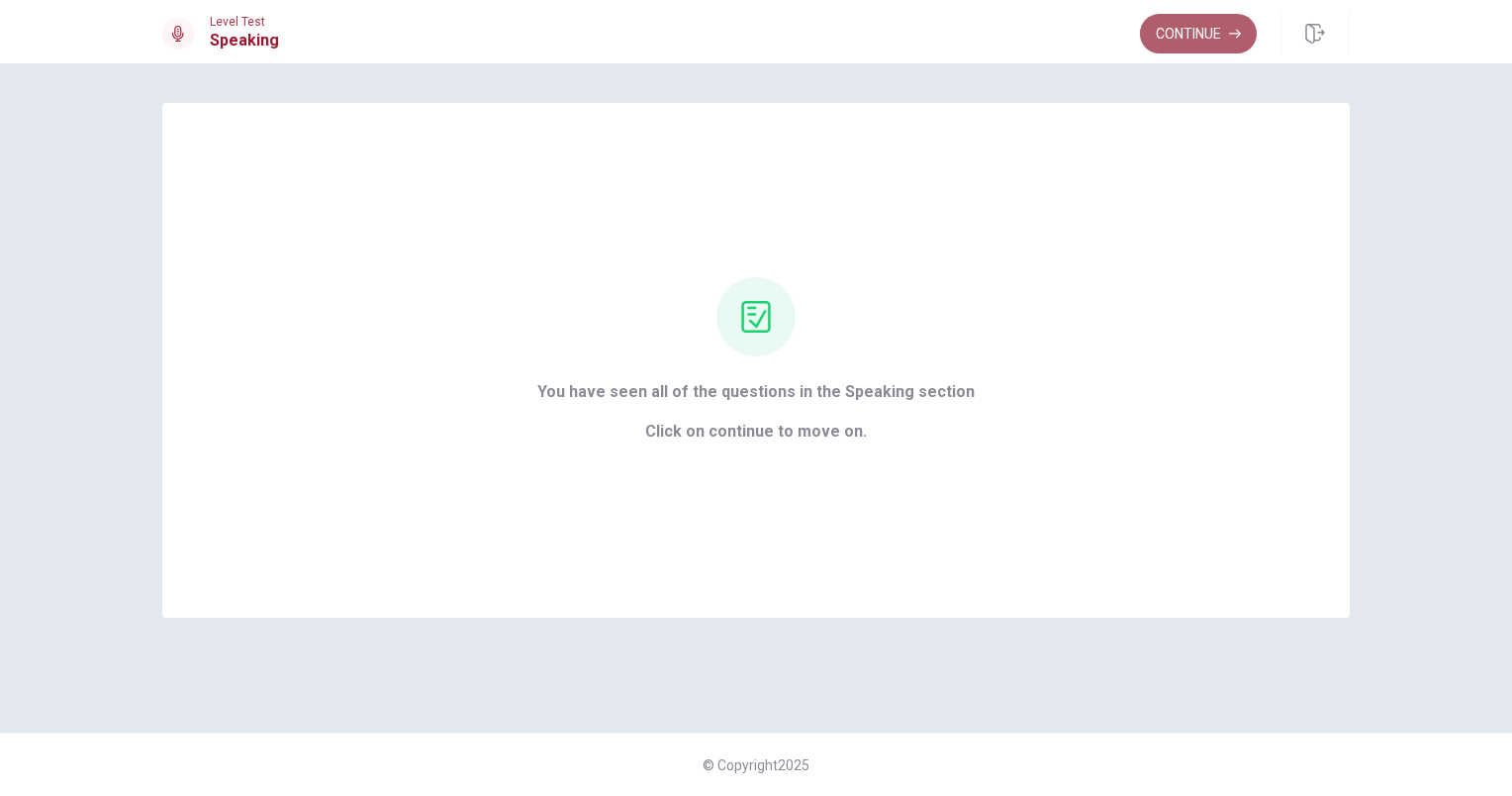 click on "Continue" at bounding box center (1198, 34) 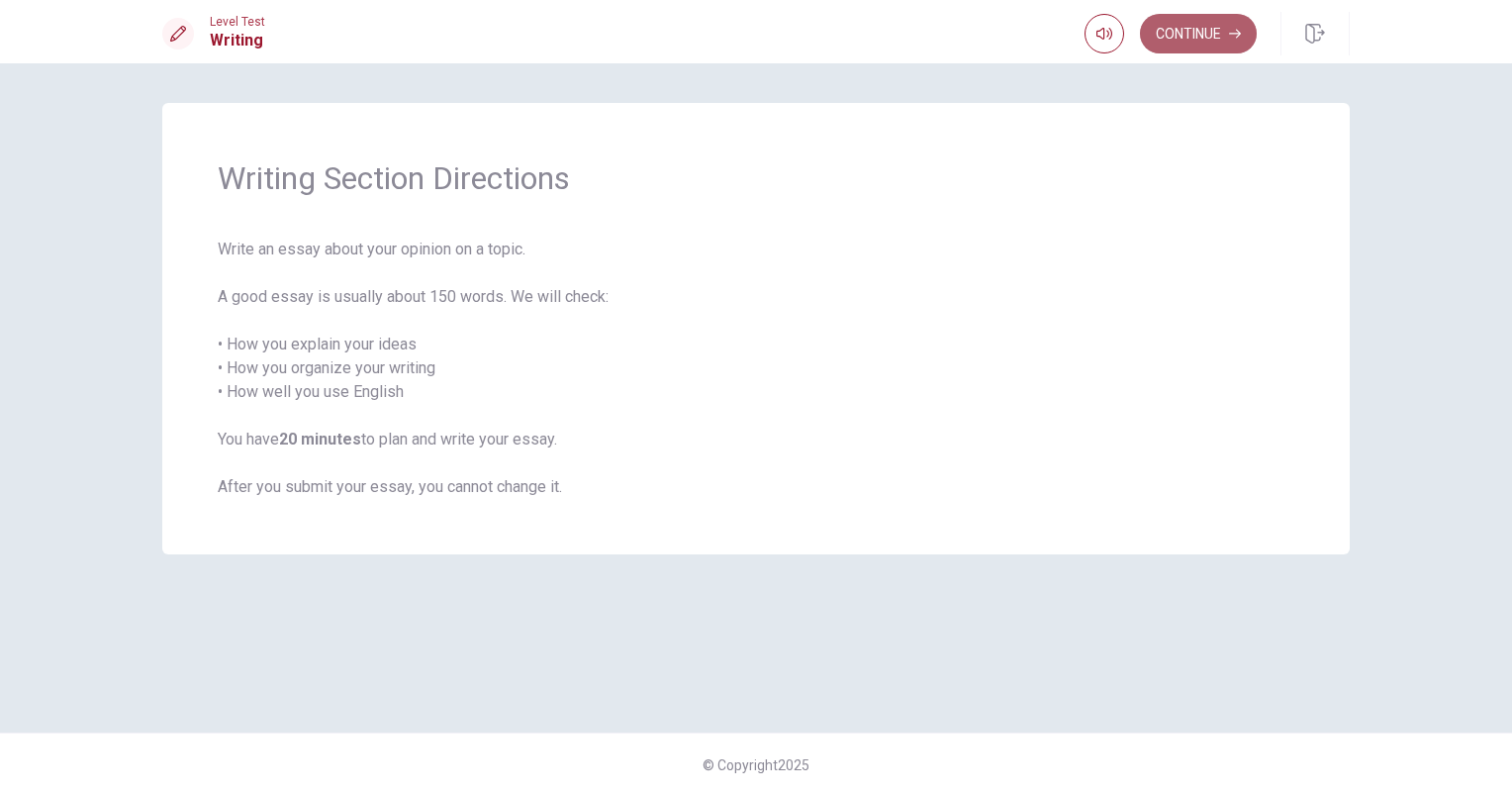 click on "Continue" at bounding box center [1198, 34] 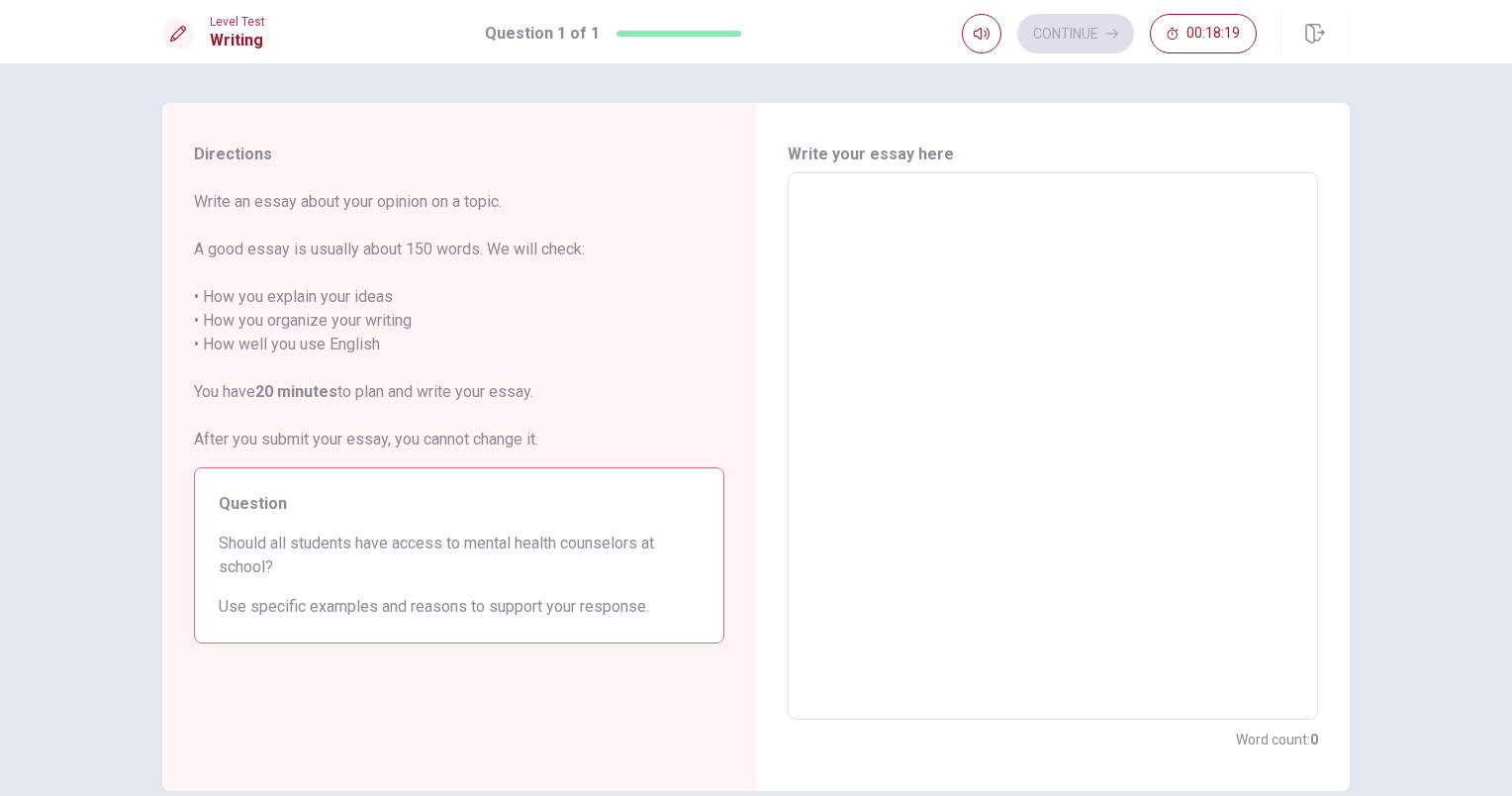 click at bounding box center [1053, 447] 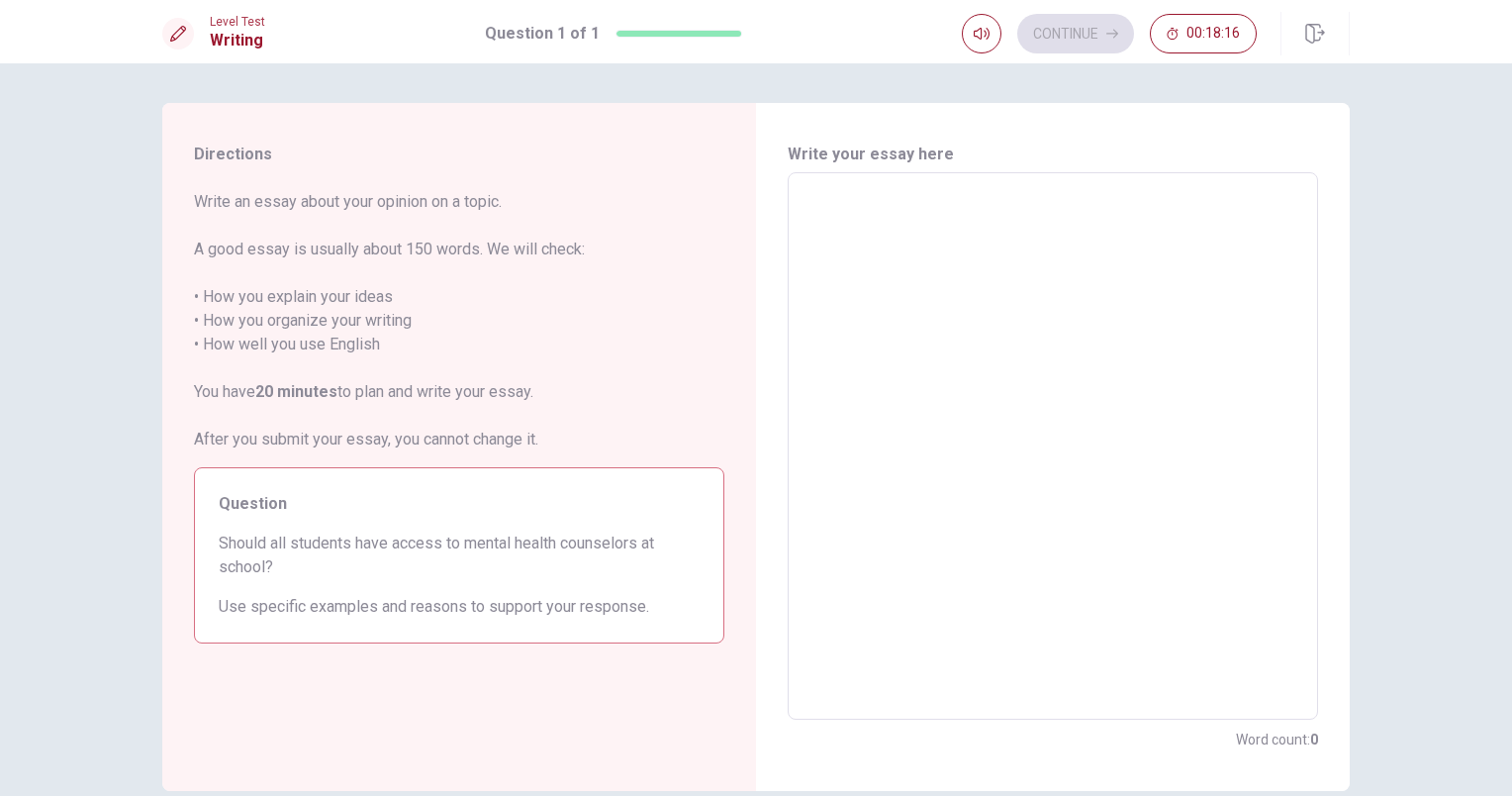 type on "I" 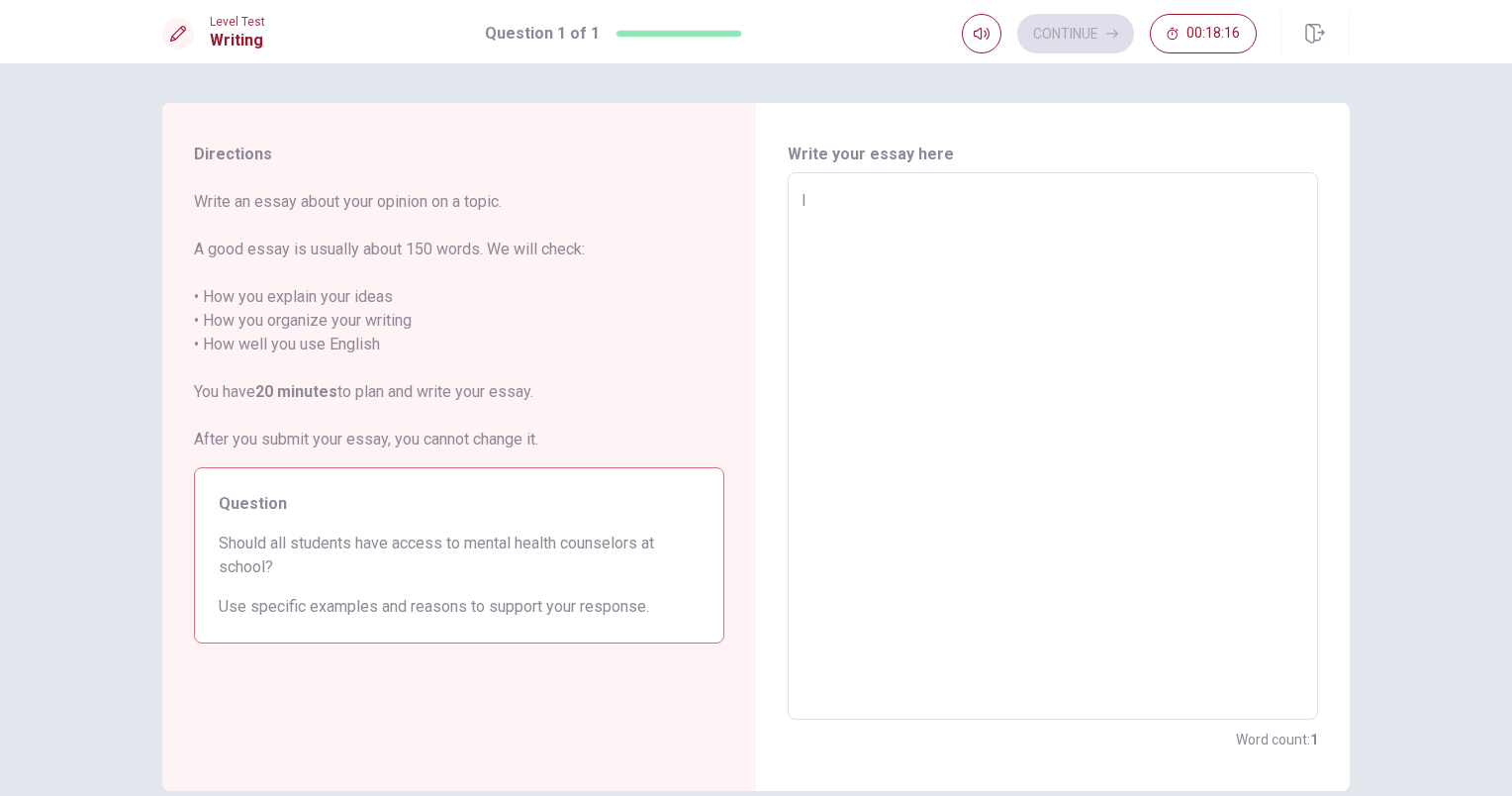 type on "x" 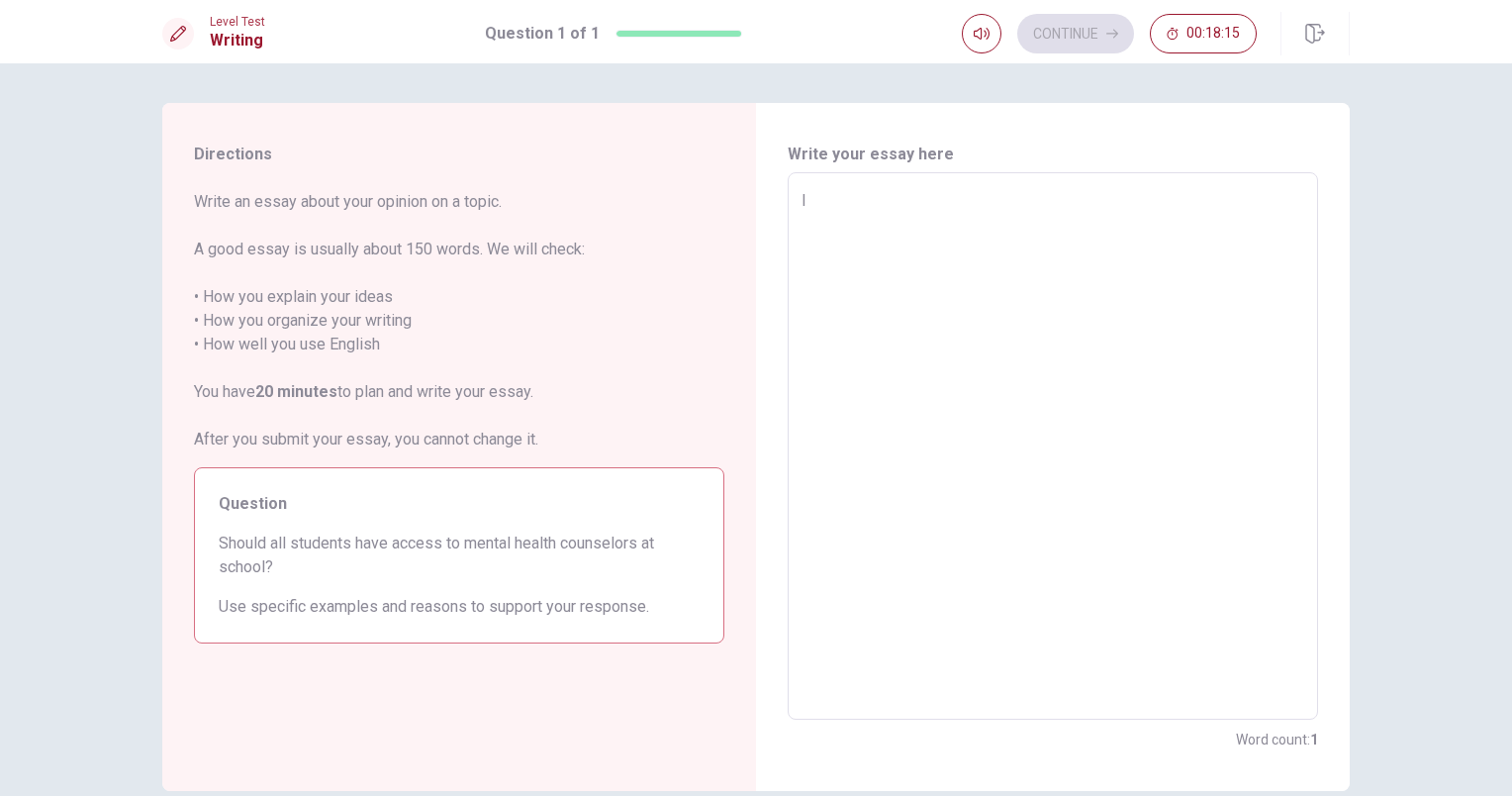 type on "In" 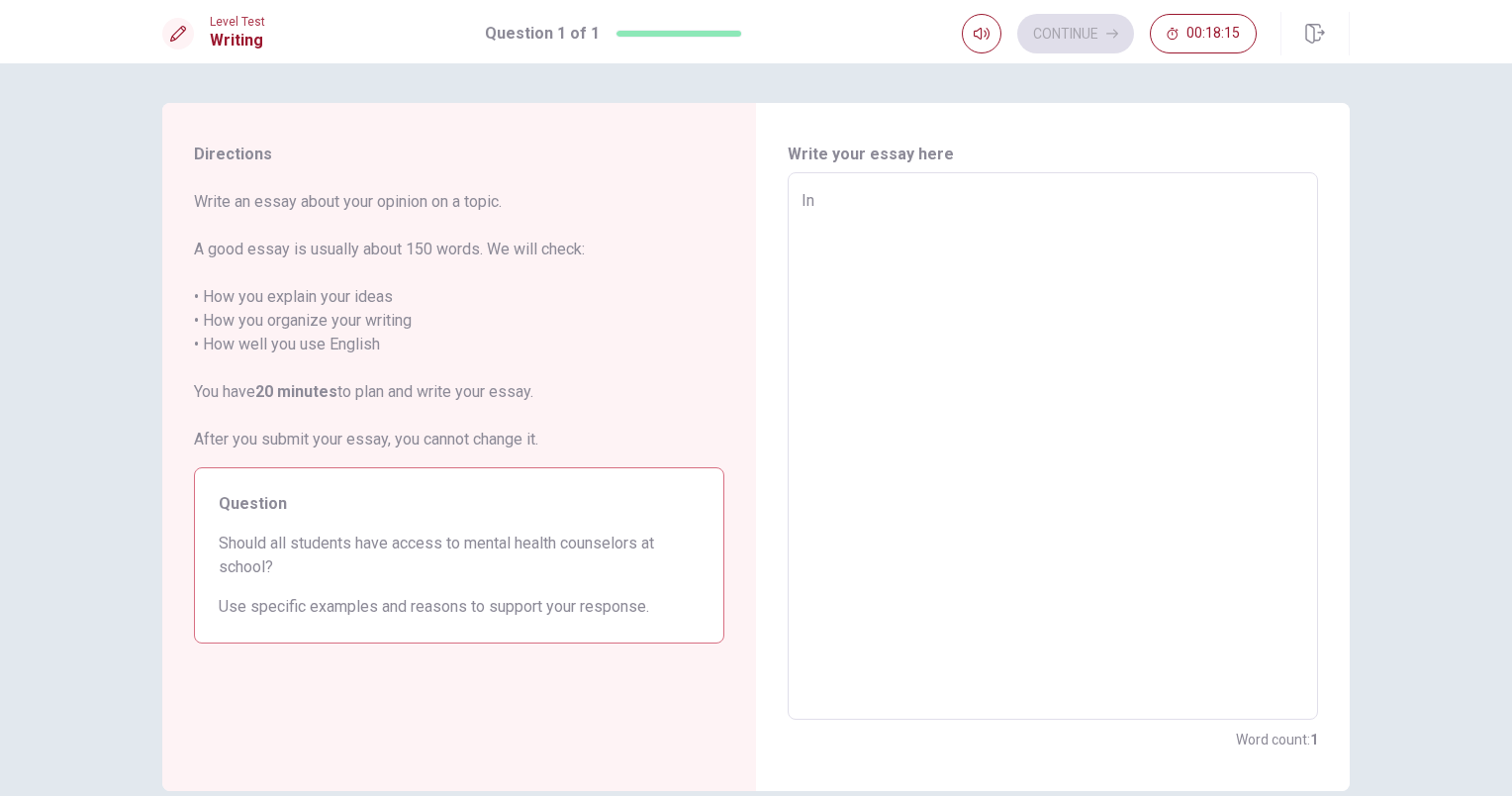 type on "x" 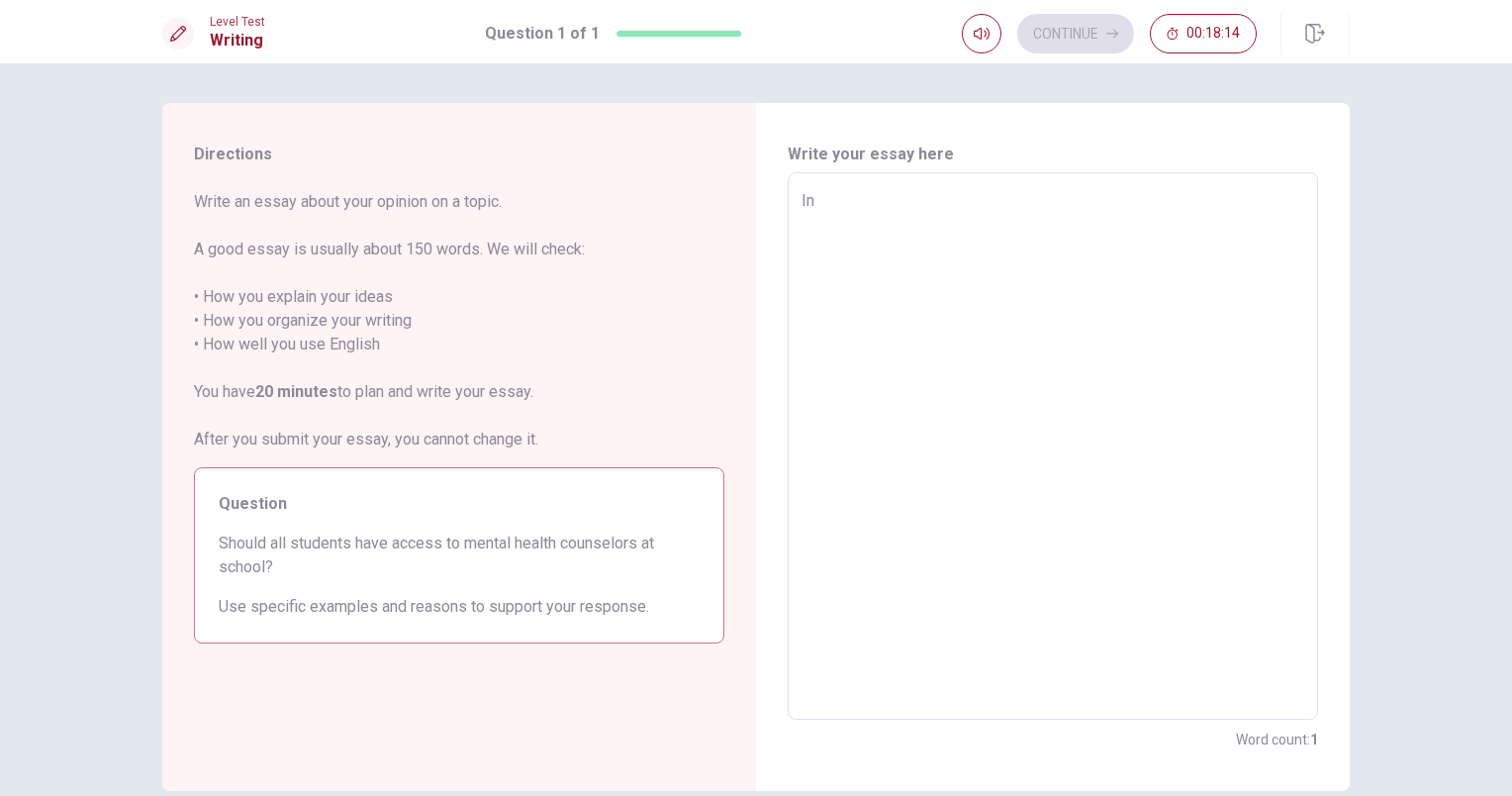 type on "In" 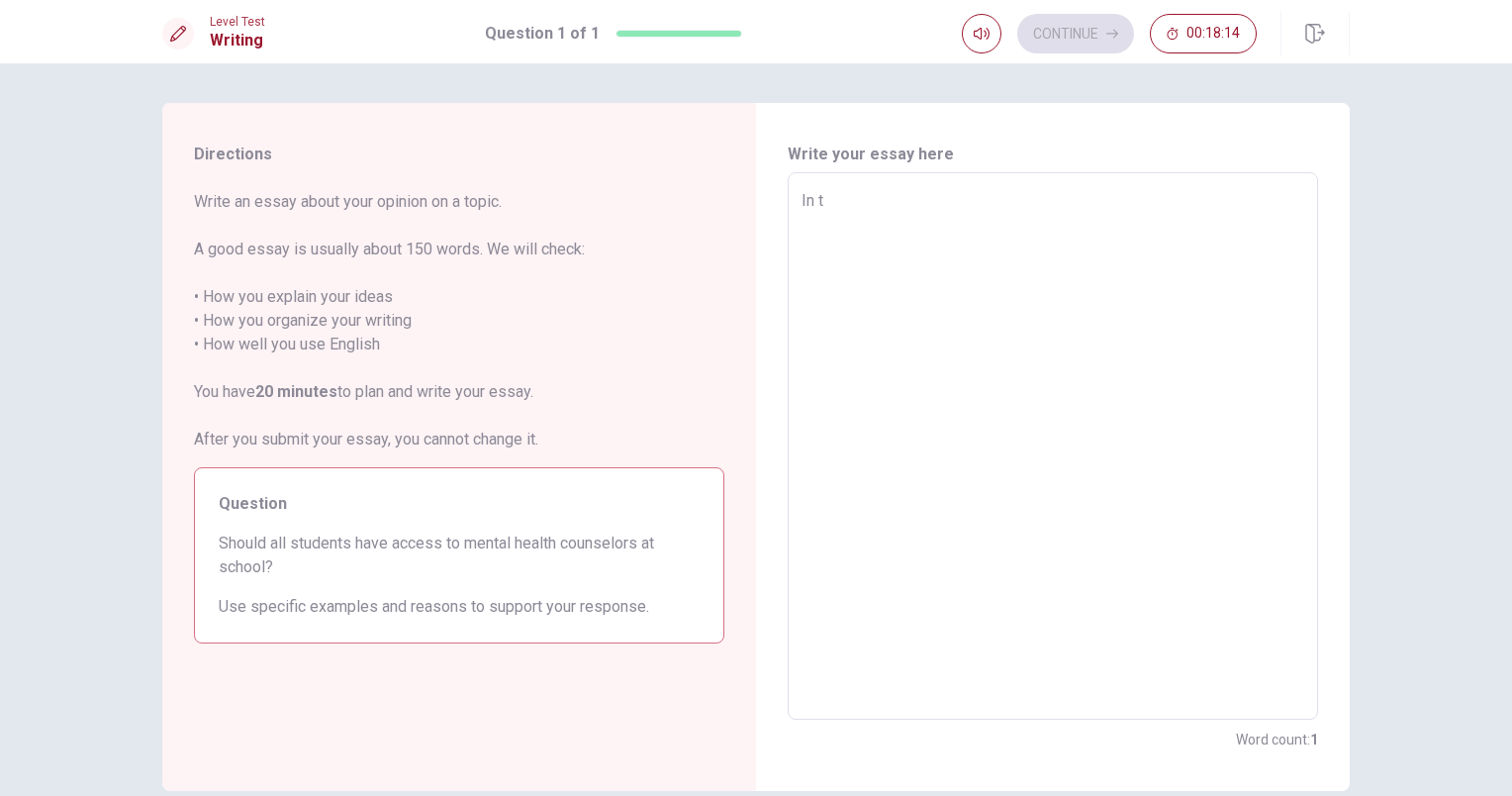 type on "x" 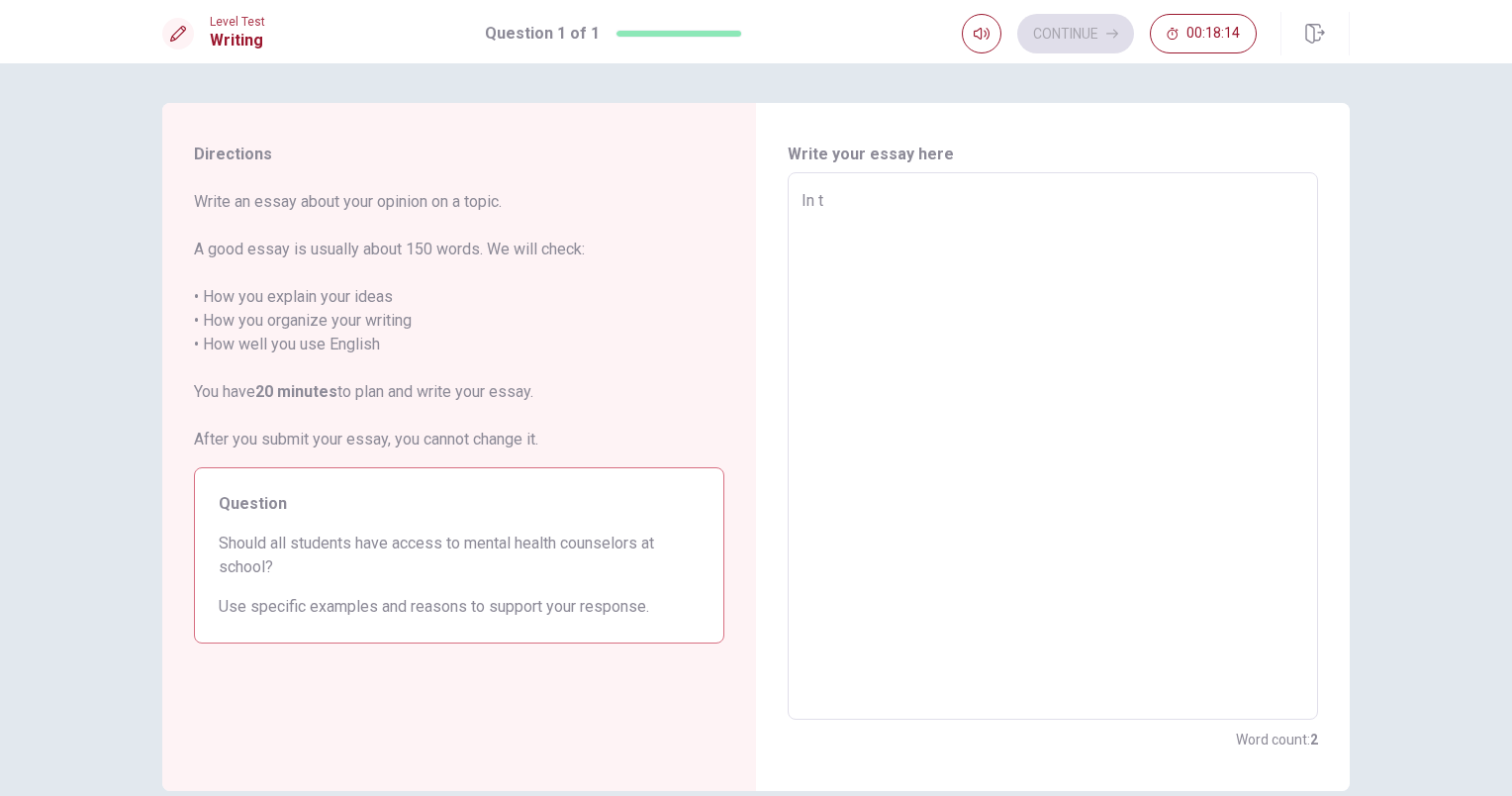 type on "In to" 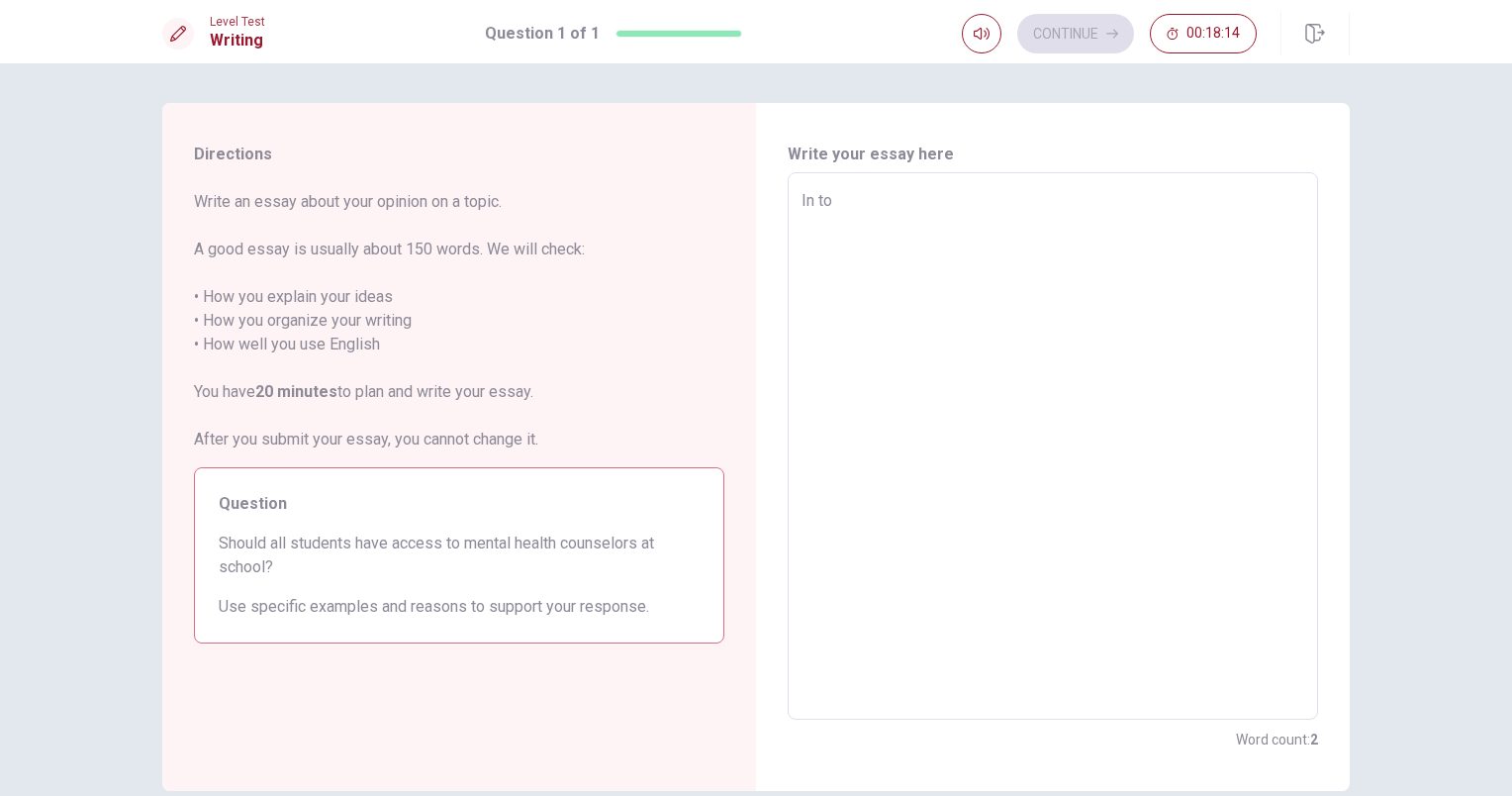 type on "x" 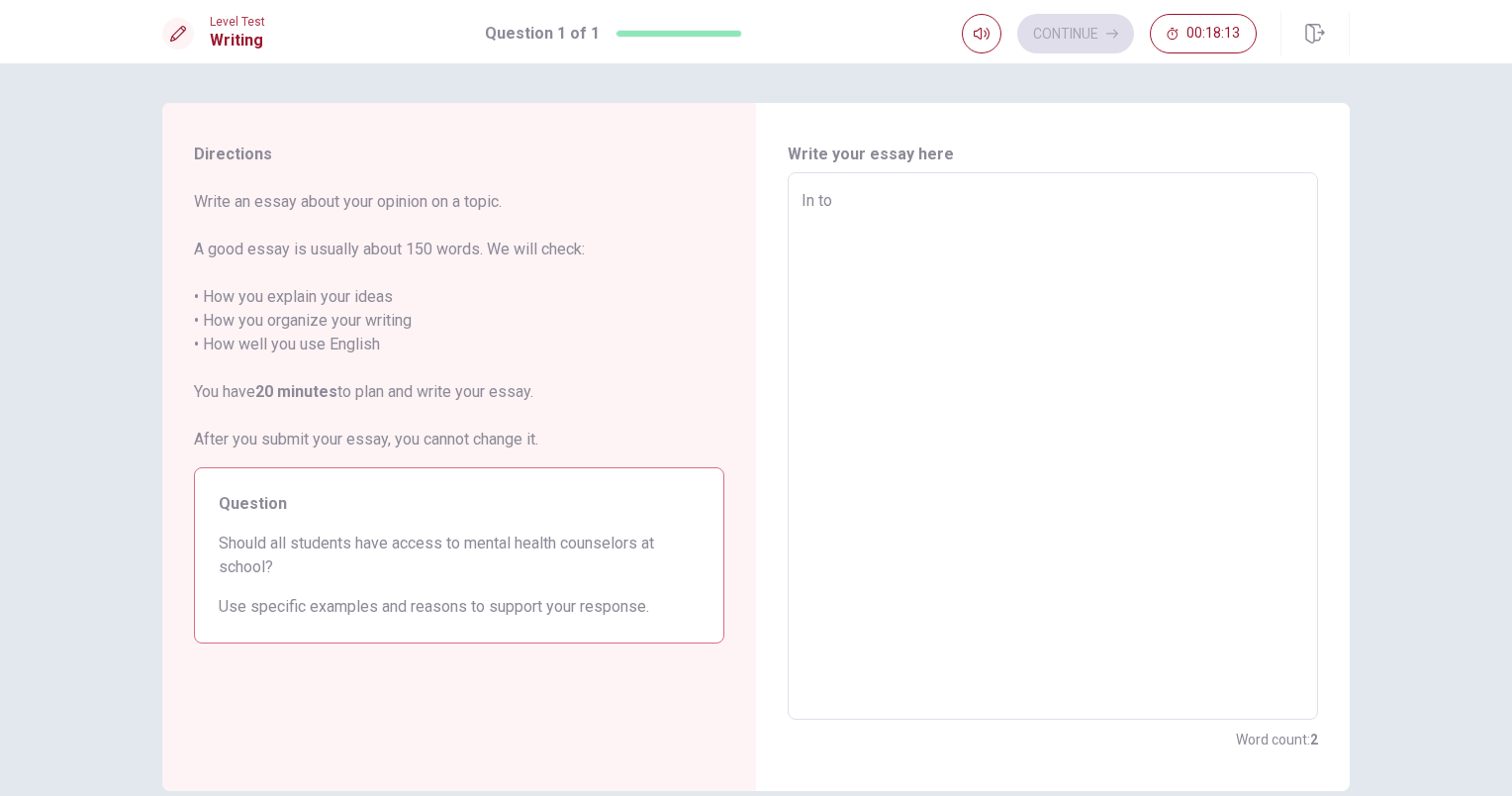 type on "In [PERSON_NAME]" 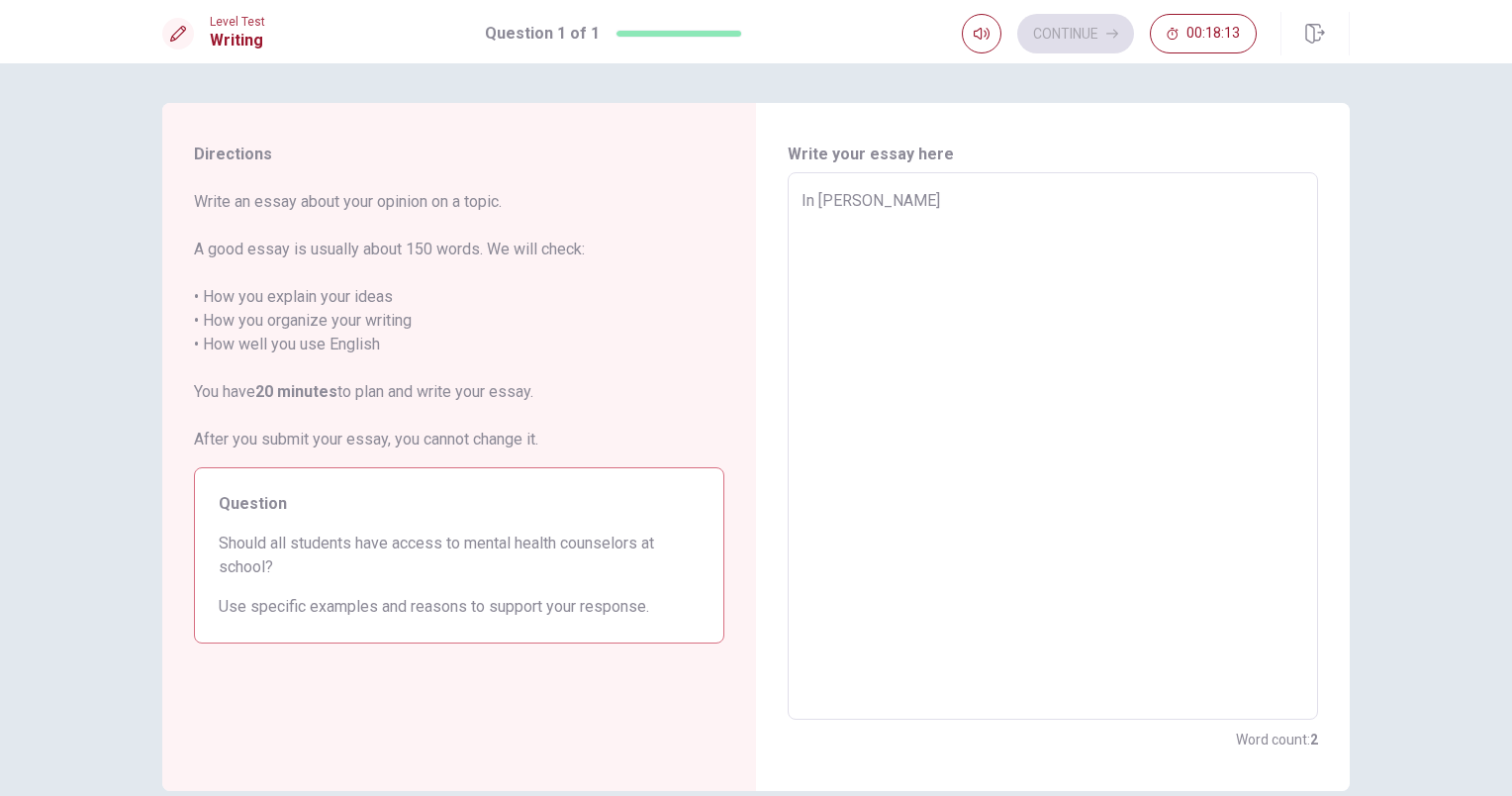 type on "x" 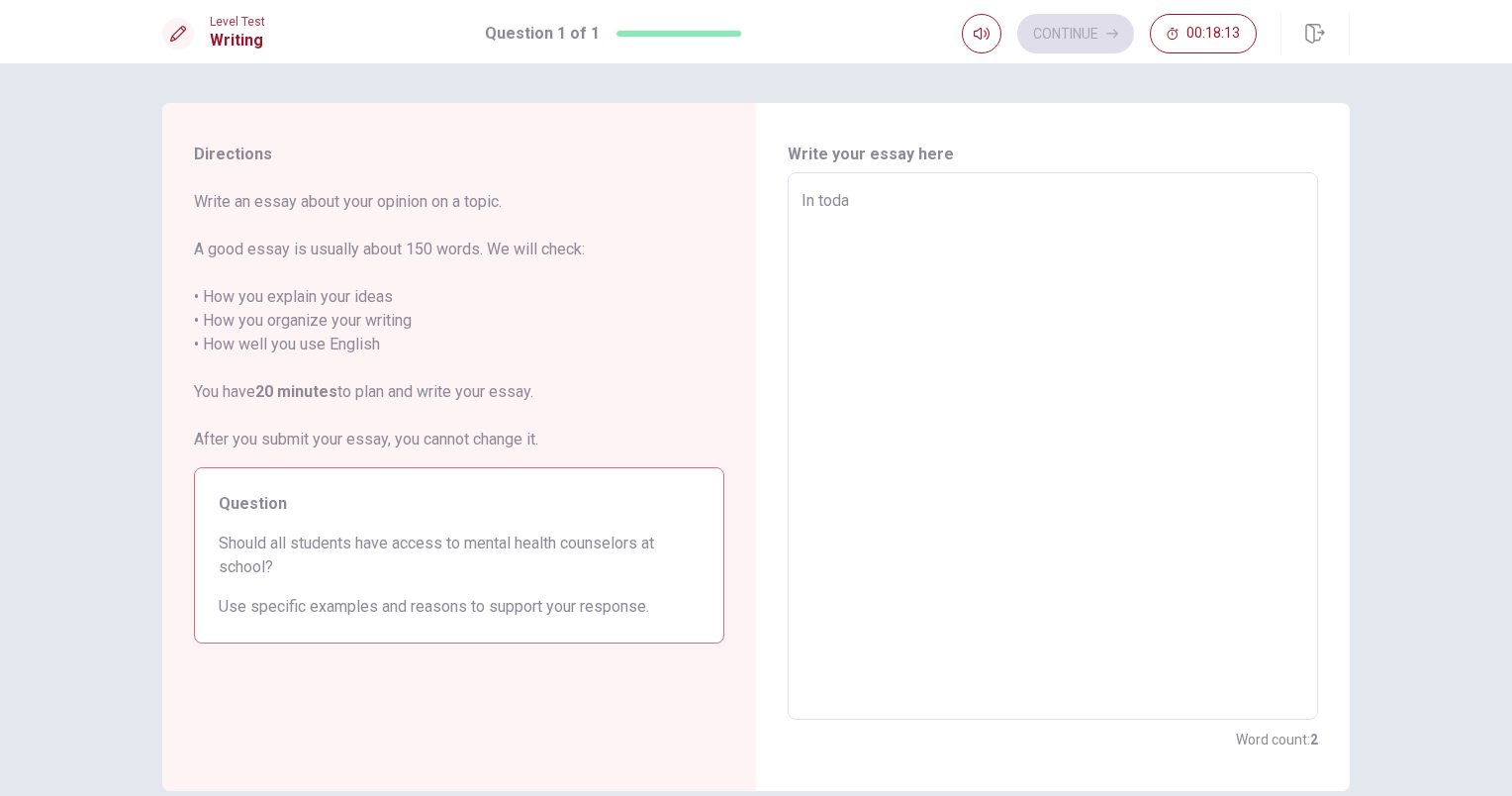 type on "x" 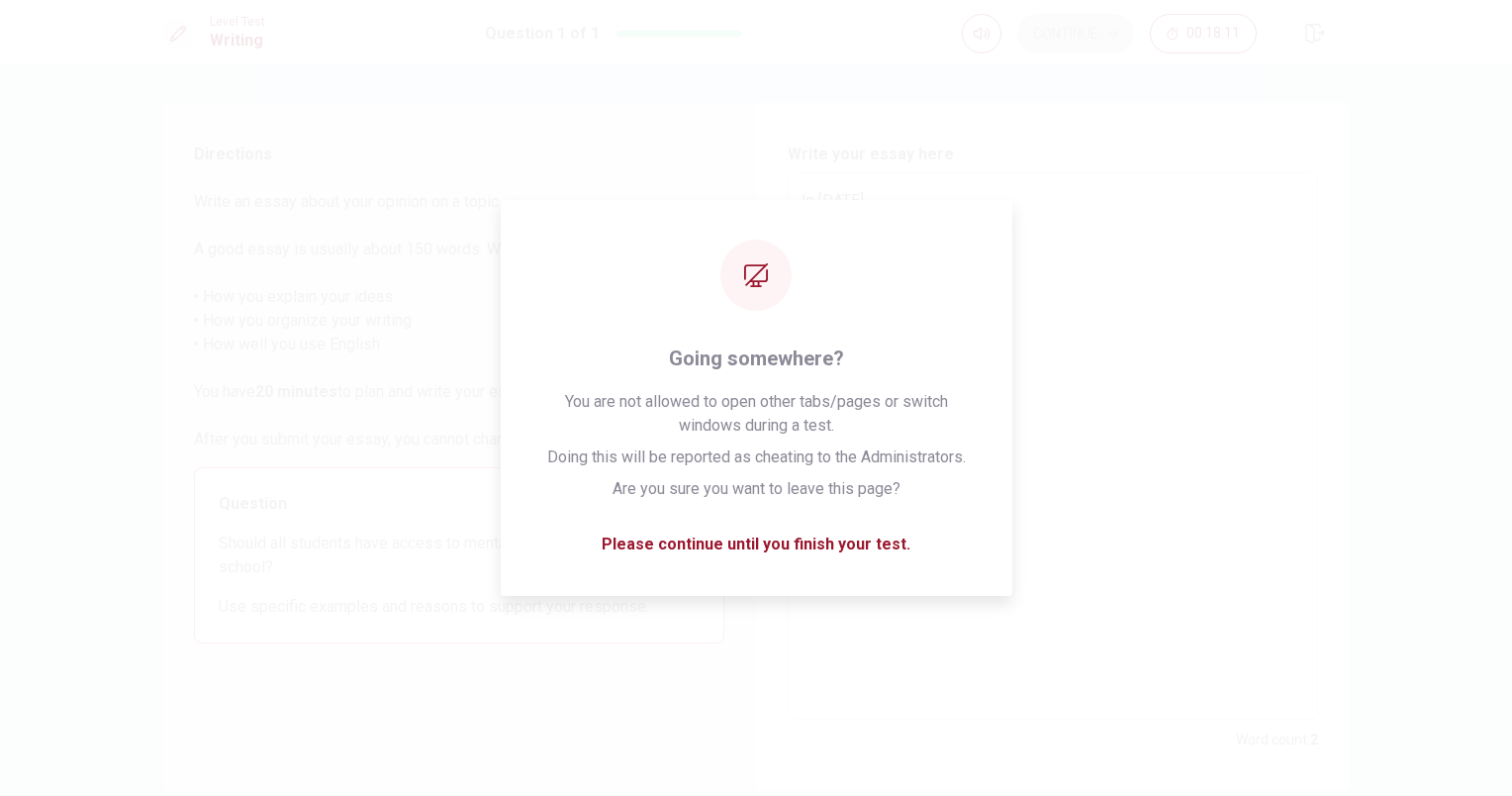 type on "x" 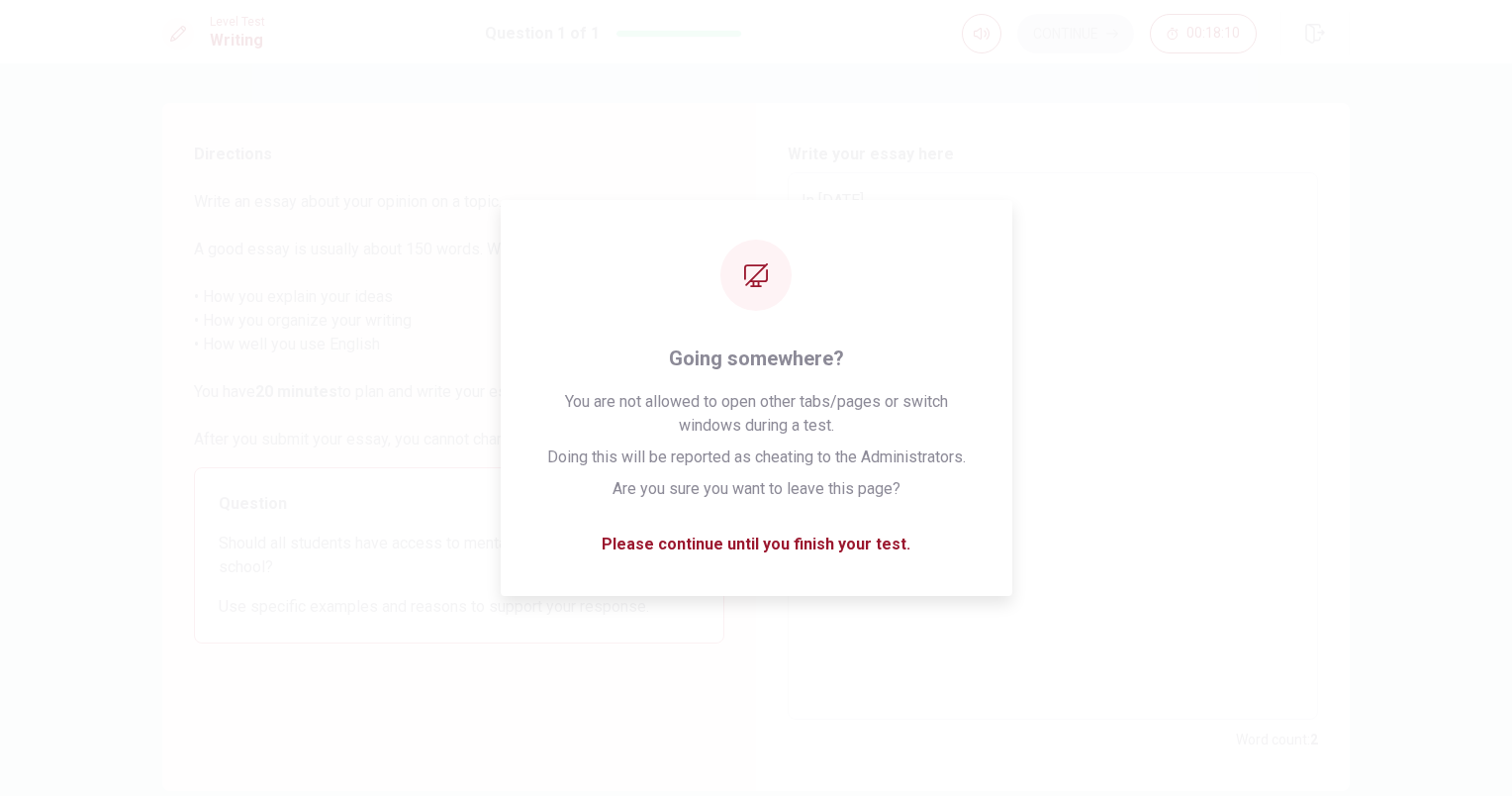 type on "In [DATE]" 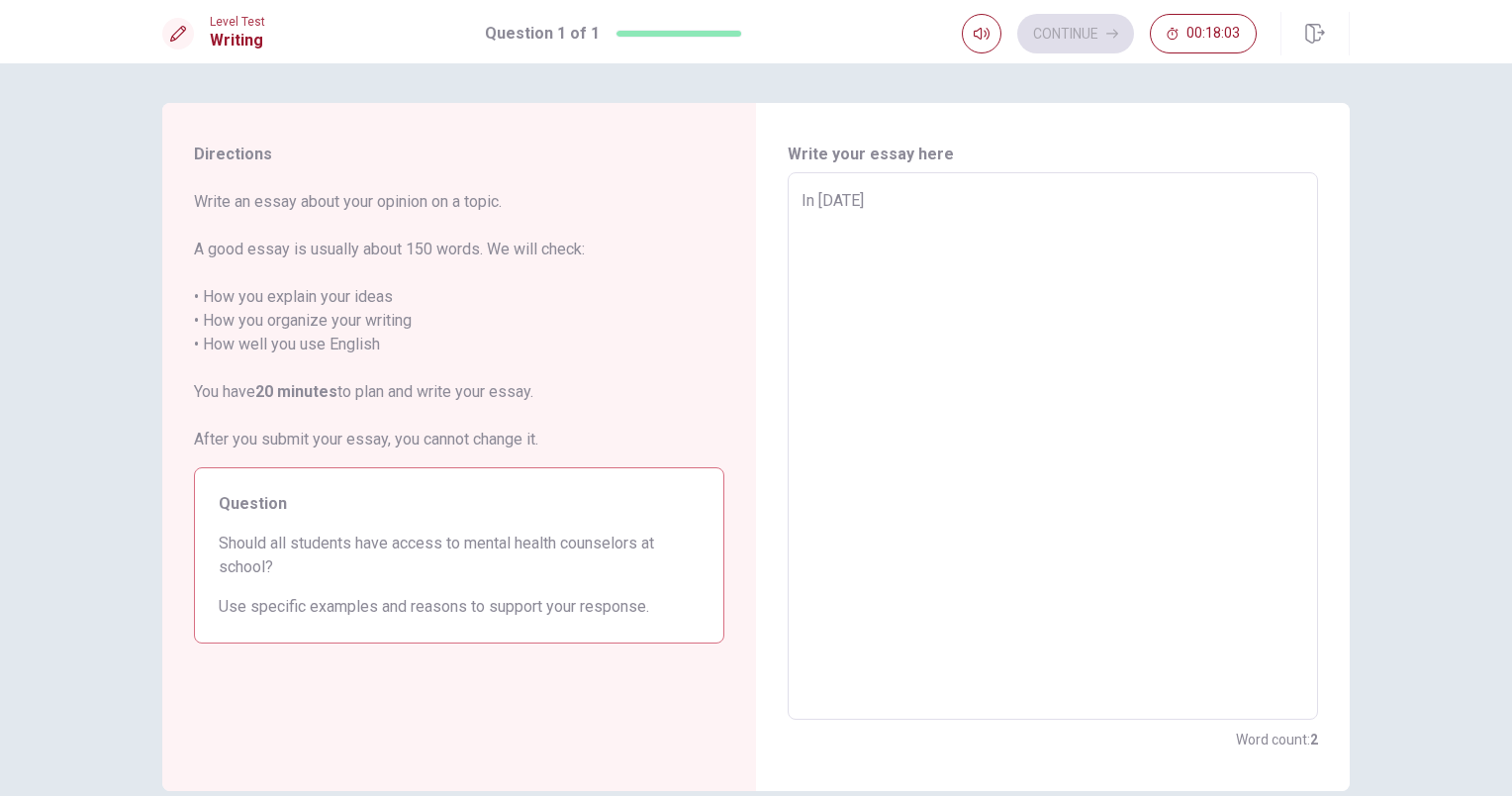 type on "x" 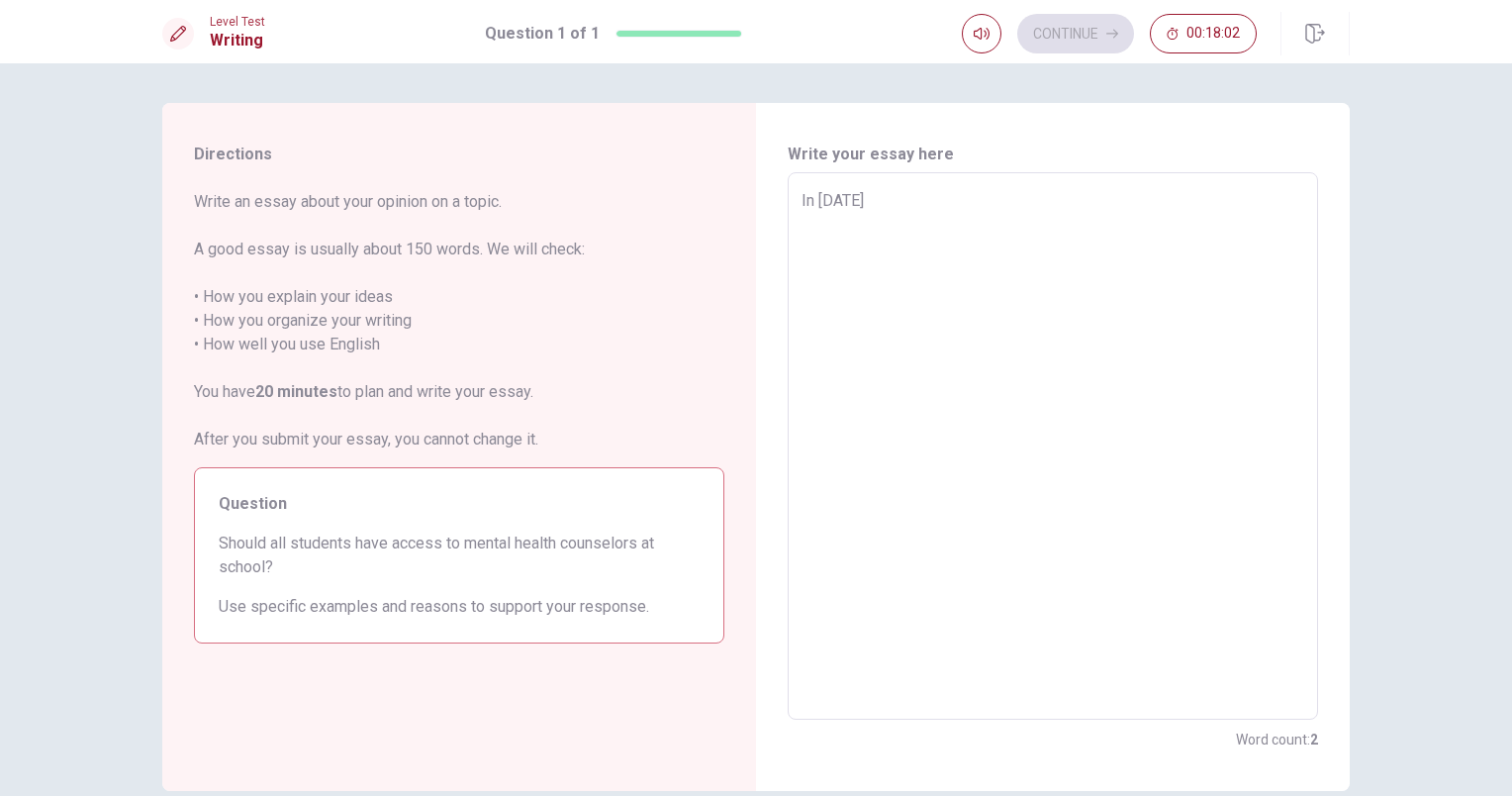 type on "In [DATE] f" 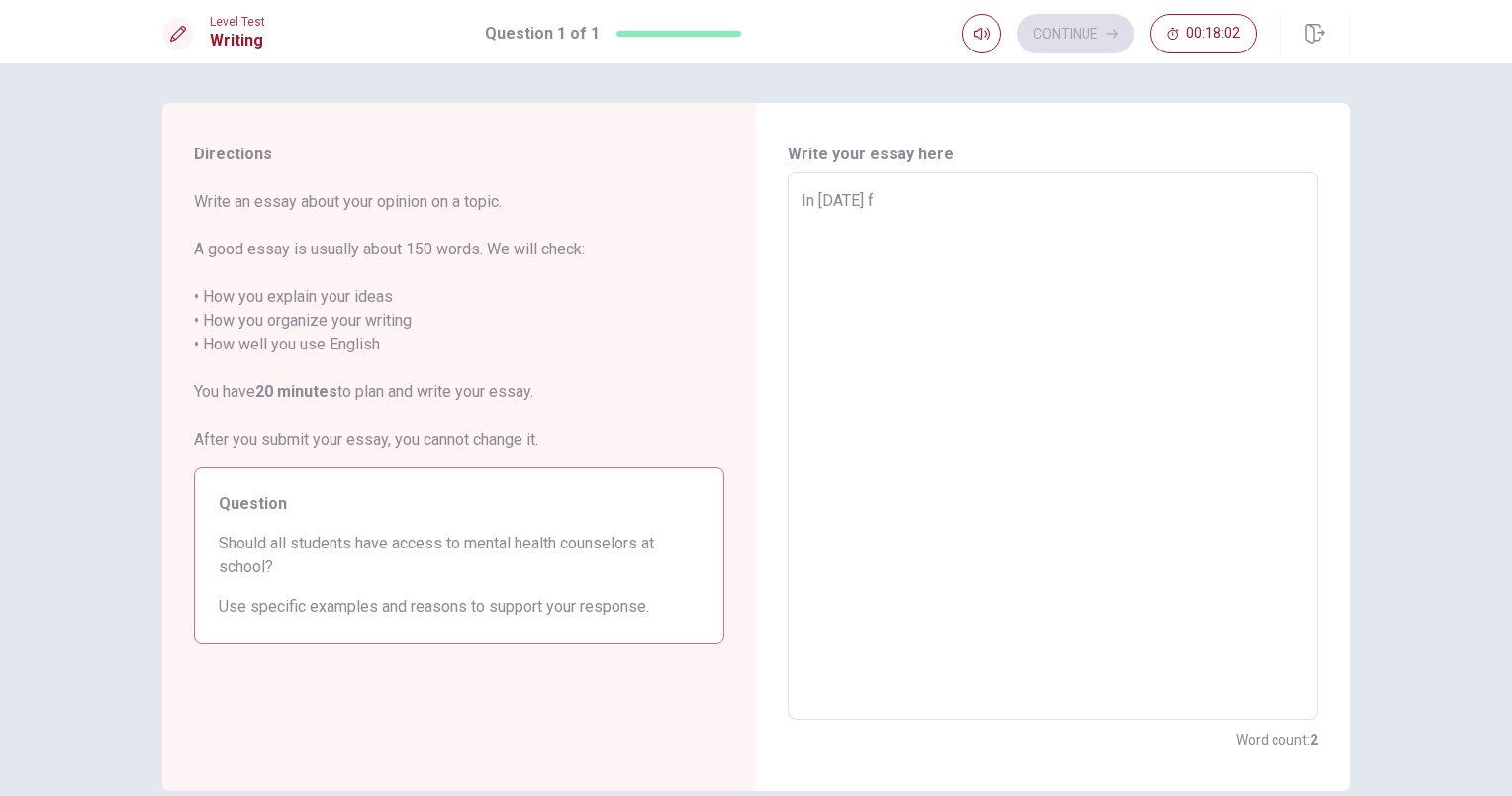 type on "x" 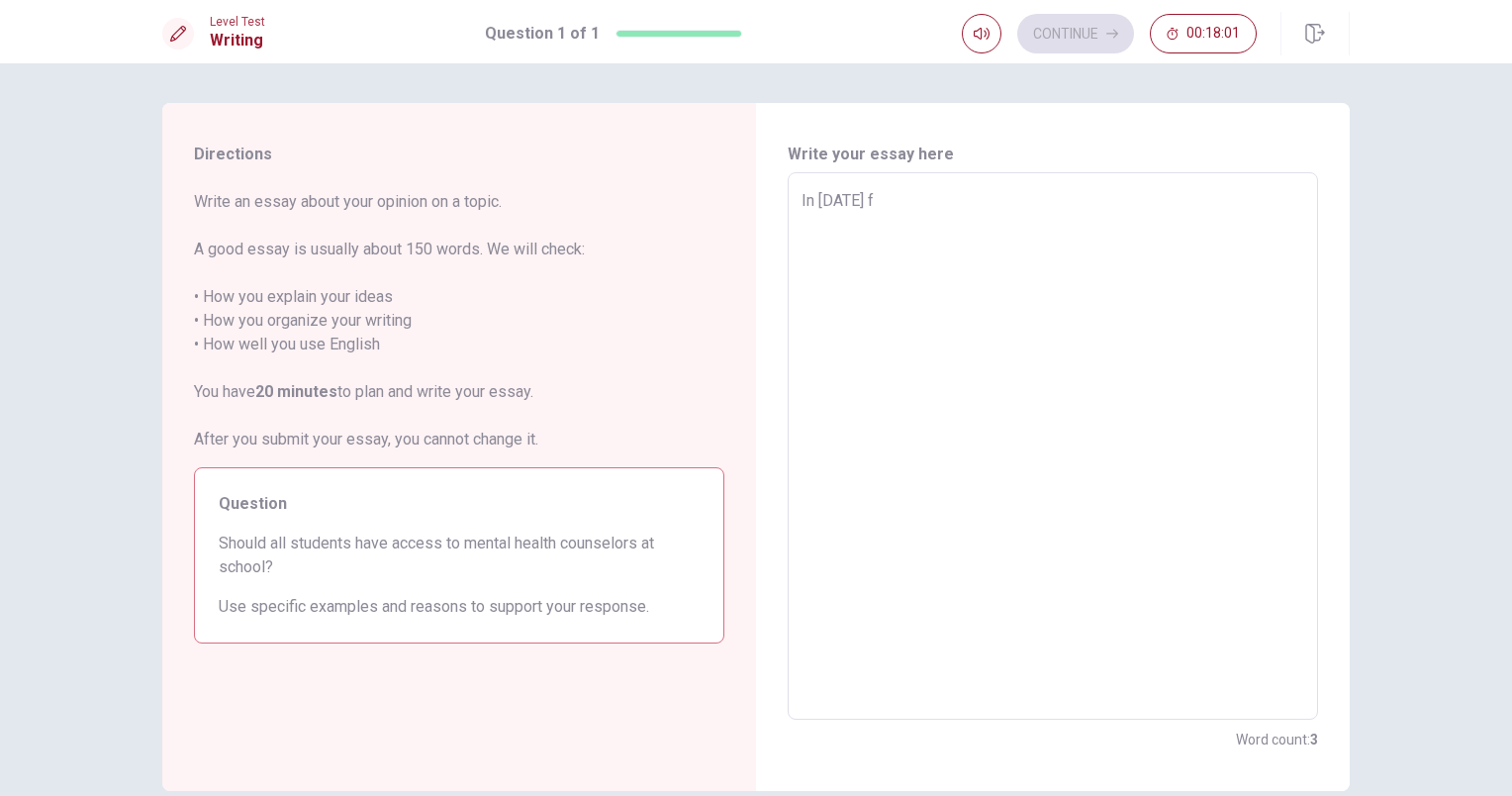 type on "In [DATE] fa" 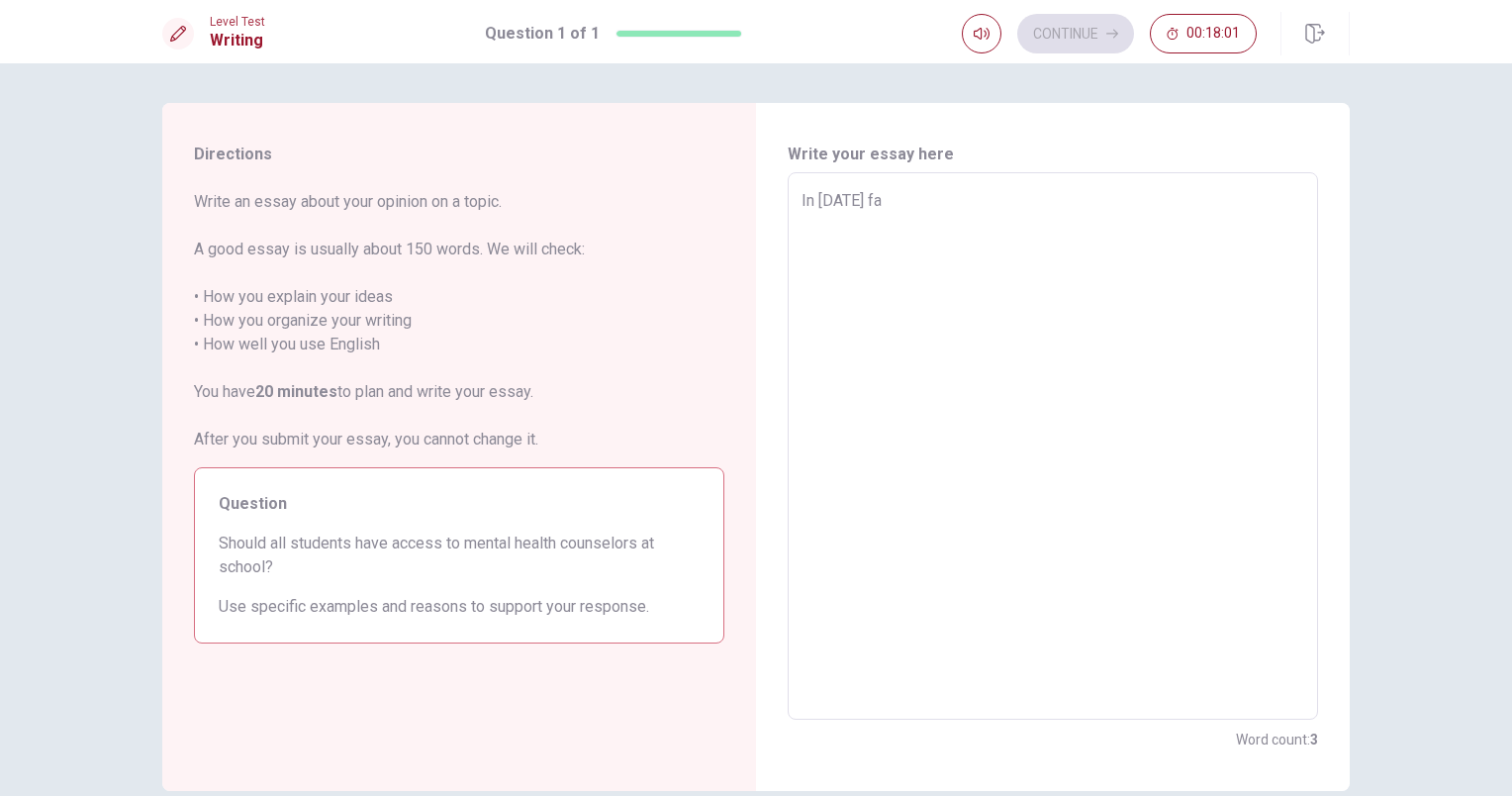 type on "x" 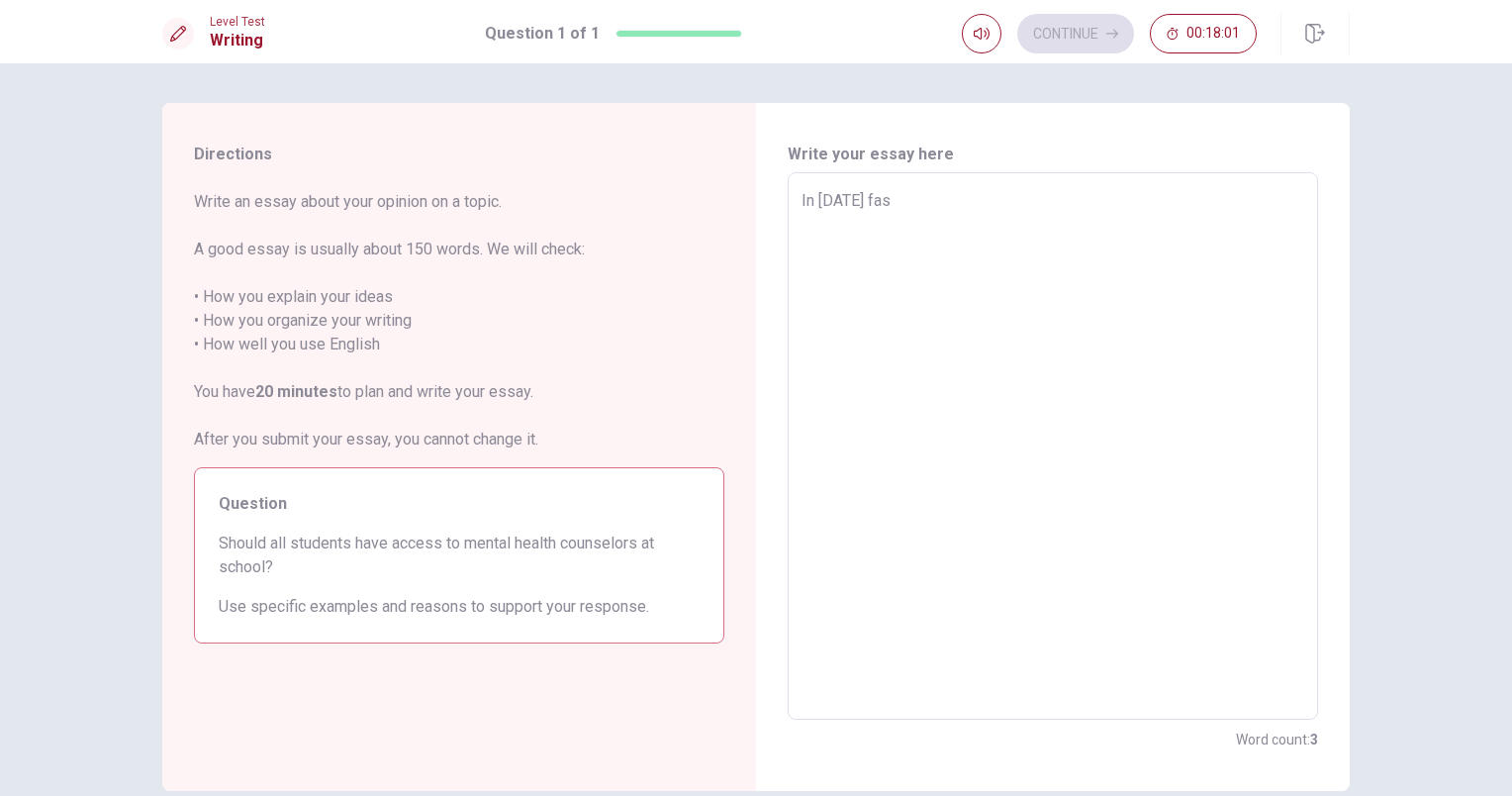 type on "x" 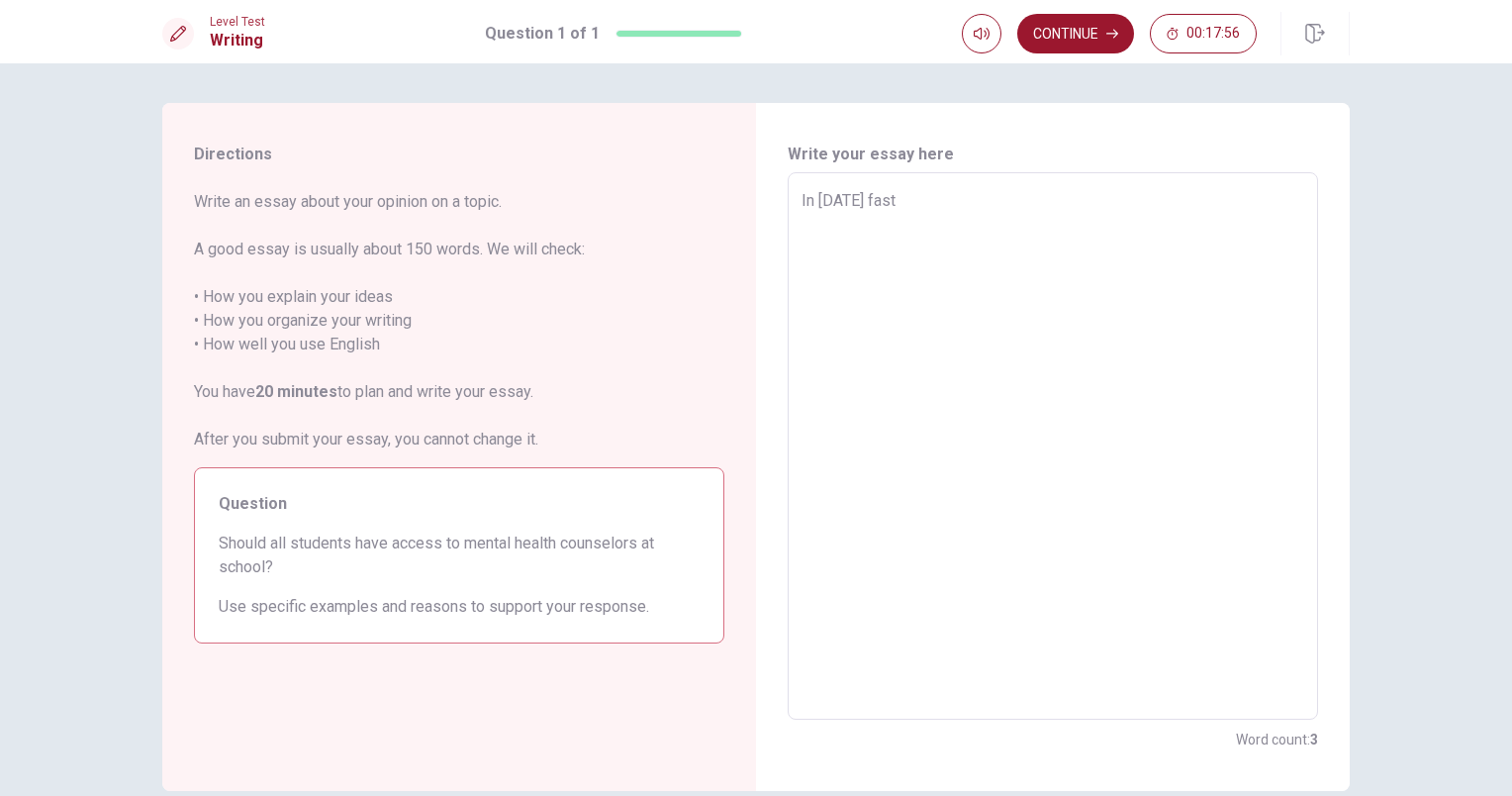 type on "x" 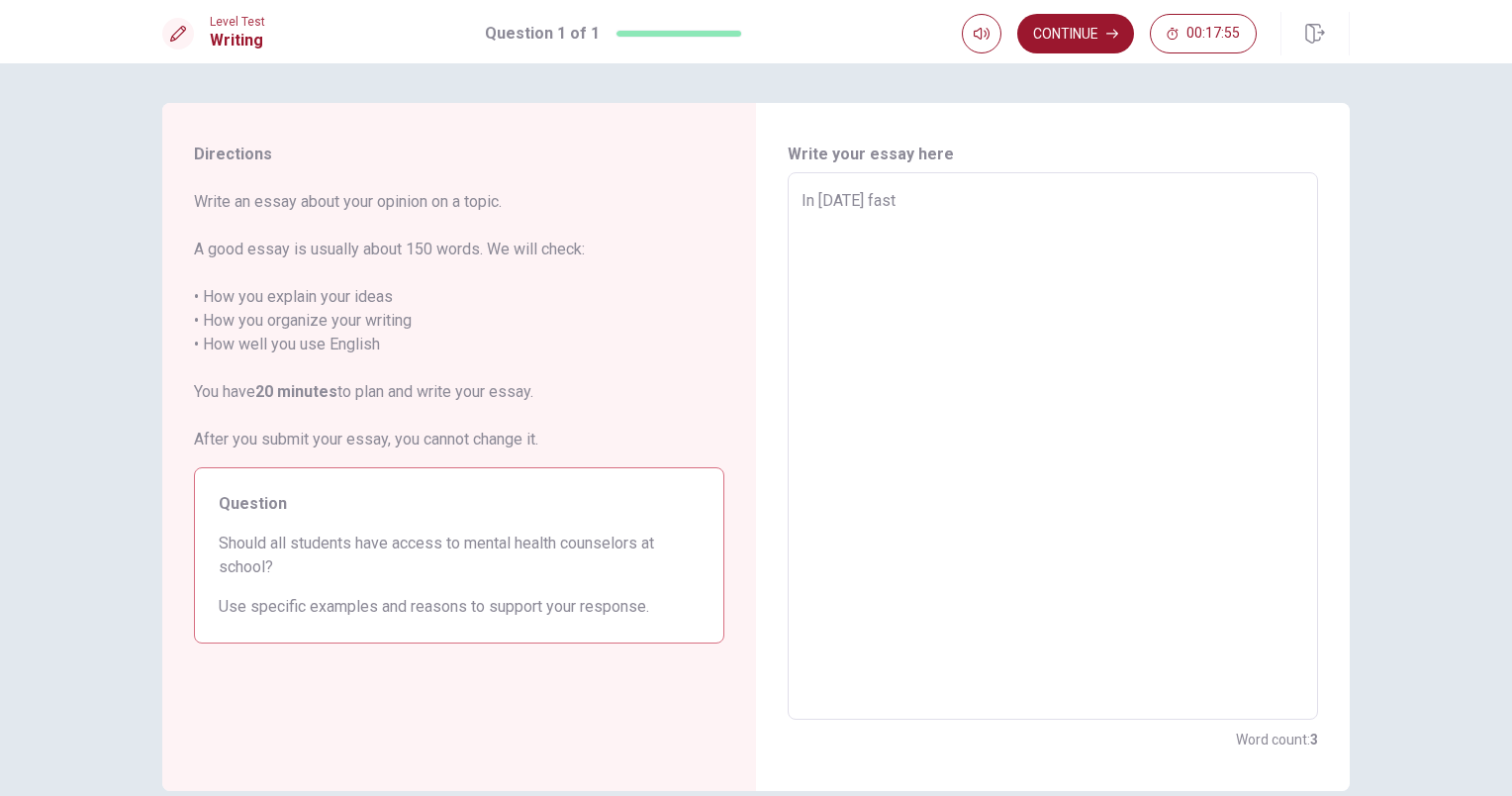 type on "In [DATE] fas" 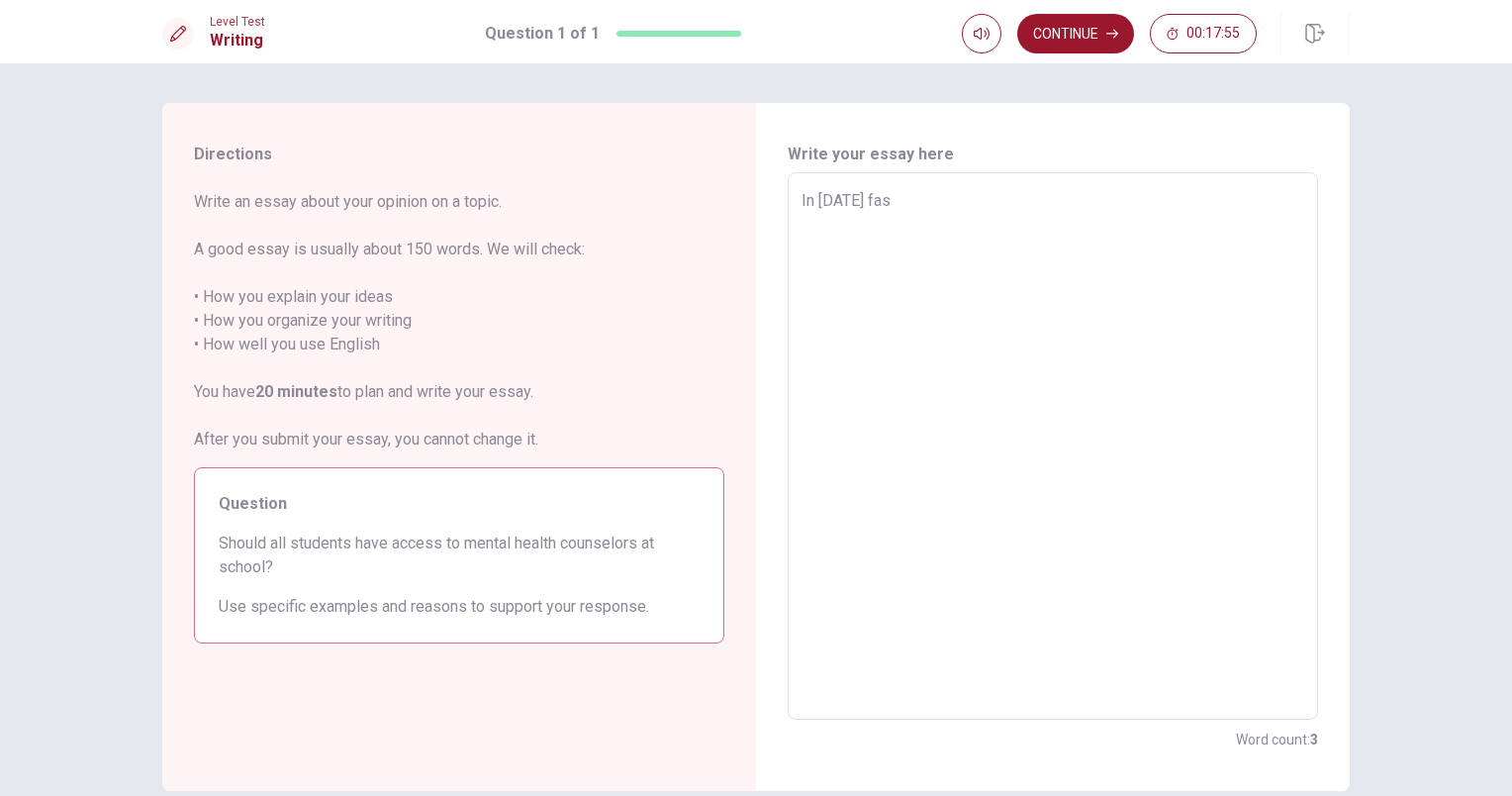 type on "x" 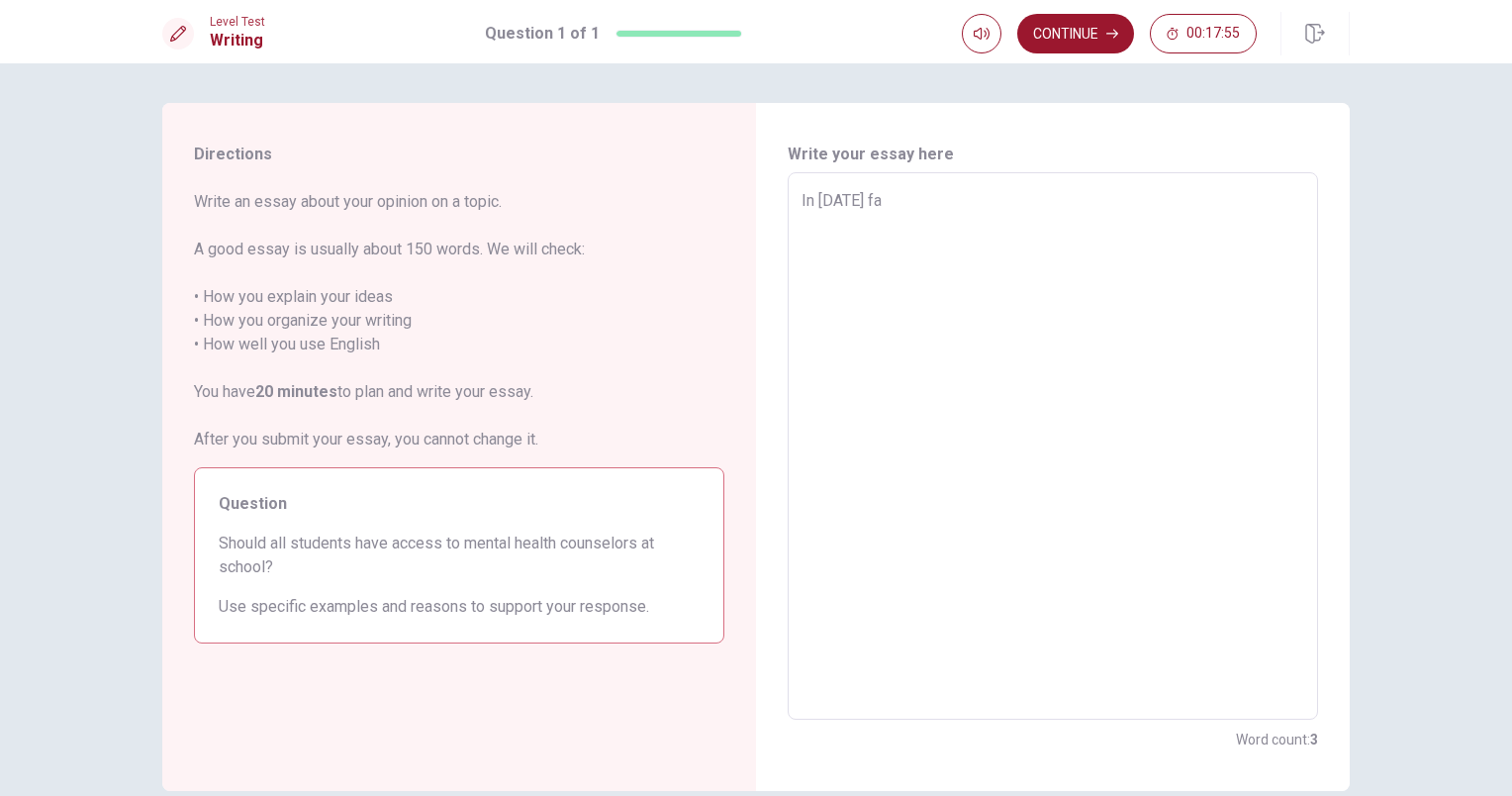 type on "x" 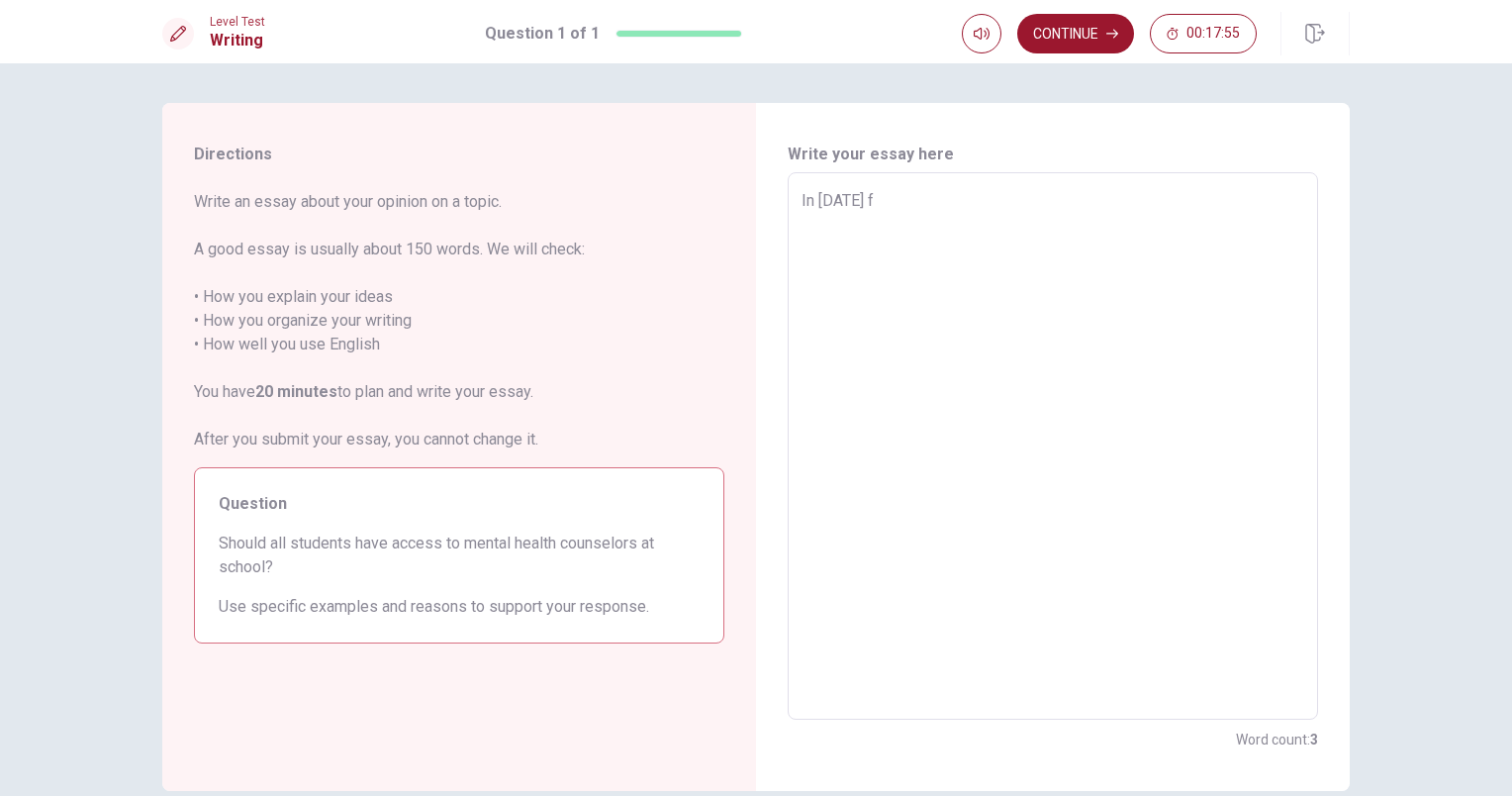type on "x" 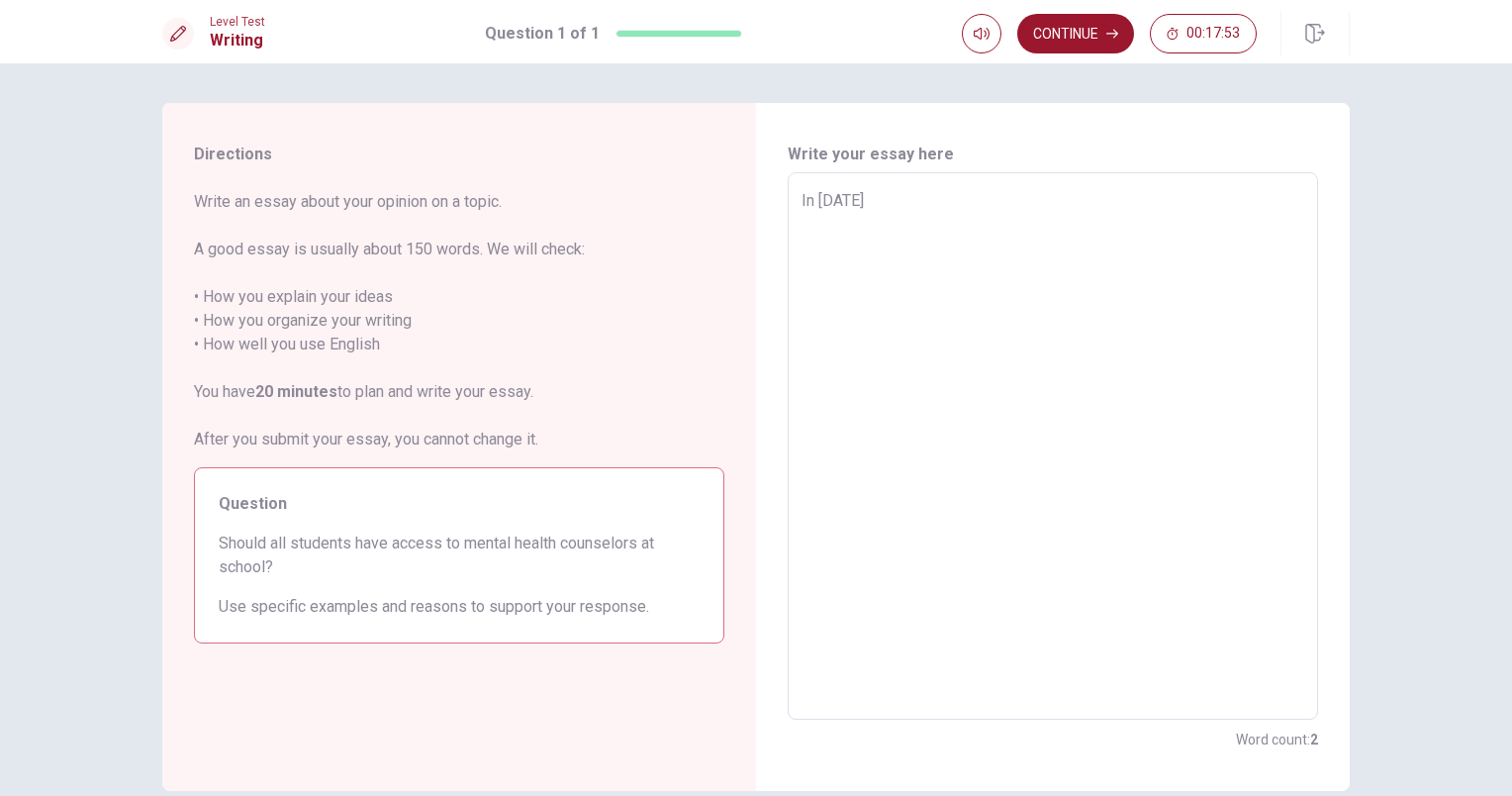 type on "x" 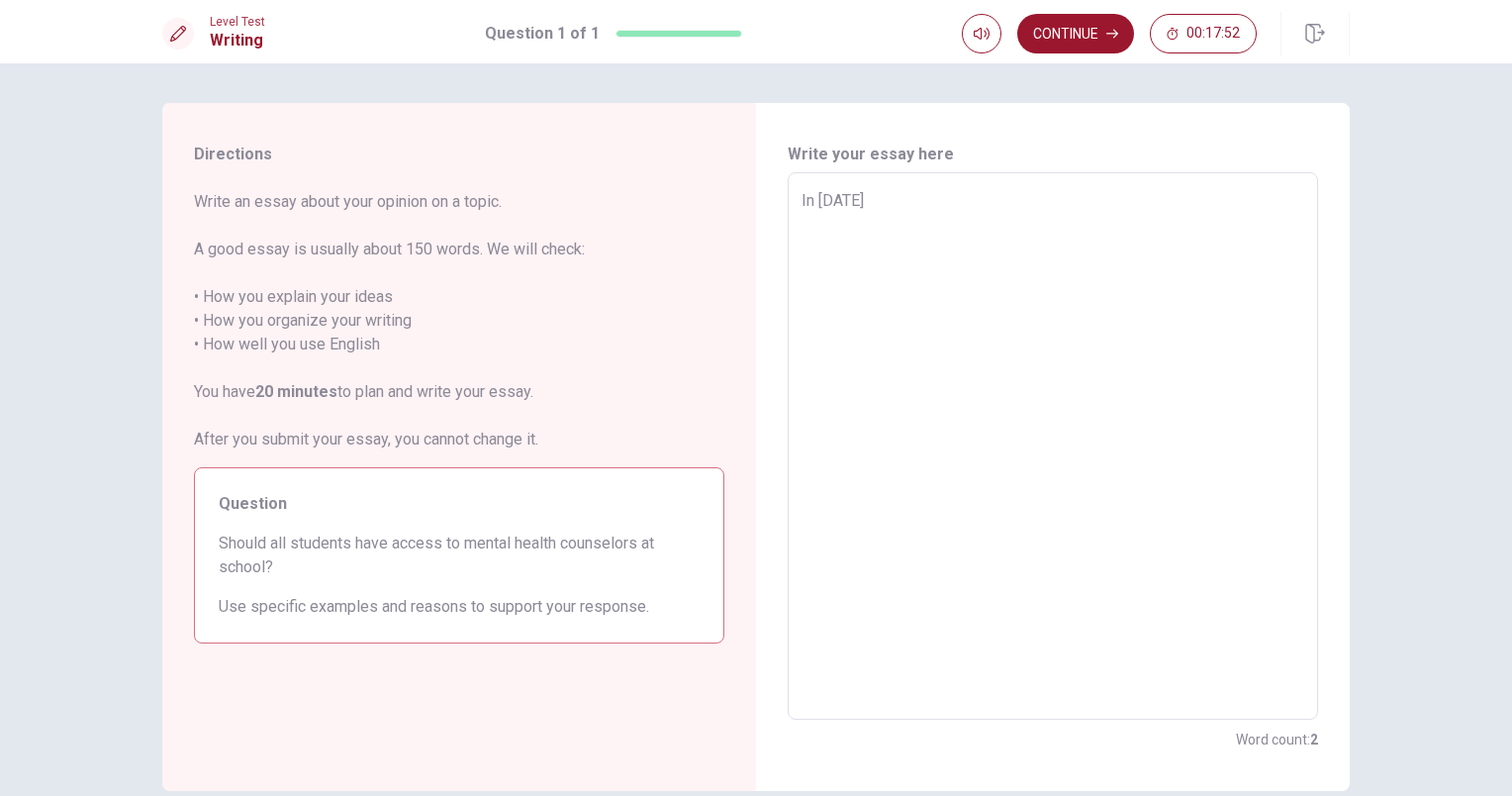 type on "In [DATE] w" 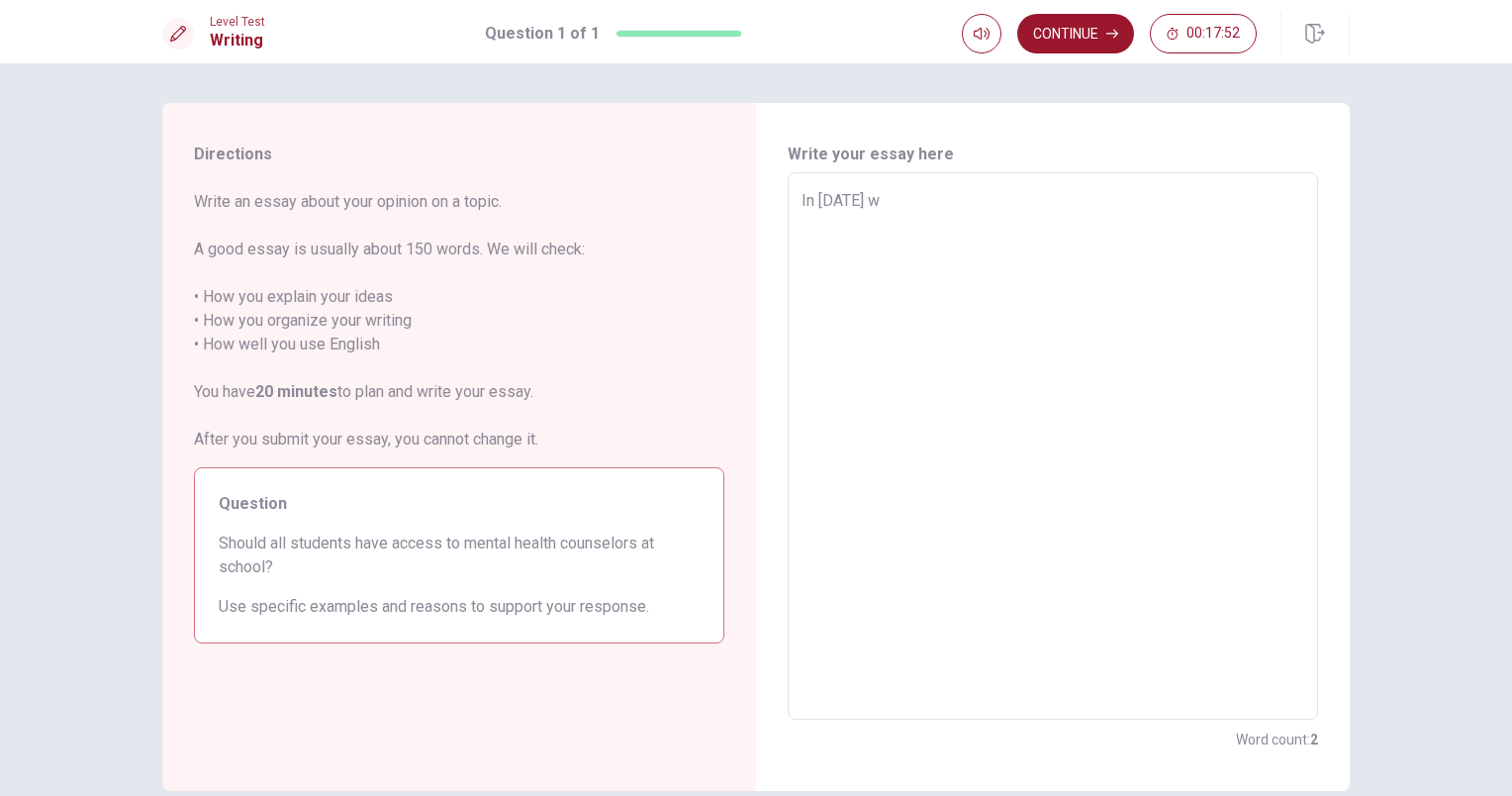 type on "x" 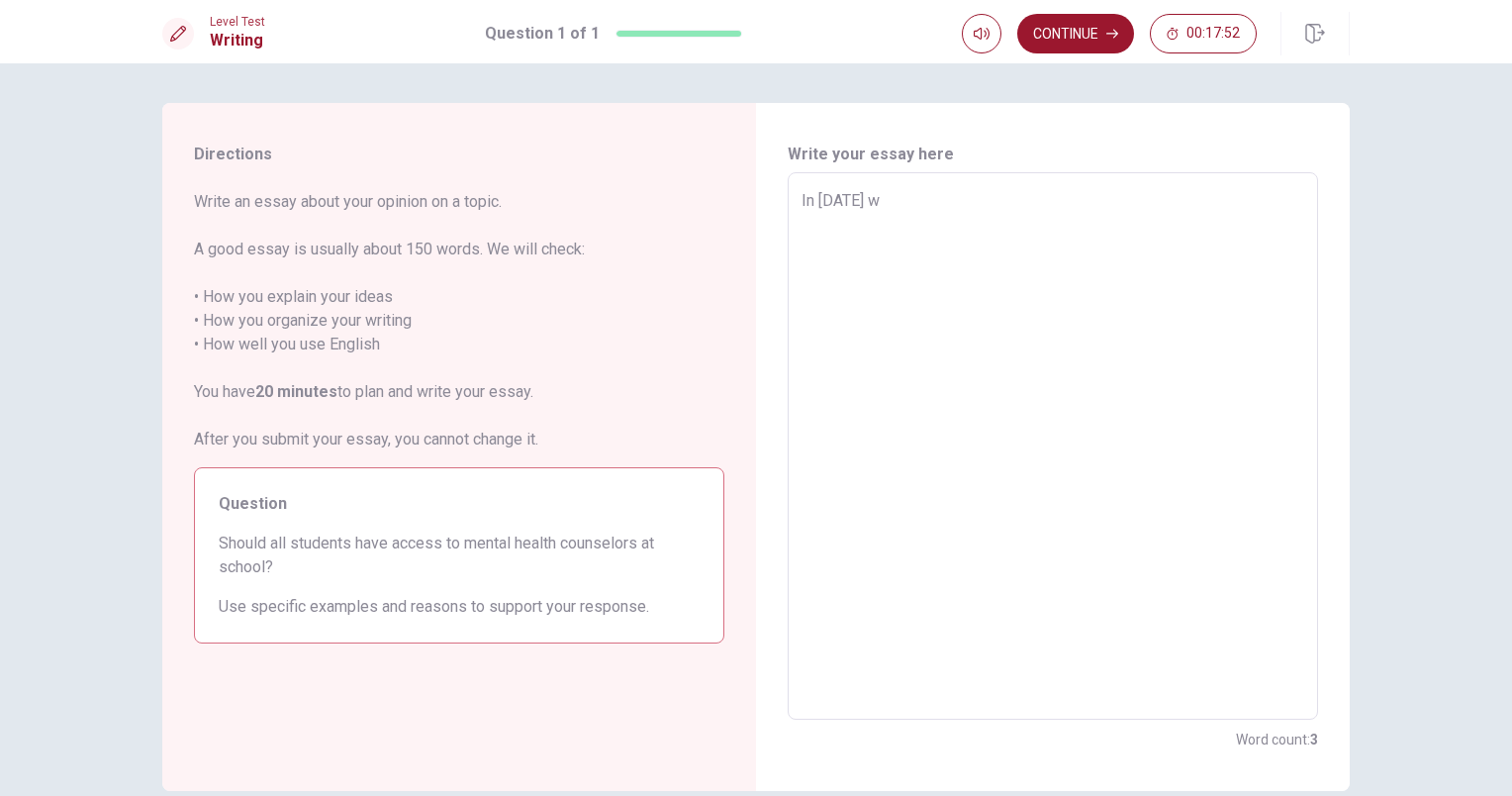 type on "In [DATE] wi" 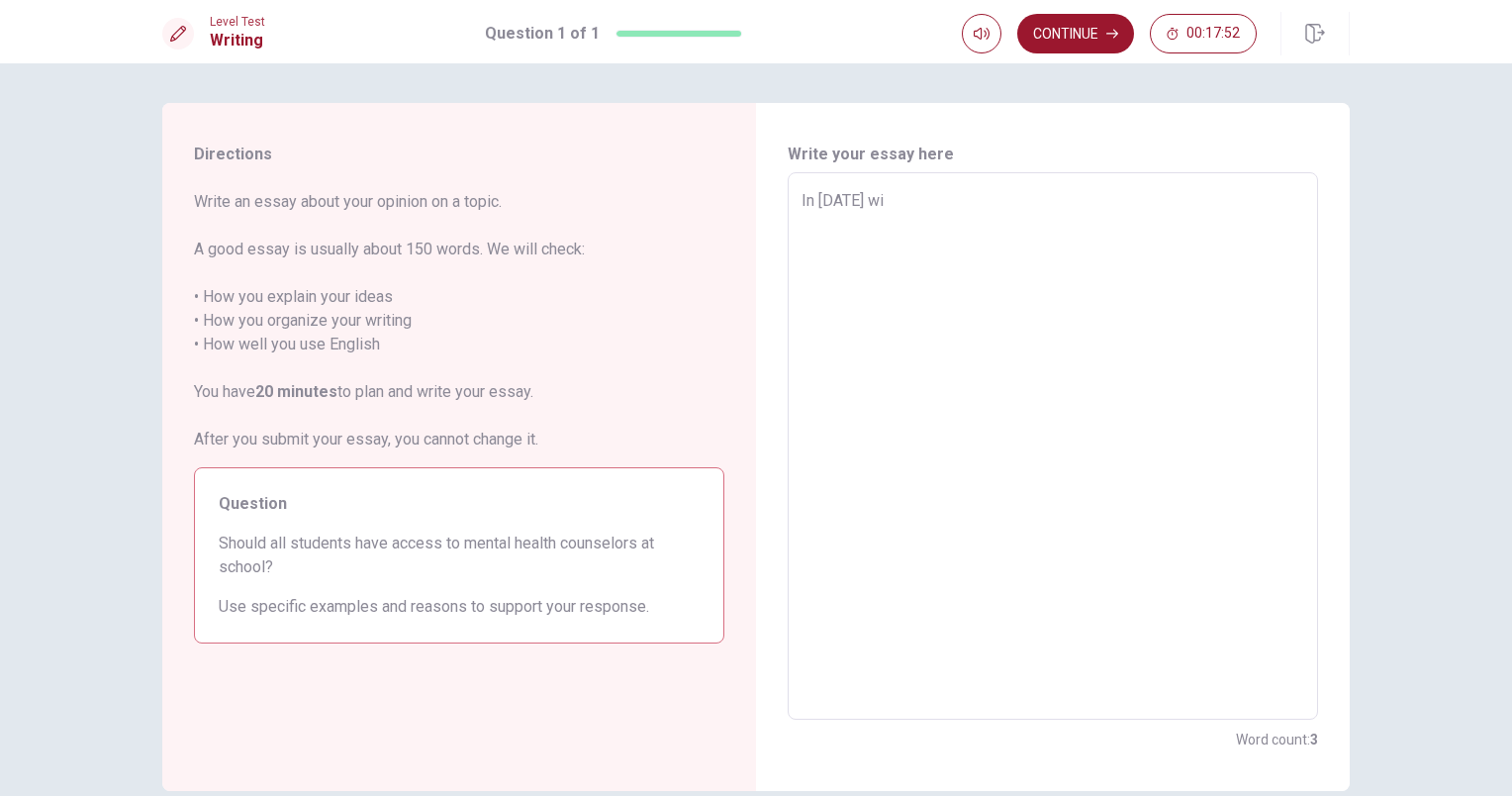type on "x" 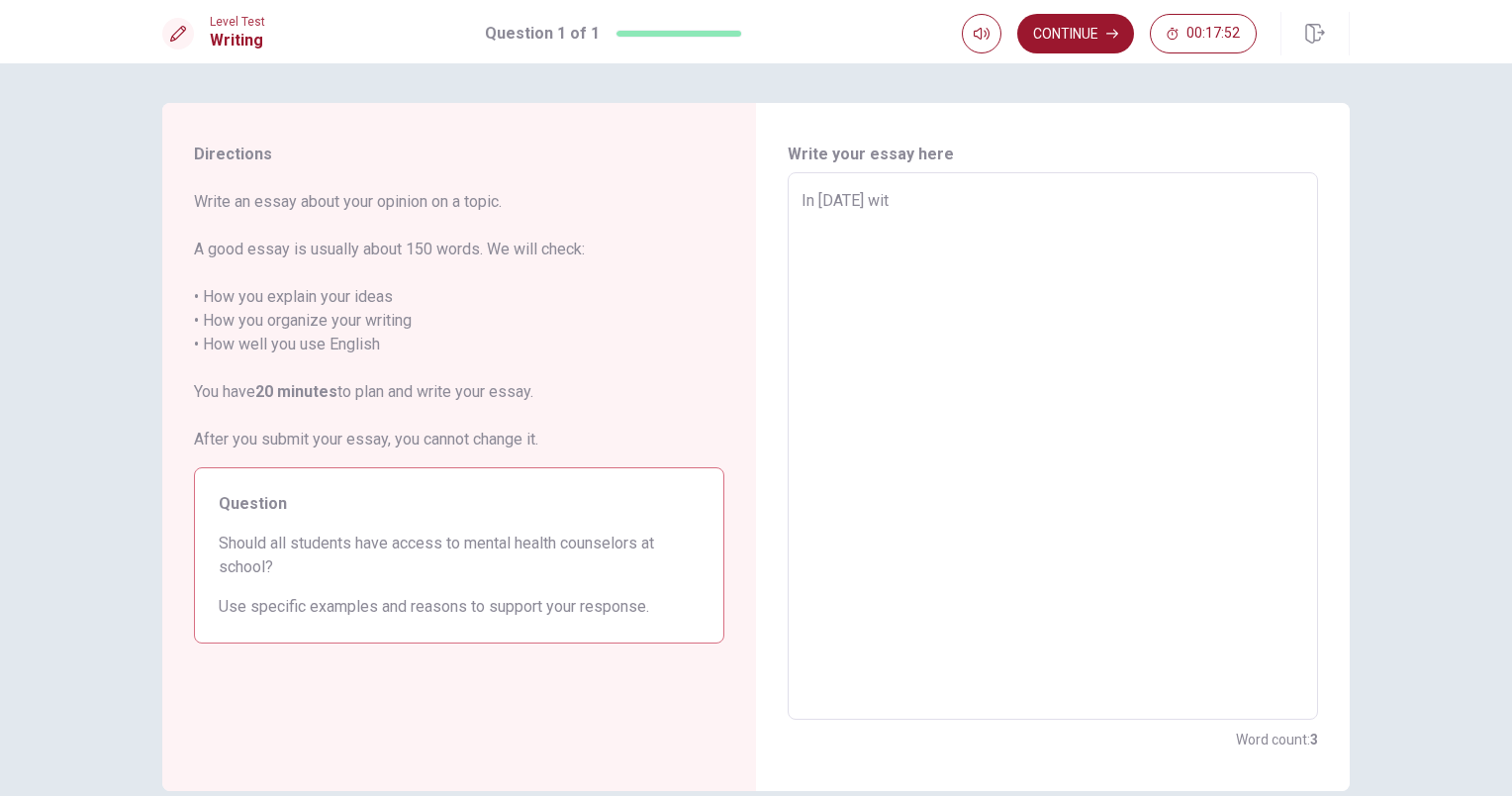 type on "x" 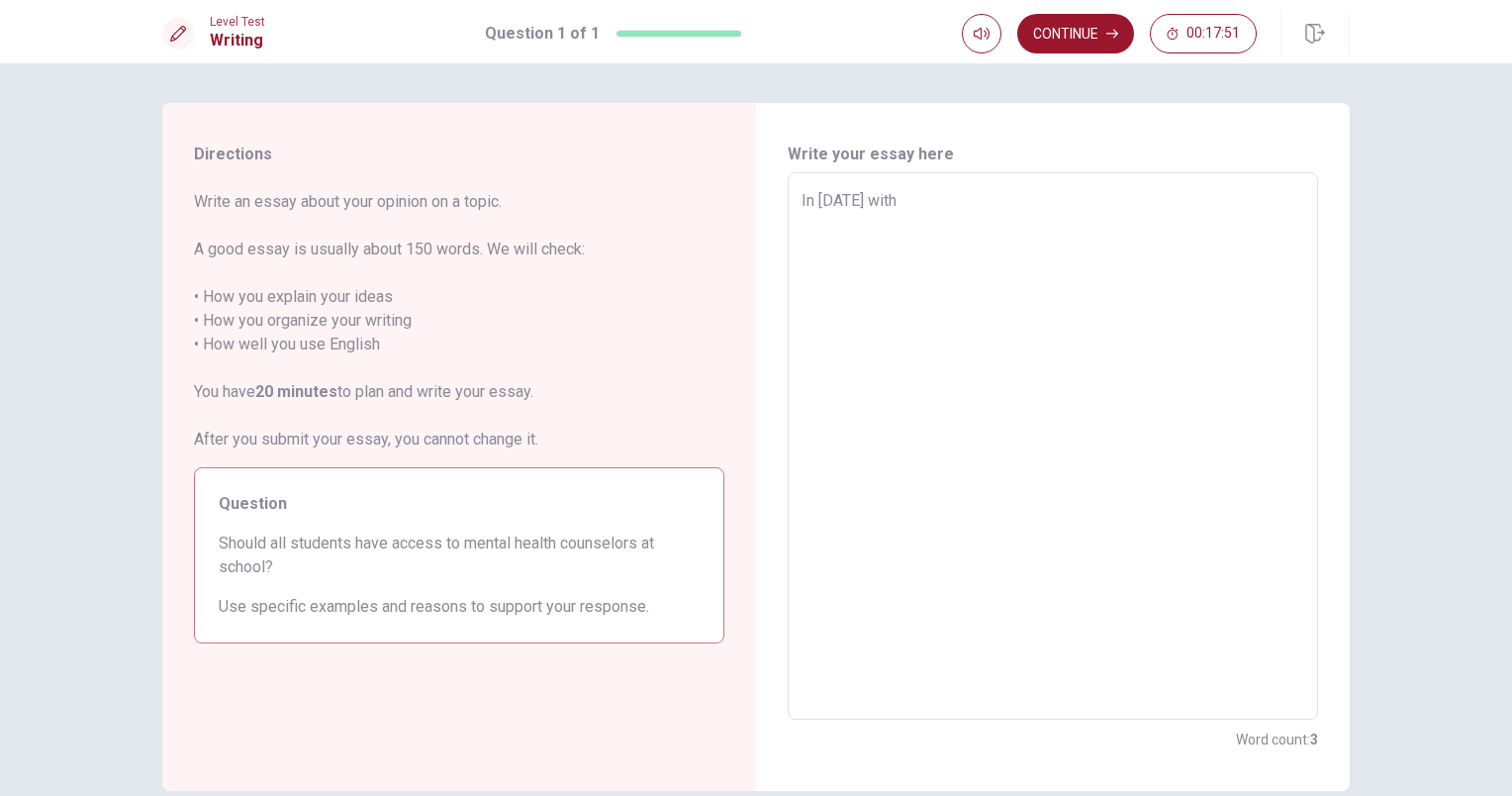 type on "x" 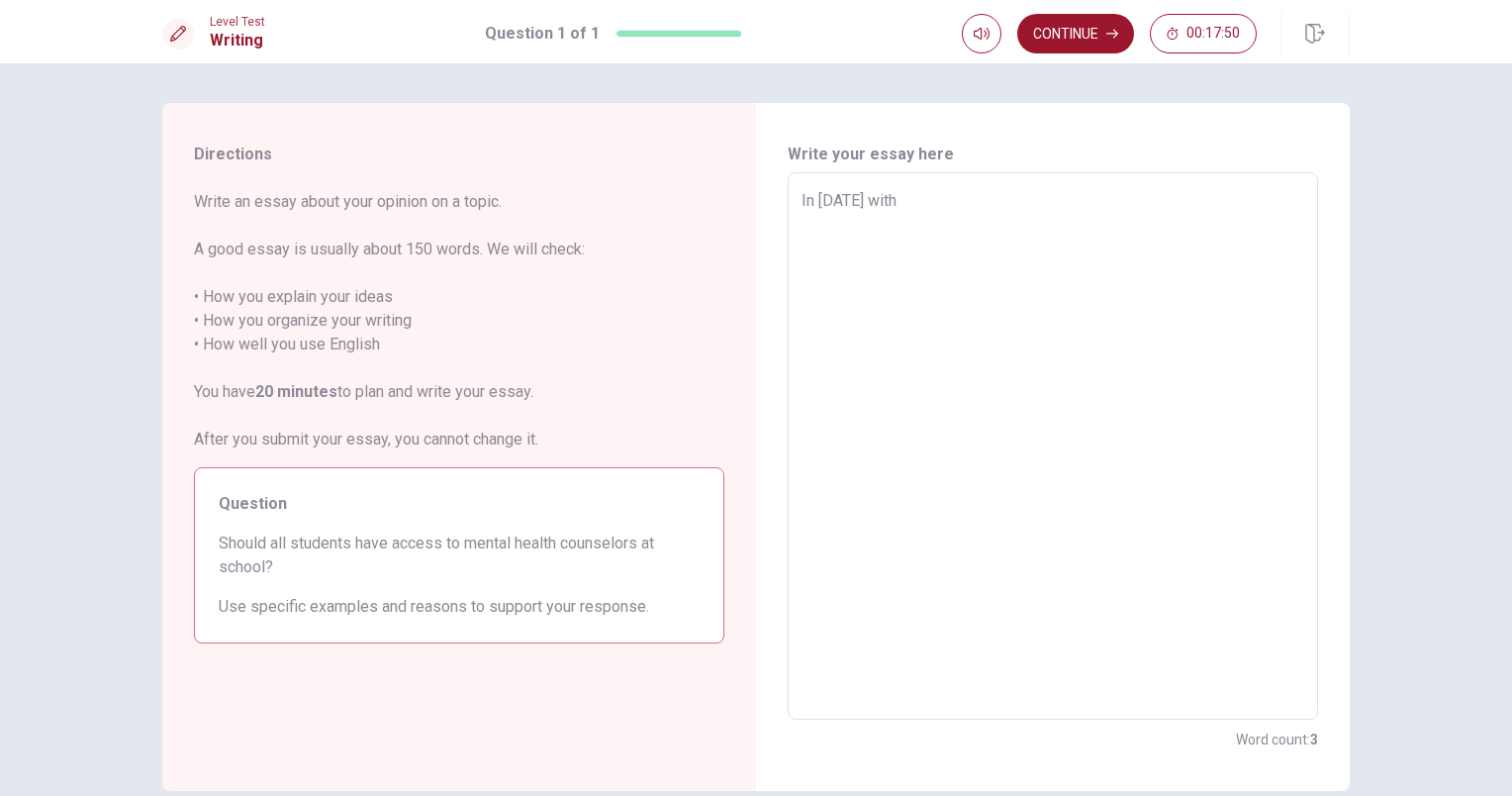 type on "In [DATE] with" 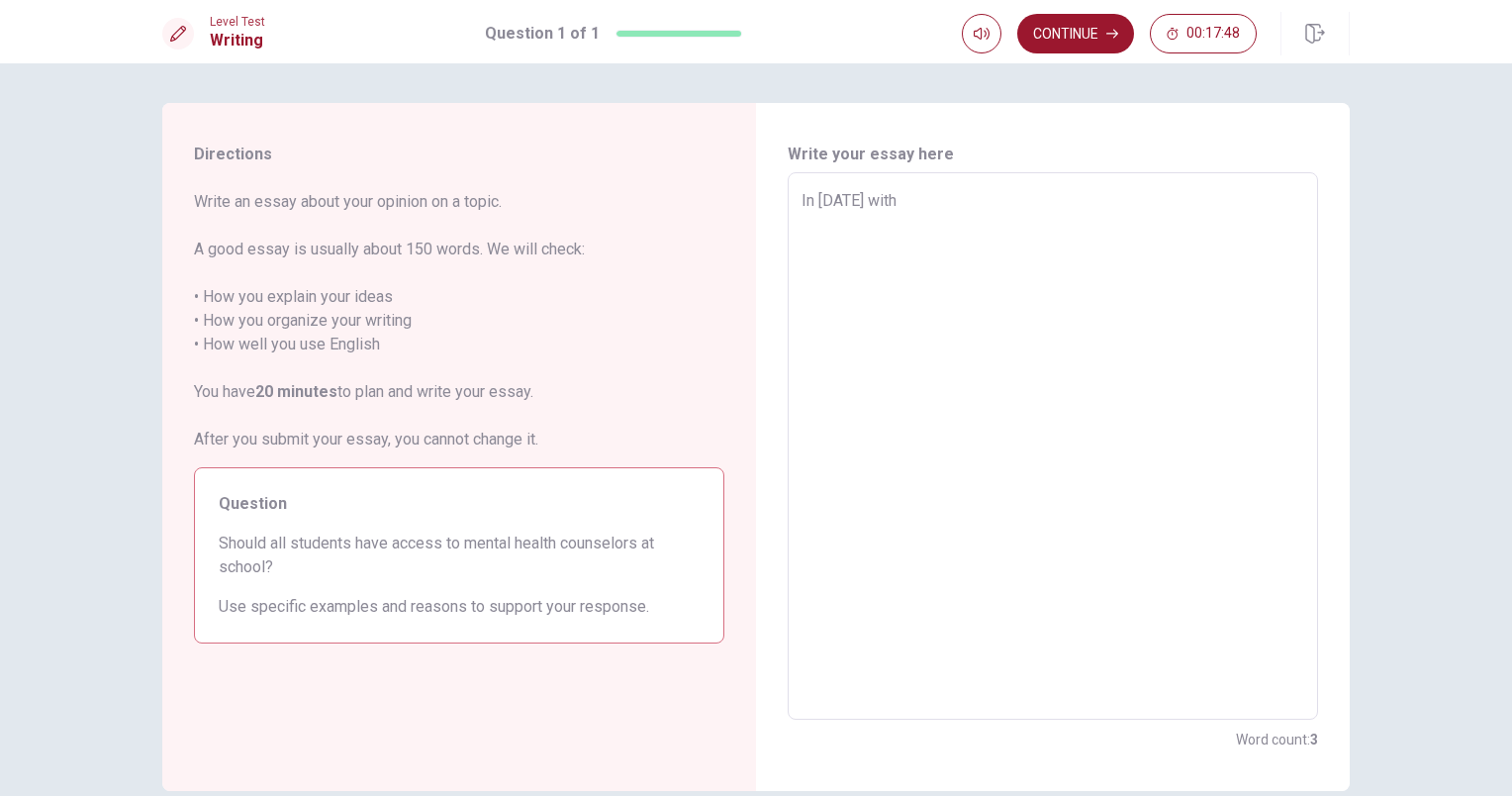 type on "x" 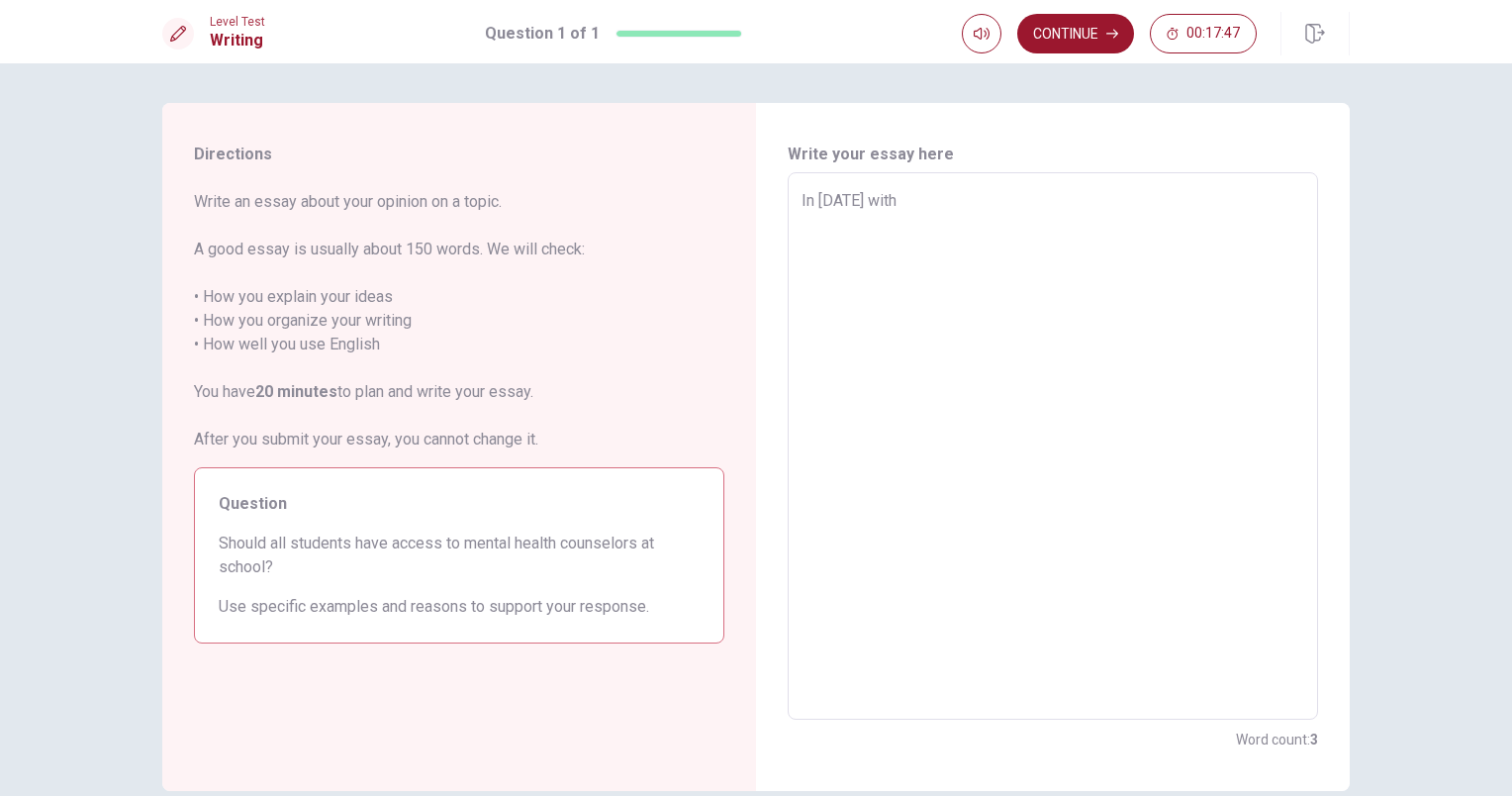 type on "In [DATE] with a" 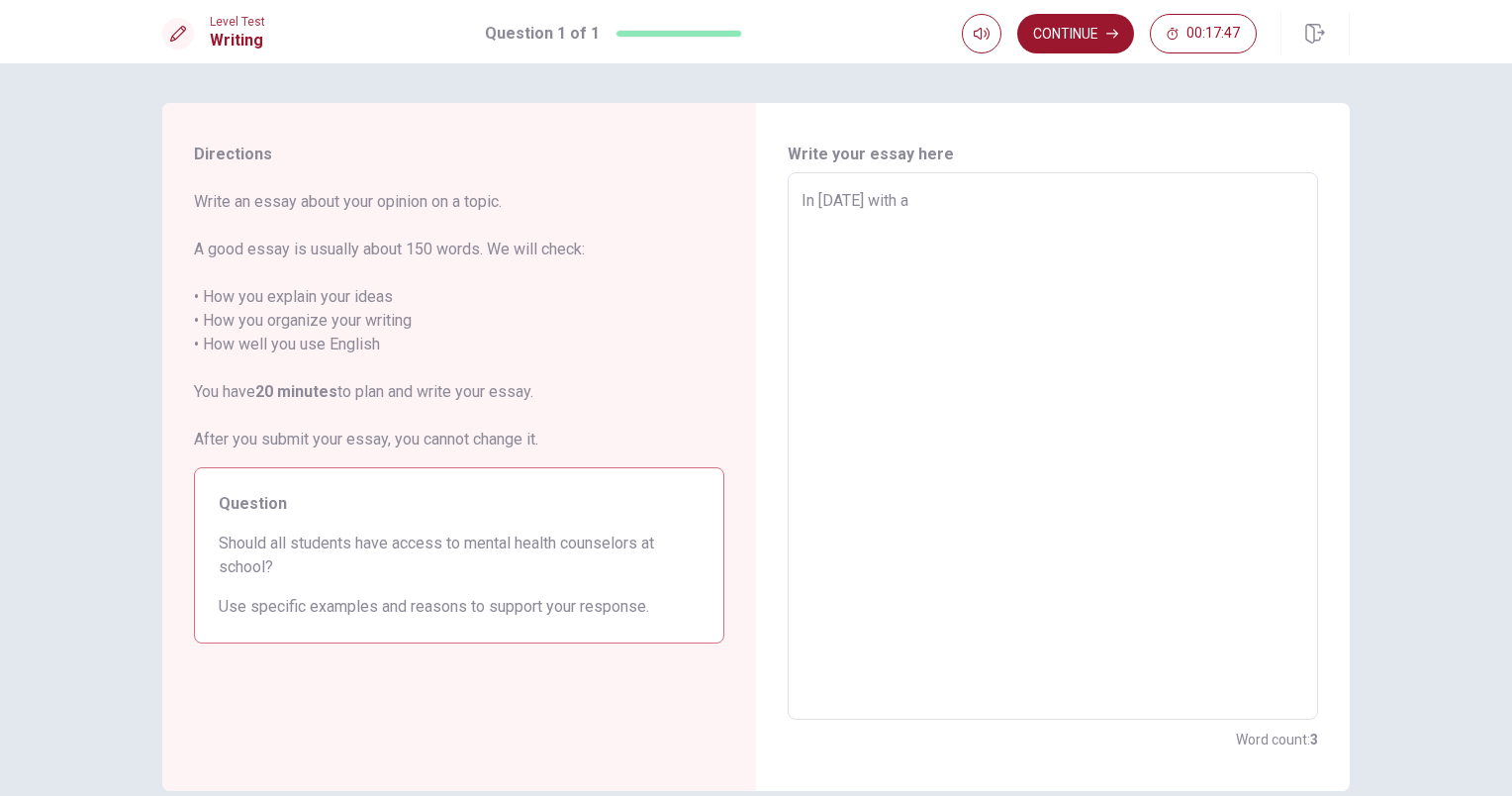 type on "x" 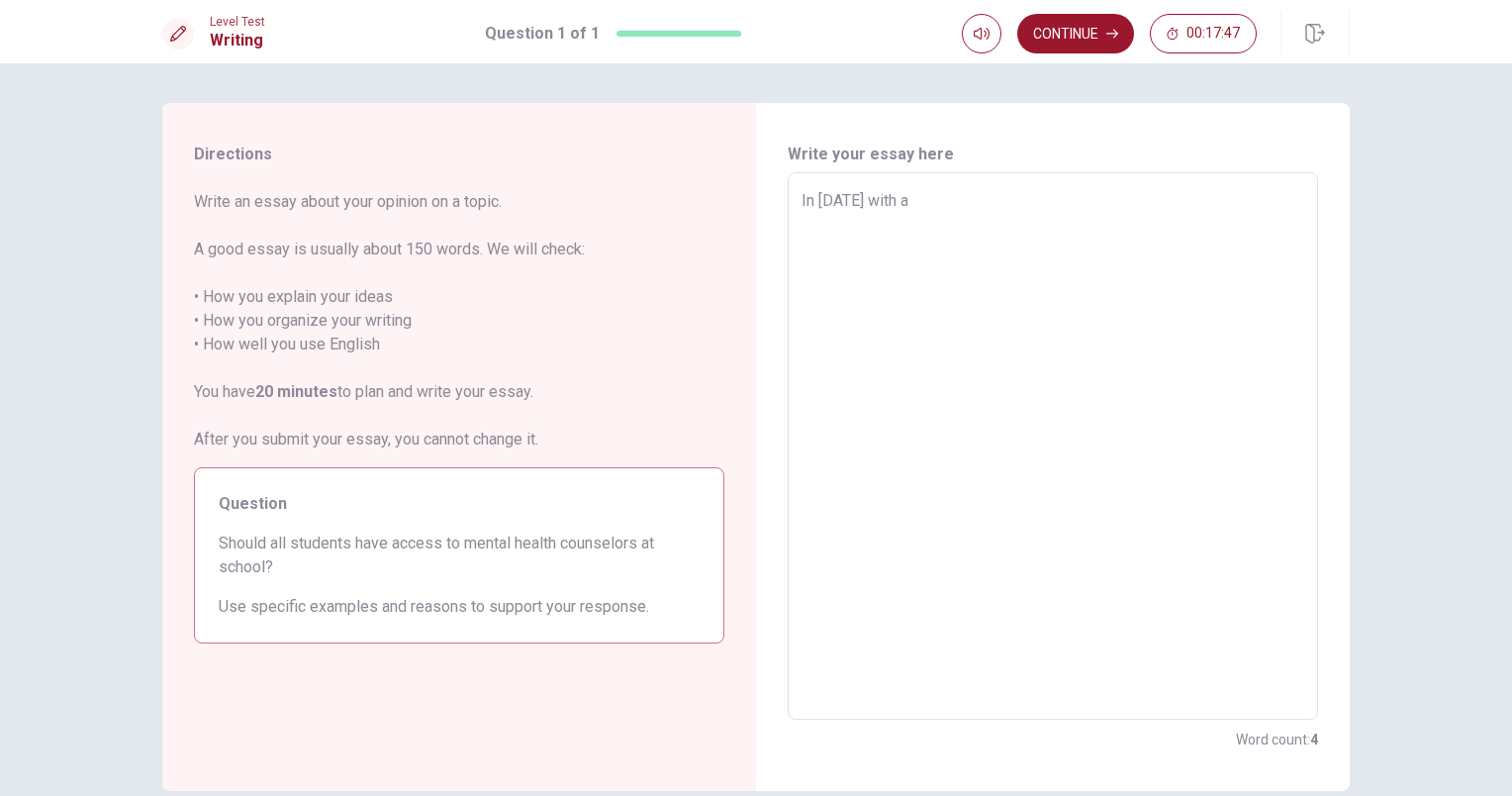 type on "In [DATE] with a" 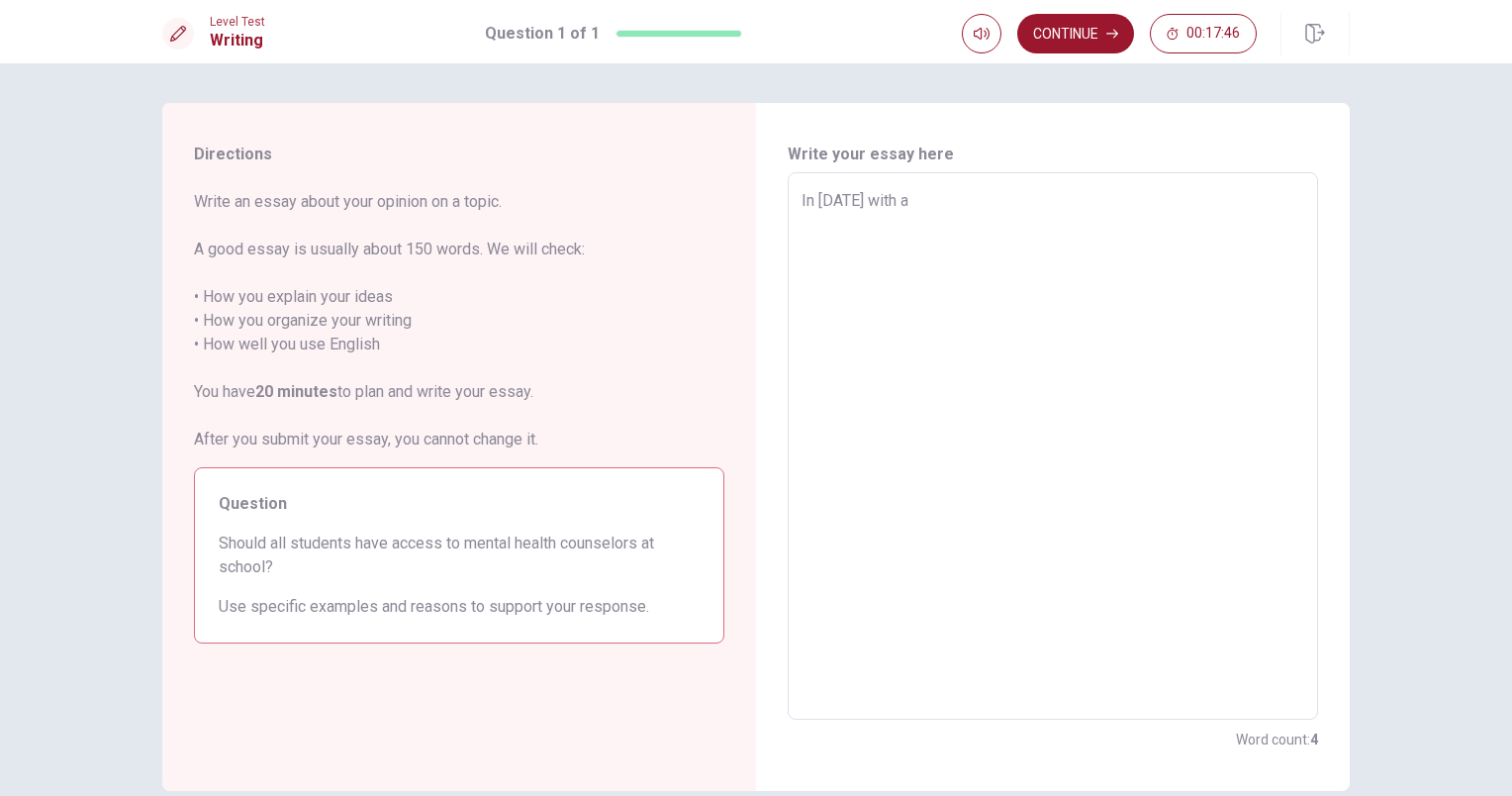 type on "In [DATE] with a d" 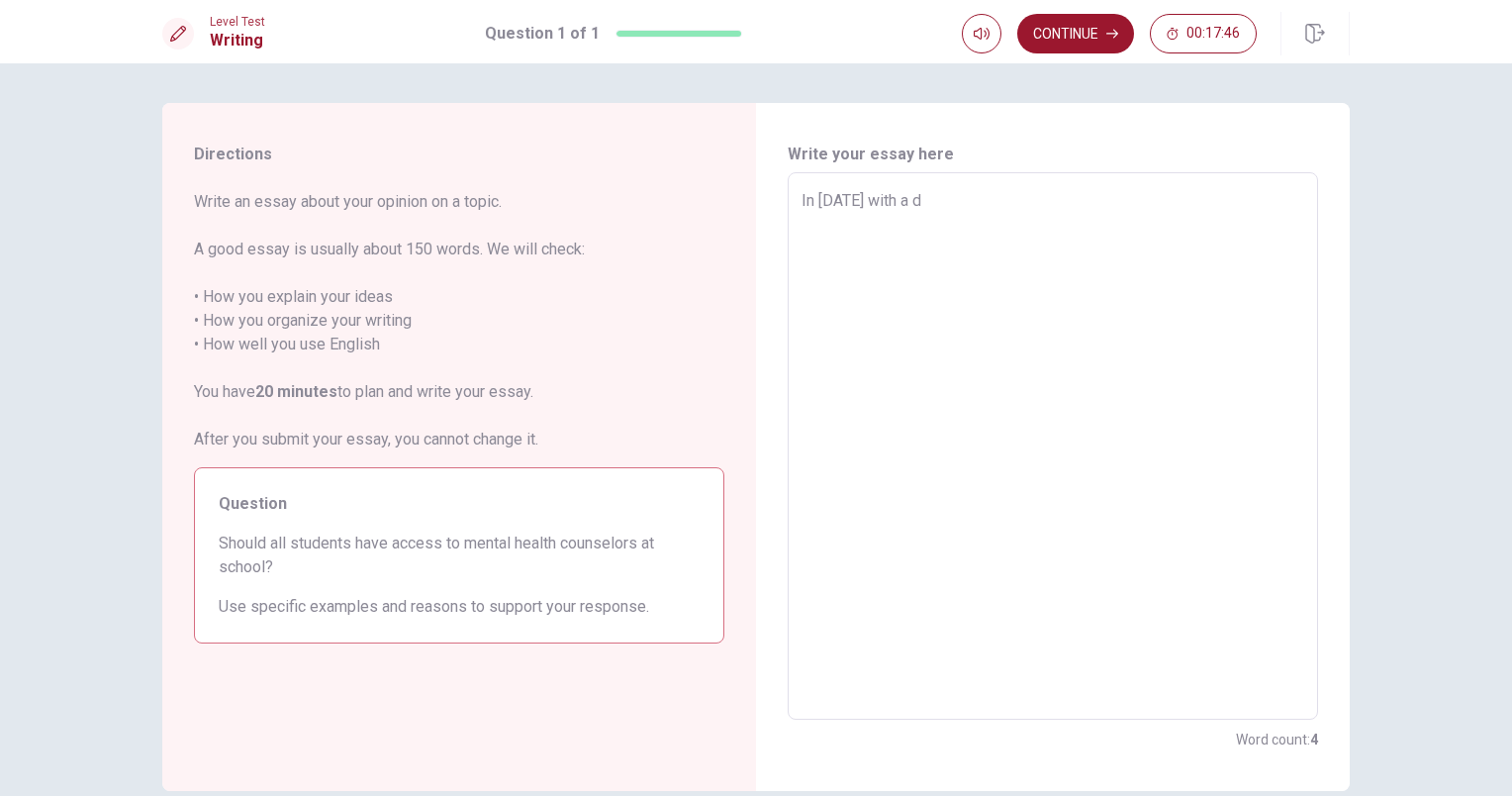 type on "x" 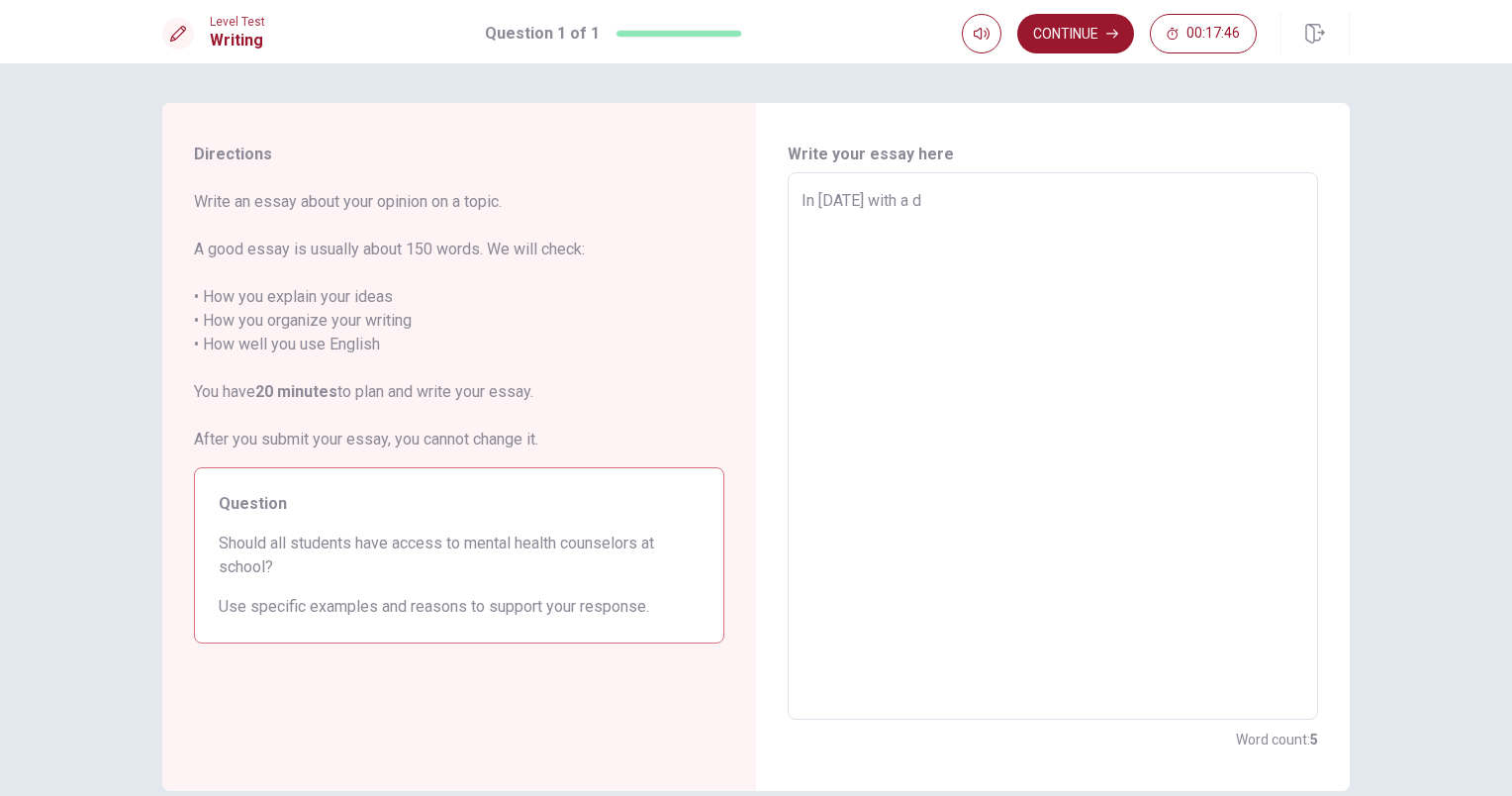 type on "In [DATE] with a de" 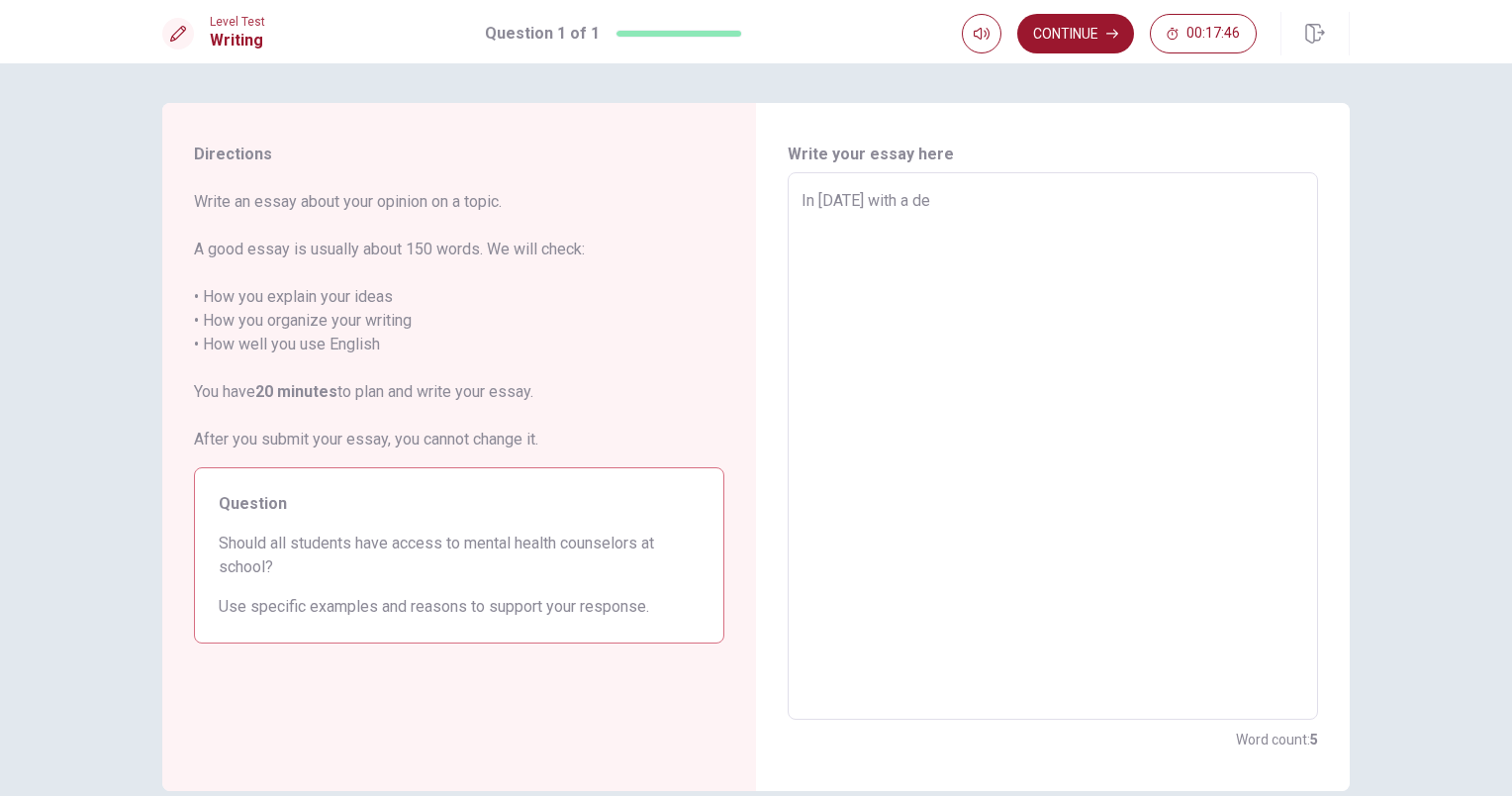 type on "x" 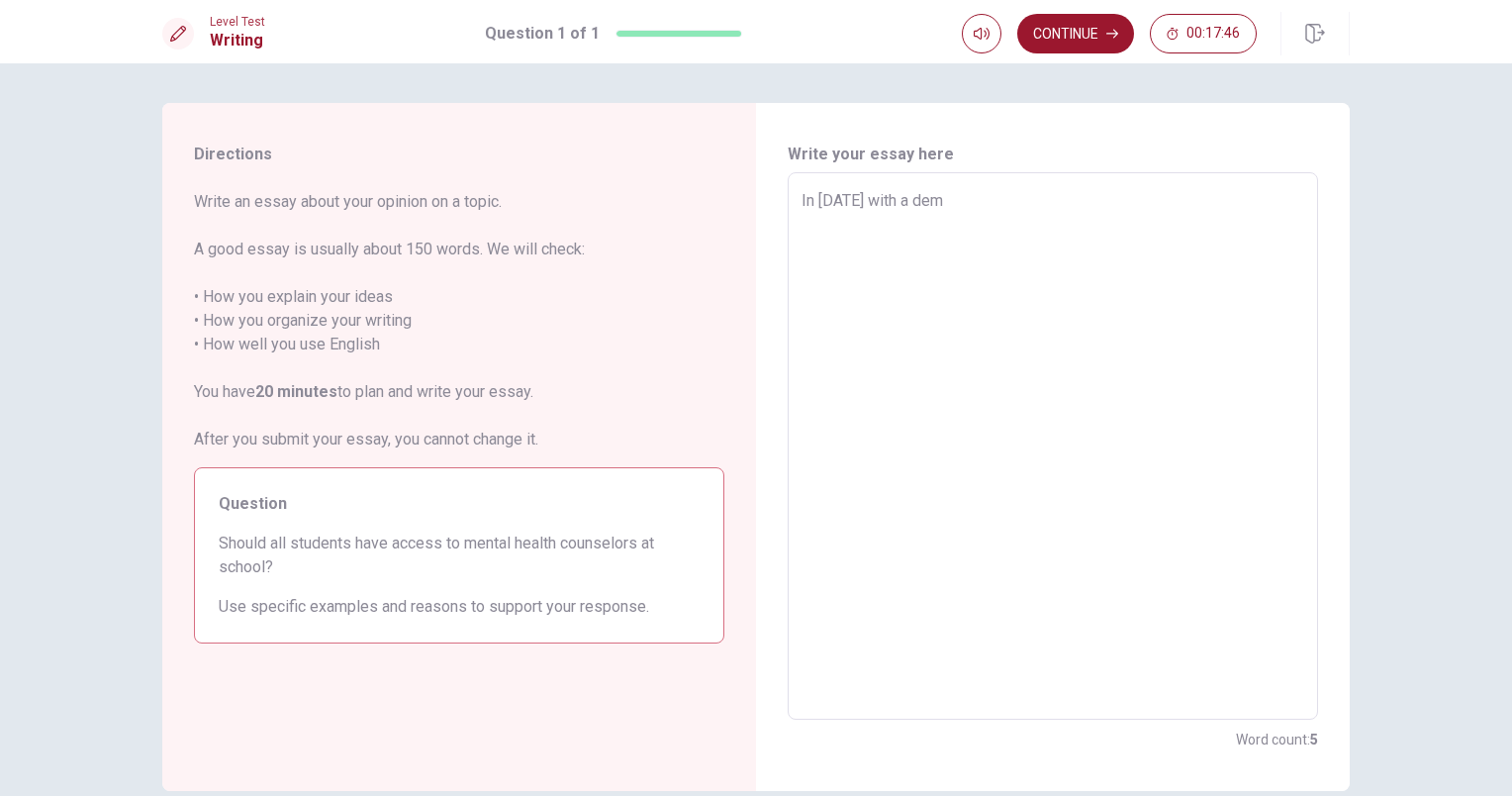 type on "x" 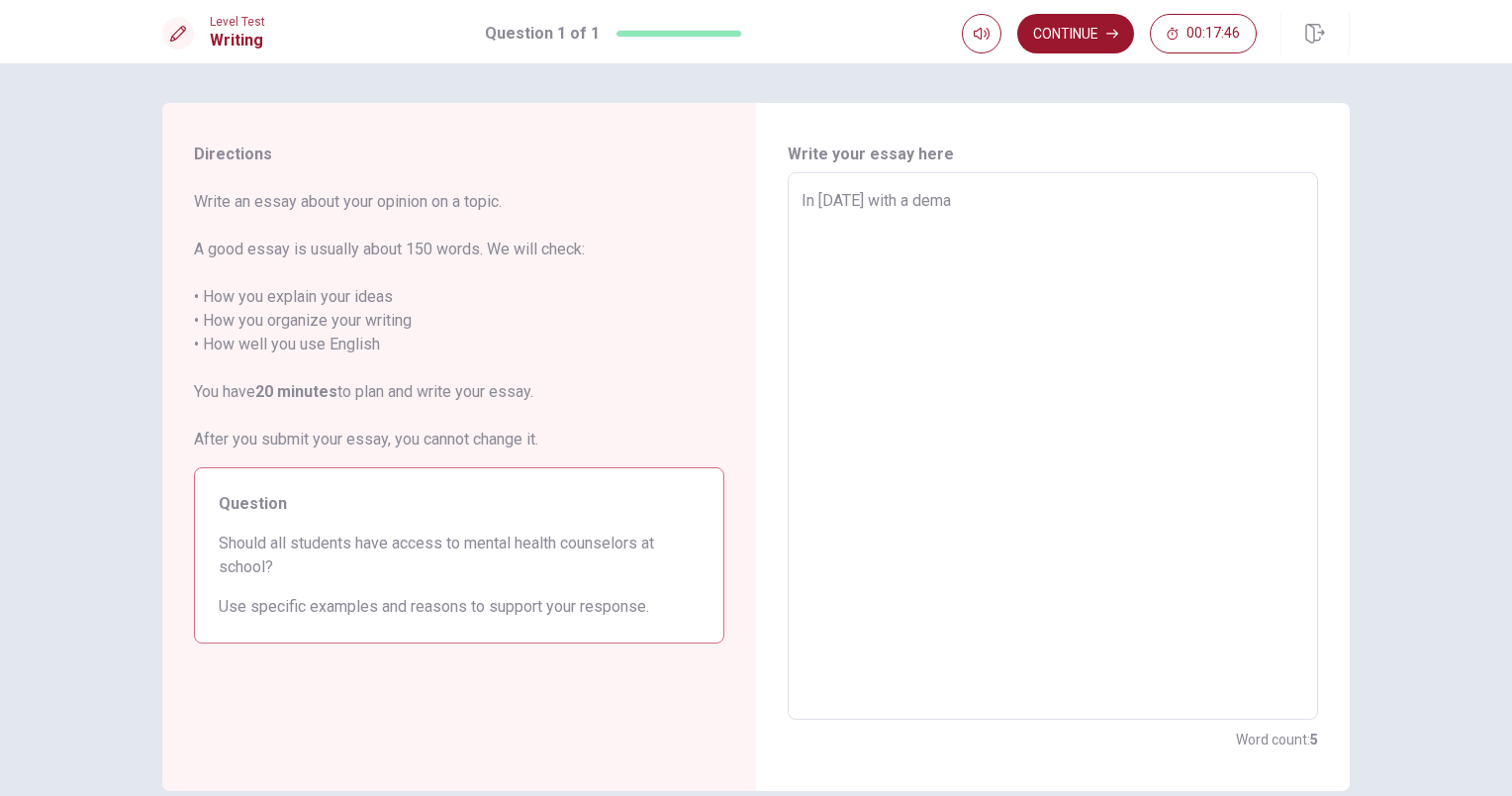 type on "x" 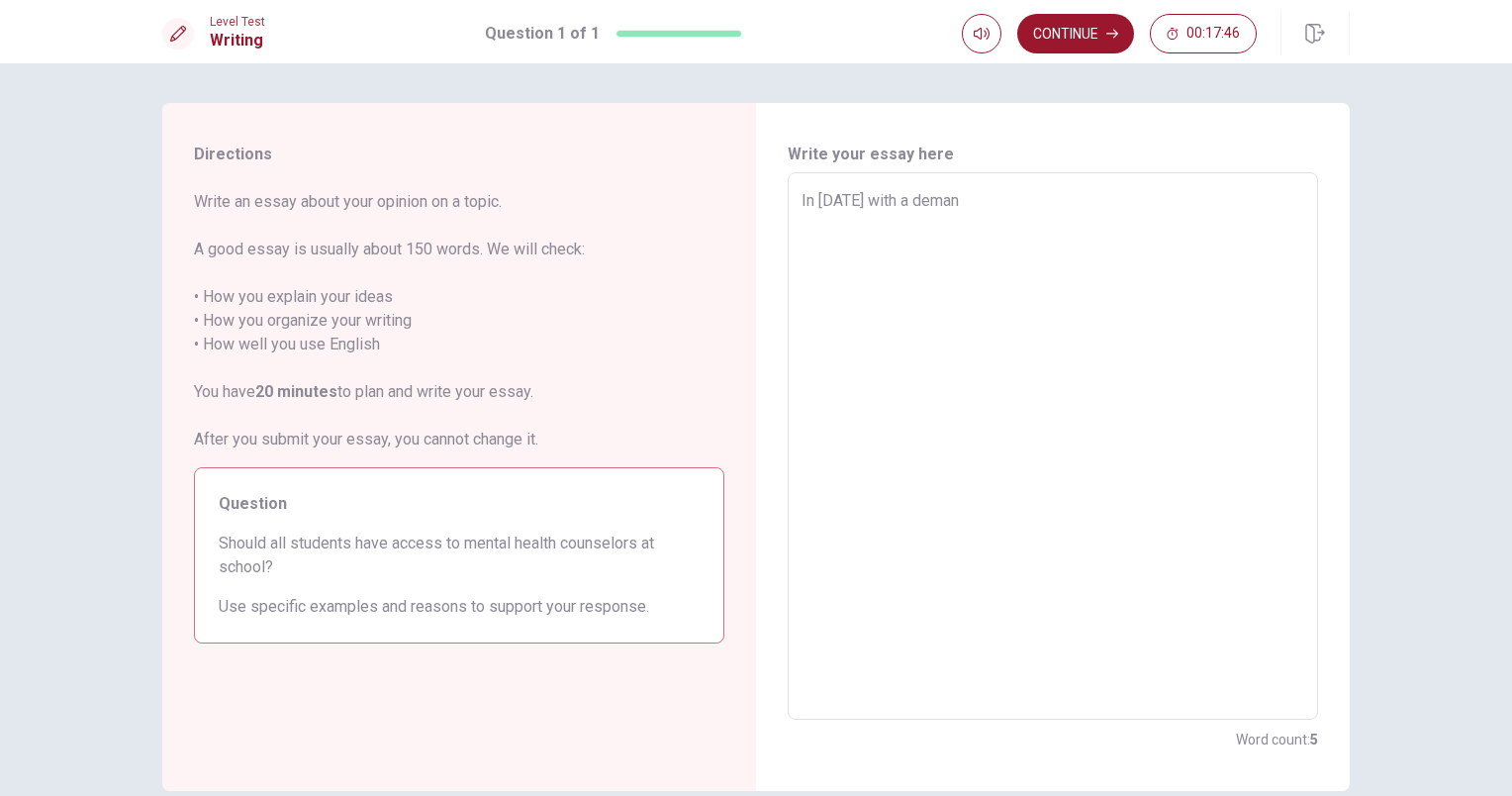type on "In [DATE] with a demand" 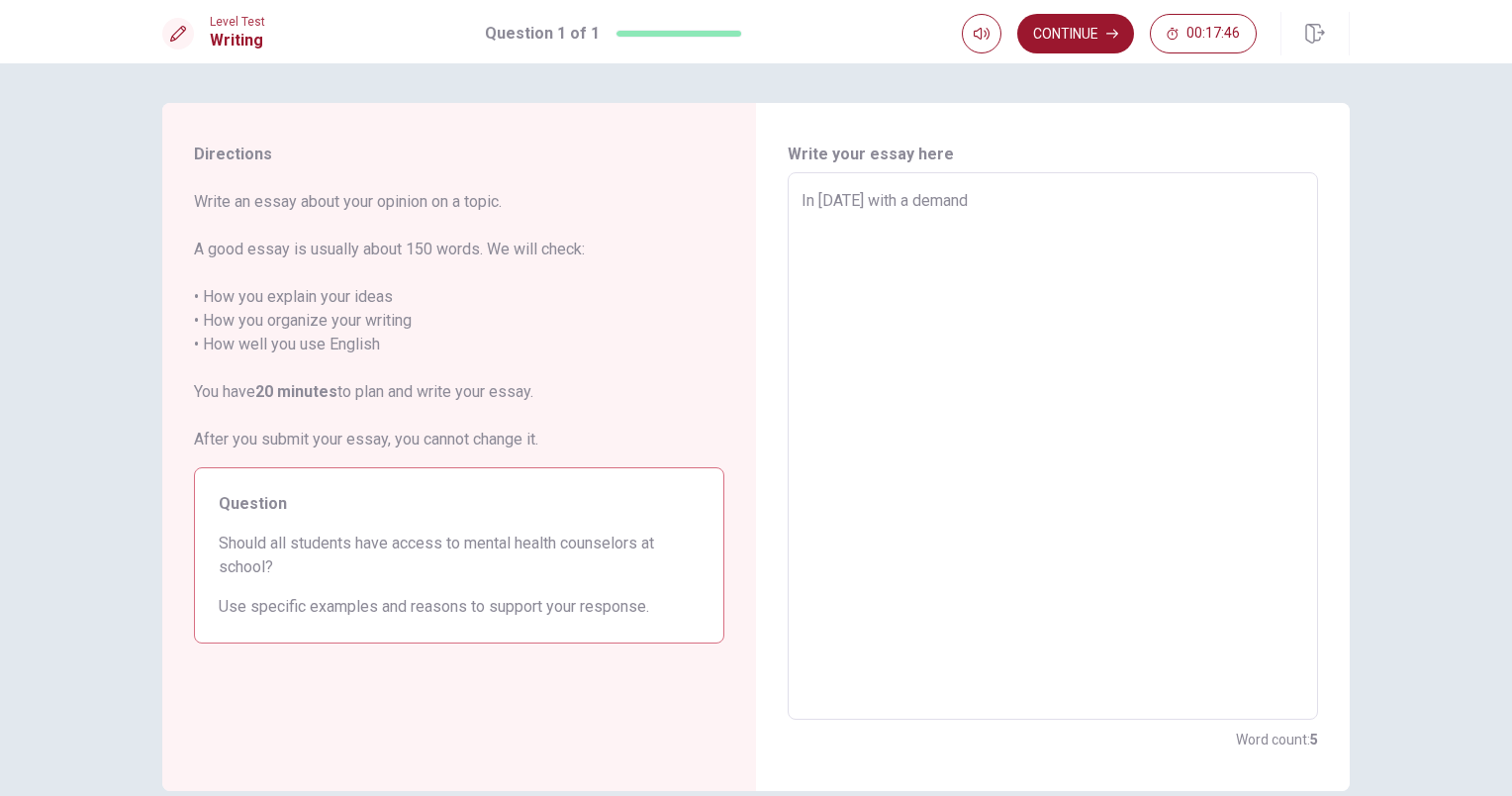 type on "x" 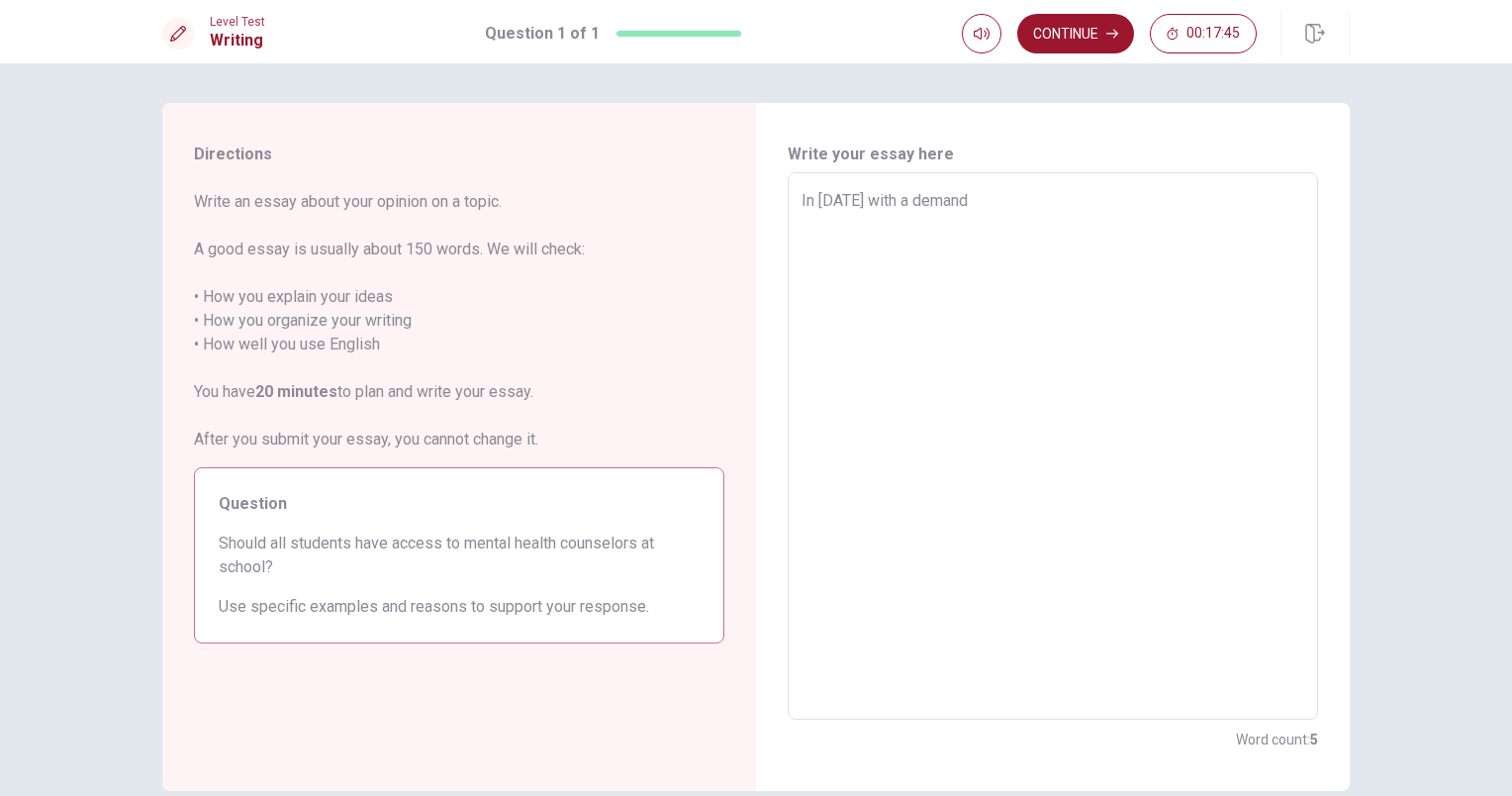 type on "In [DATE] with a demandi" 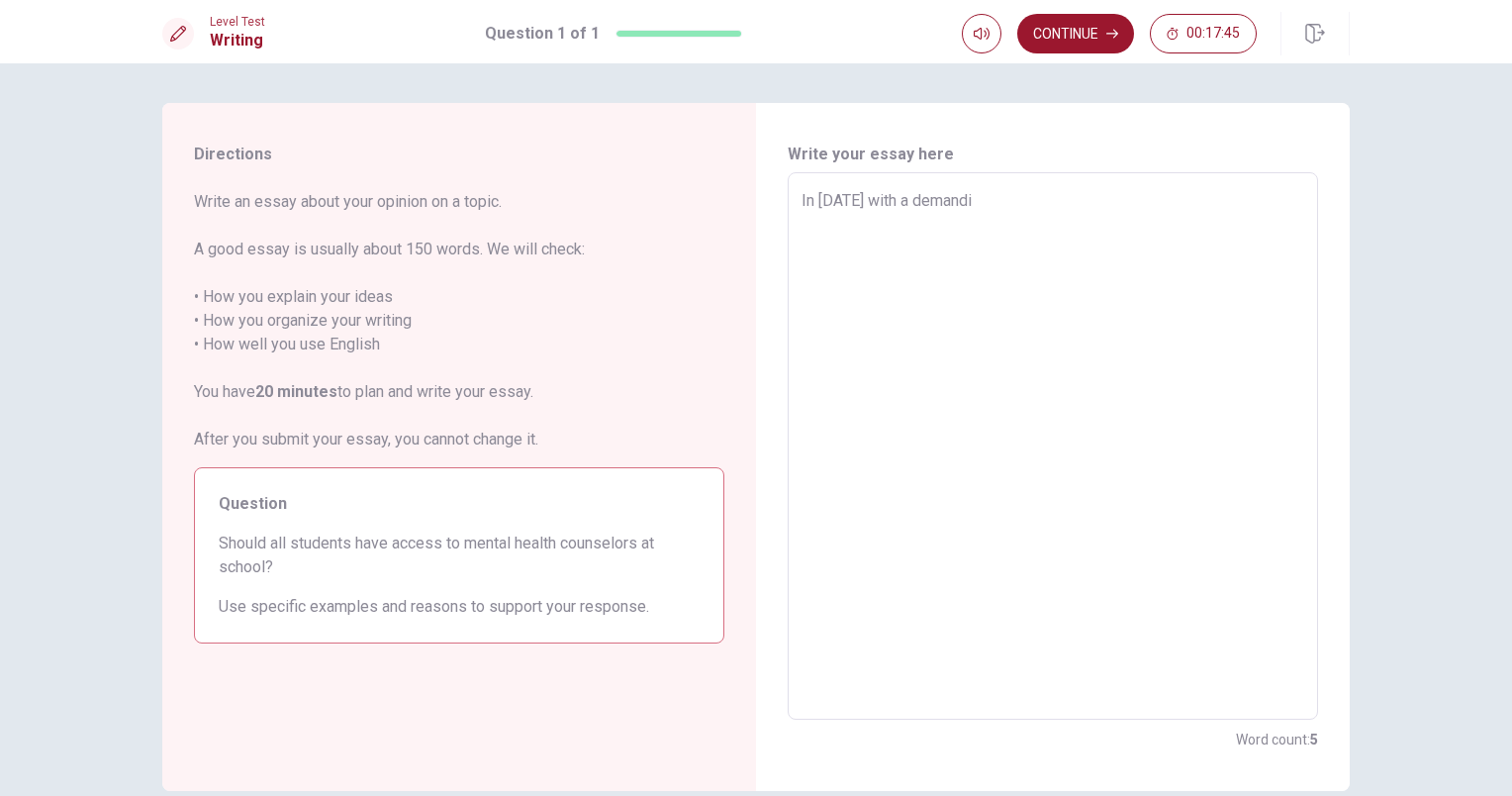 type on "x" 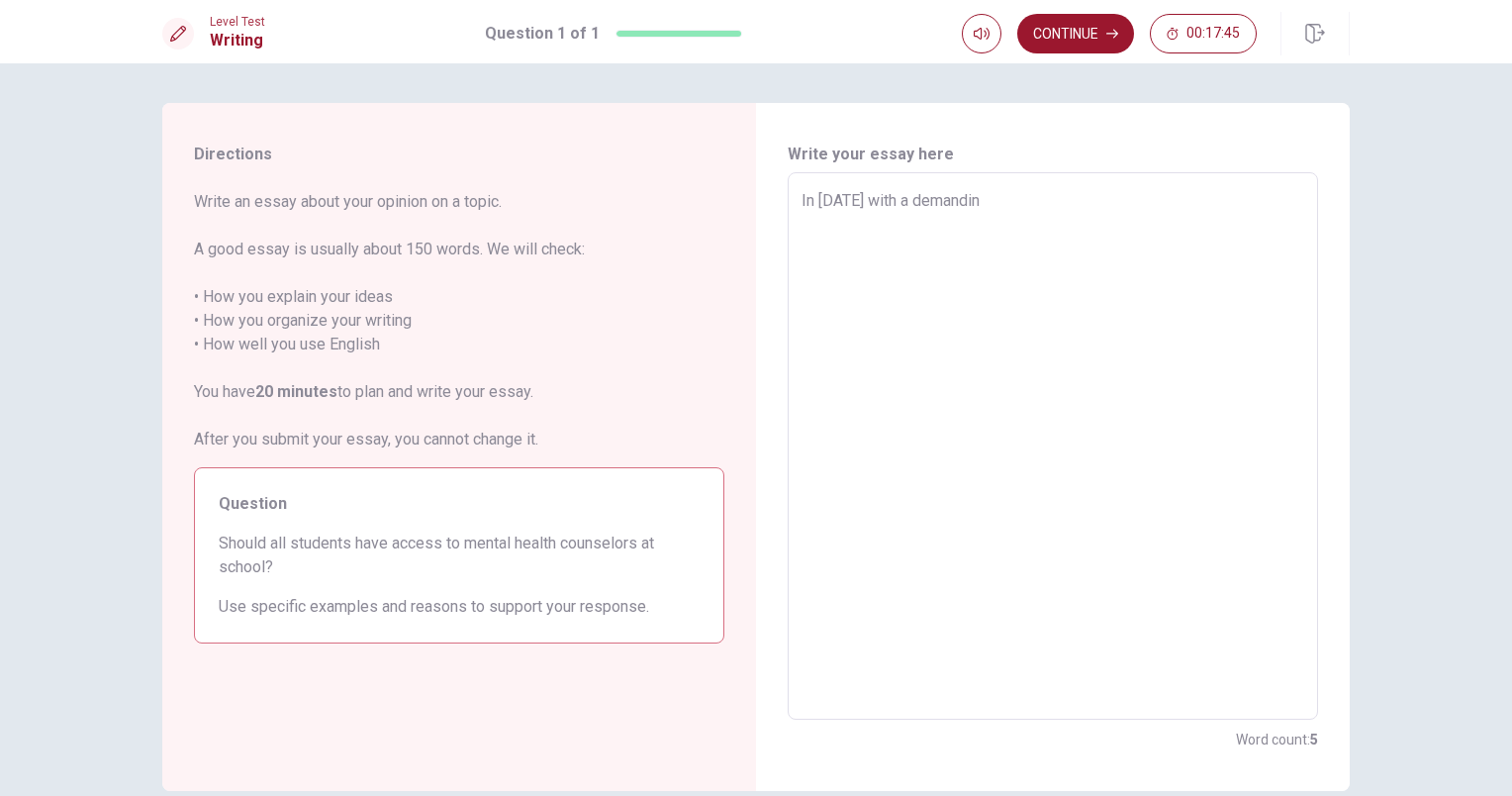 type on "x" 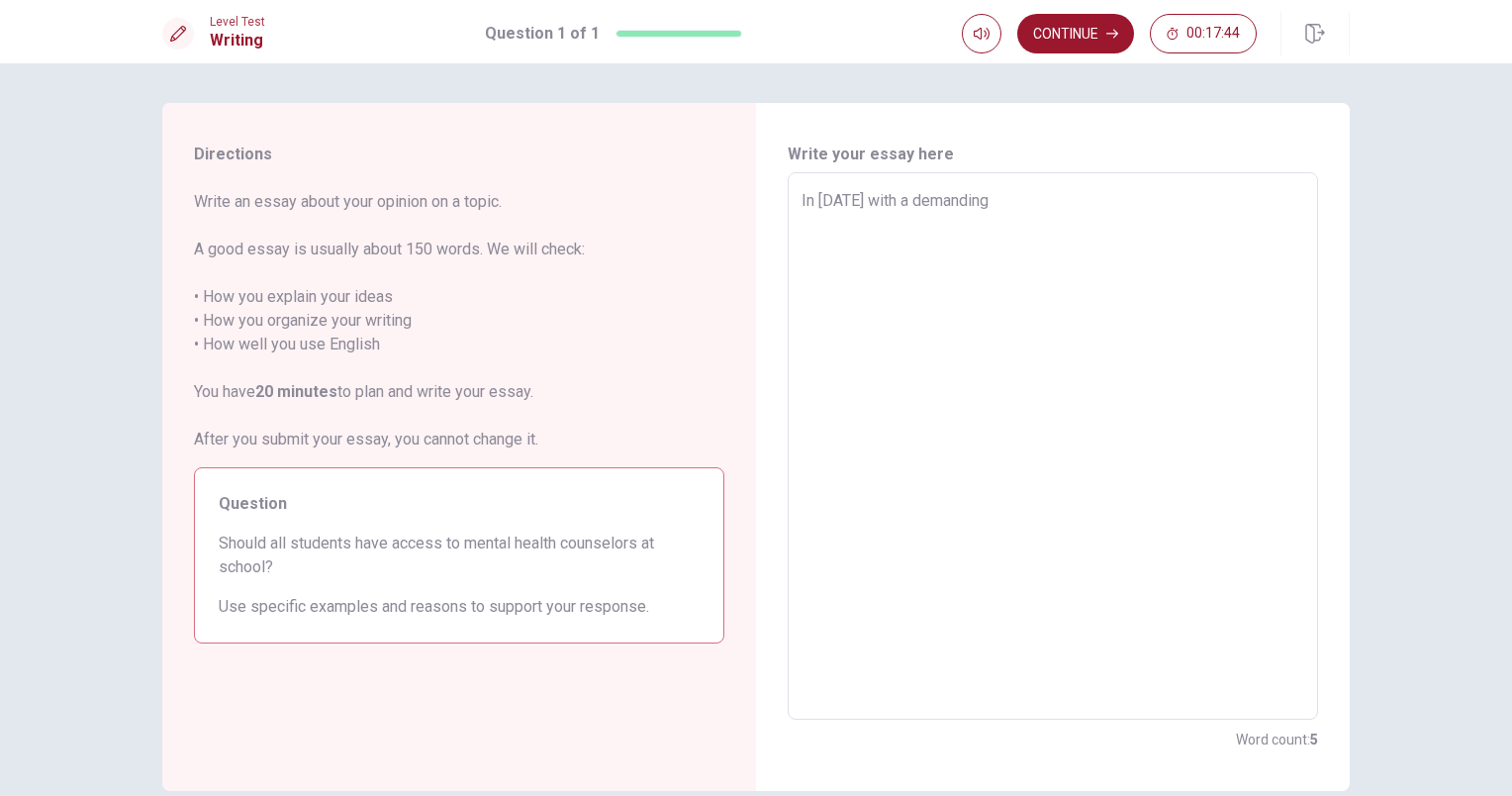 type on "x" 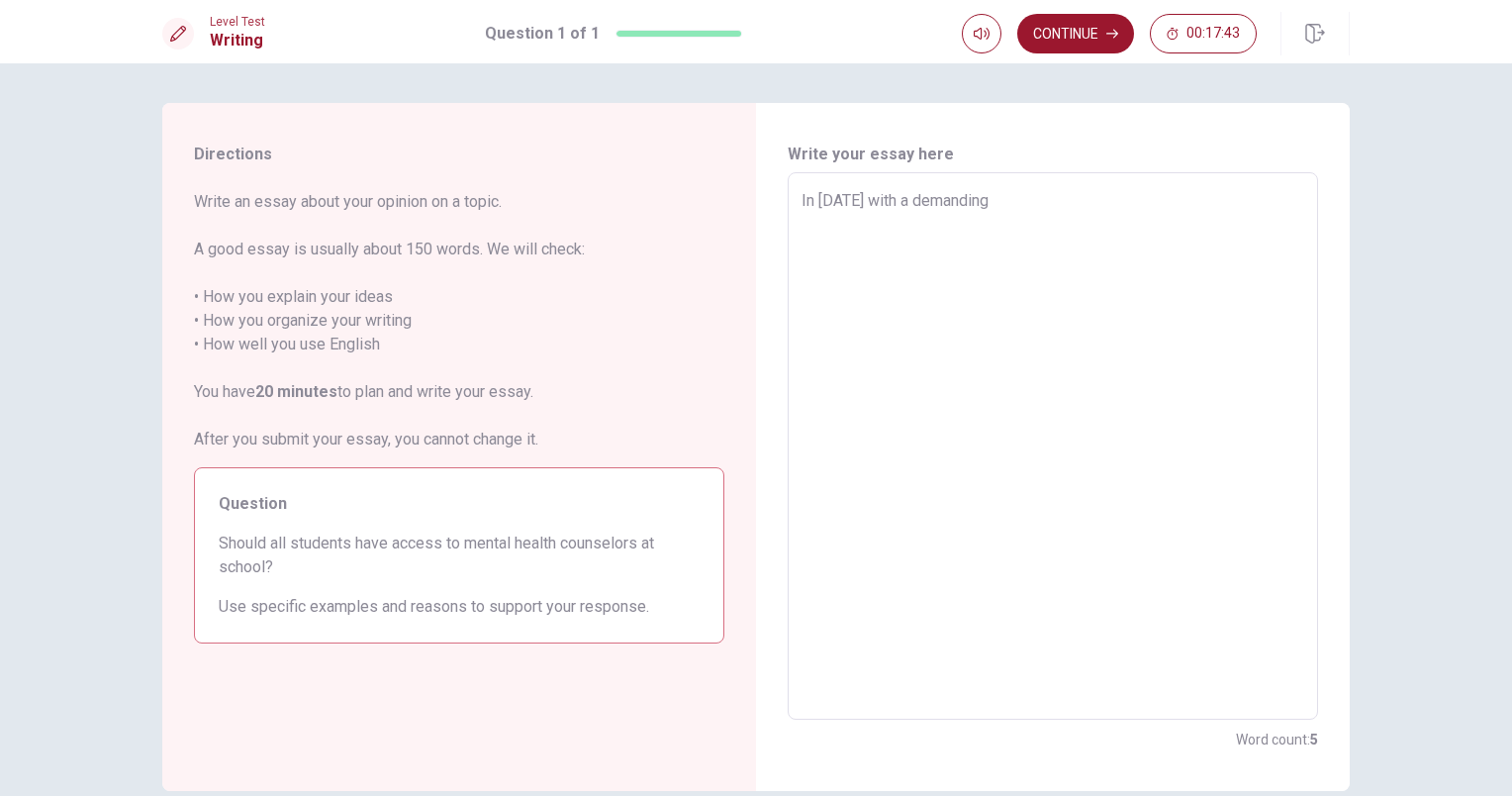 type on "In [DATE] with a demanding" 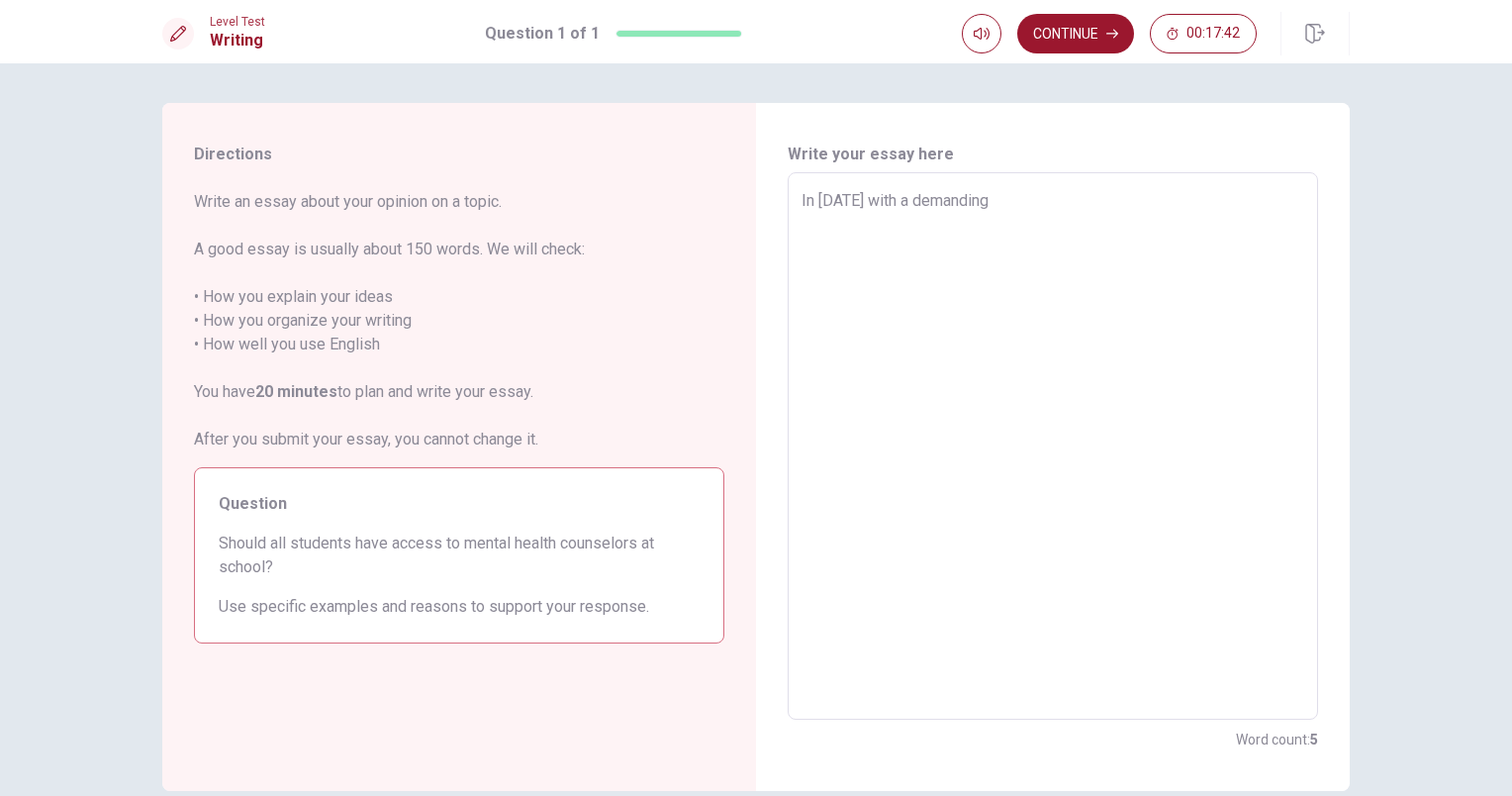 type on "In [DATE] with a demanding w" 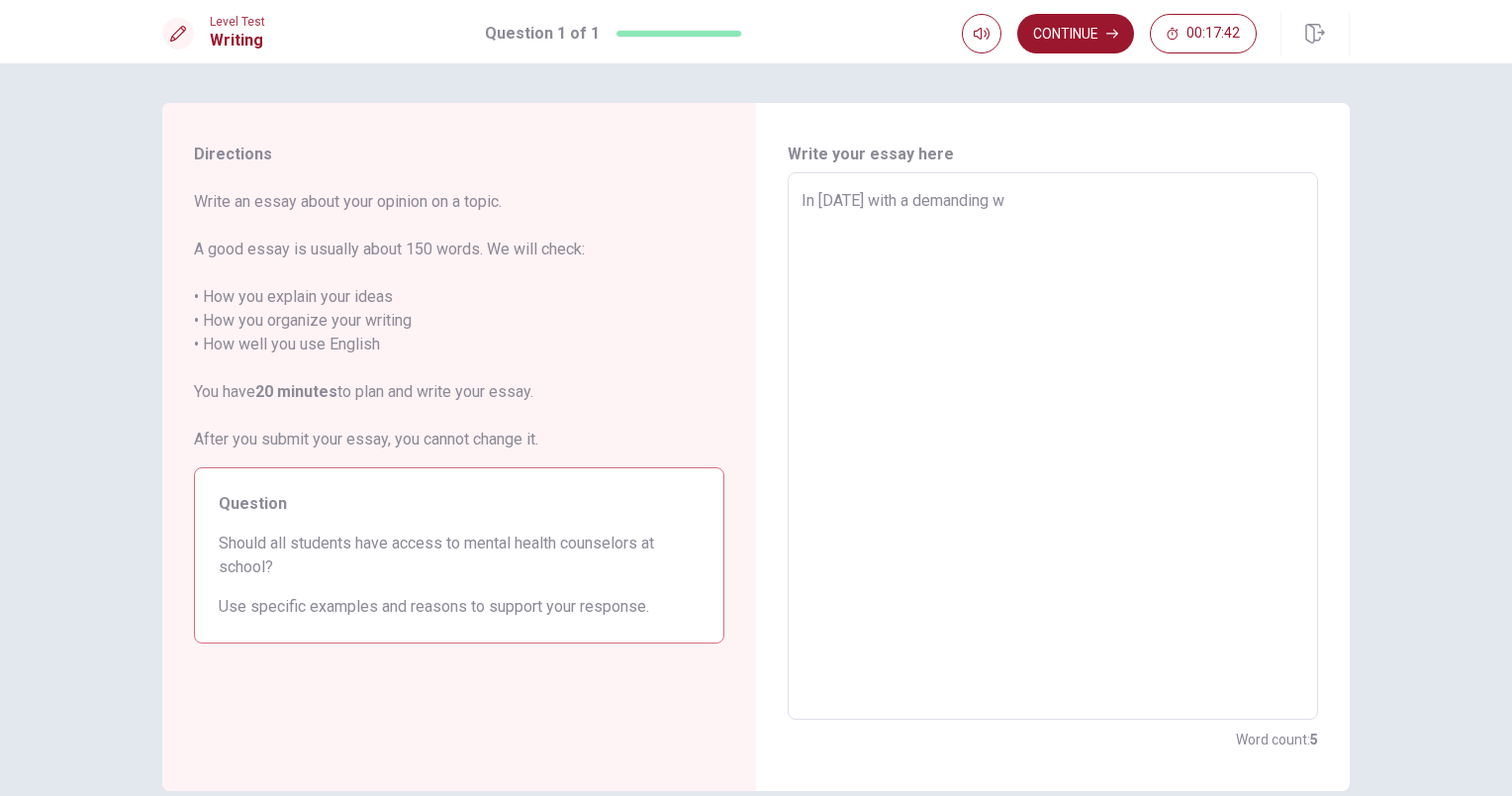 type on "x" 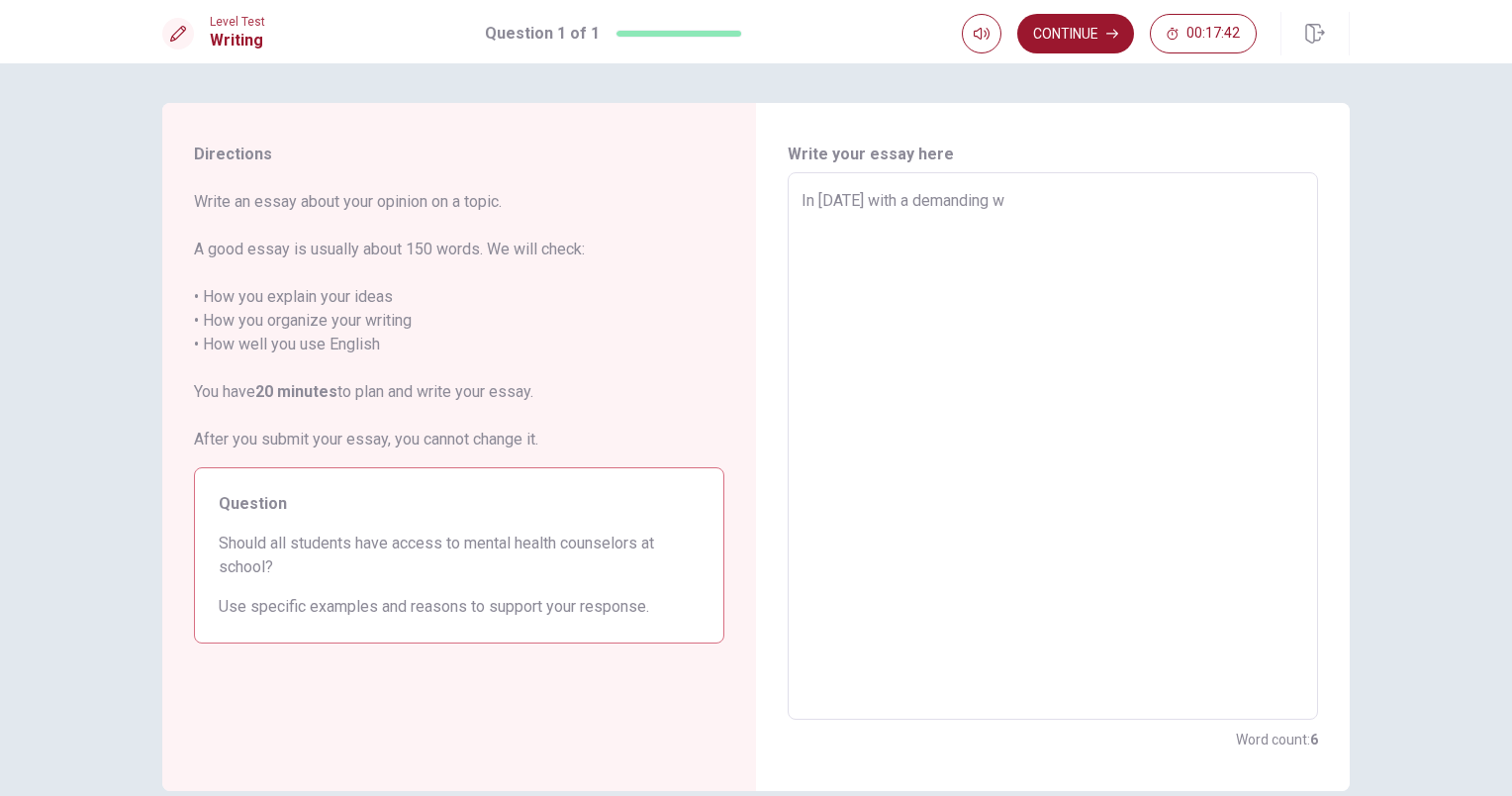 type on "In [DATE] with a demanding wo" 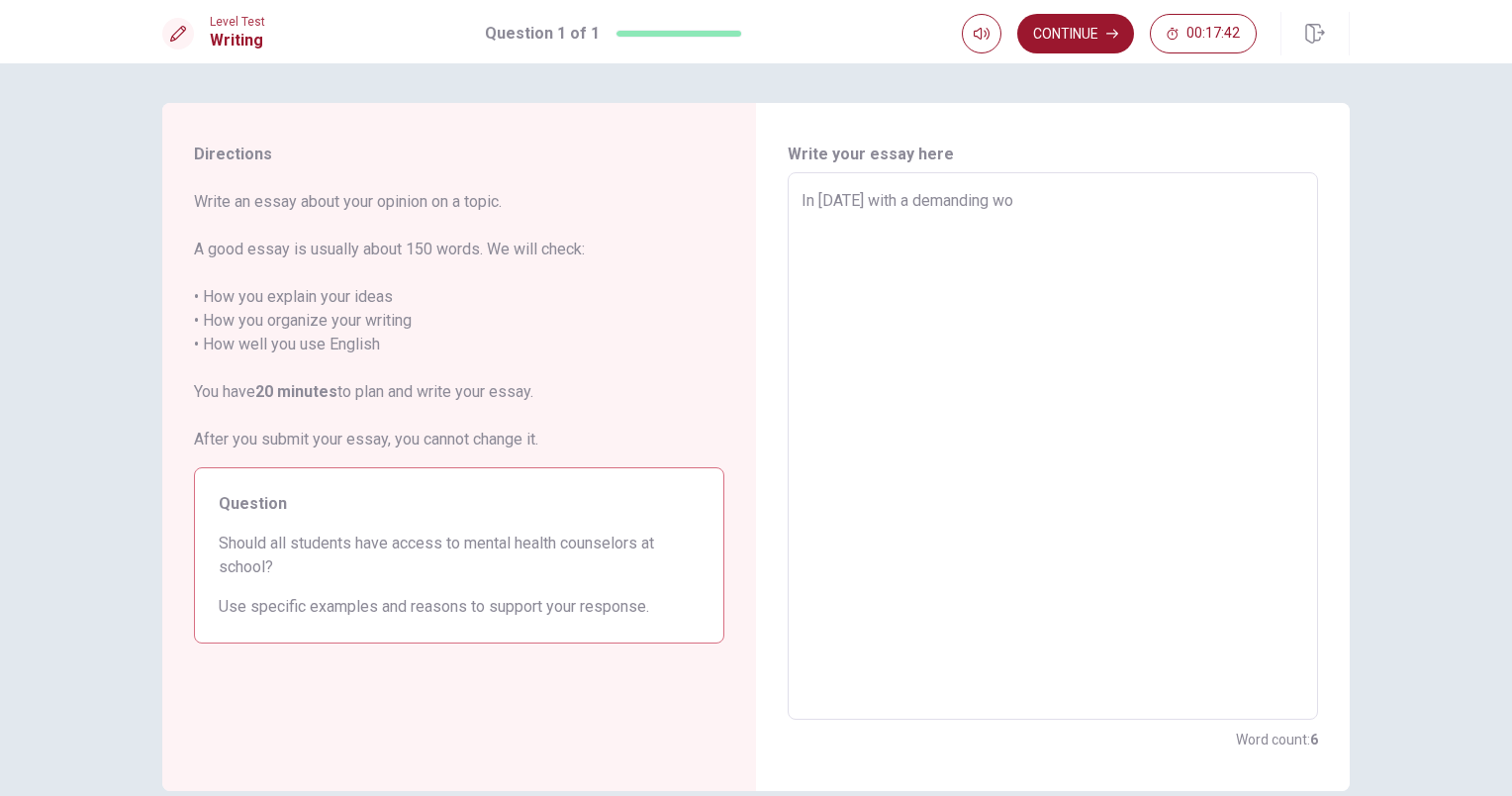 type on "In [DATE] with a demanding wor" 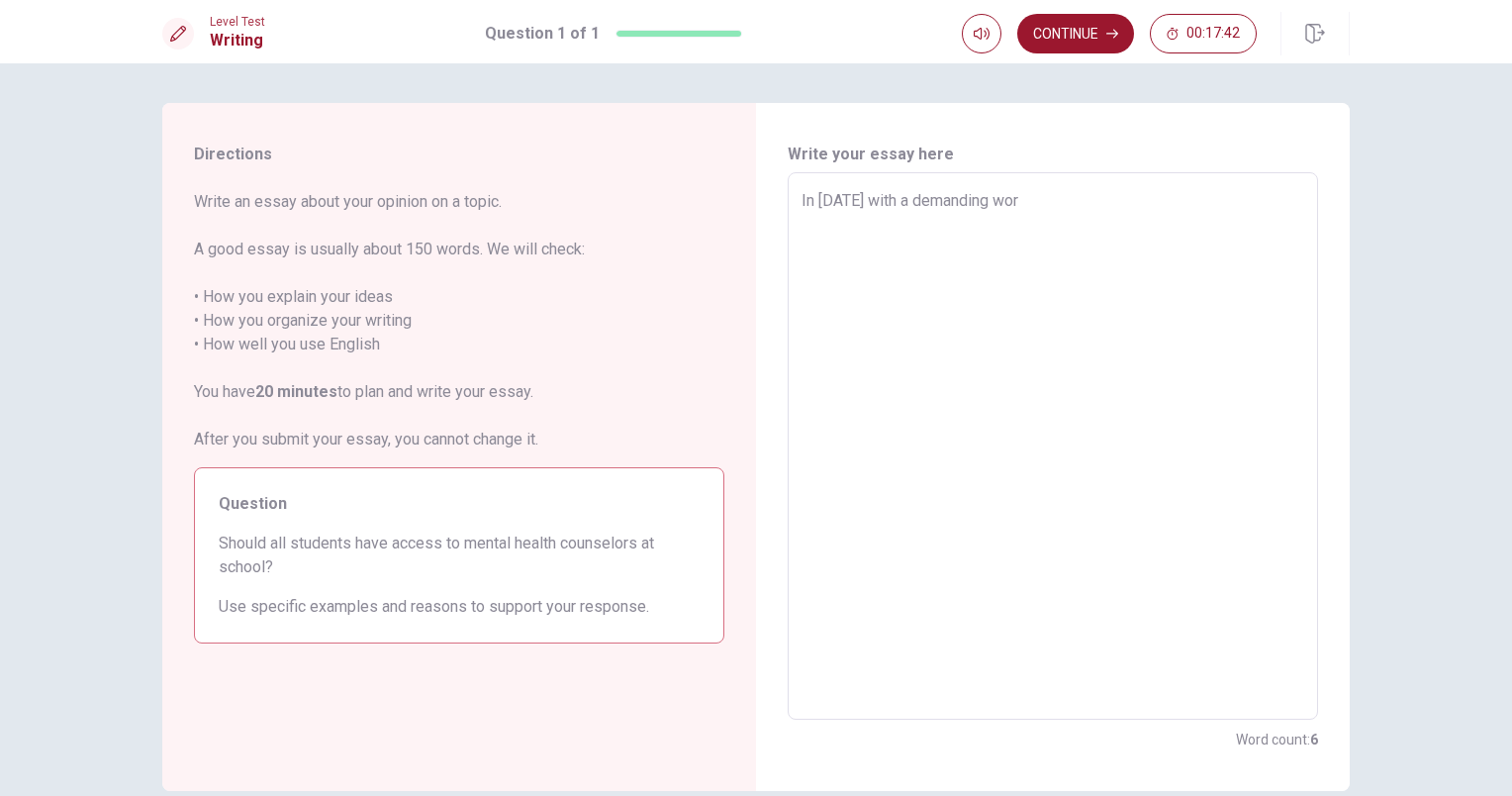type on "x" 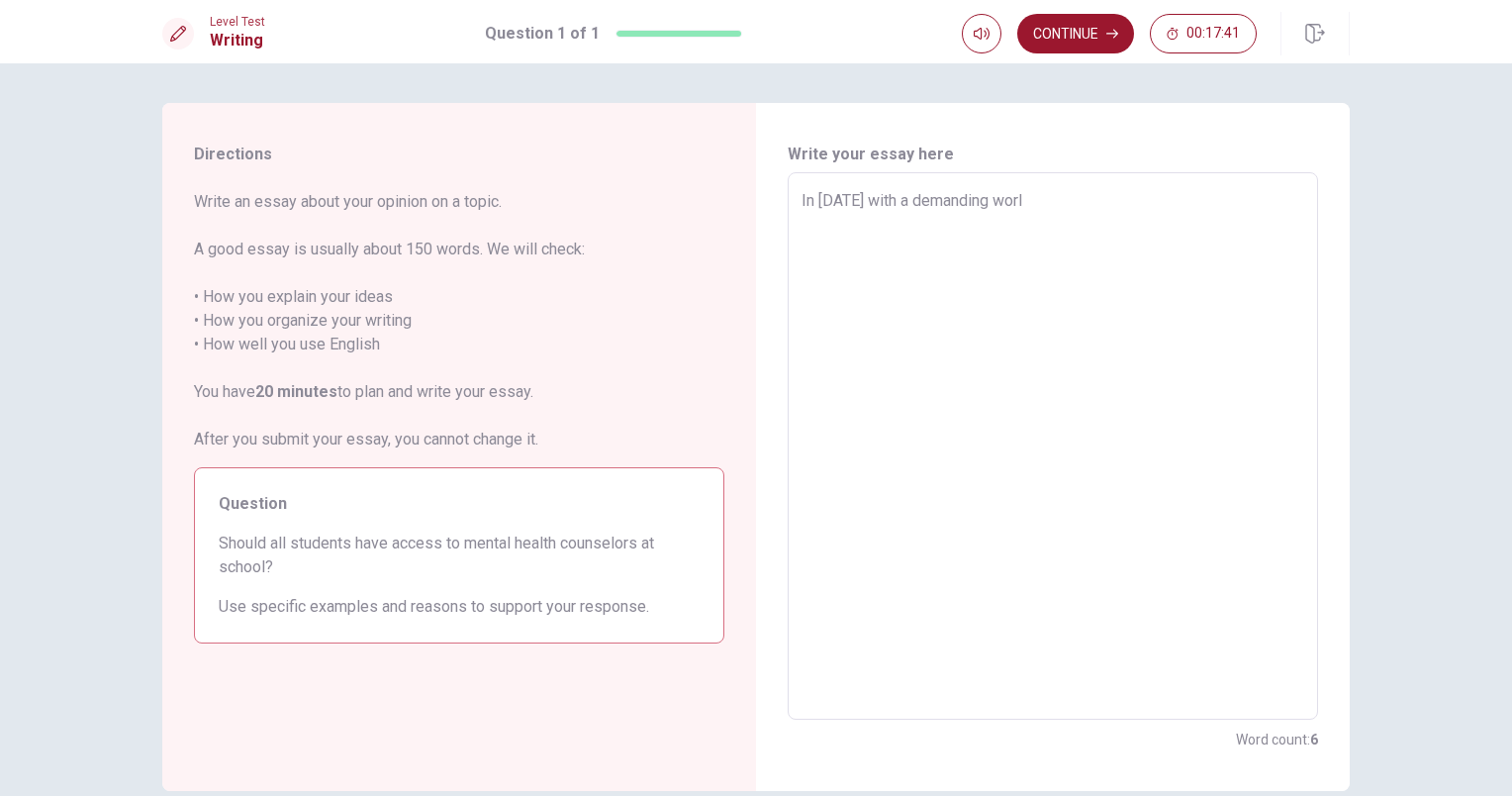 type on "x" 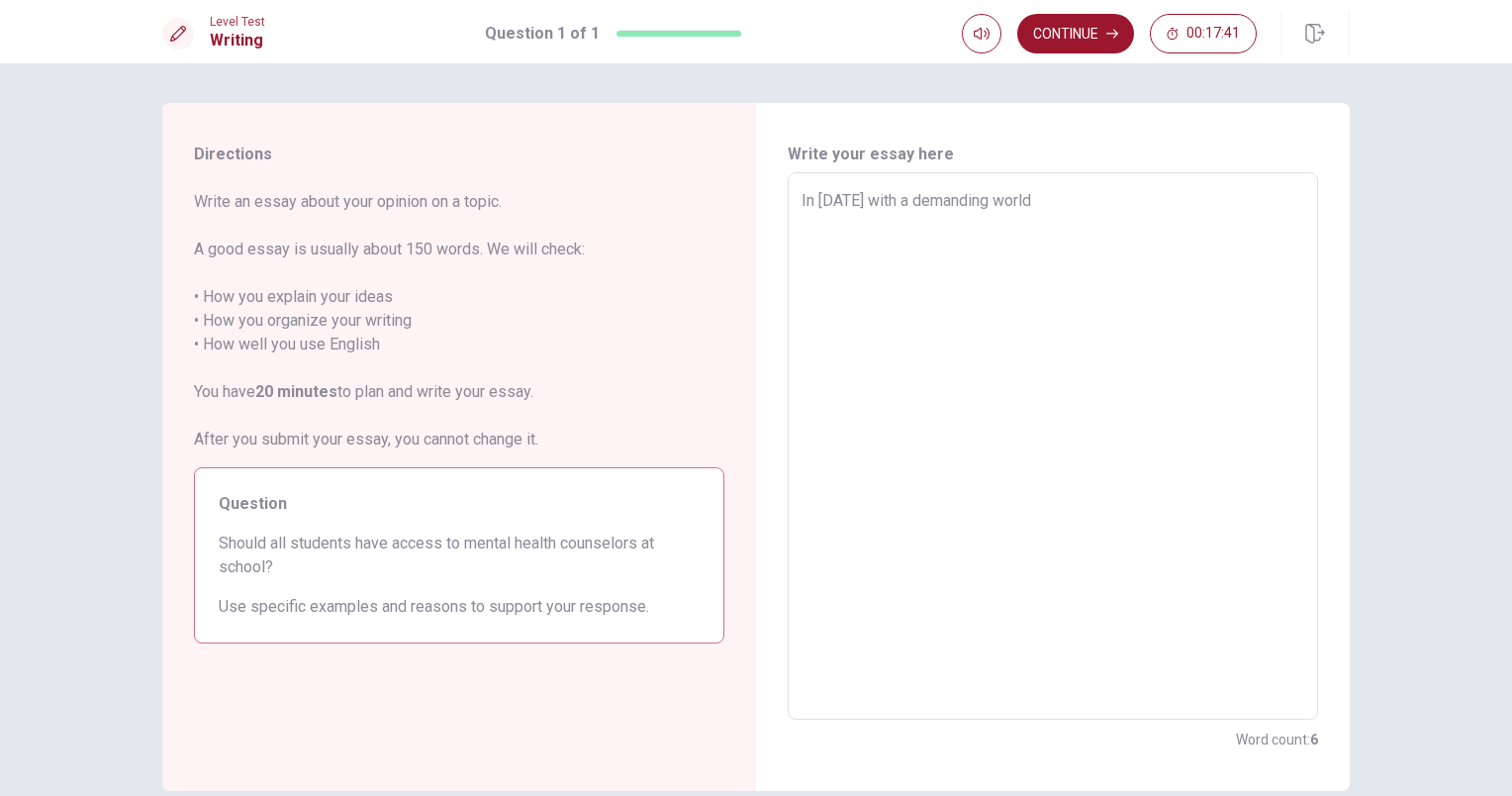 type on "x" 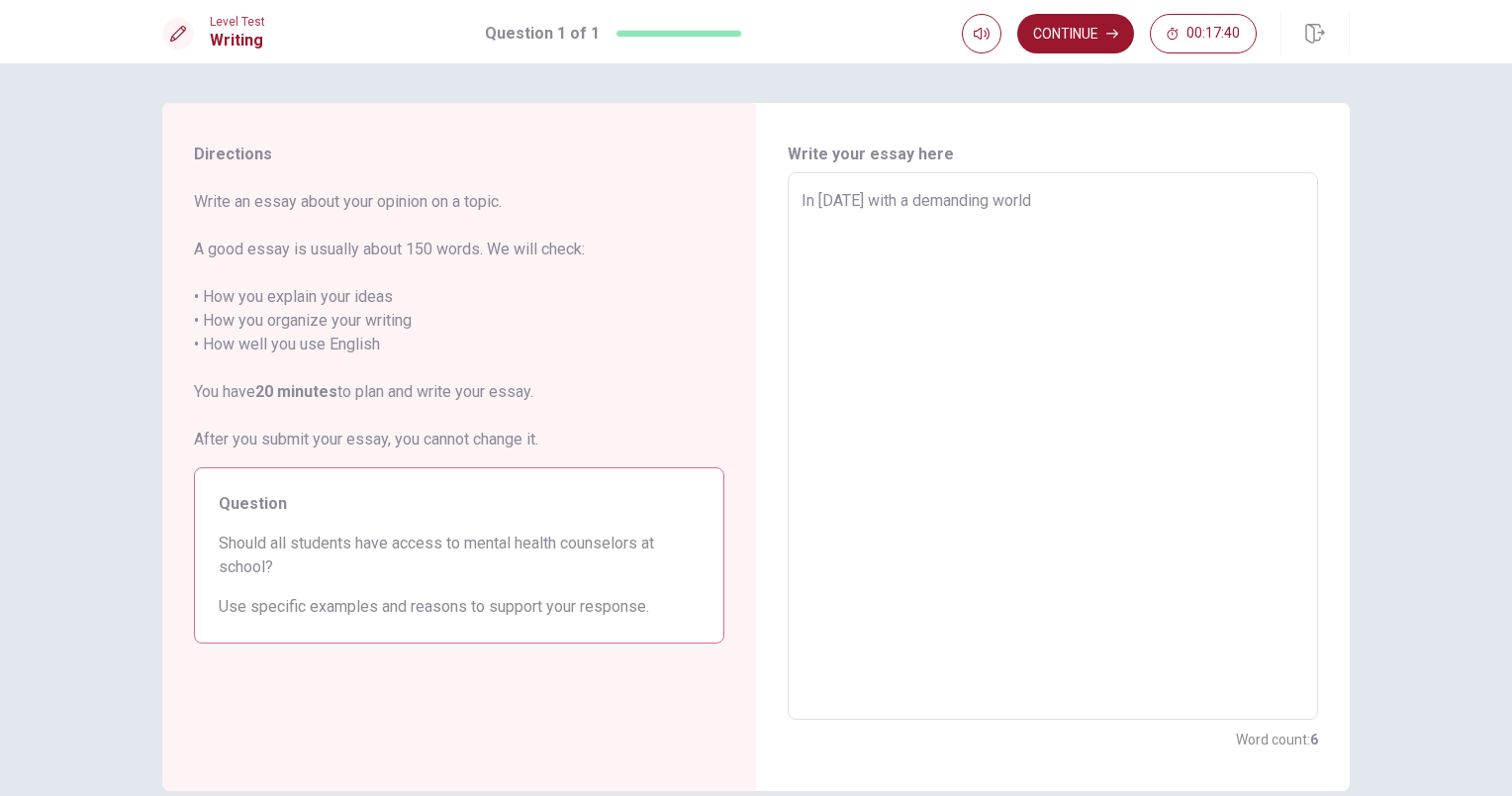 type on "In [DATE] with a demanding world," 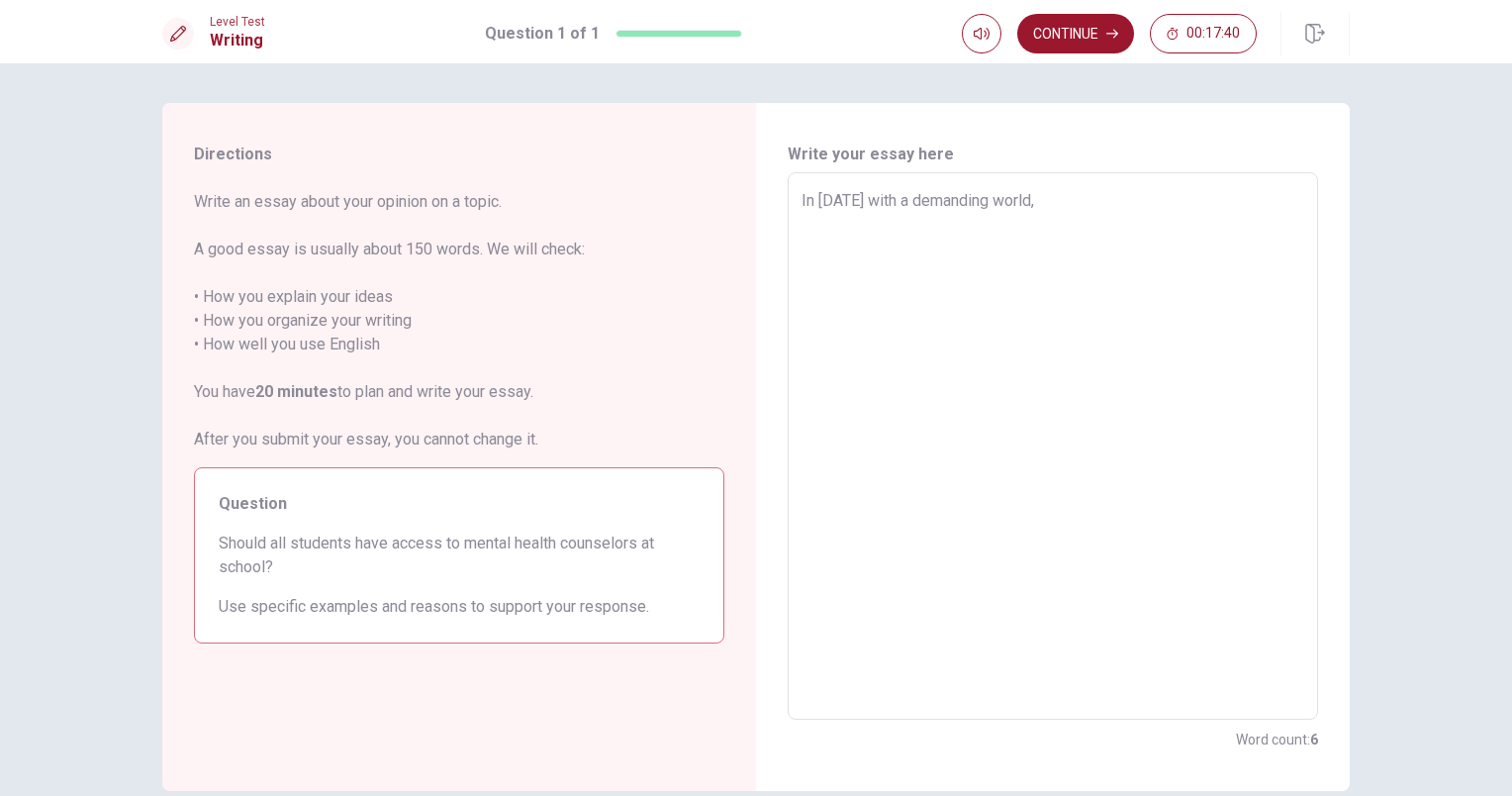 type on "x" 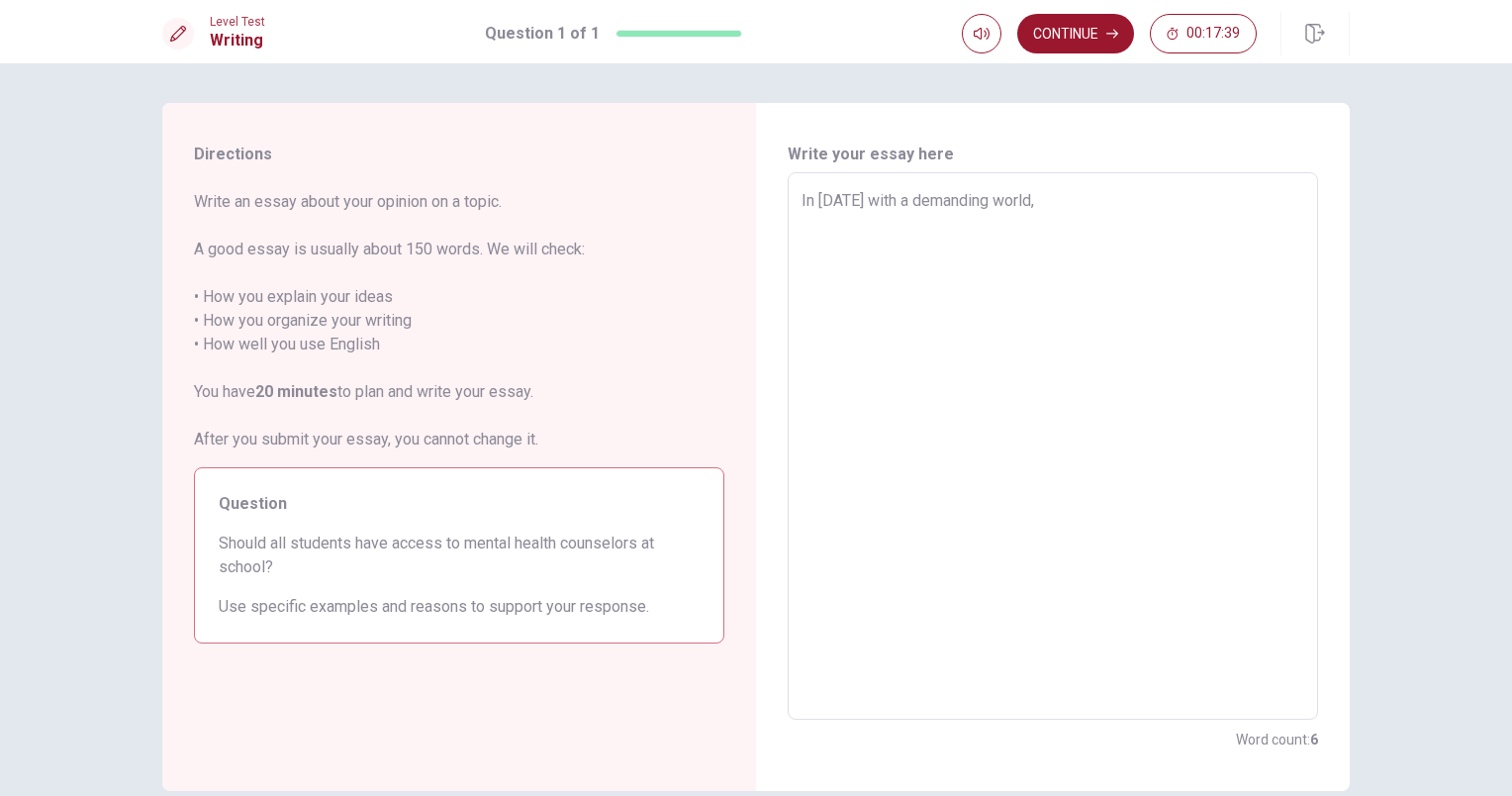 type on "In [DATE] with a demanding world," 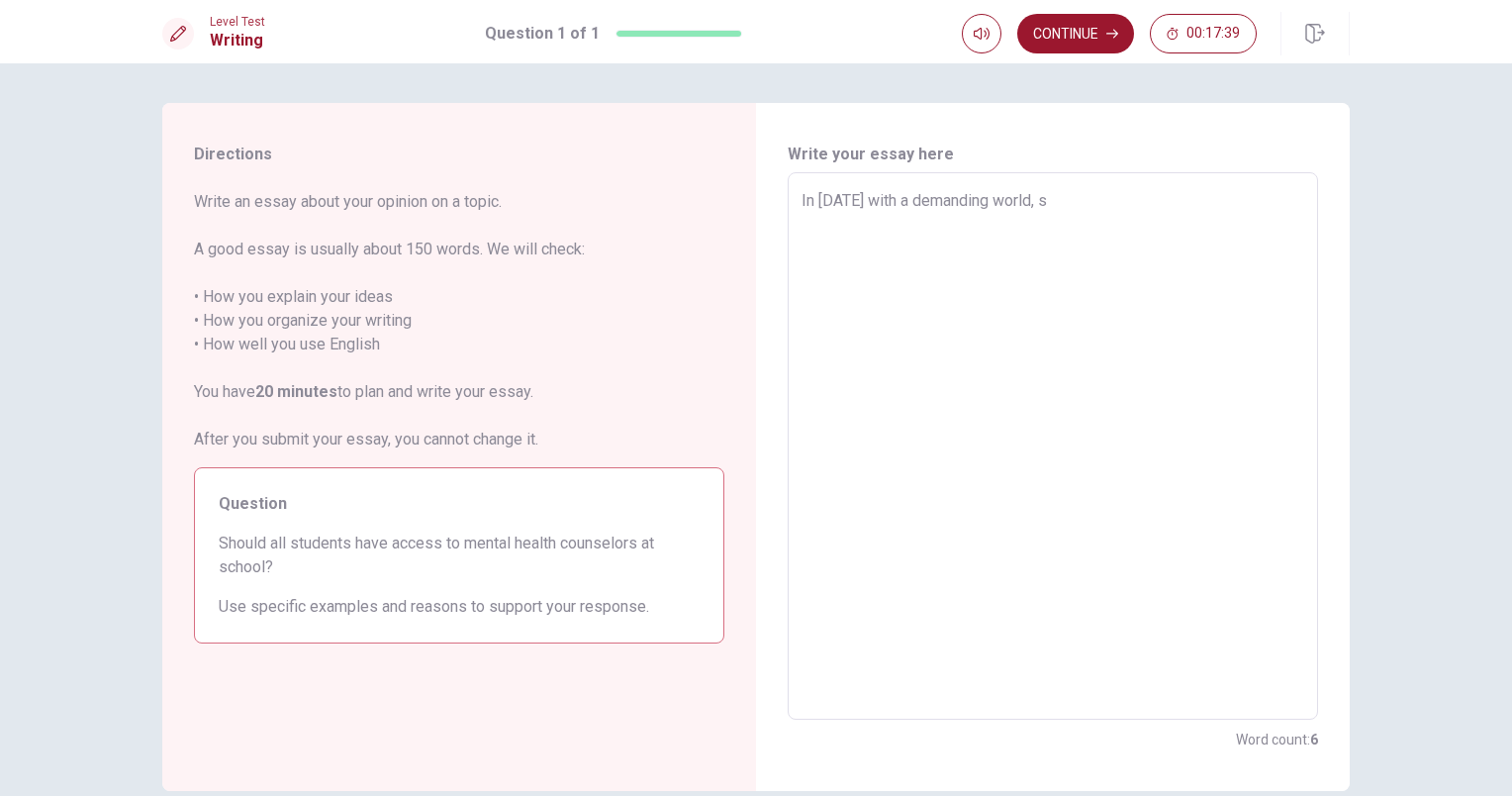 type on "x" 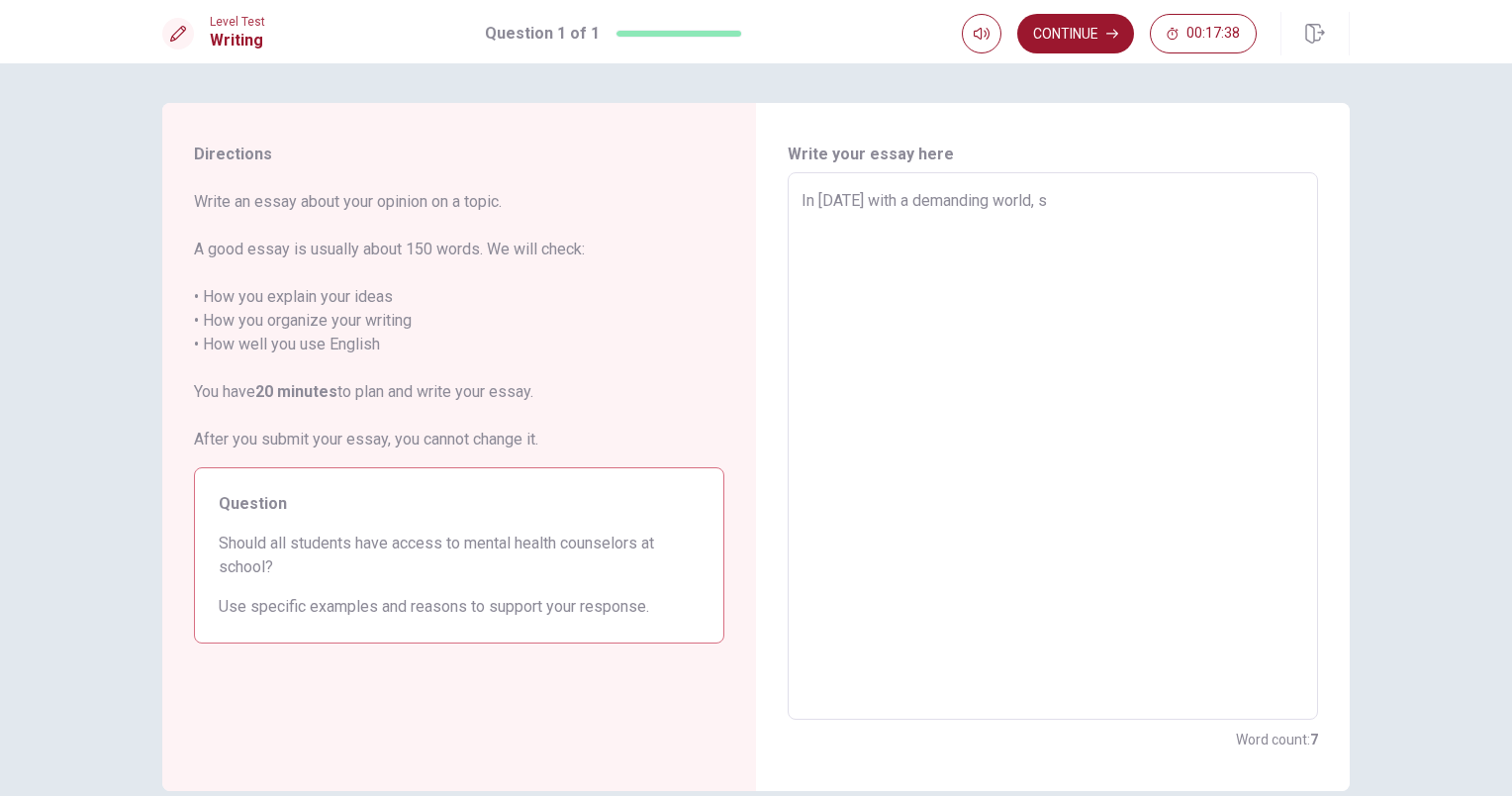 type on "In [DATE] with a demanding world, st" 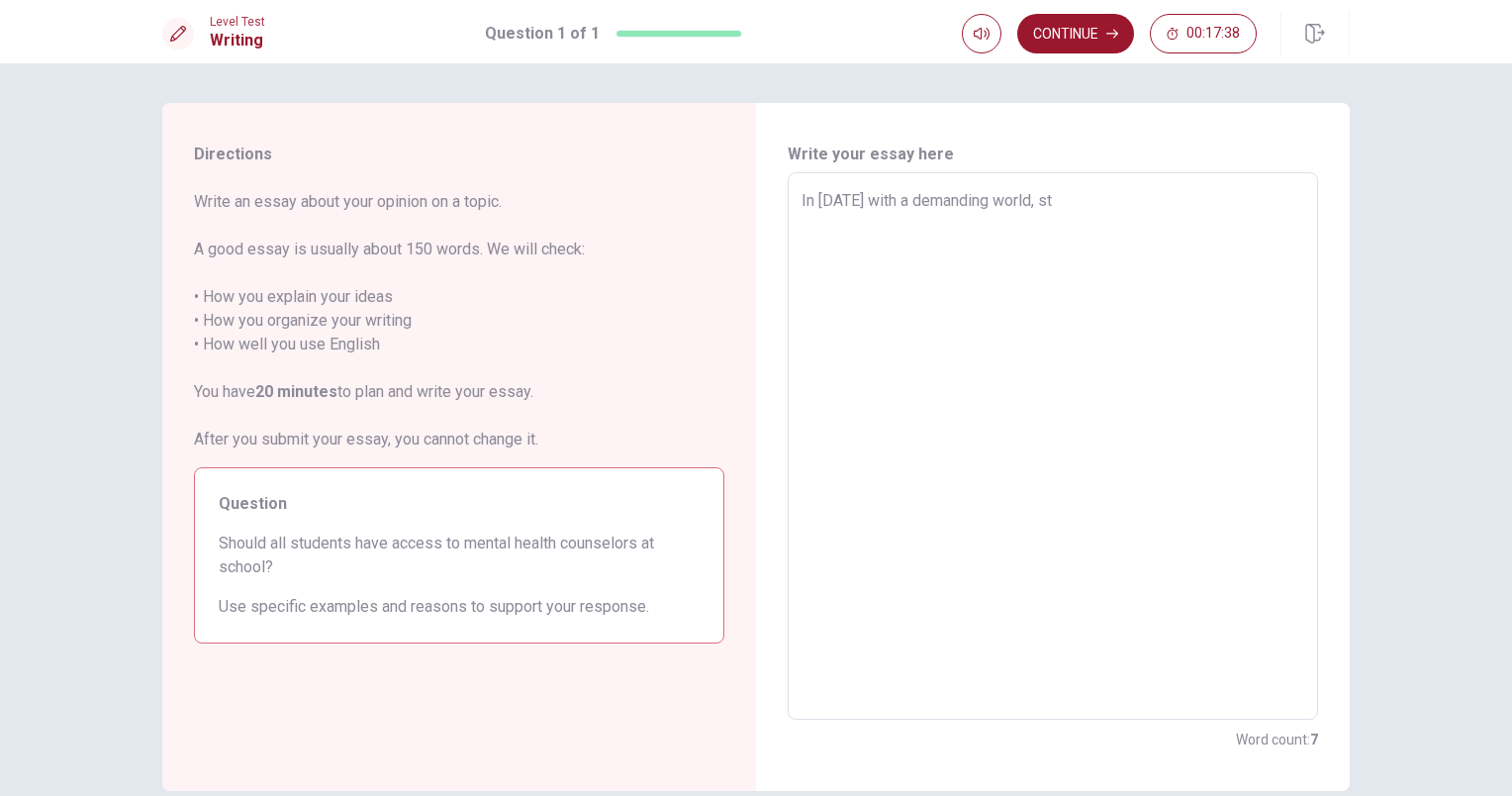 type on "x" 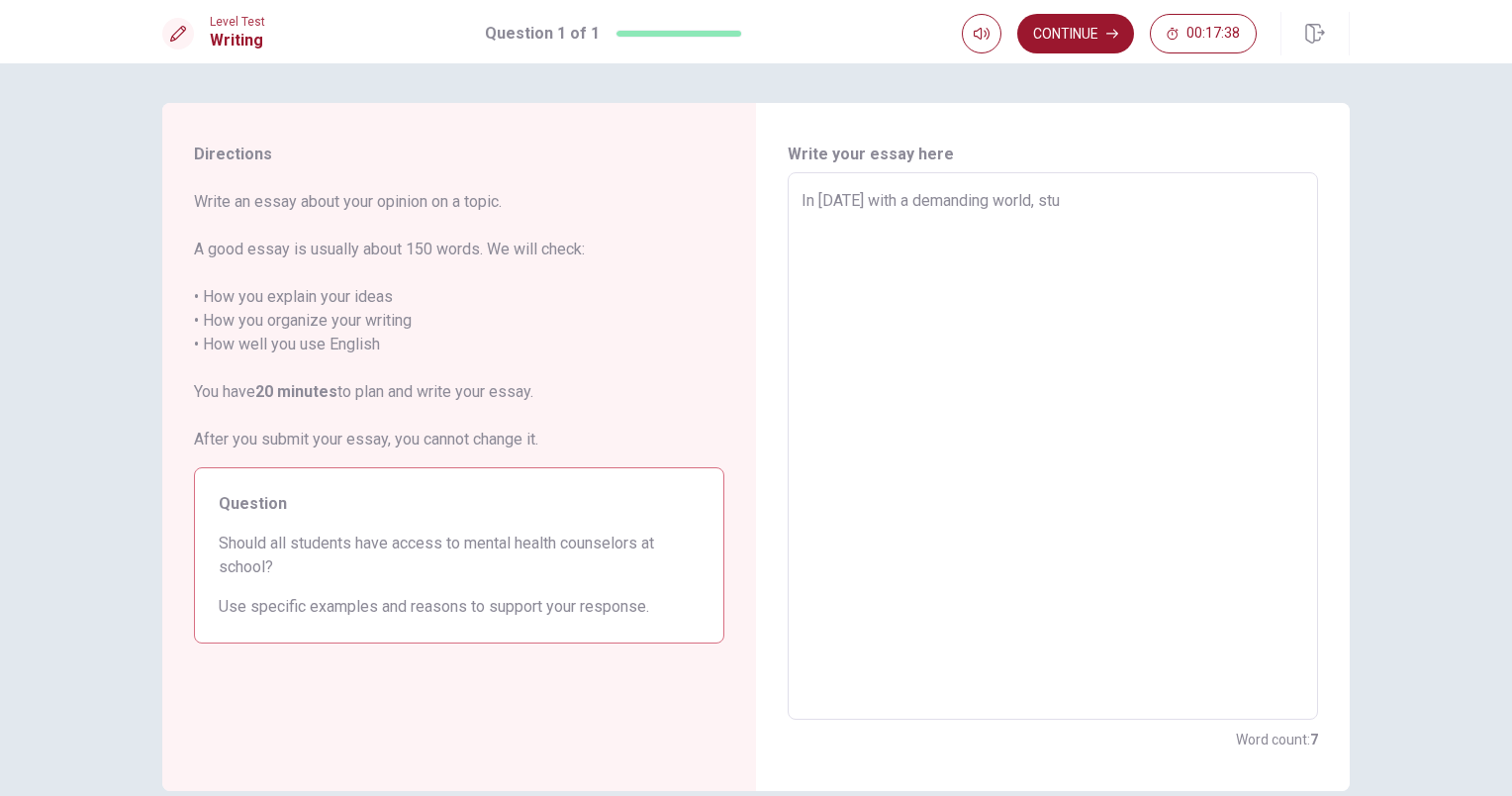 type on "x" 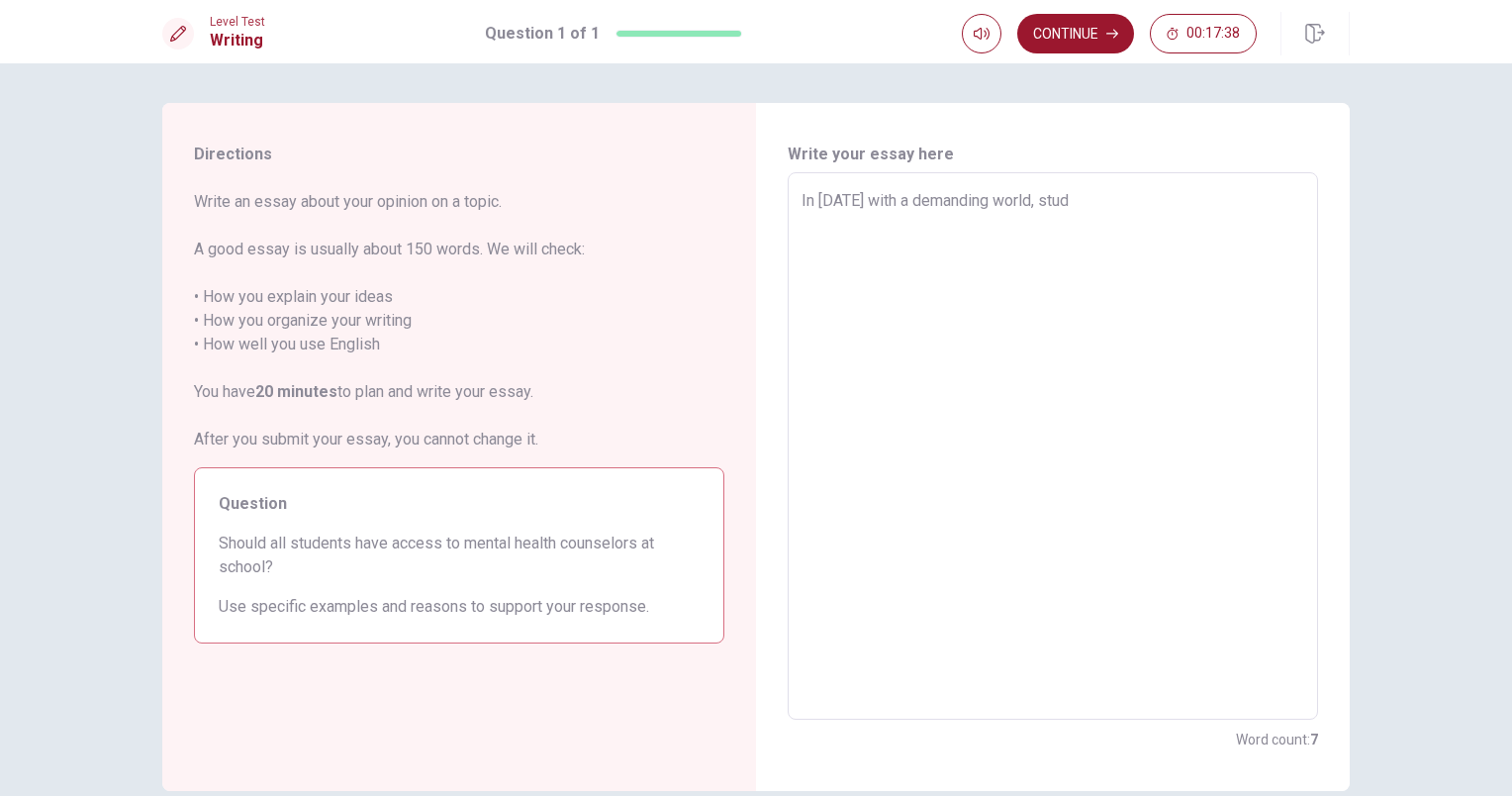 type on "x" 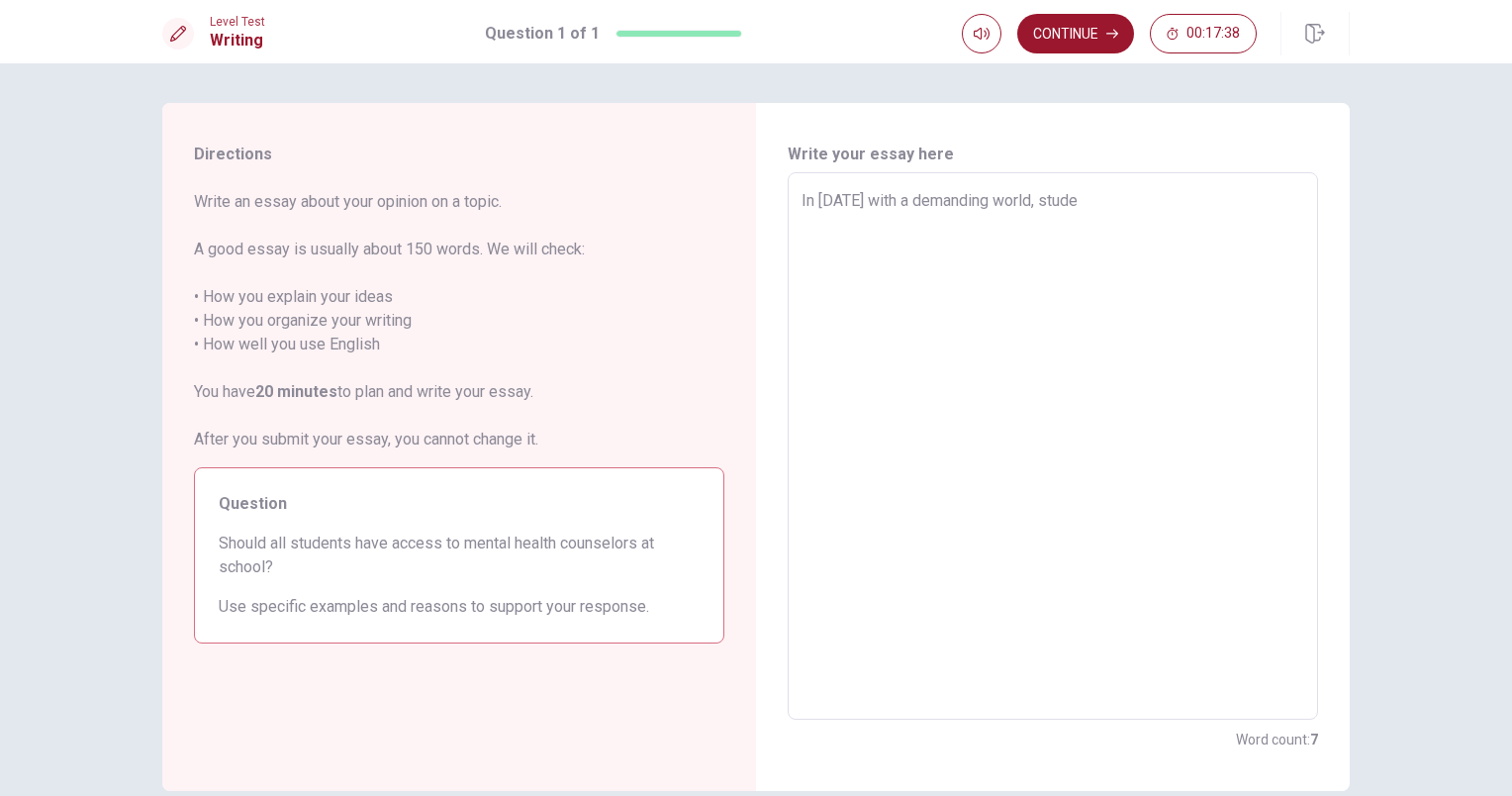 type on "In [DATE] with a demanding world, studen" 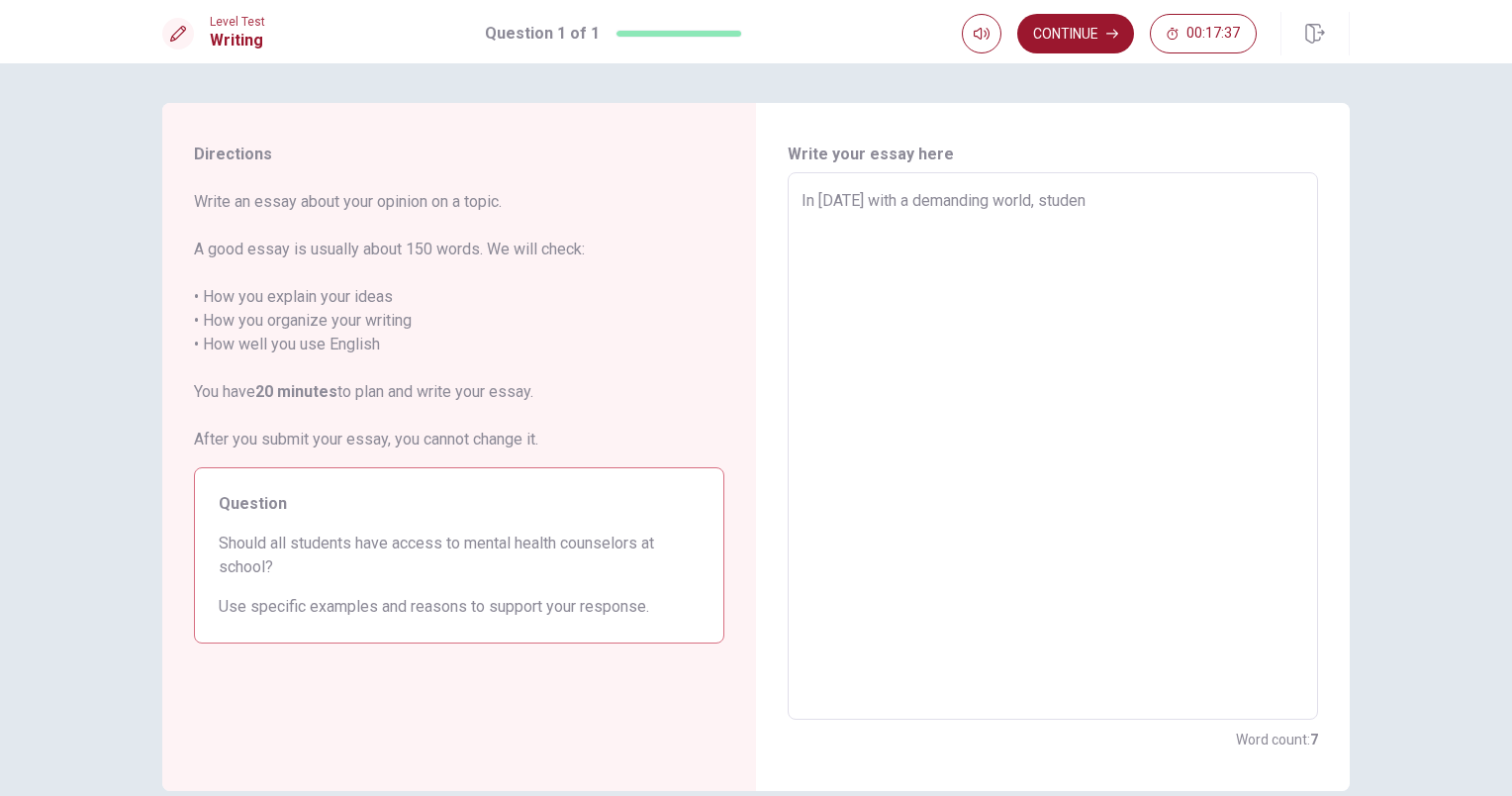 type on "x" 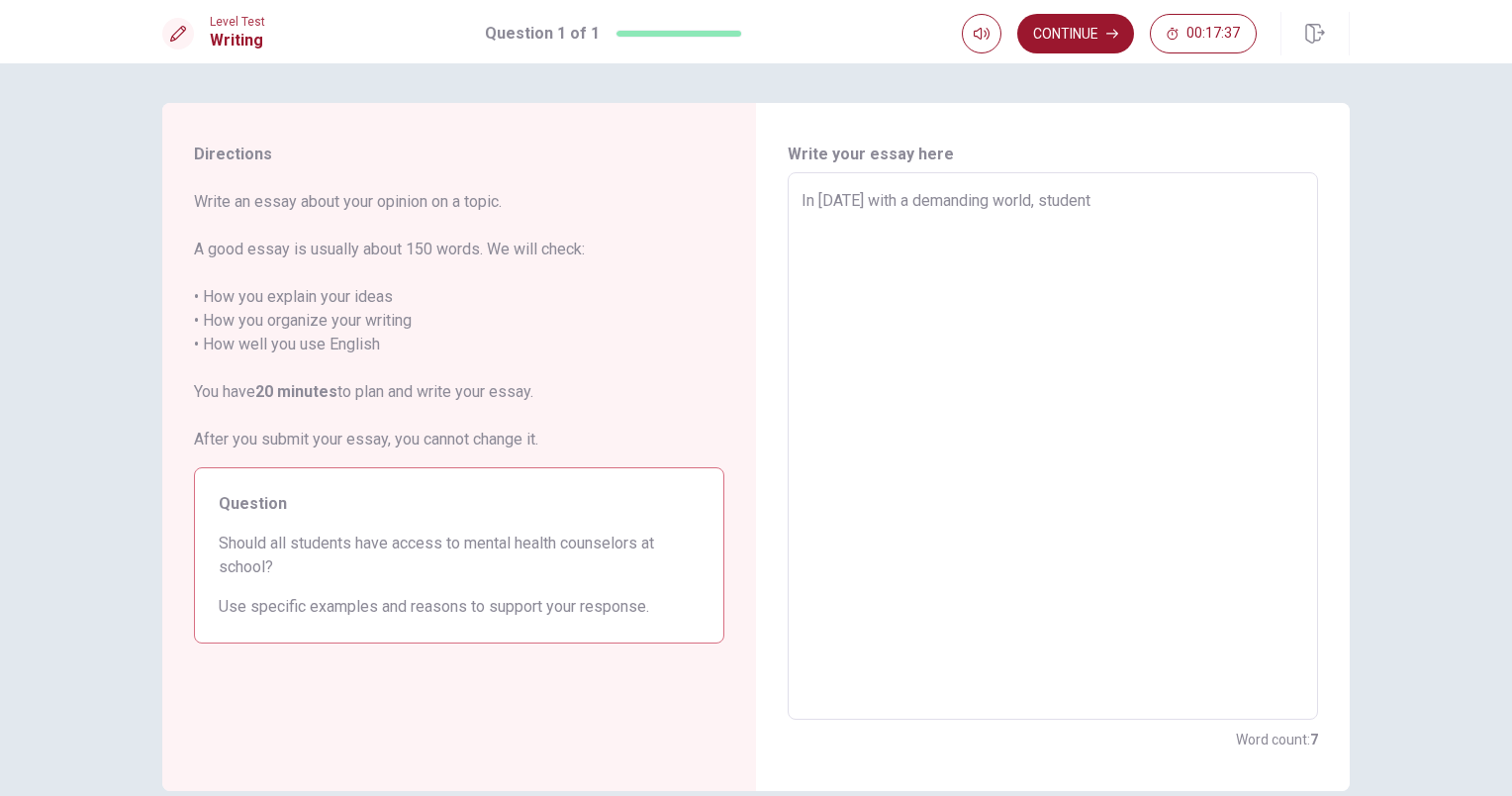 type on "x" 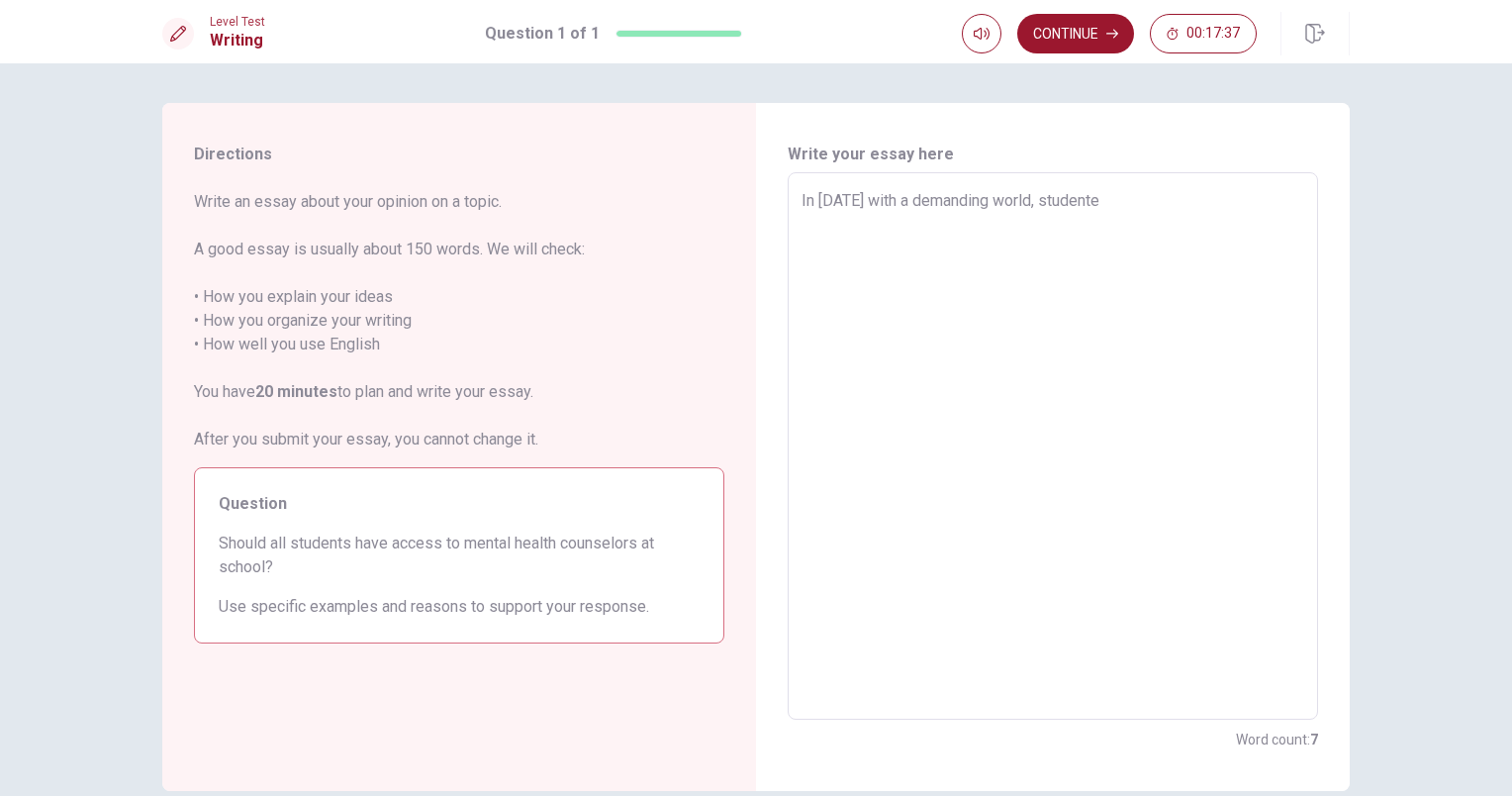 type on "x" 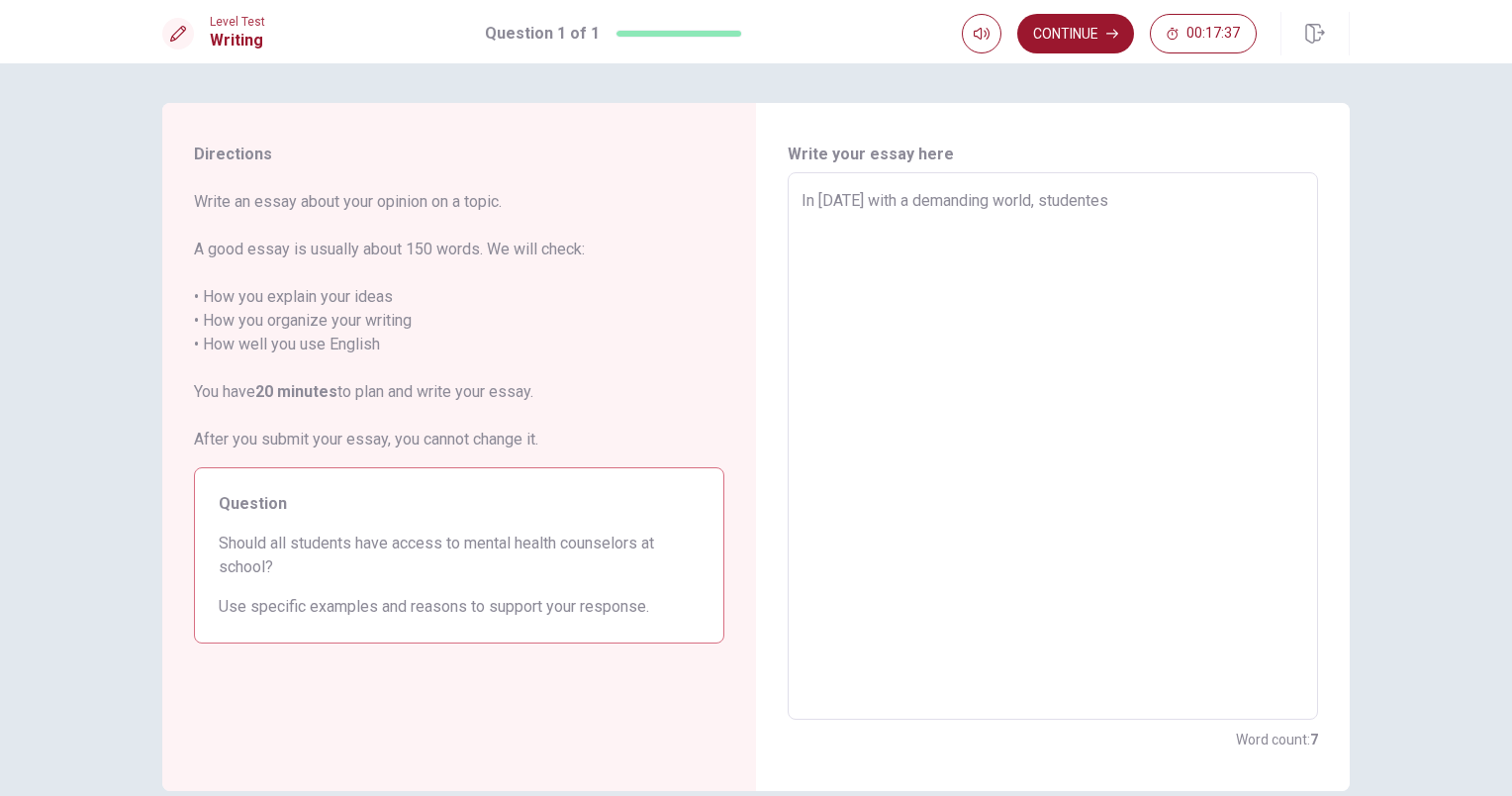 type on "x" 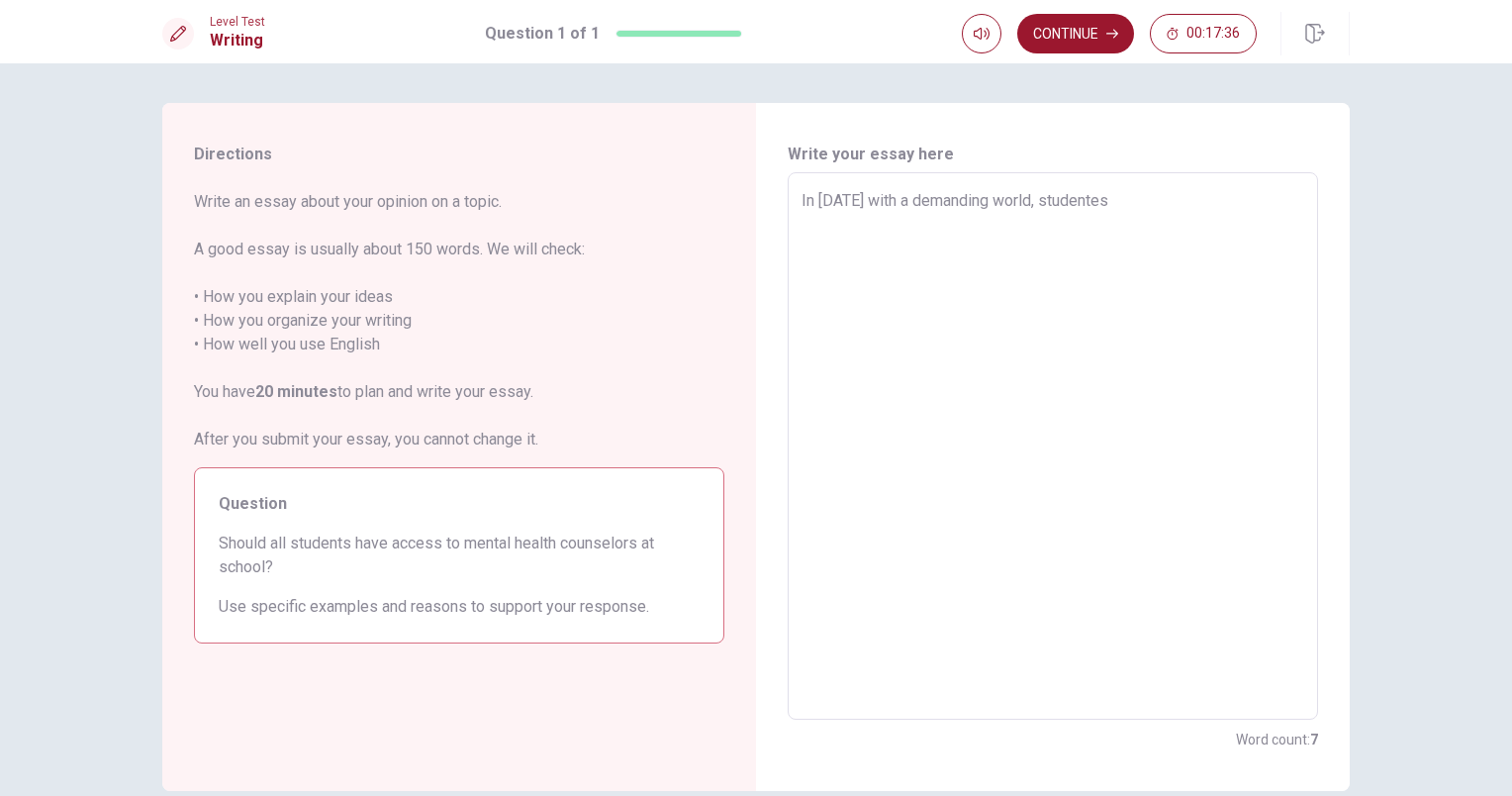 type on "In [DATE] with a demanding world, studente" 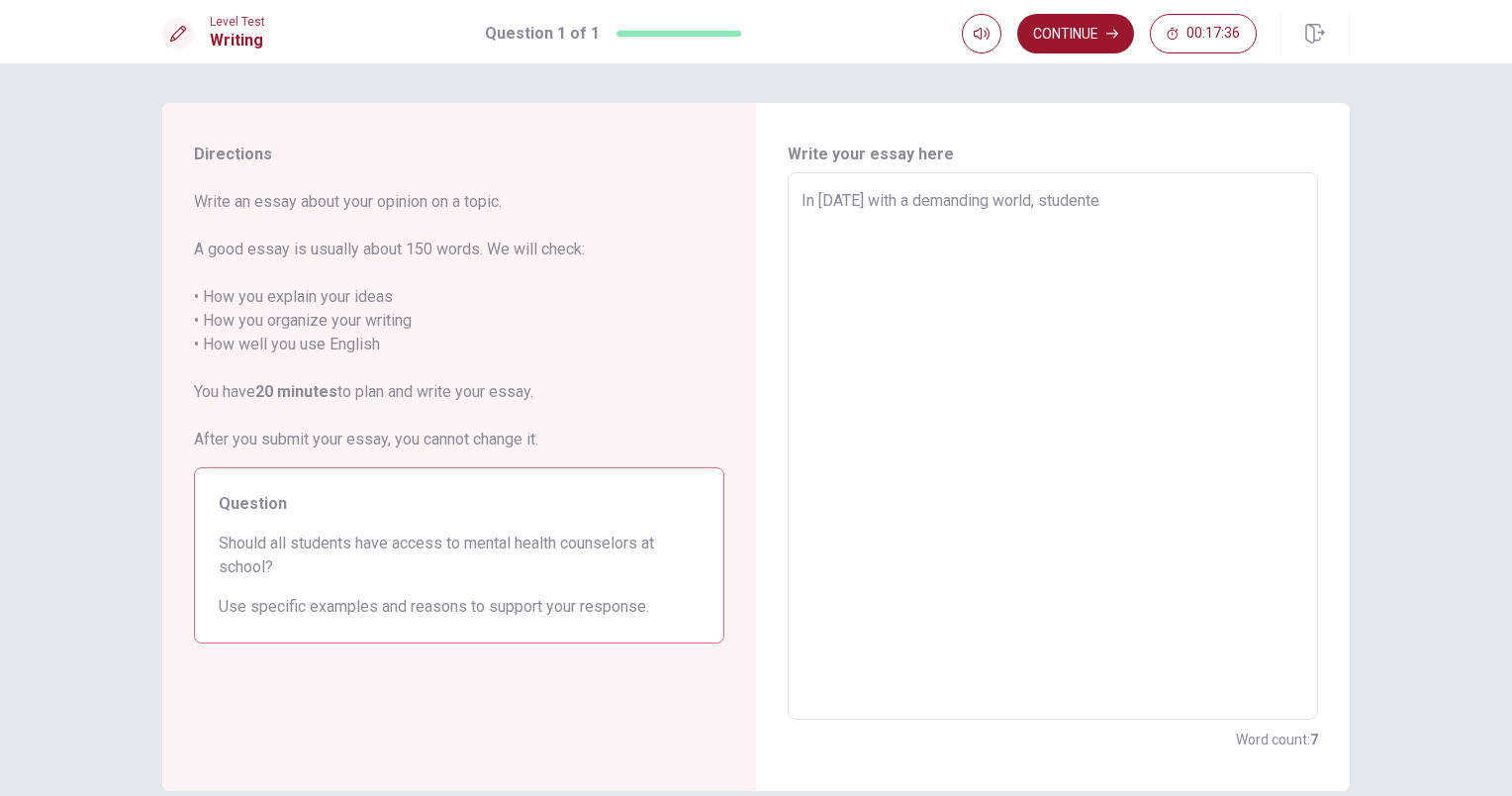 type on "x" 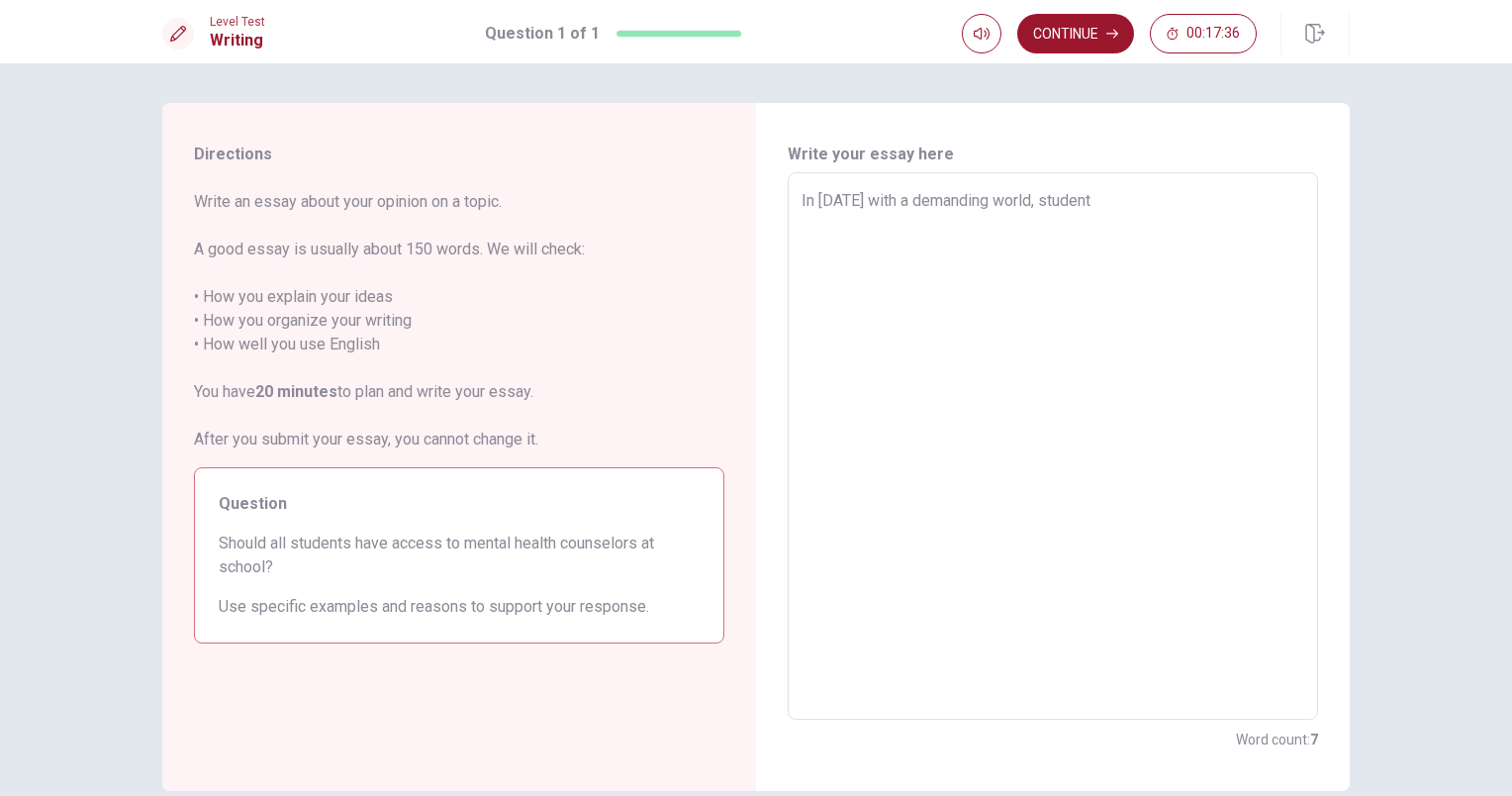 type on "x" 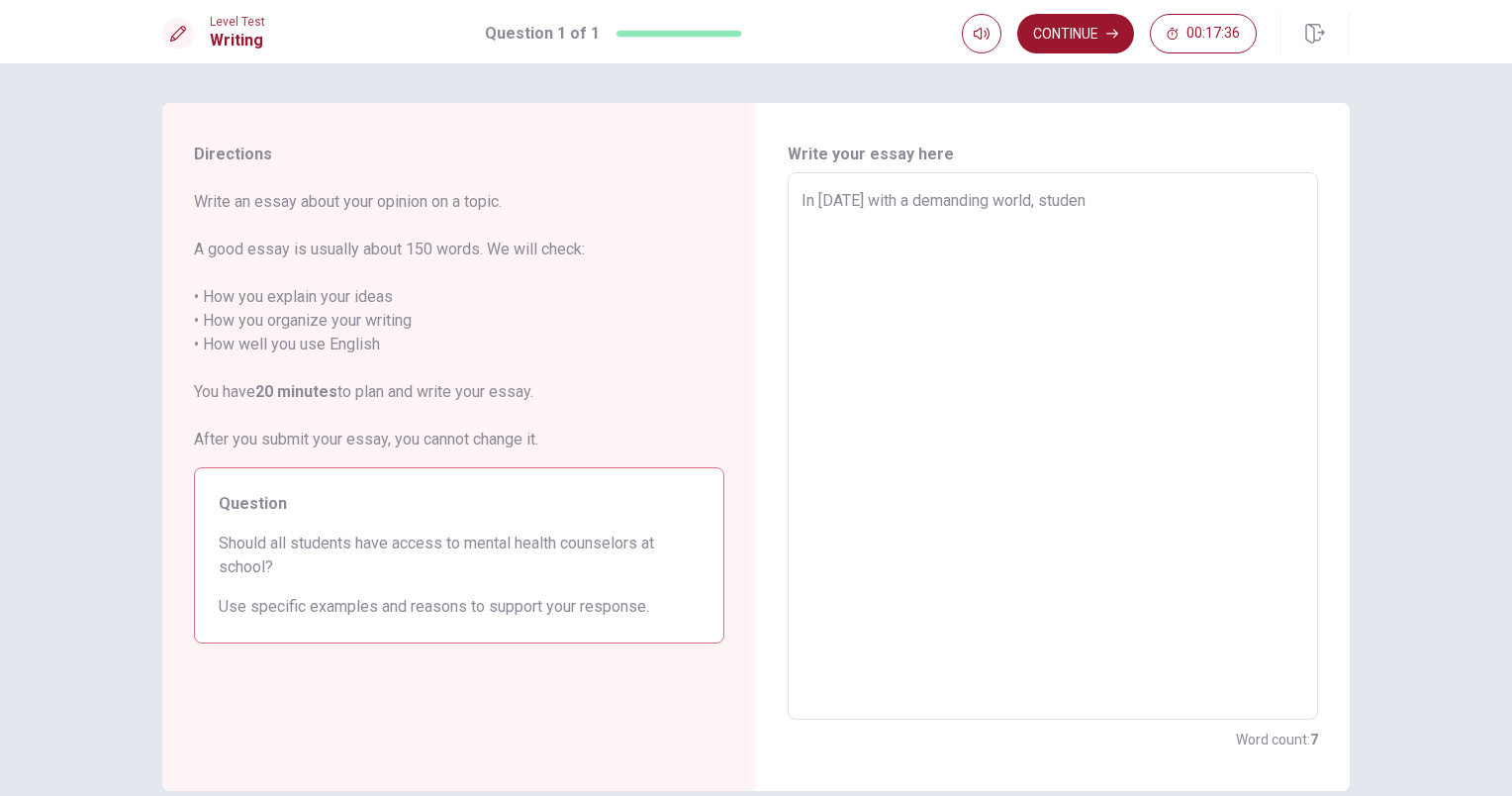 type on "x" 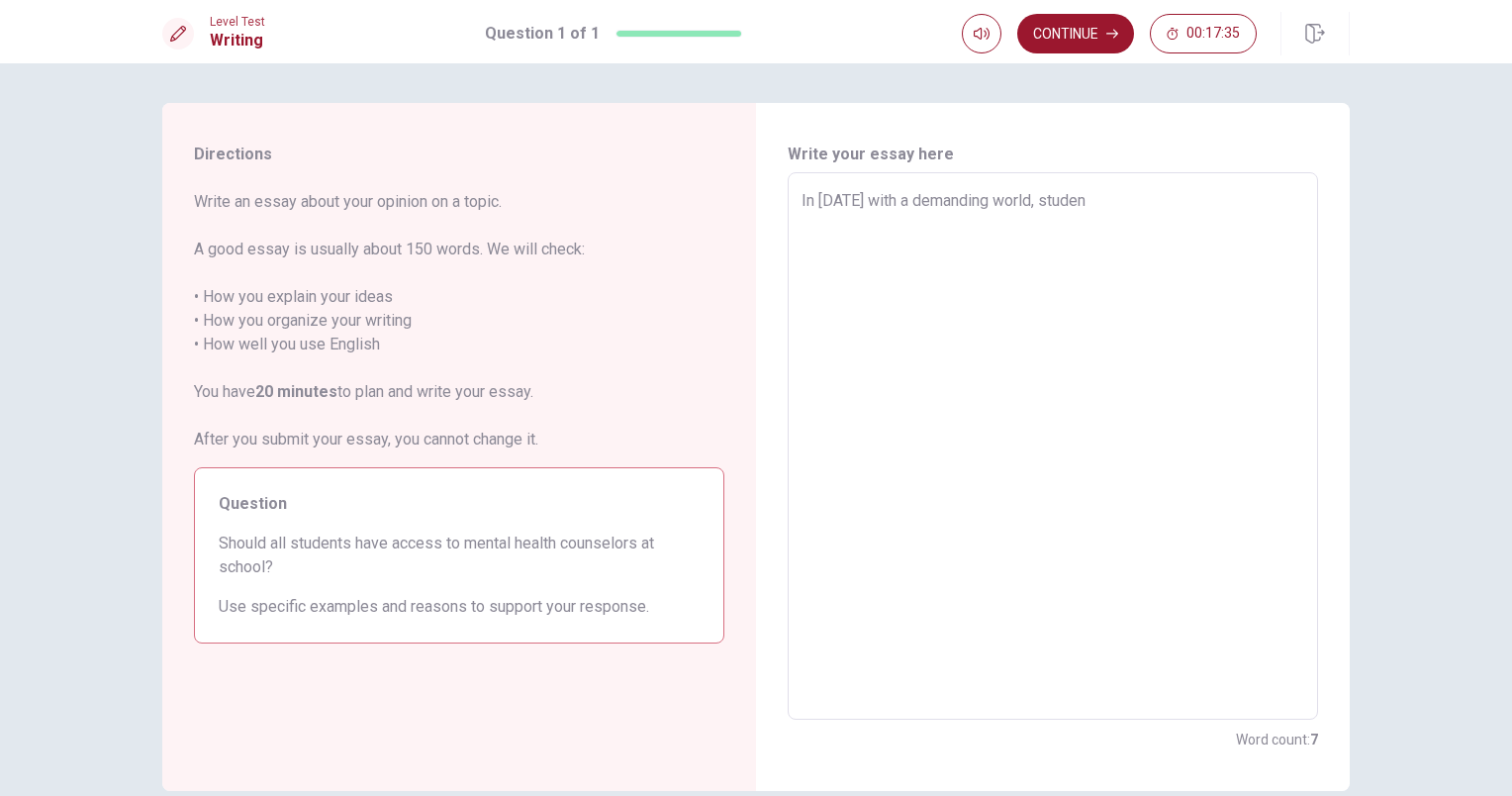 type on "In [DATE] with a demanding world, stude" 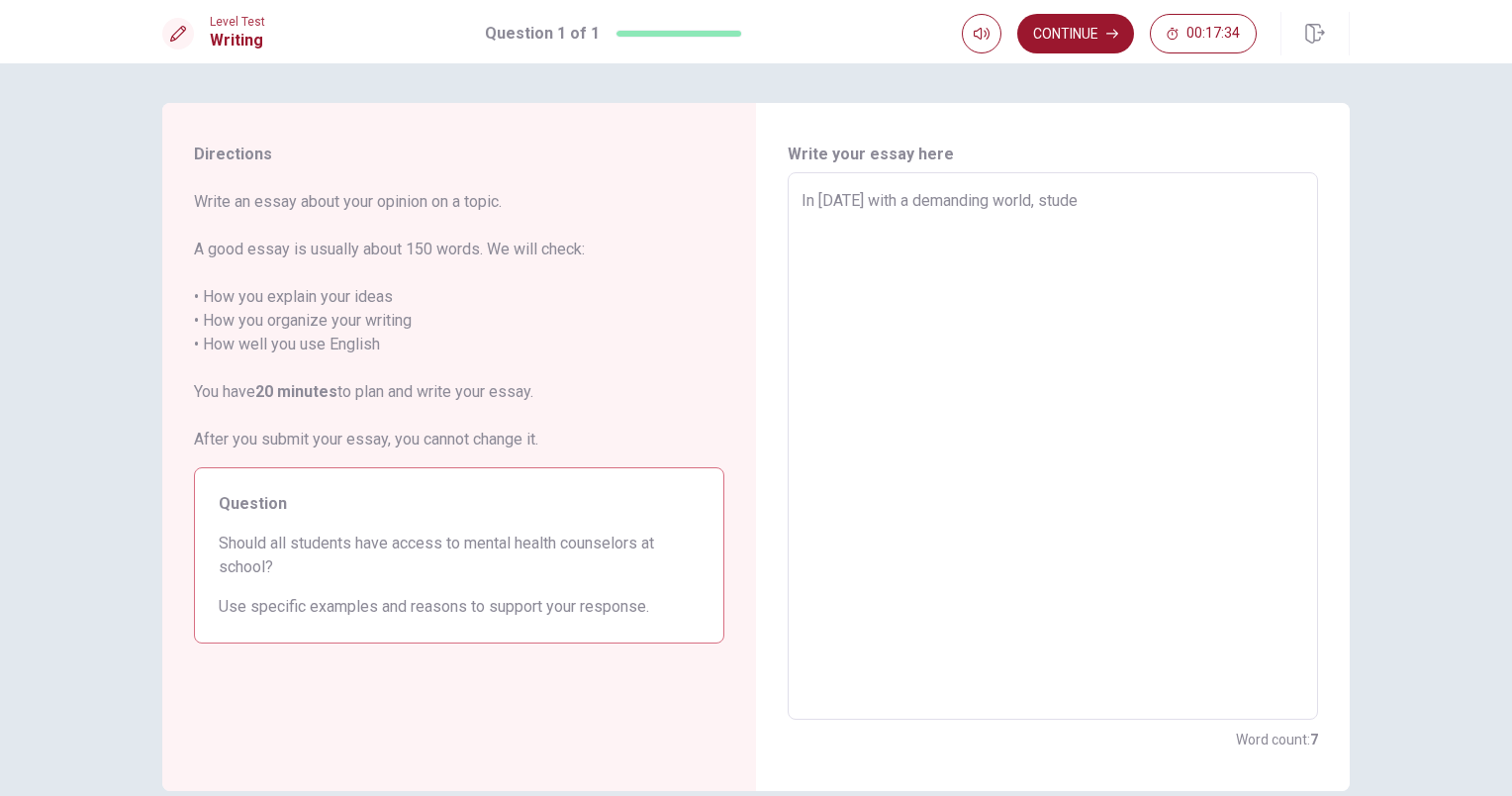 type on "x" 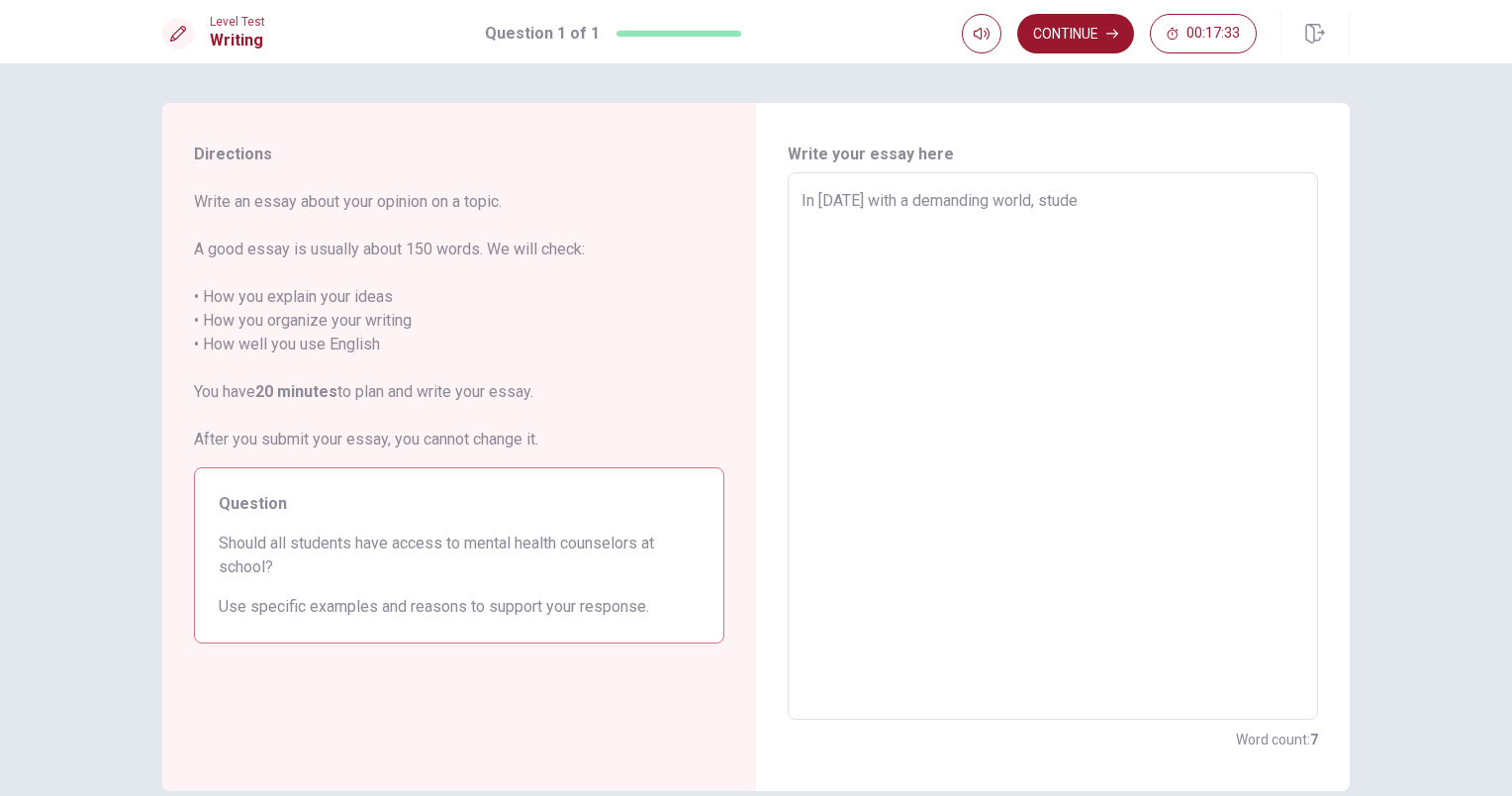 type on "In [DATE] with a demanding world, studen" 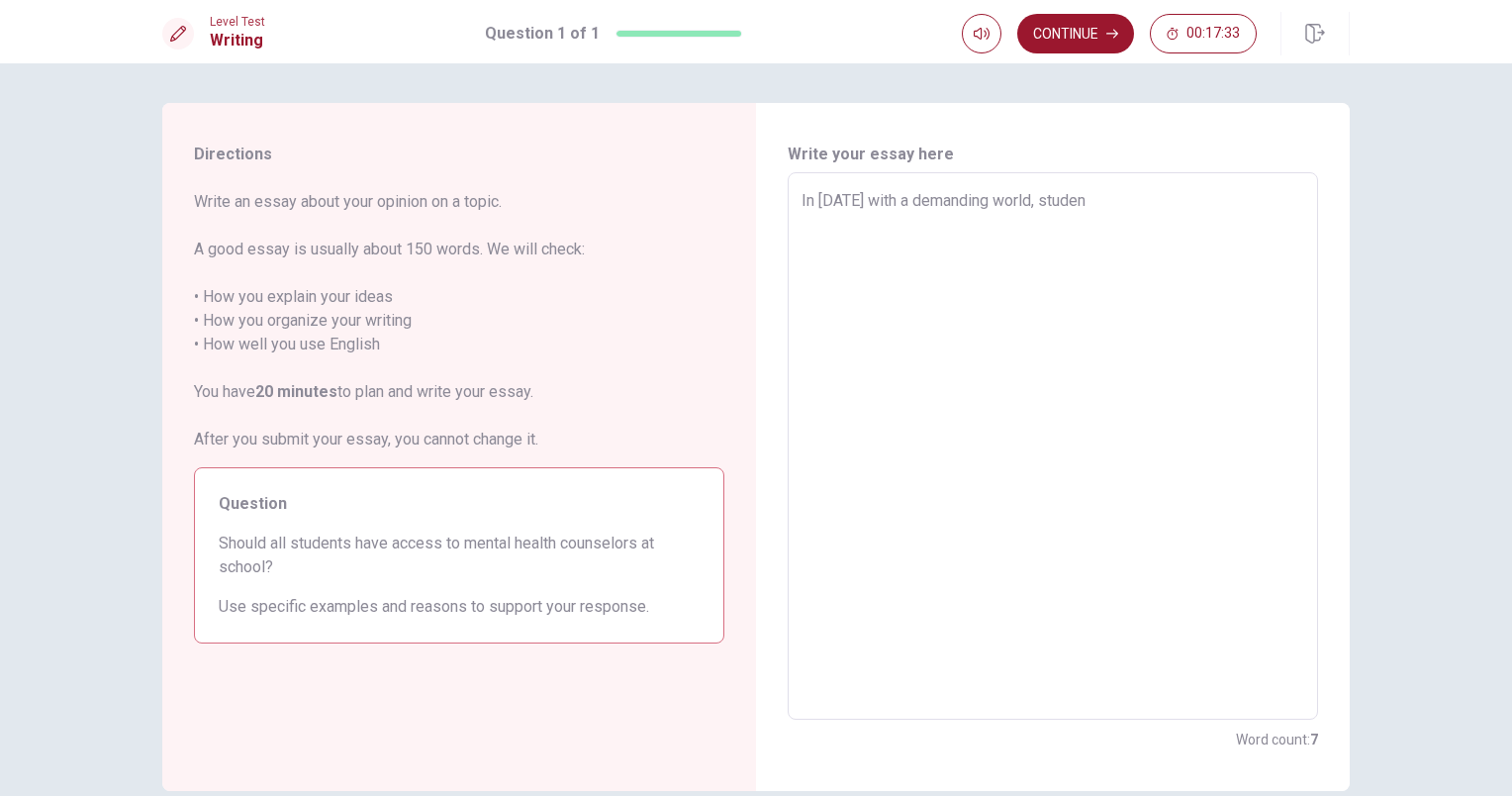 type on "x" 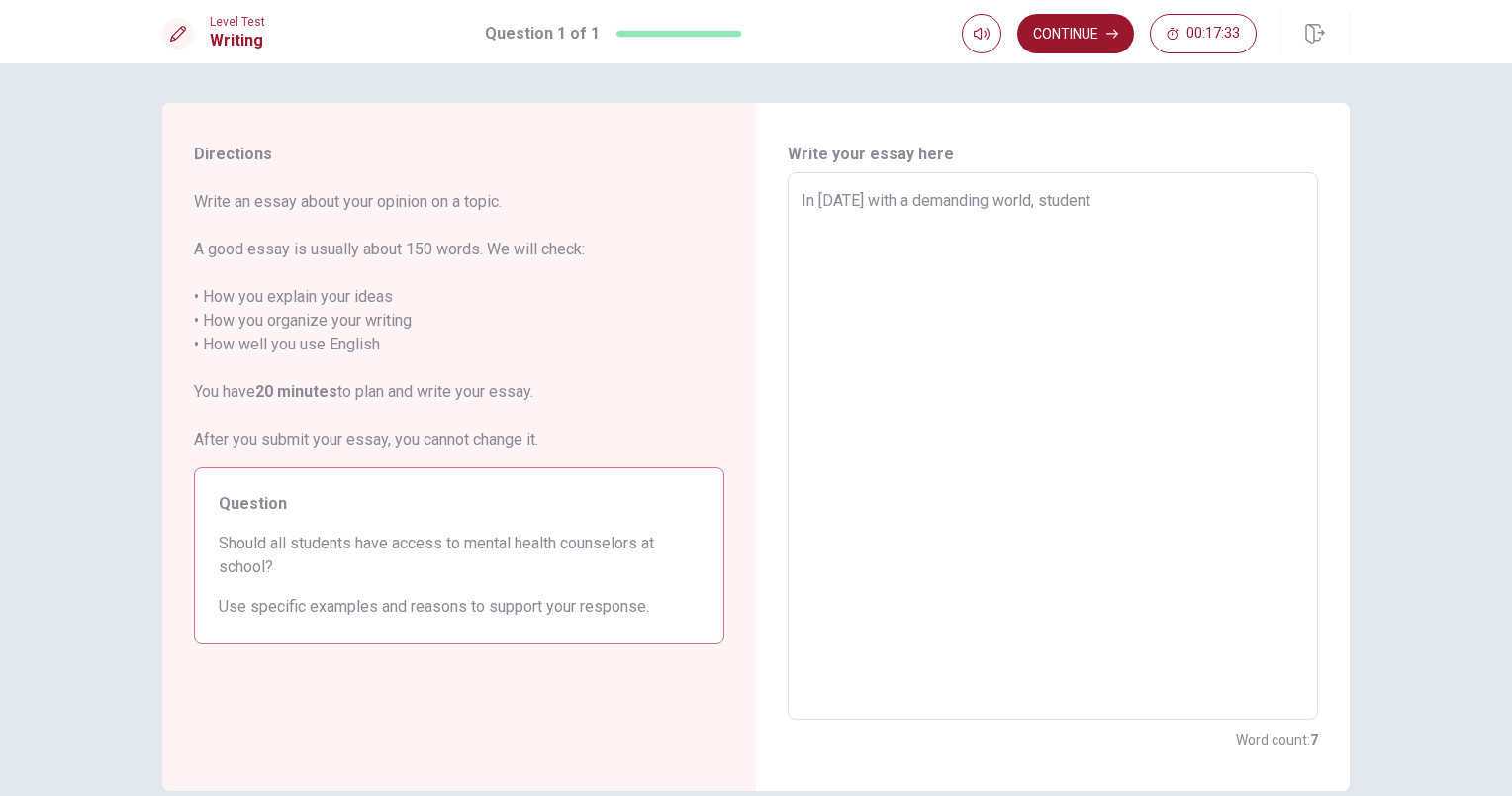 type on "x" 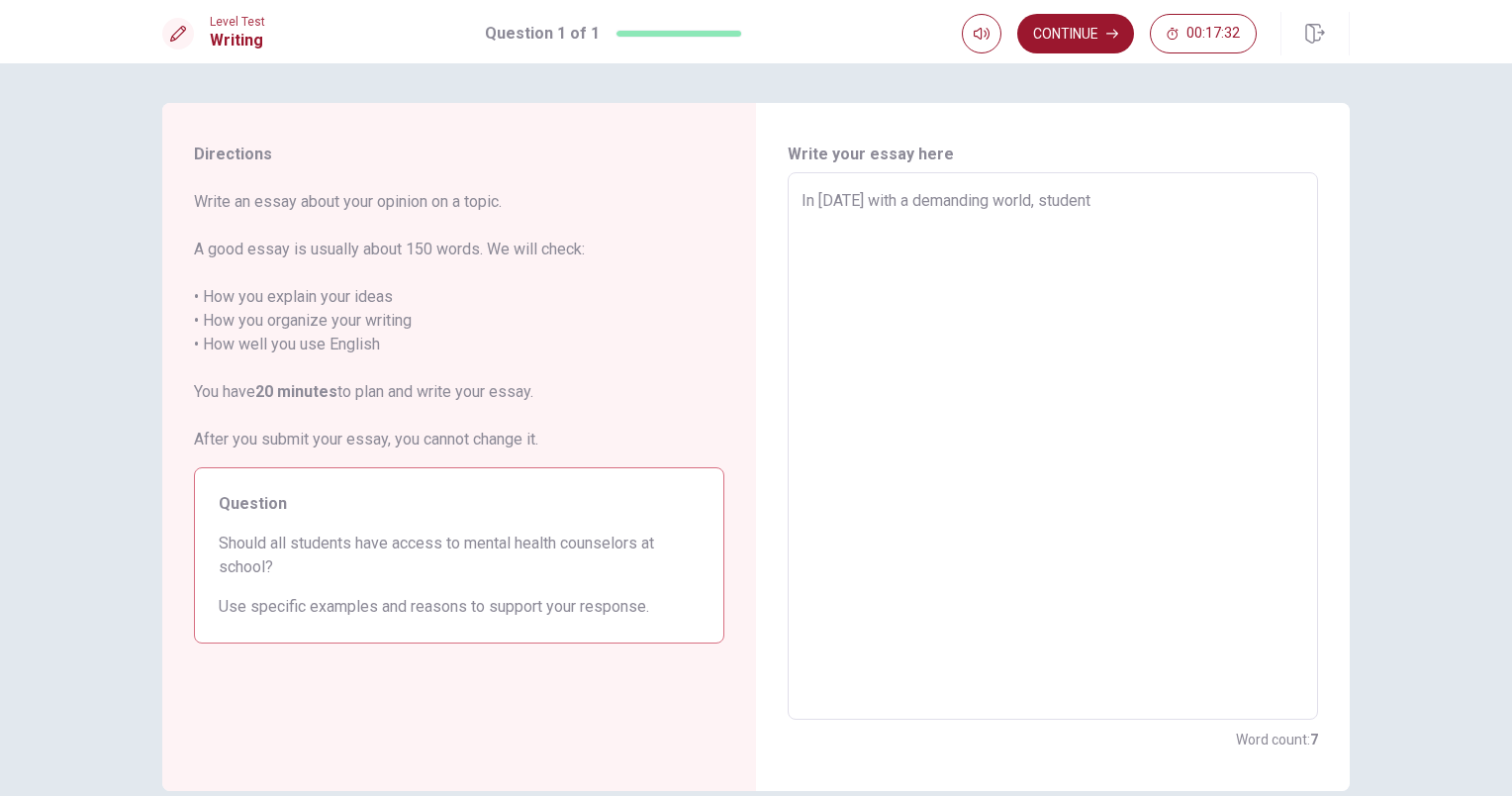 type on "In [DATE] with a demanding world, students" 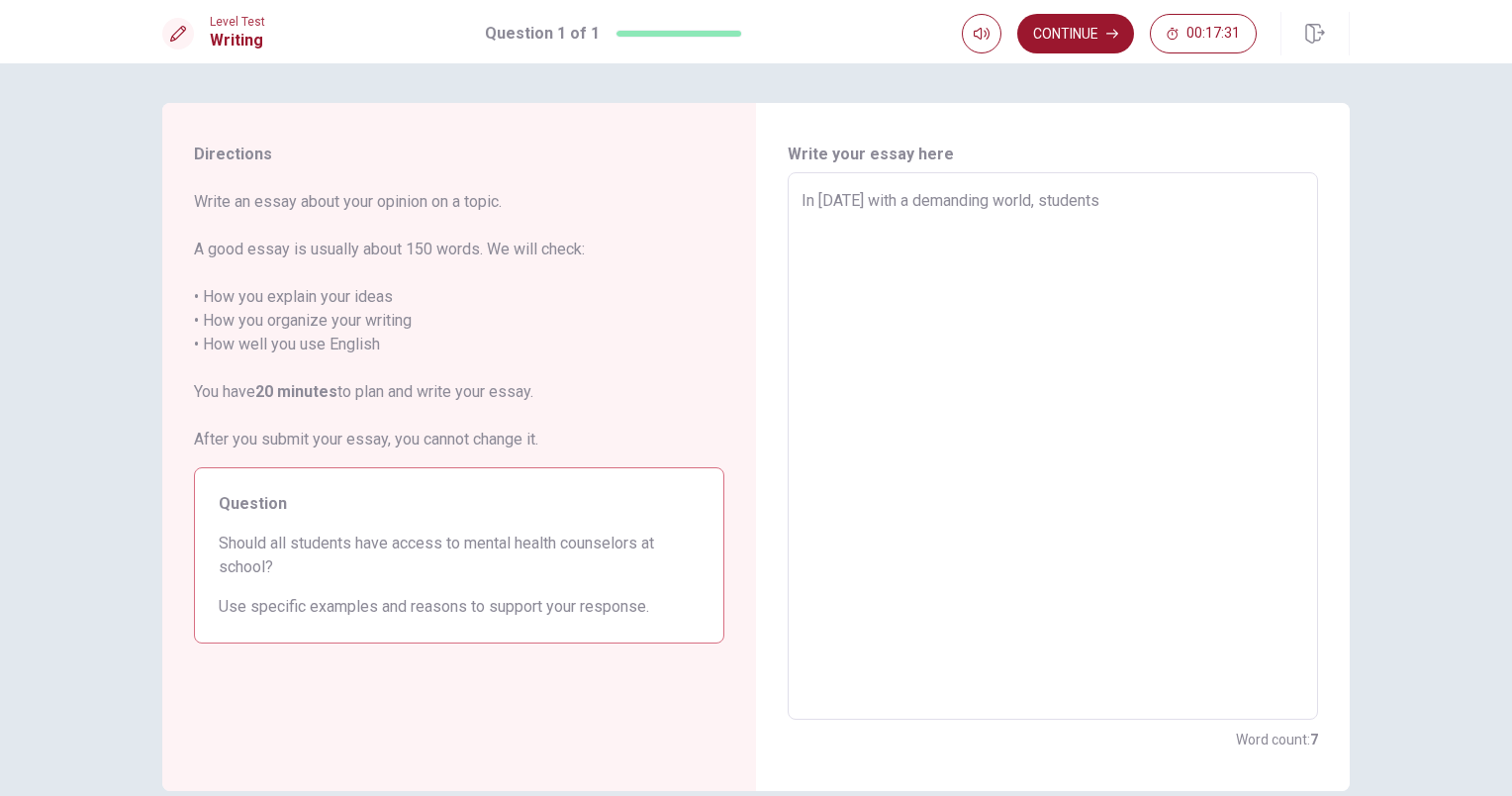 type on "x" 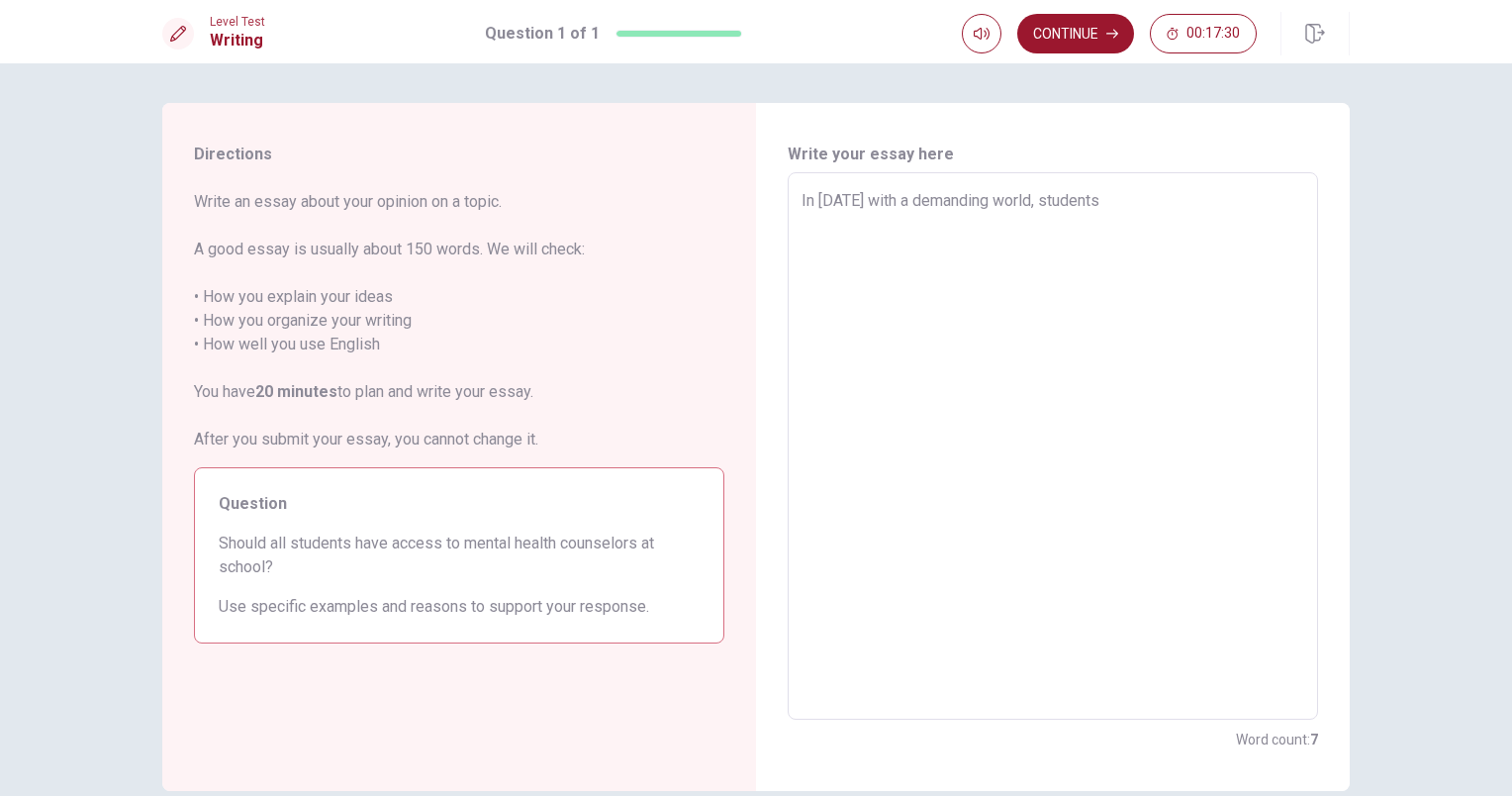 type on "In [DATE] with a demanding world, students" 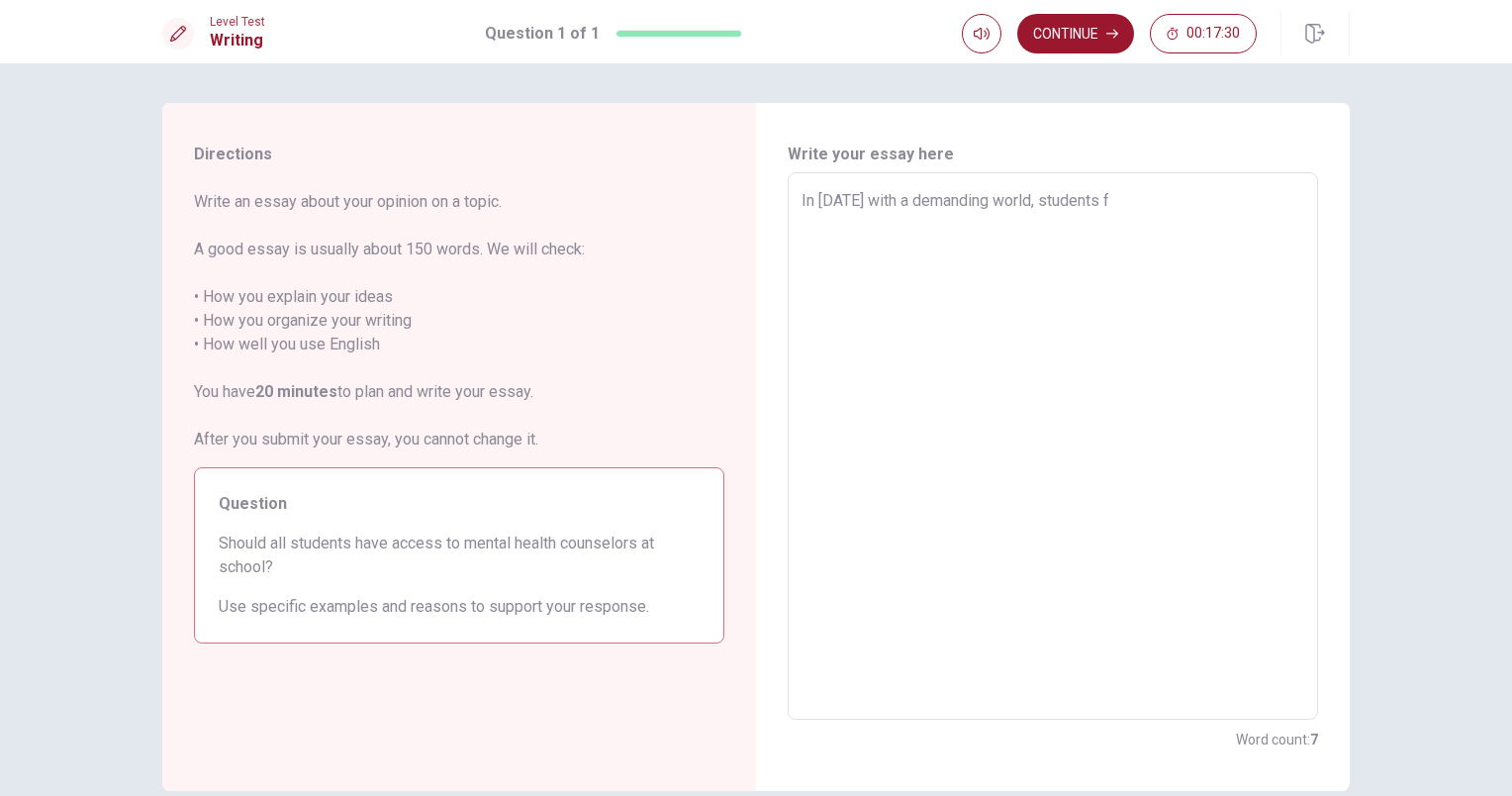 type on "x" 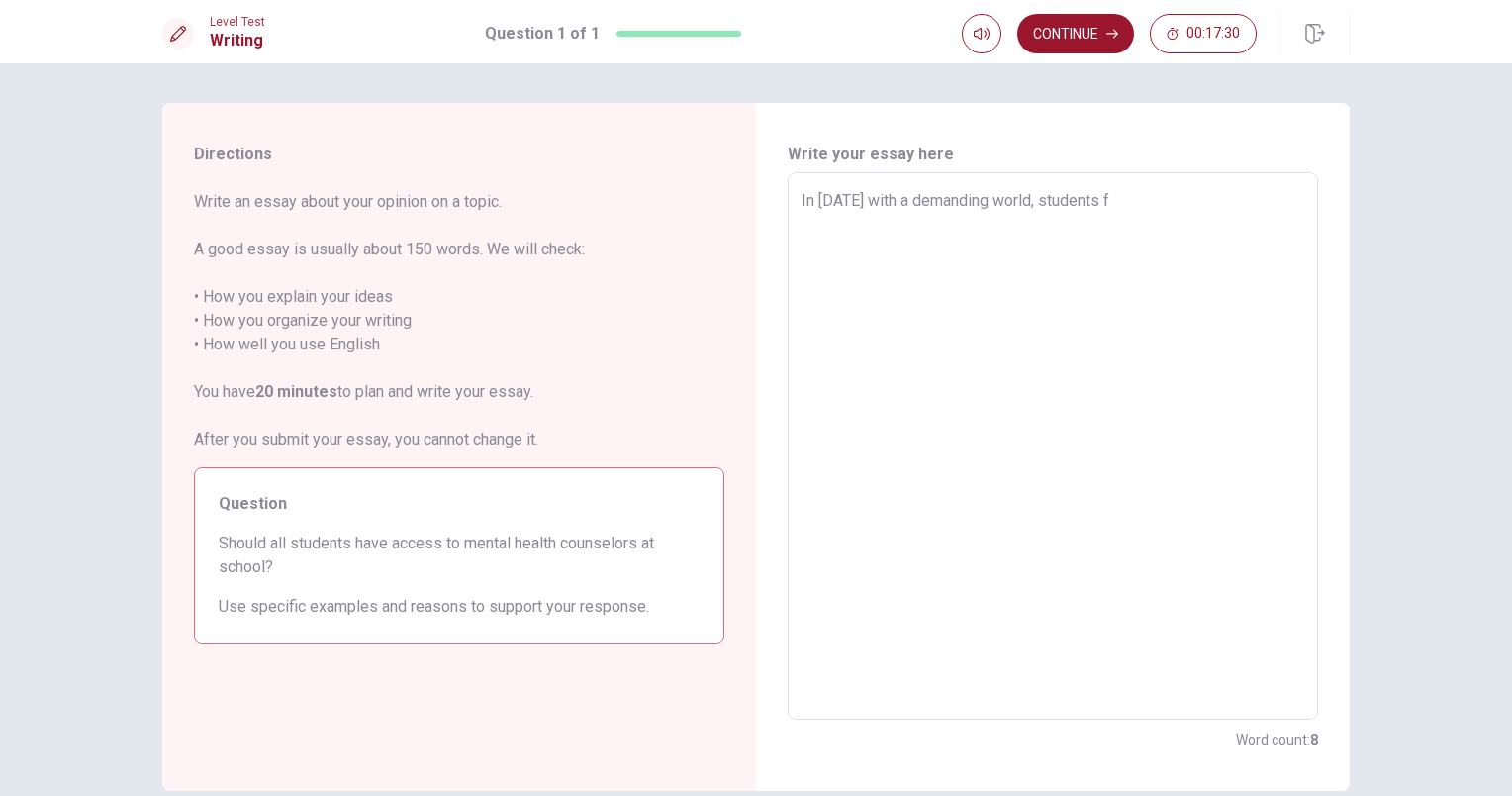 type on "In [DATE] with a demanding world, students fa" 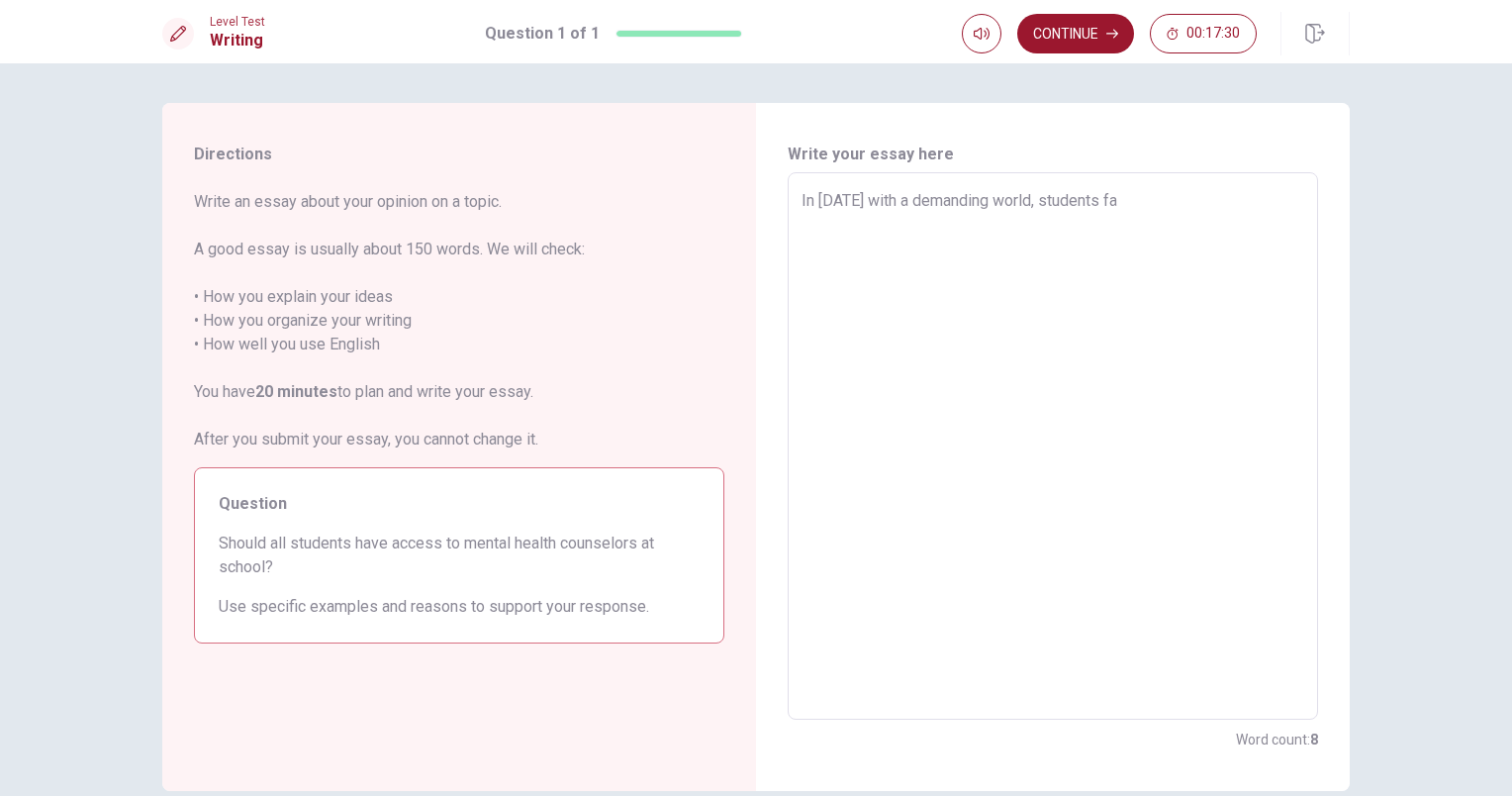 type on "In [DATE] with a demanding world, students fac" 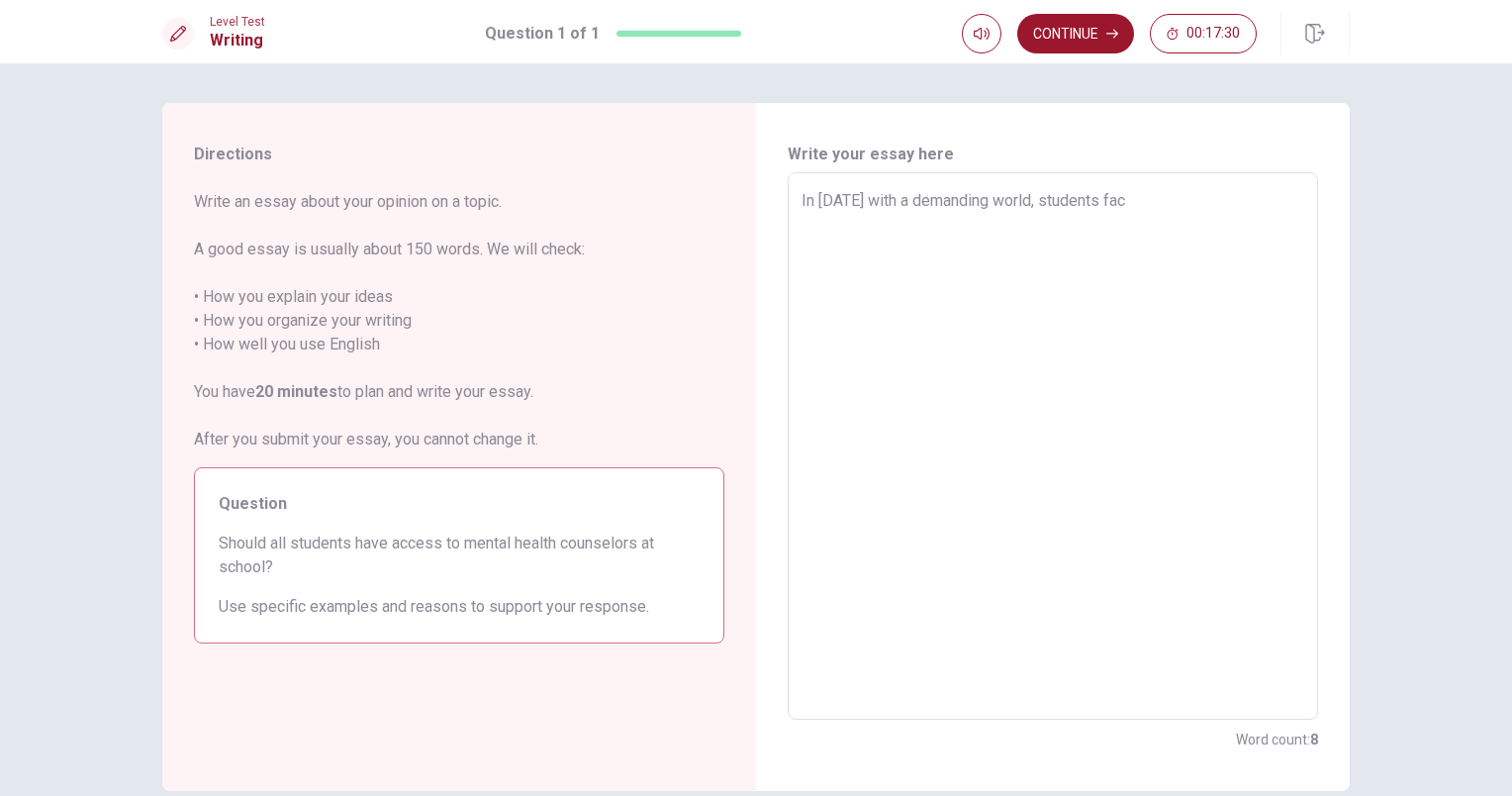 type on "x" 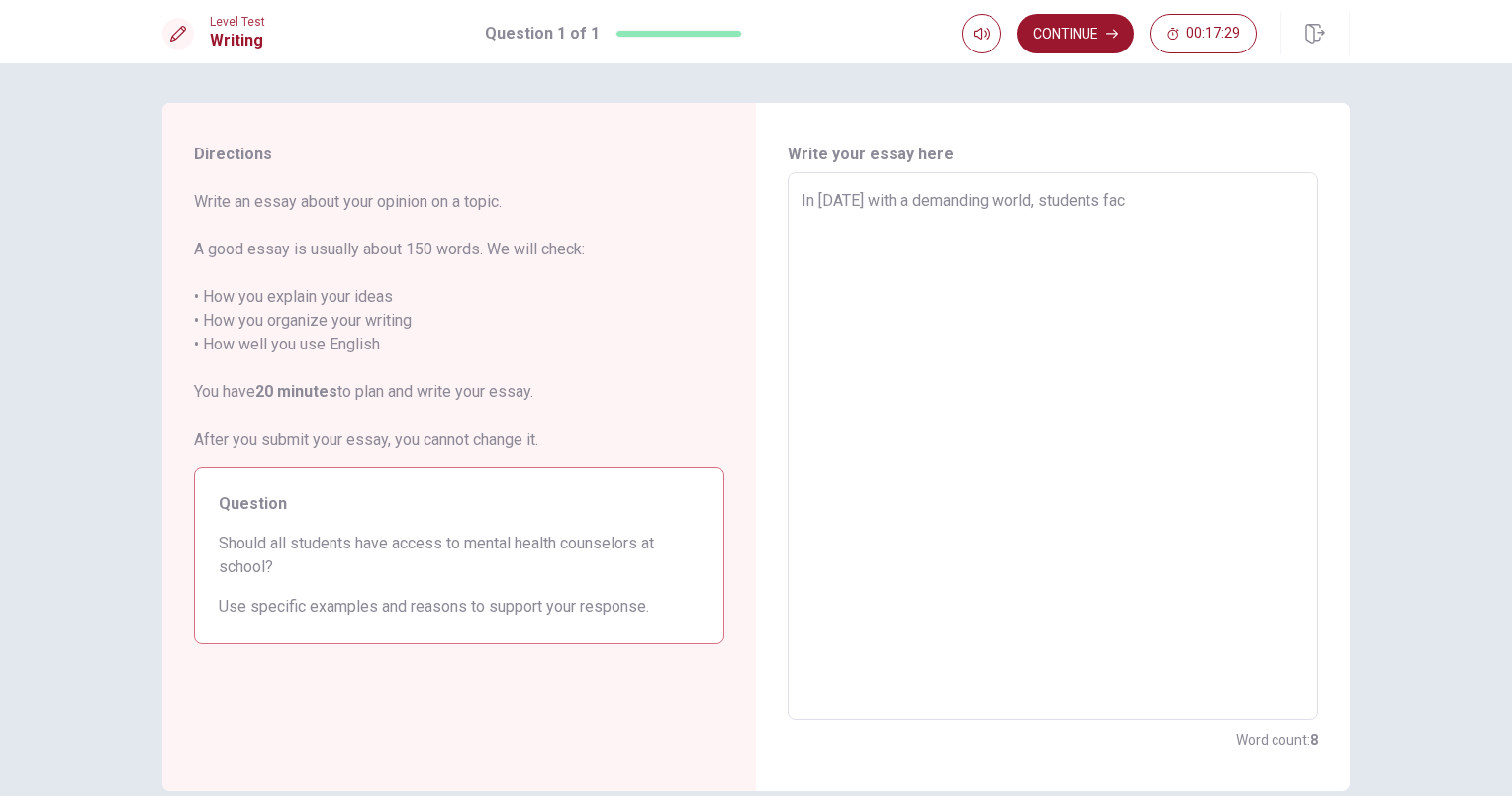 type on "In [DATE] with a demanding world, students face" 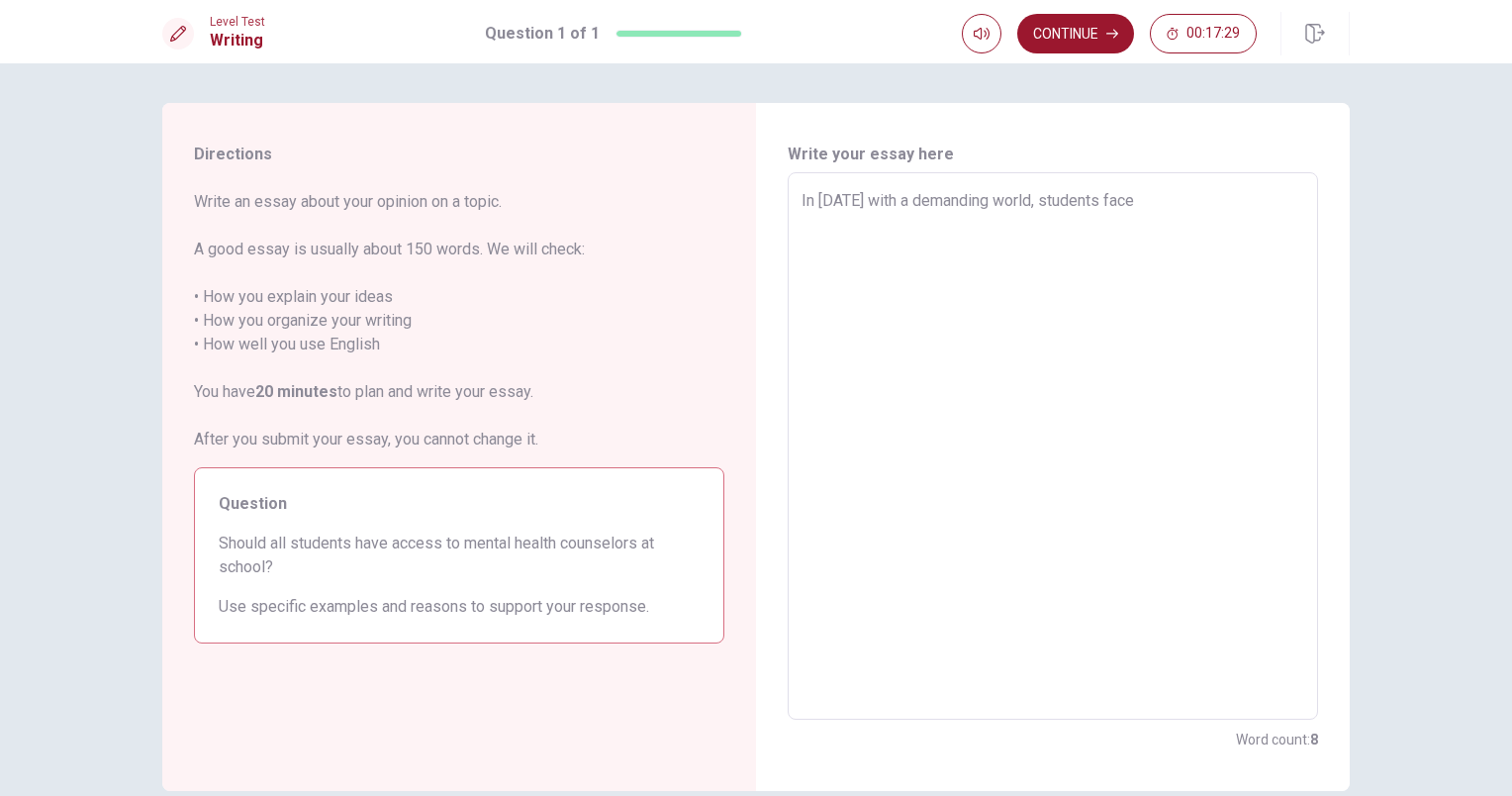 type on "x" 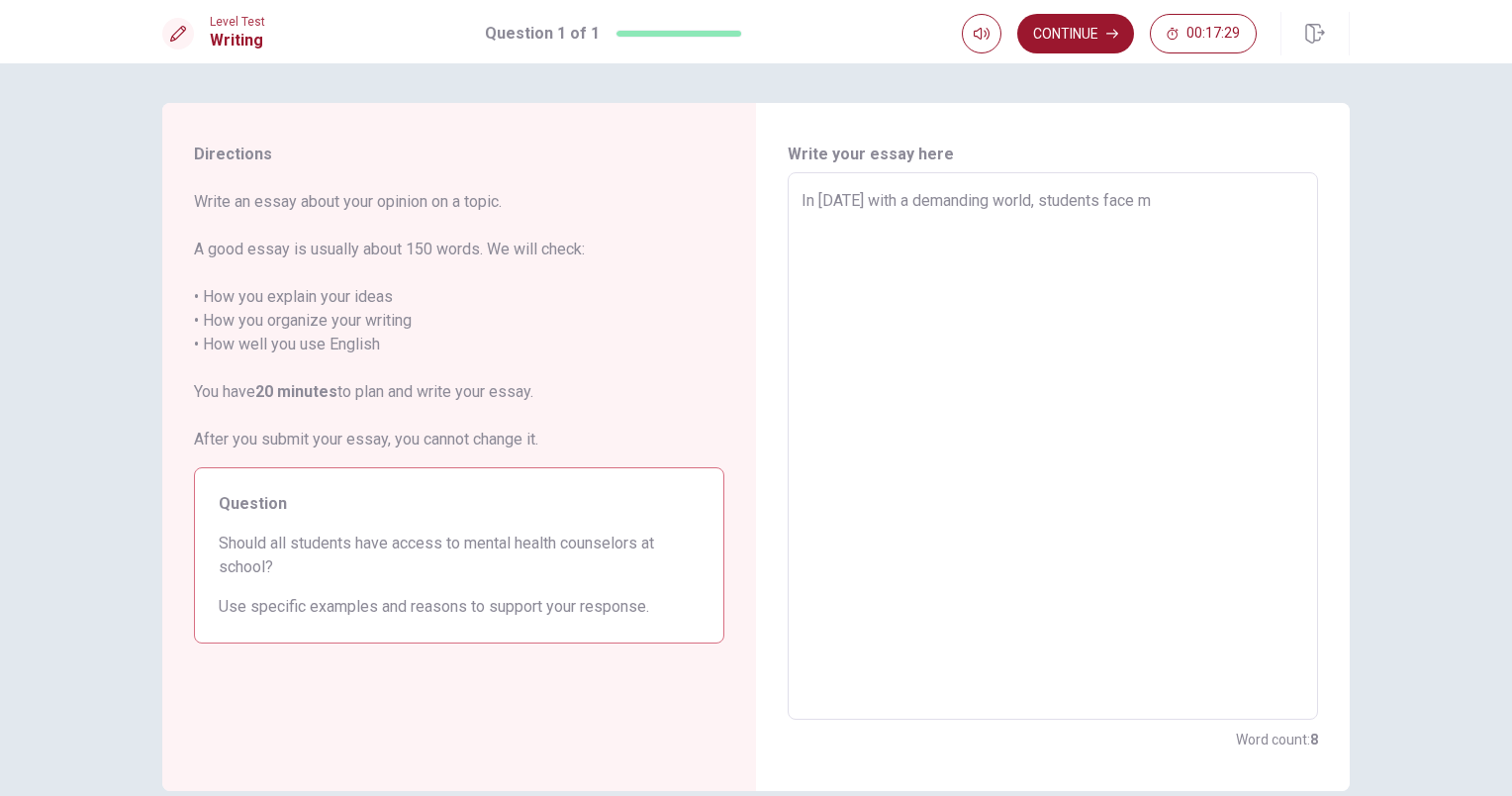 type on "x" 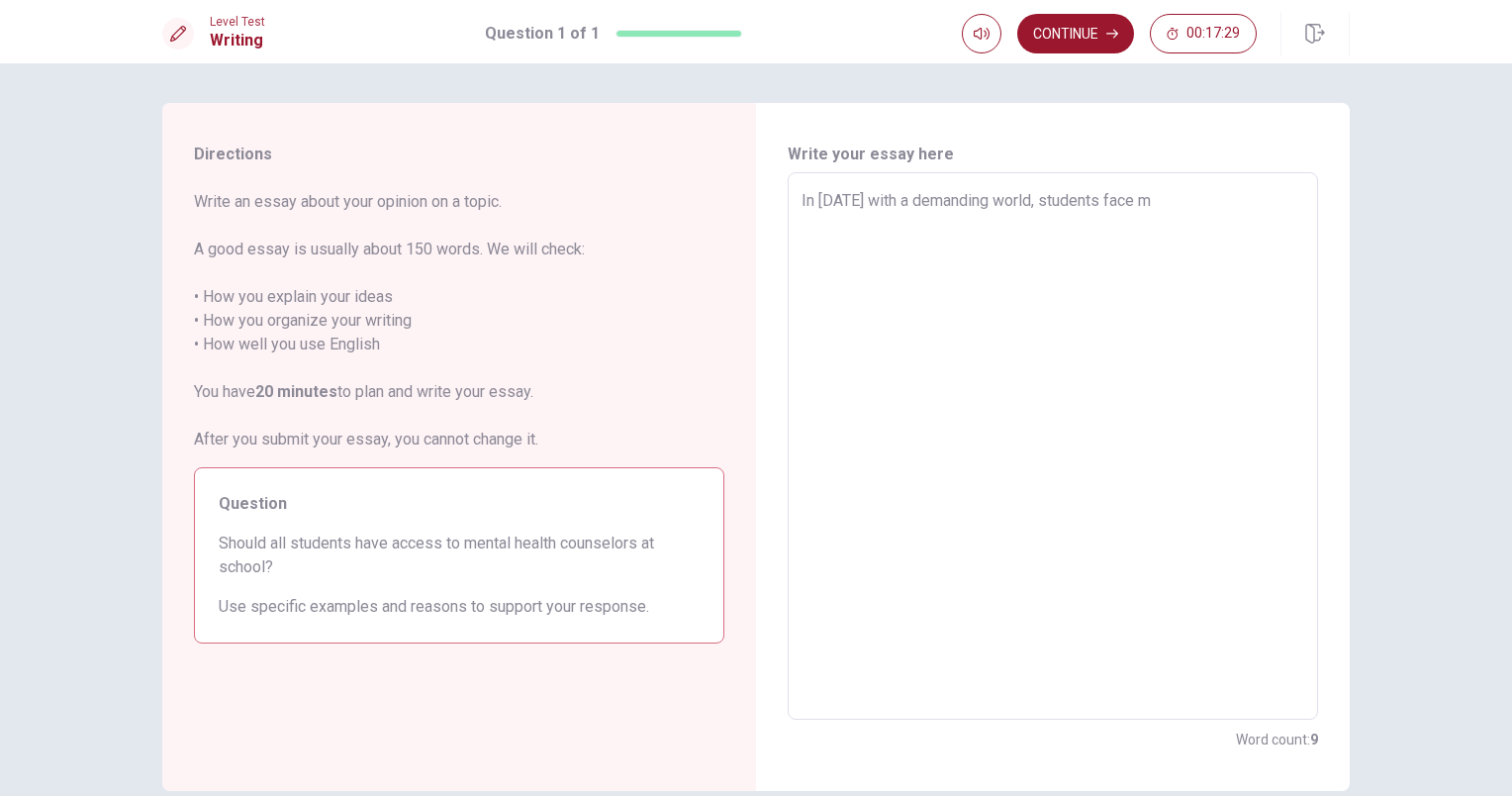 type on "In [DATE] with a demanding world, students face mo" 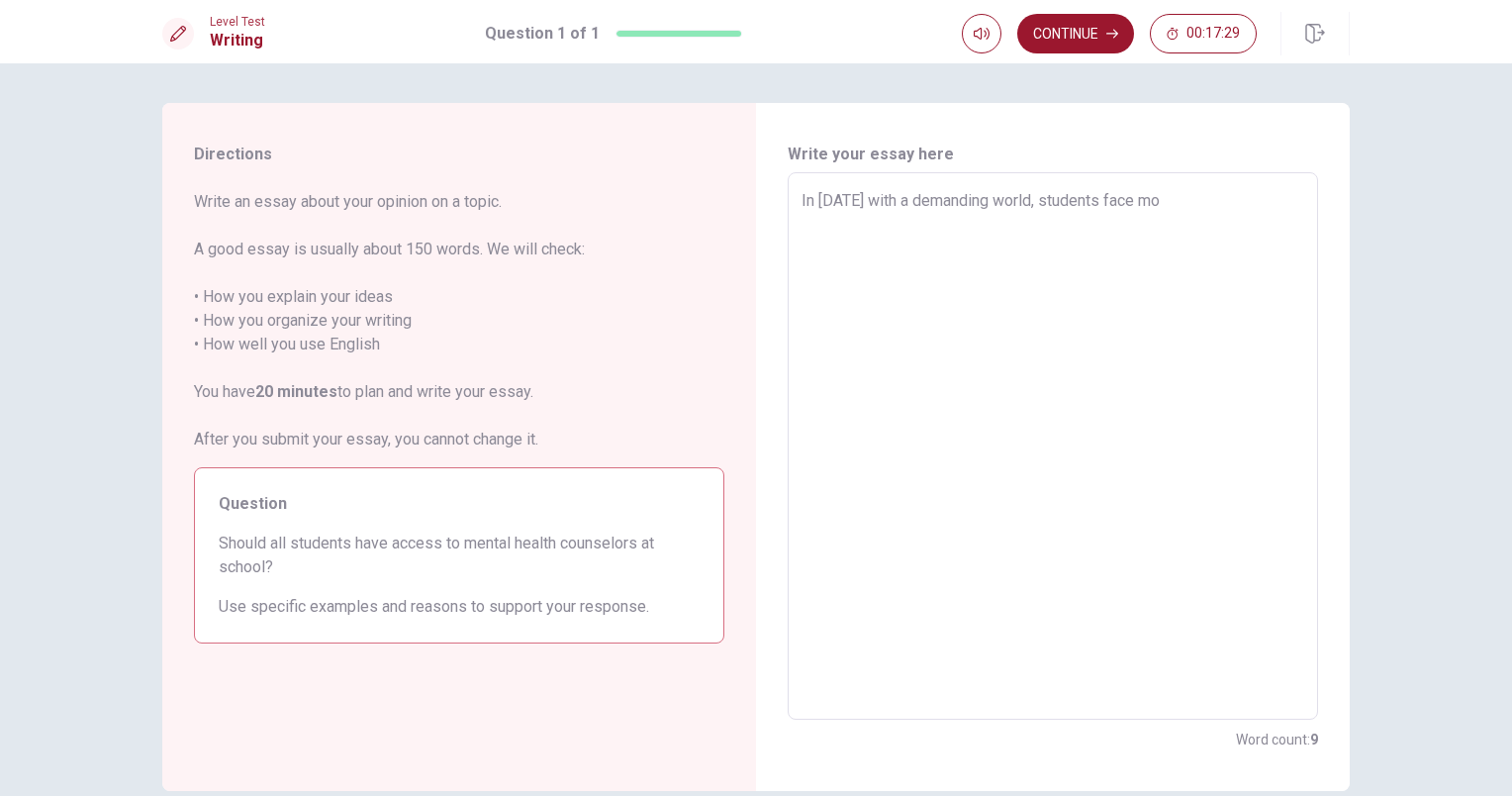 type on "x" 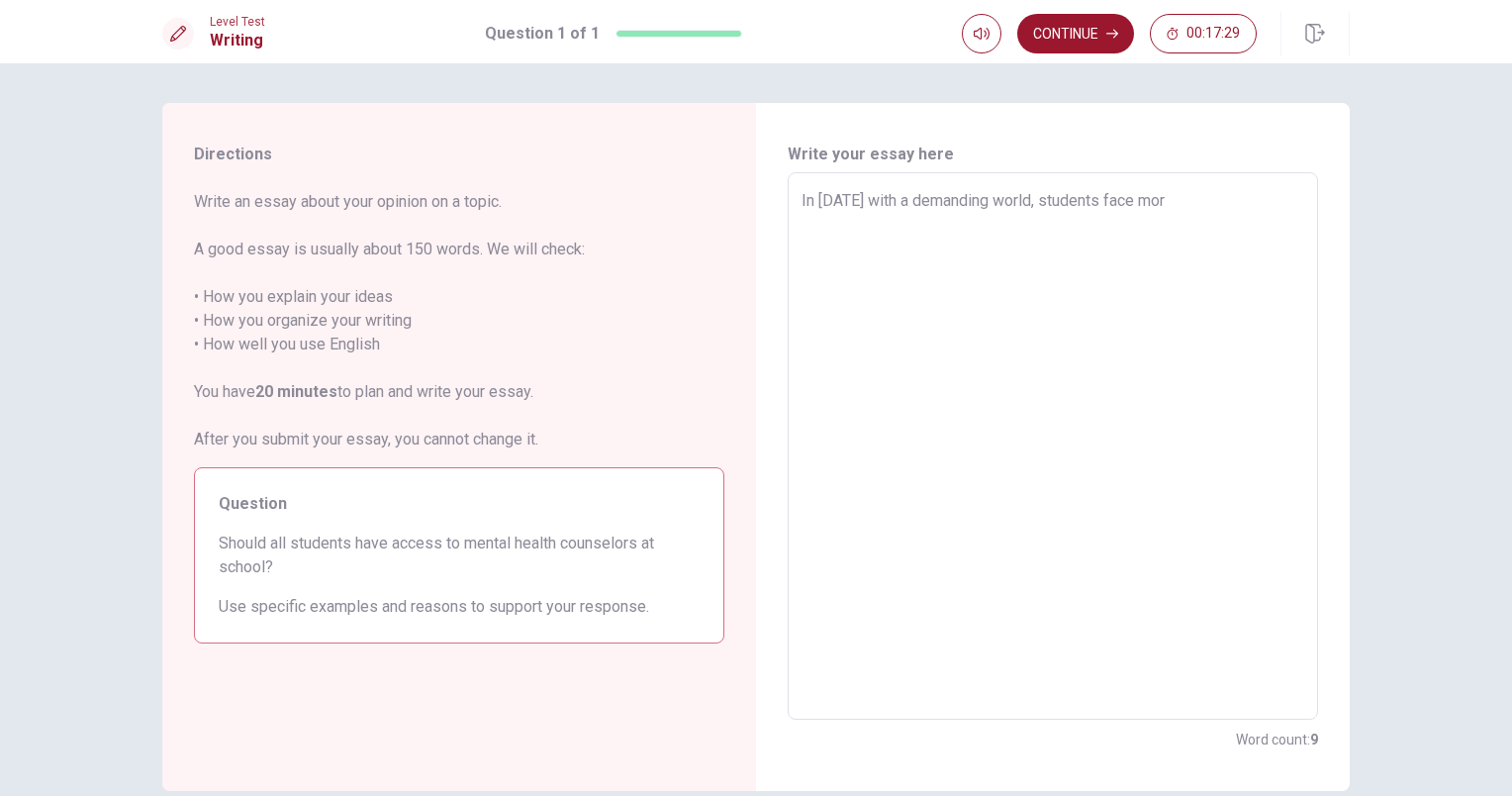 type on "x" 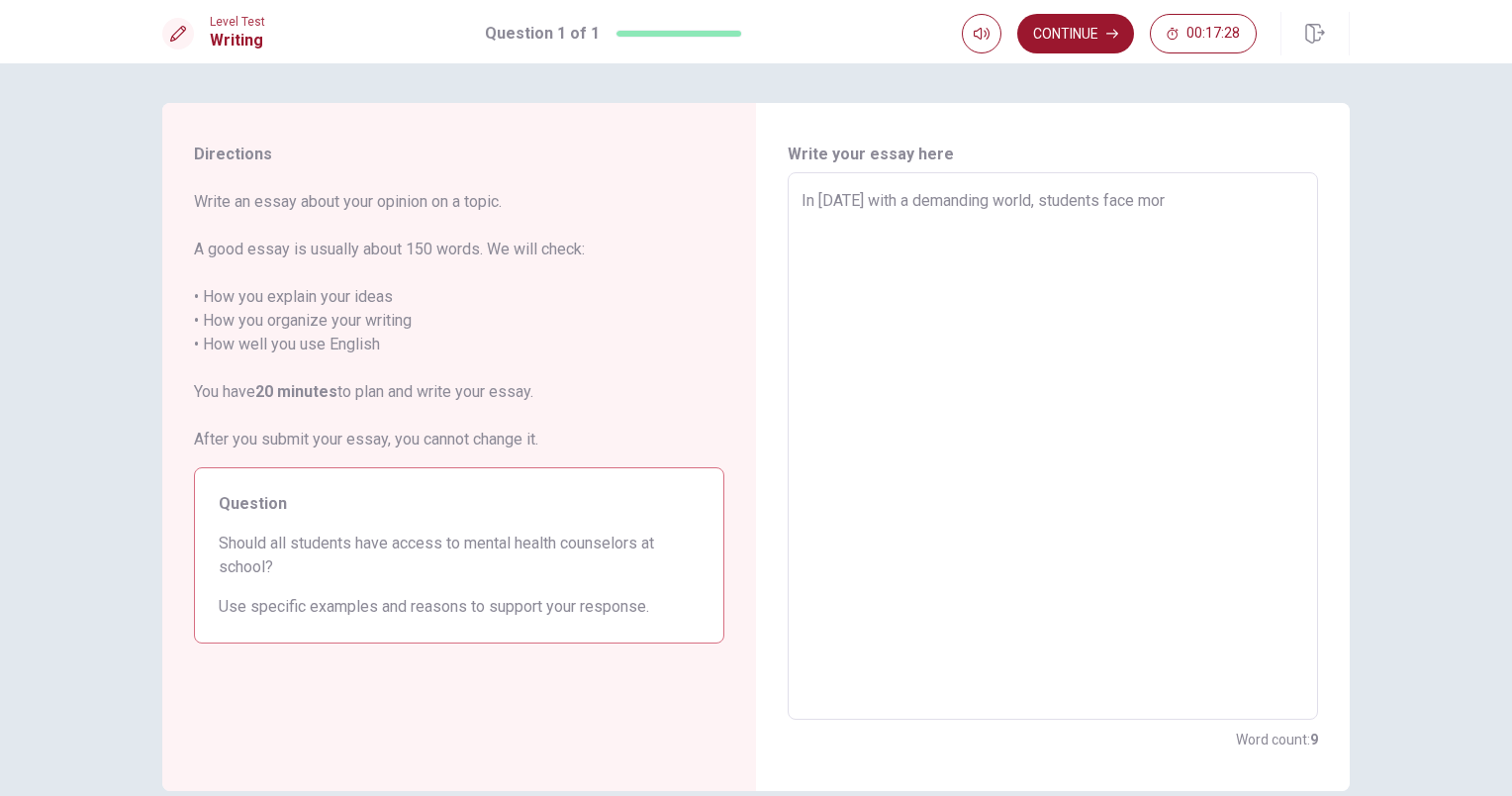 type on "In [DATE] with a demanding world, students face more" 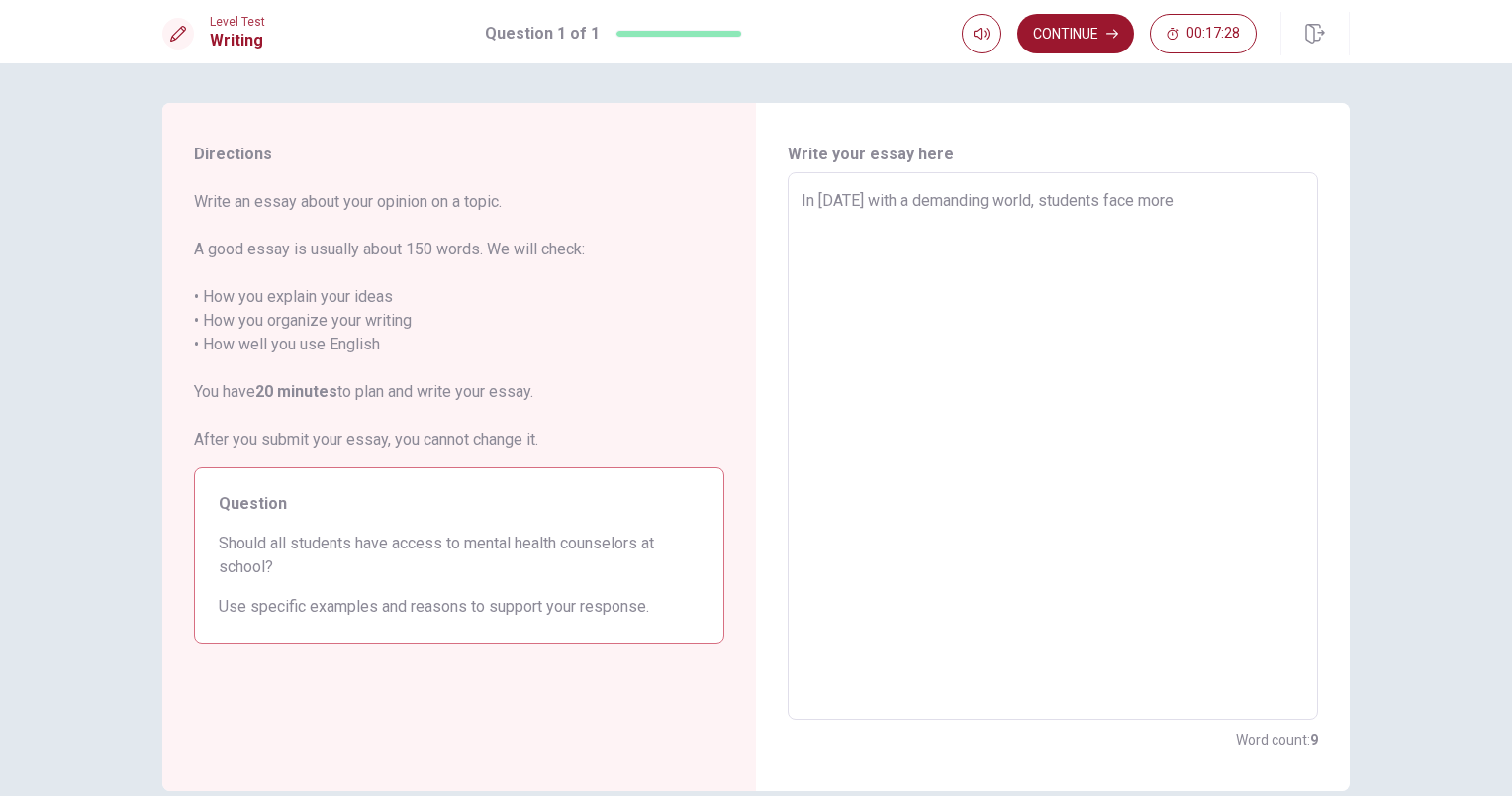 type on "x" 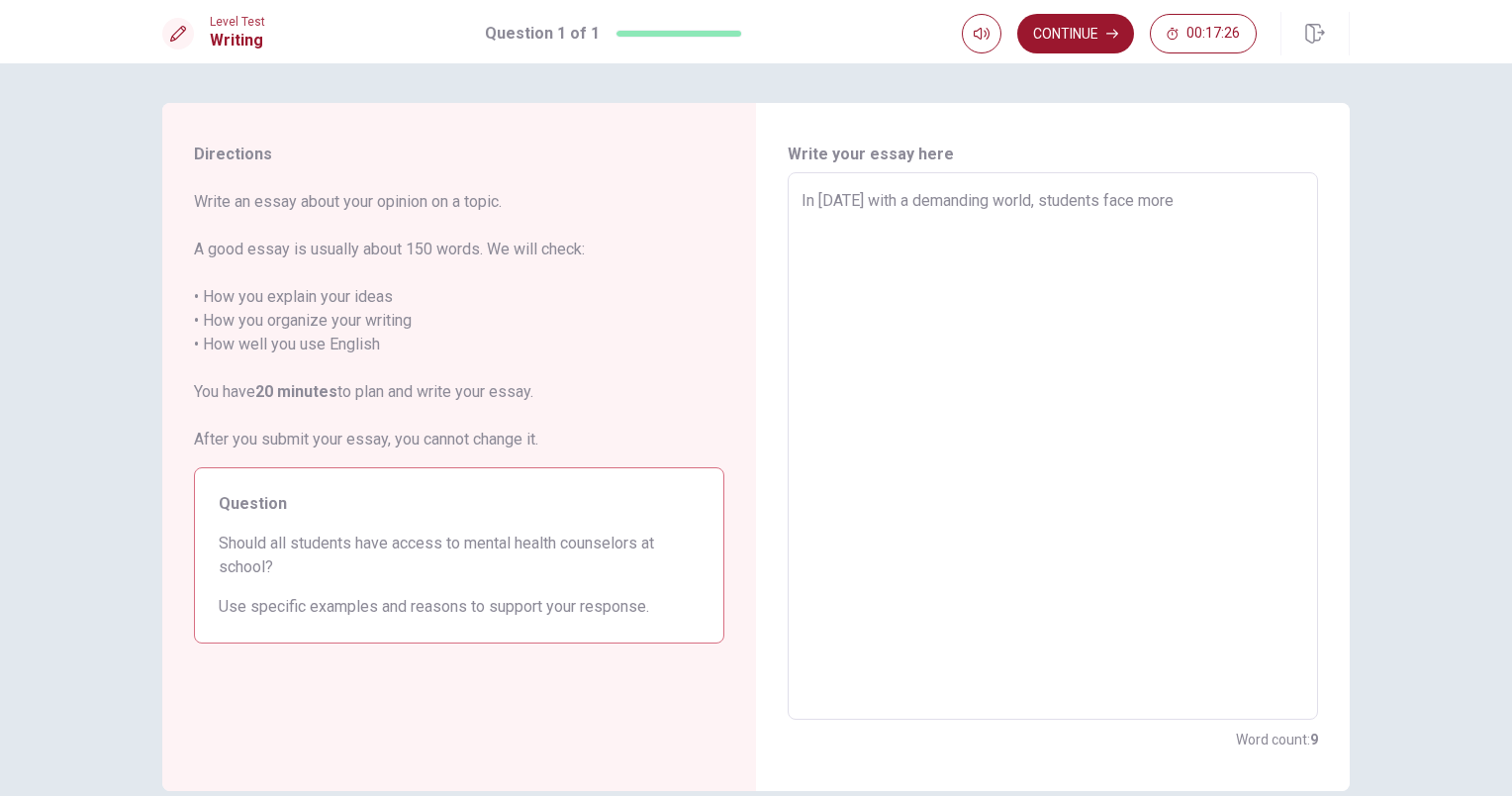 type on "x" 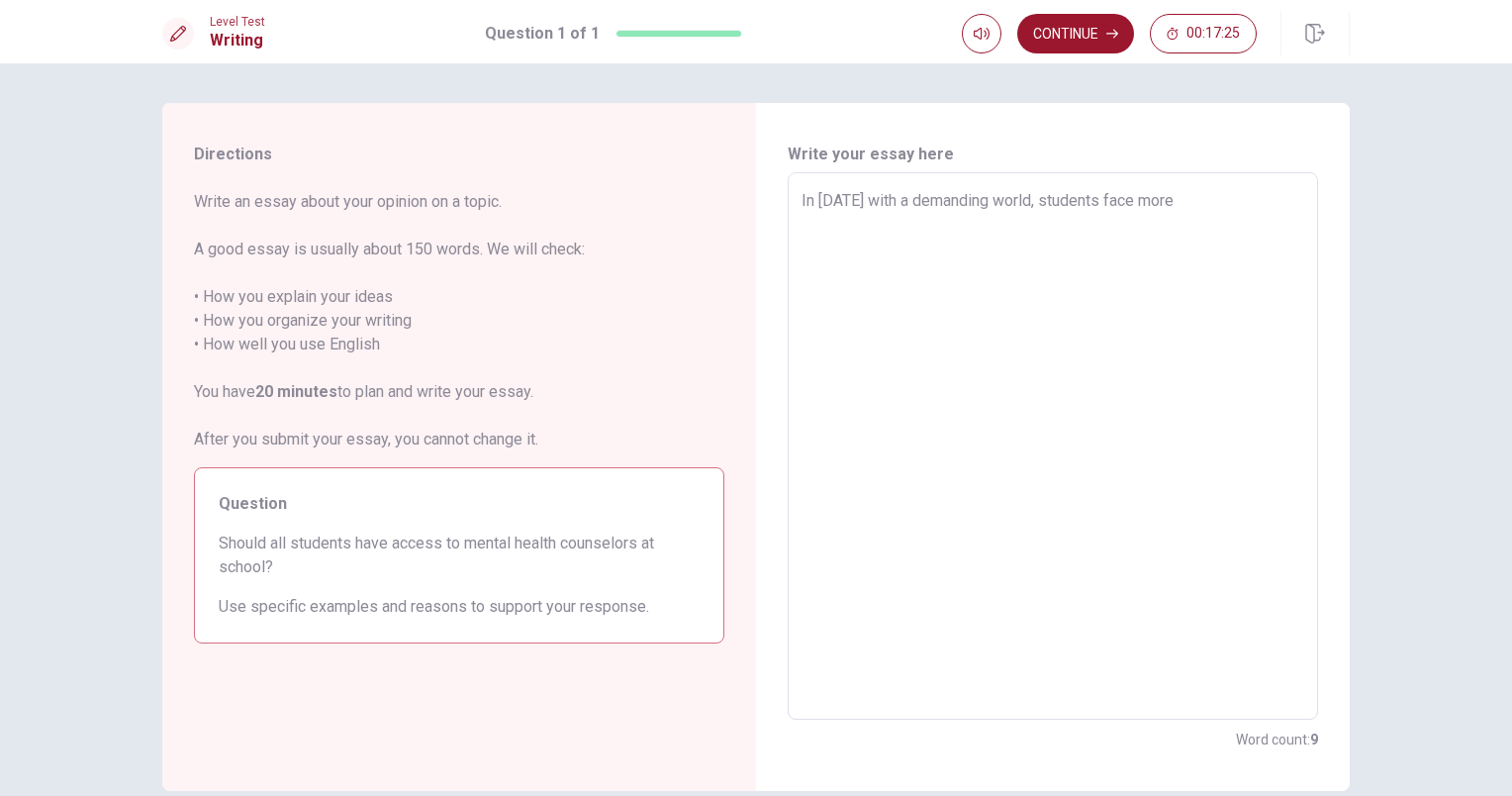 type on "In [DATE] with a demanding world, students face more p" 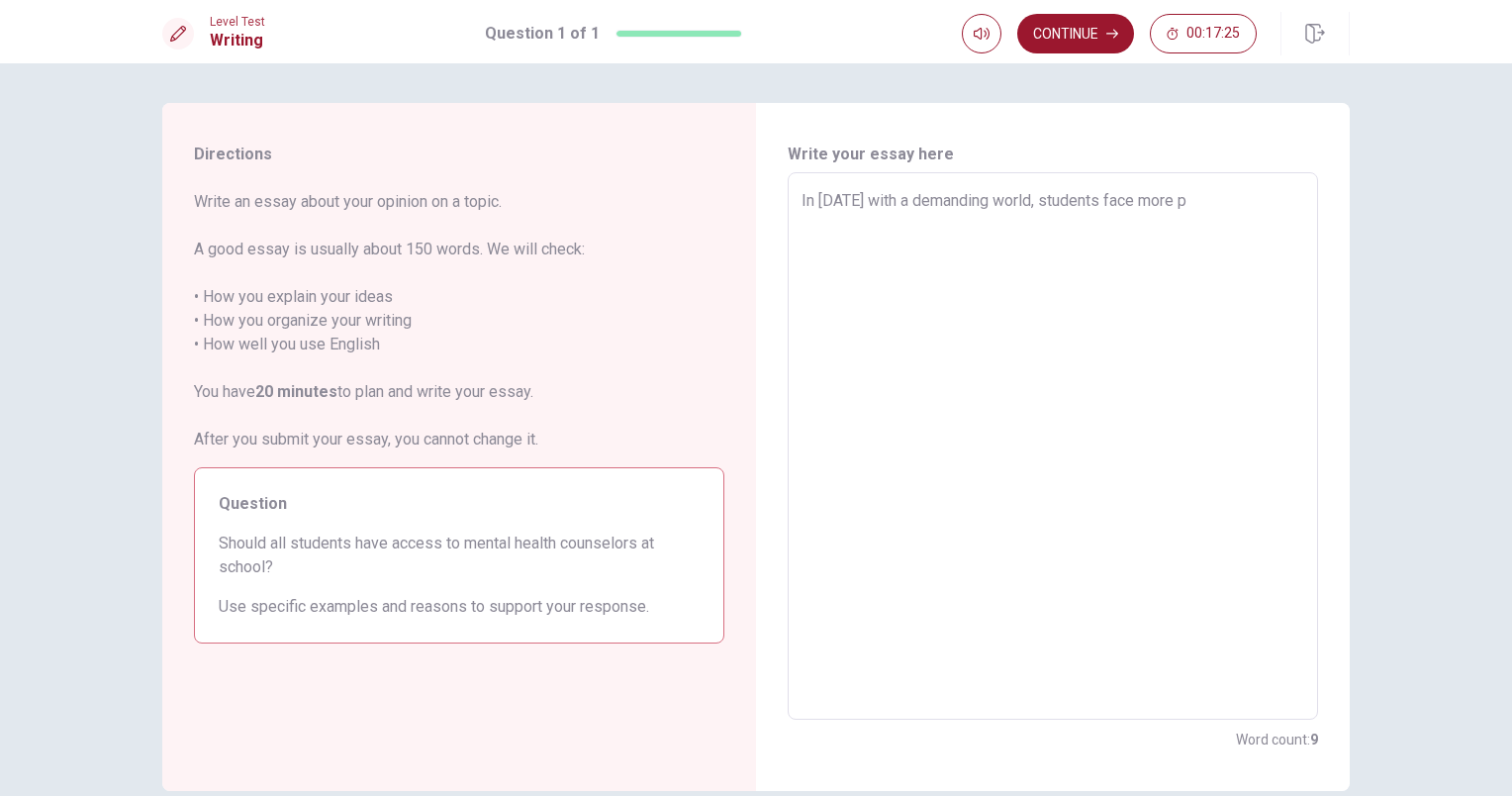 type on "x" 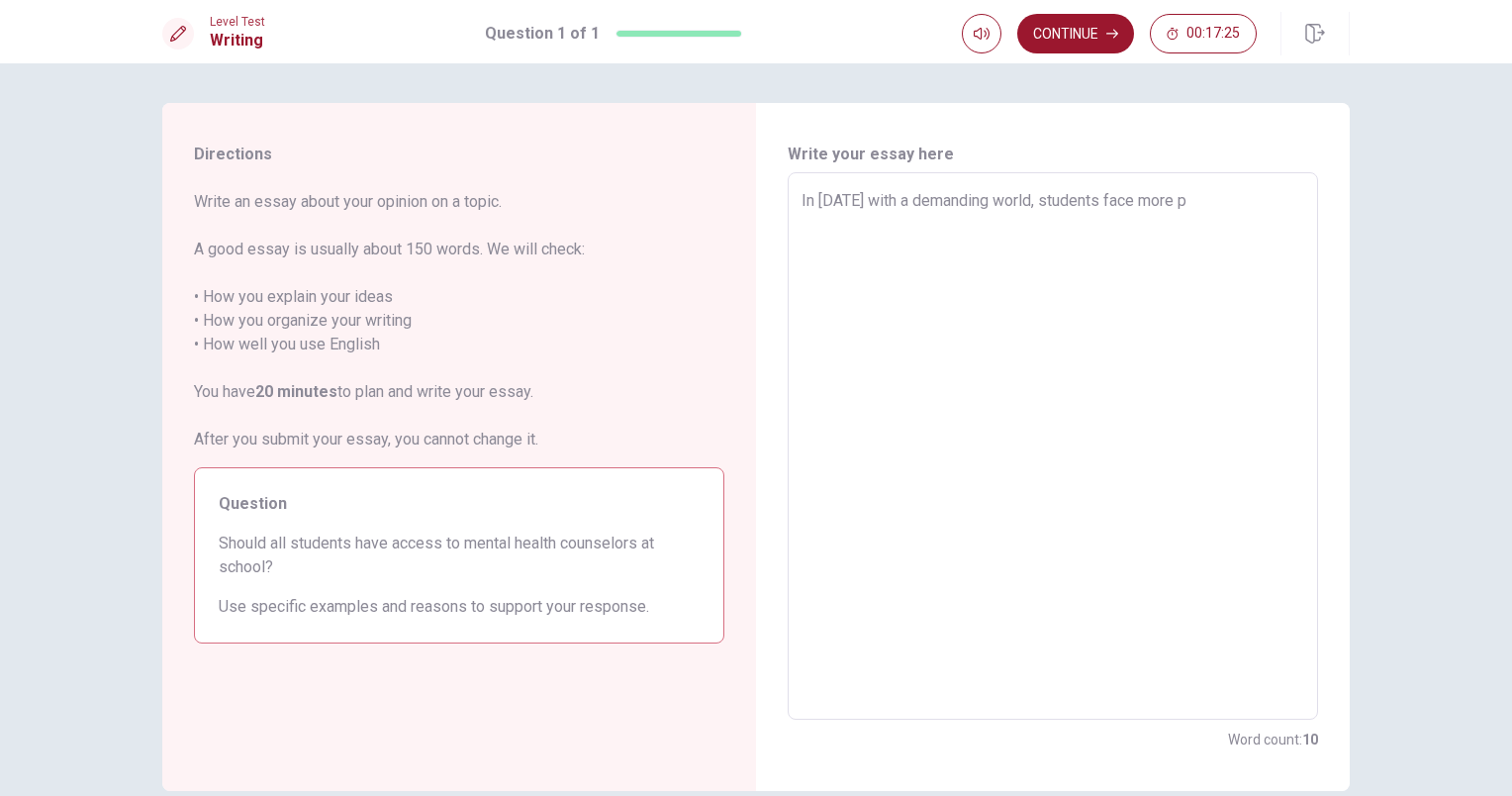 type on "In [DATE] with a demanding world, students face more pr" 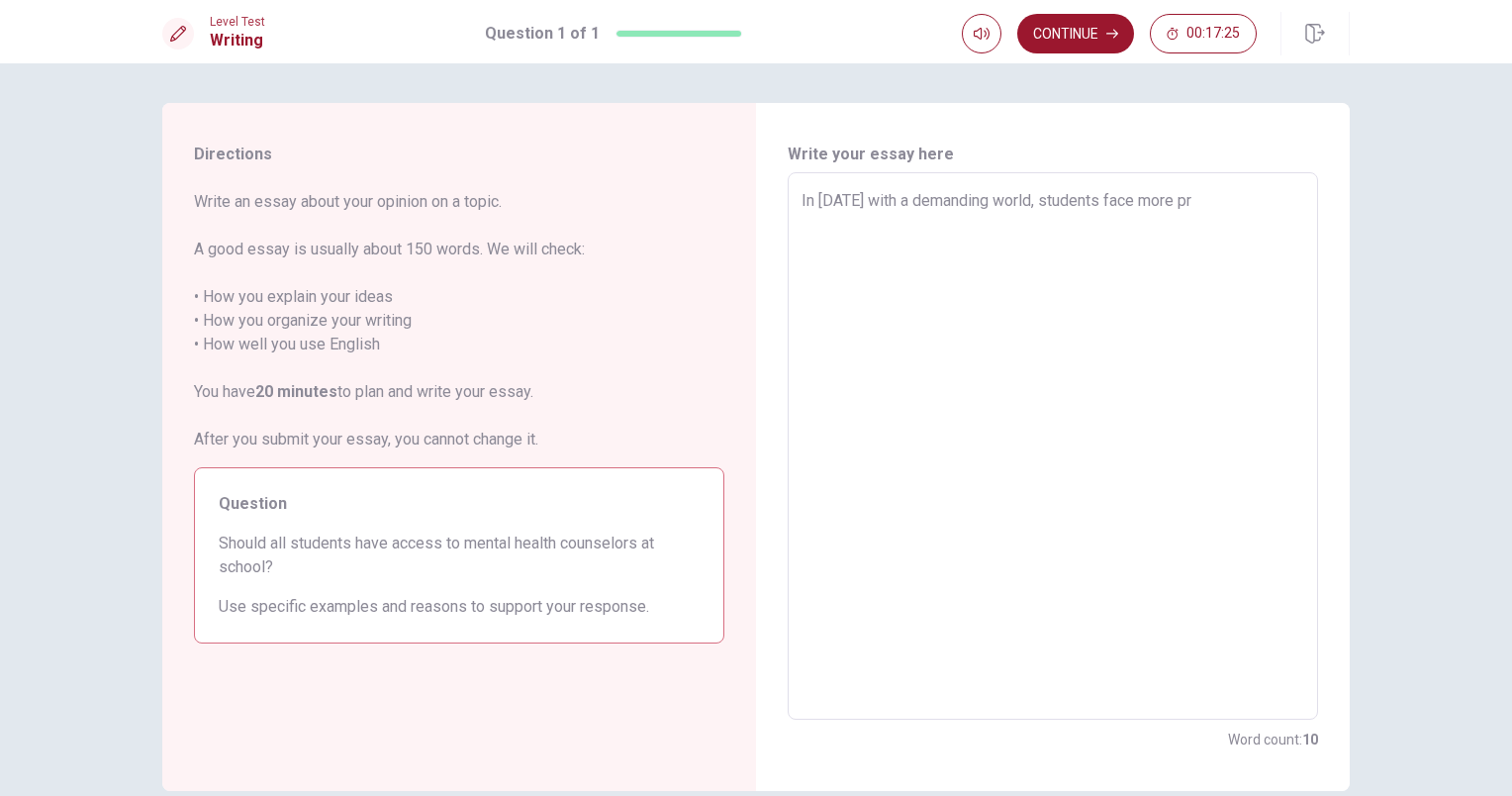 type on "x" 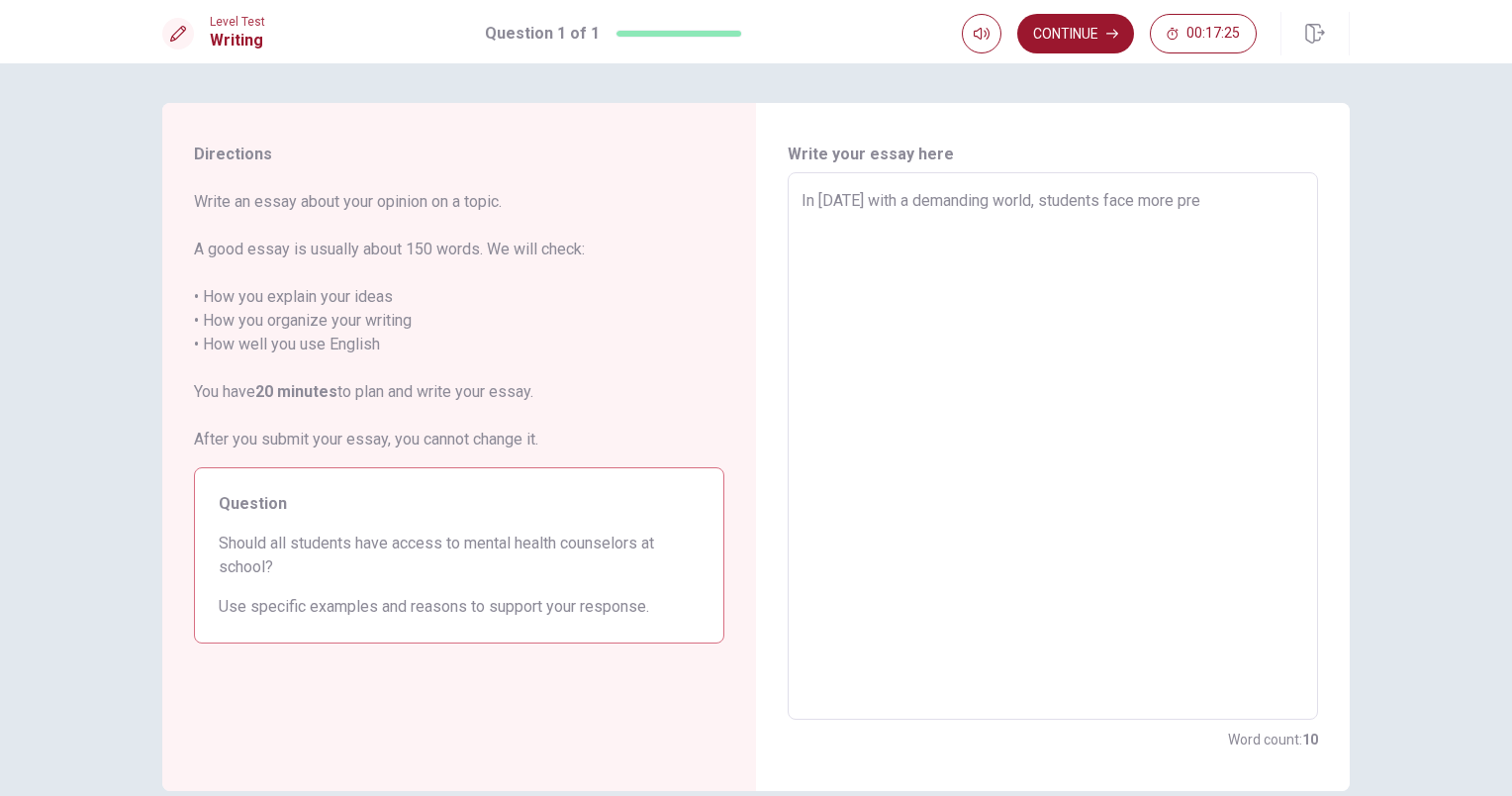 type on "x" 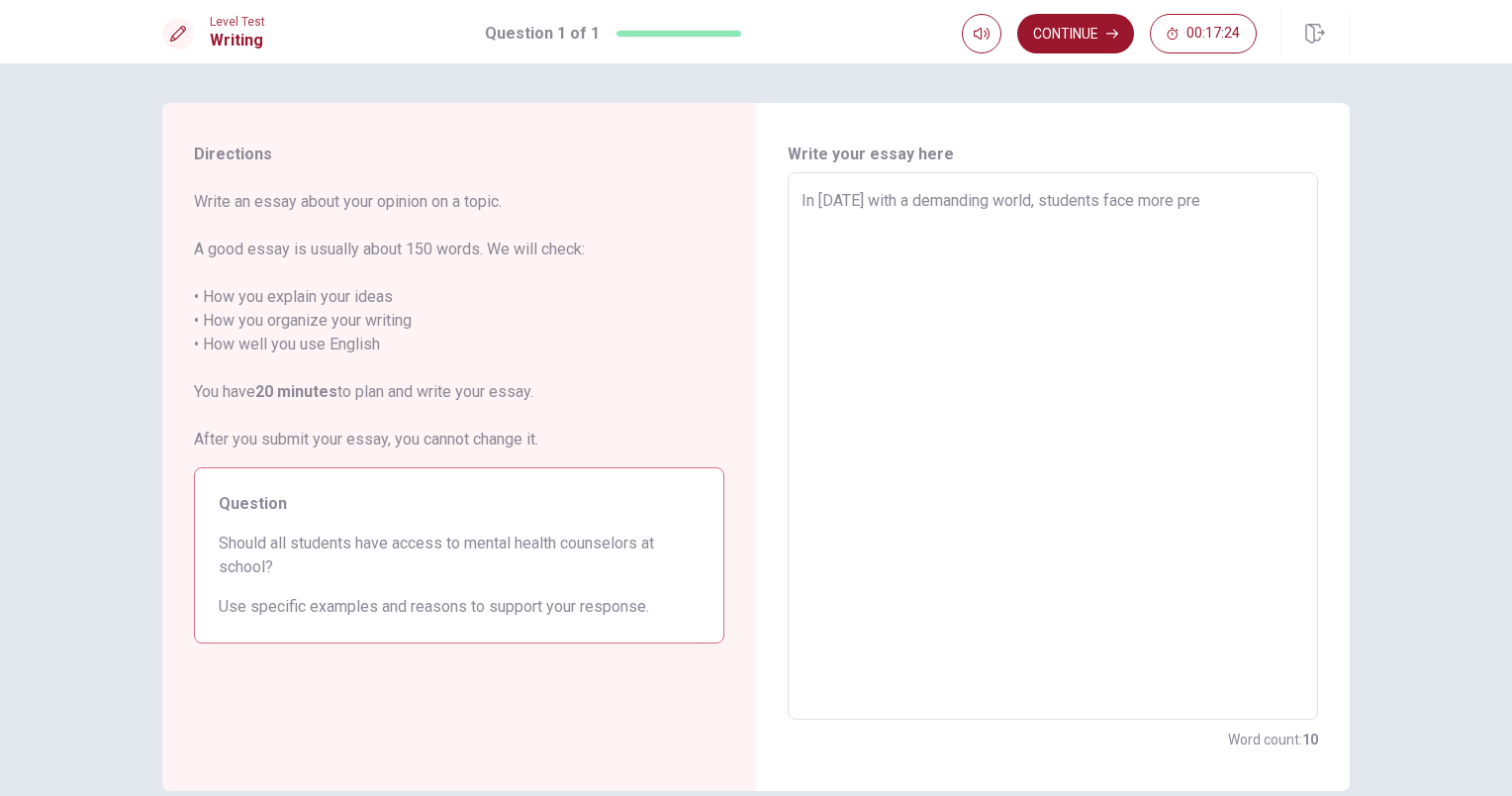 type on "In [DATE] with a demanding world, students face more pres" 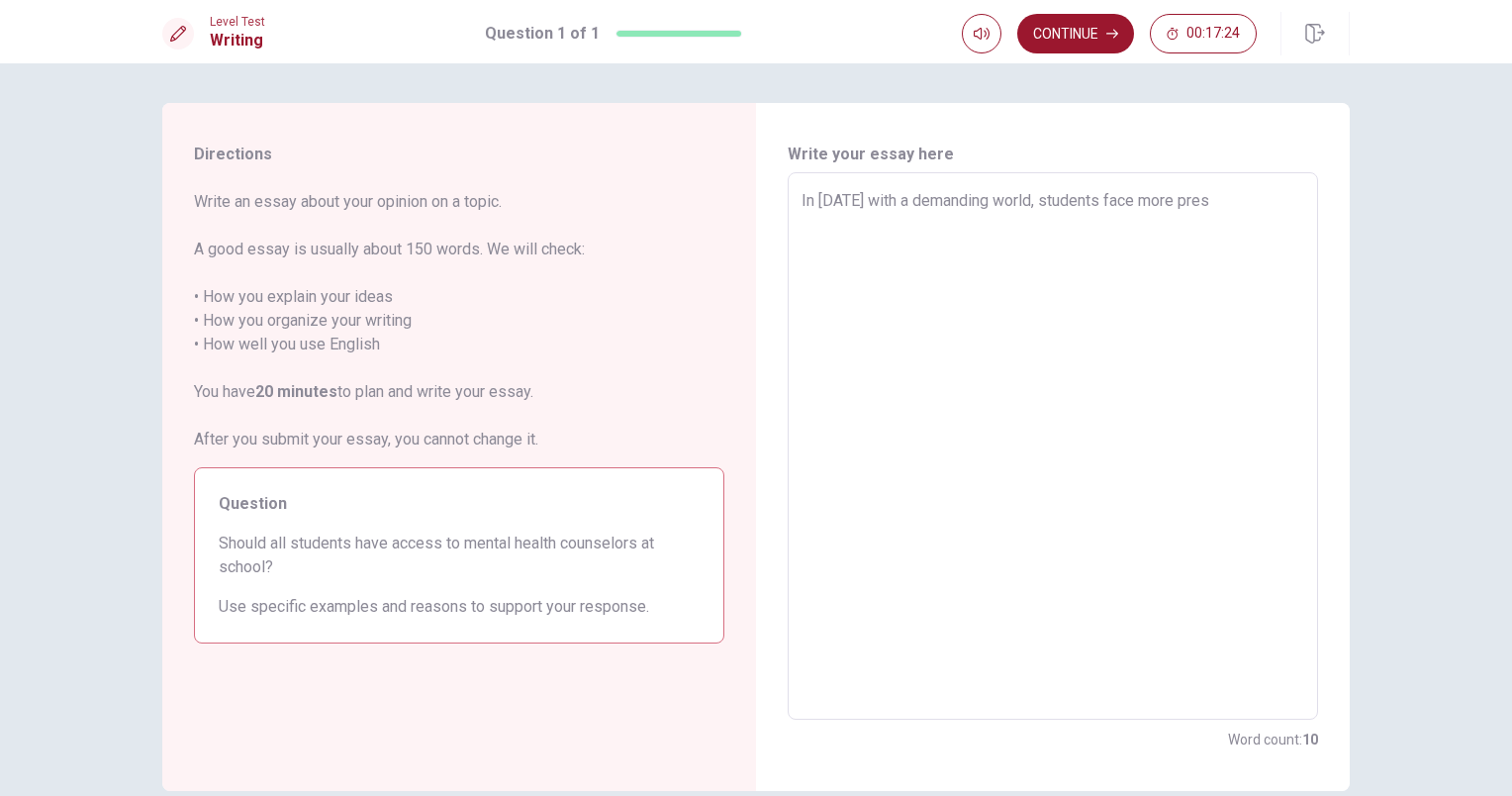 type on "x" 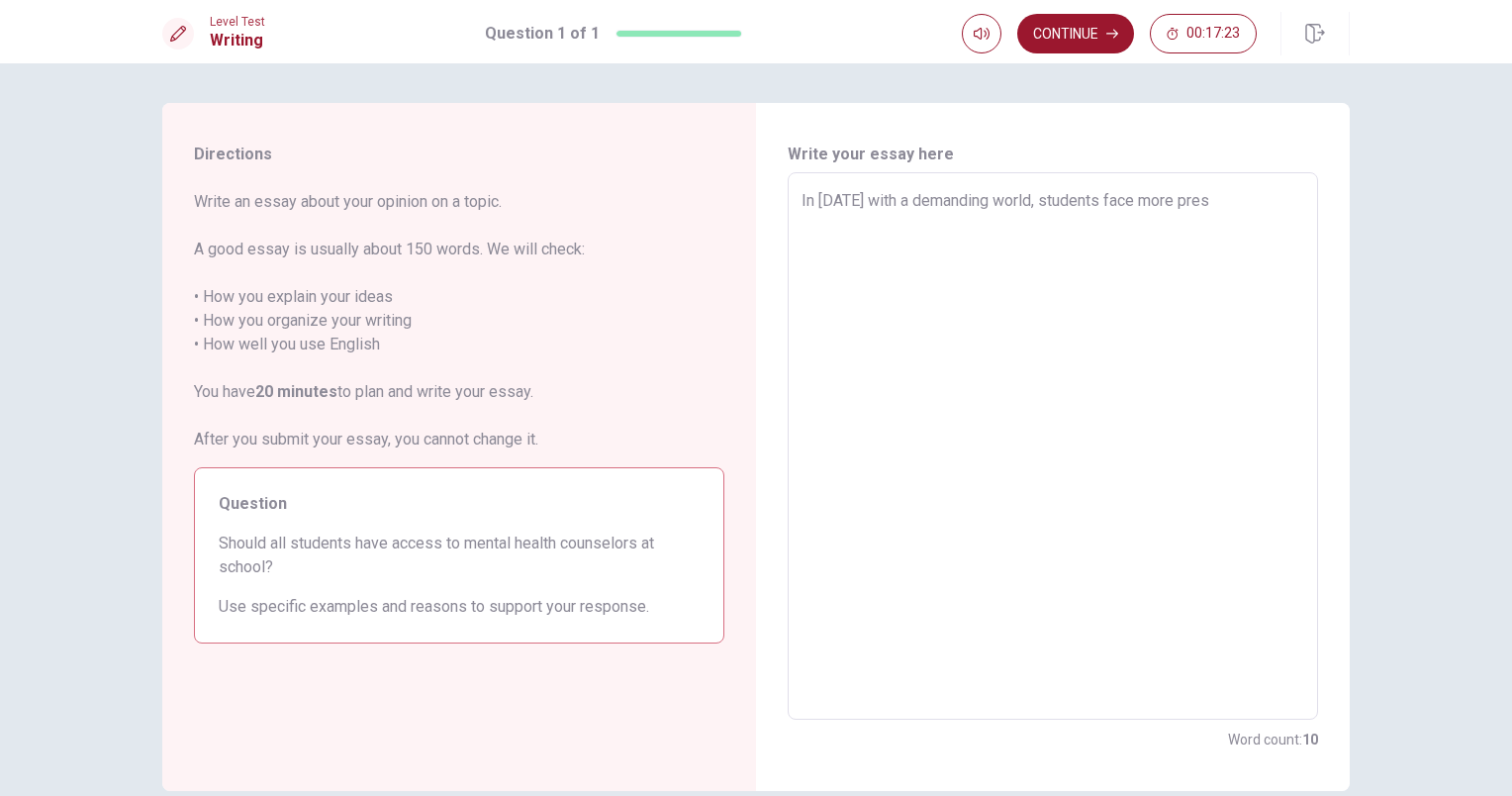 type on "In [DATE] with a demanding world, students face more press" 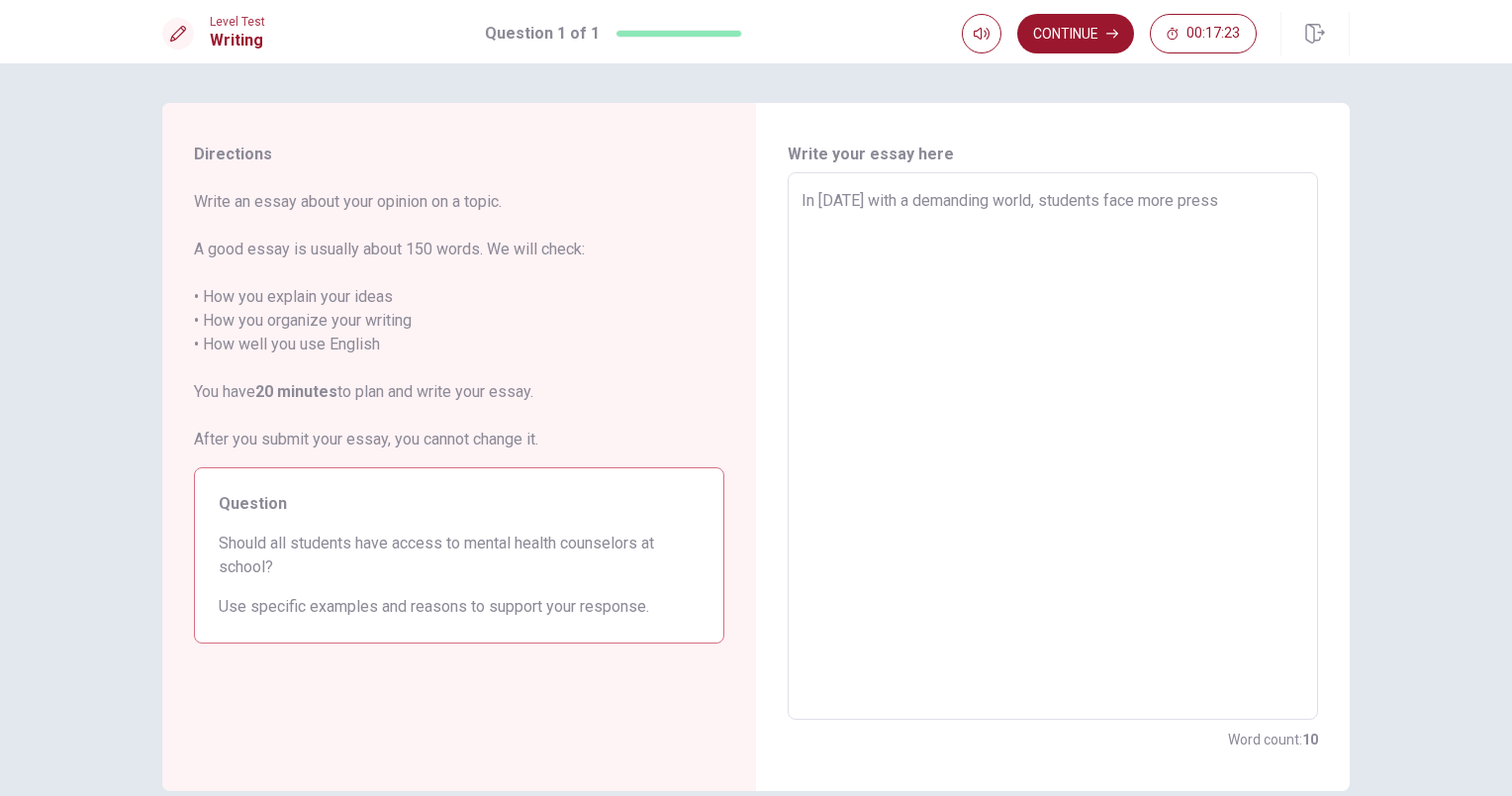 type on "x" 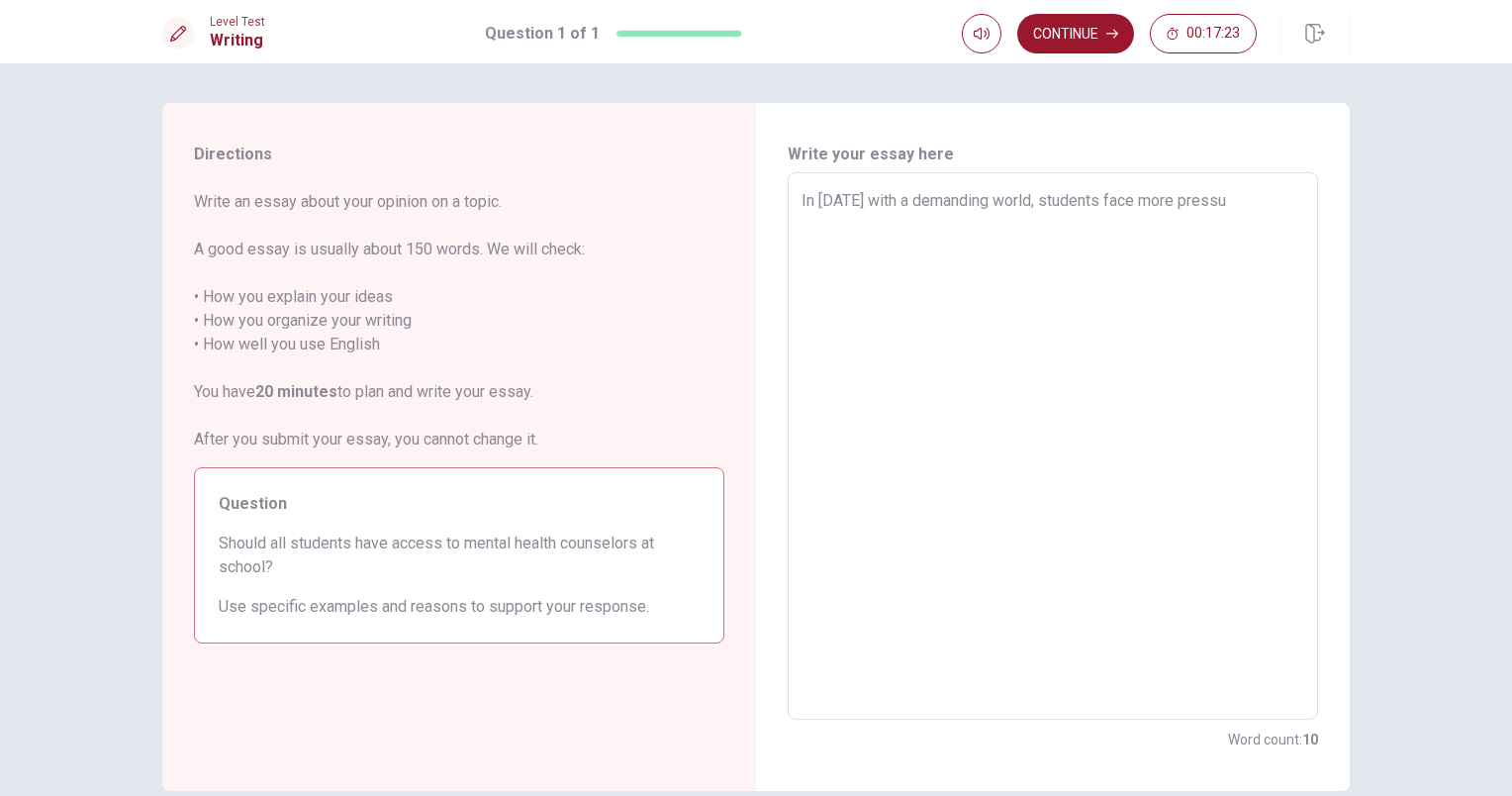 type on "x" 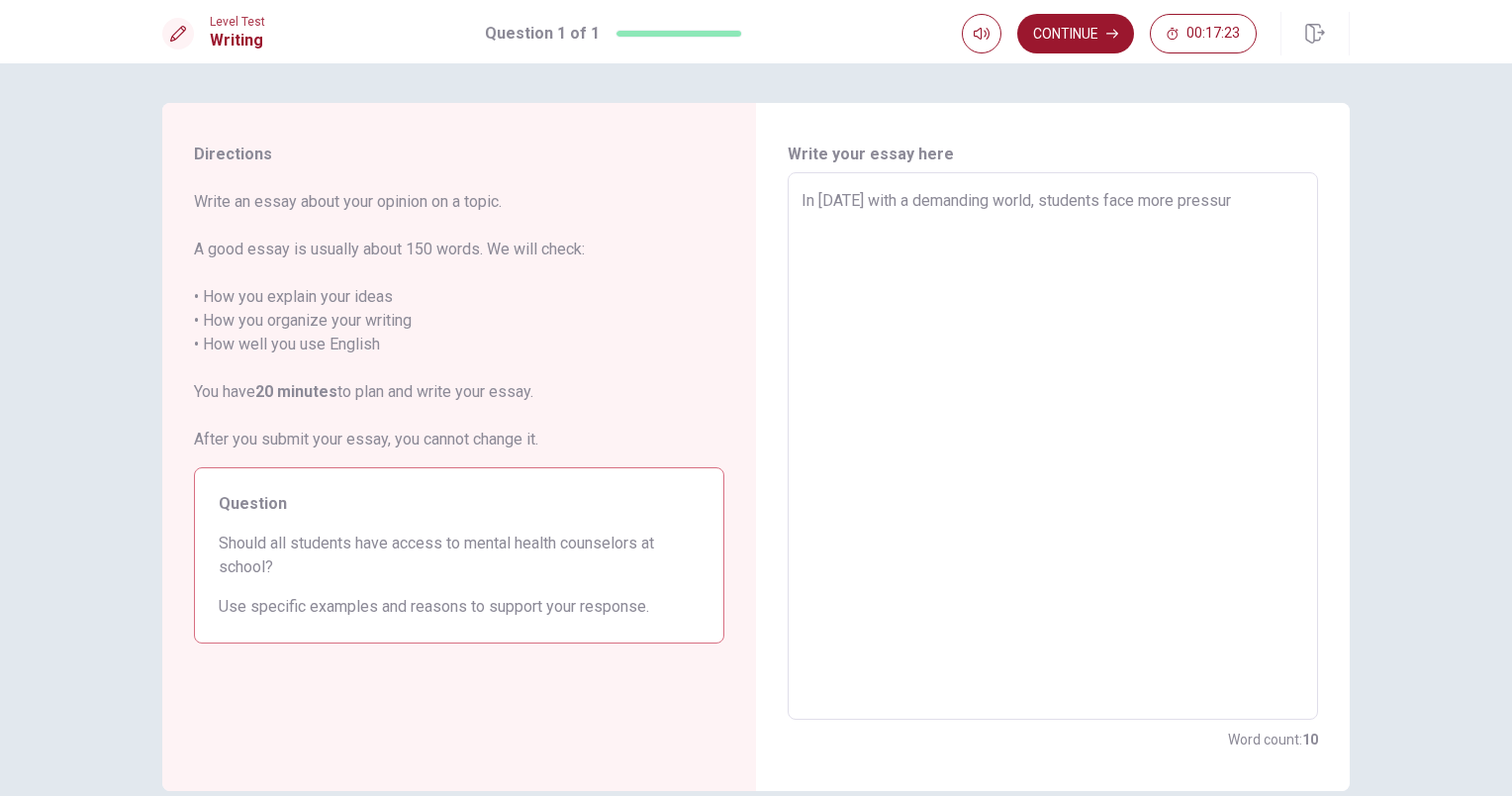 type on "x" 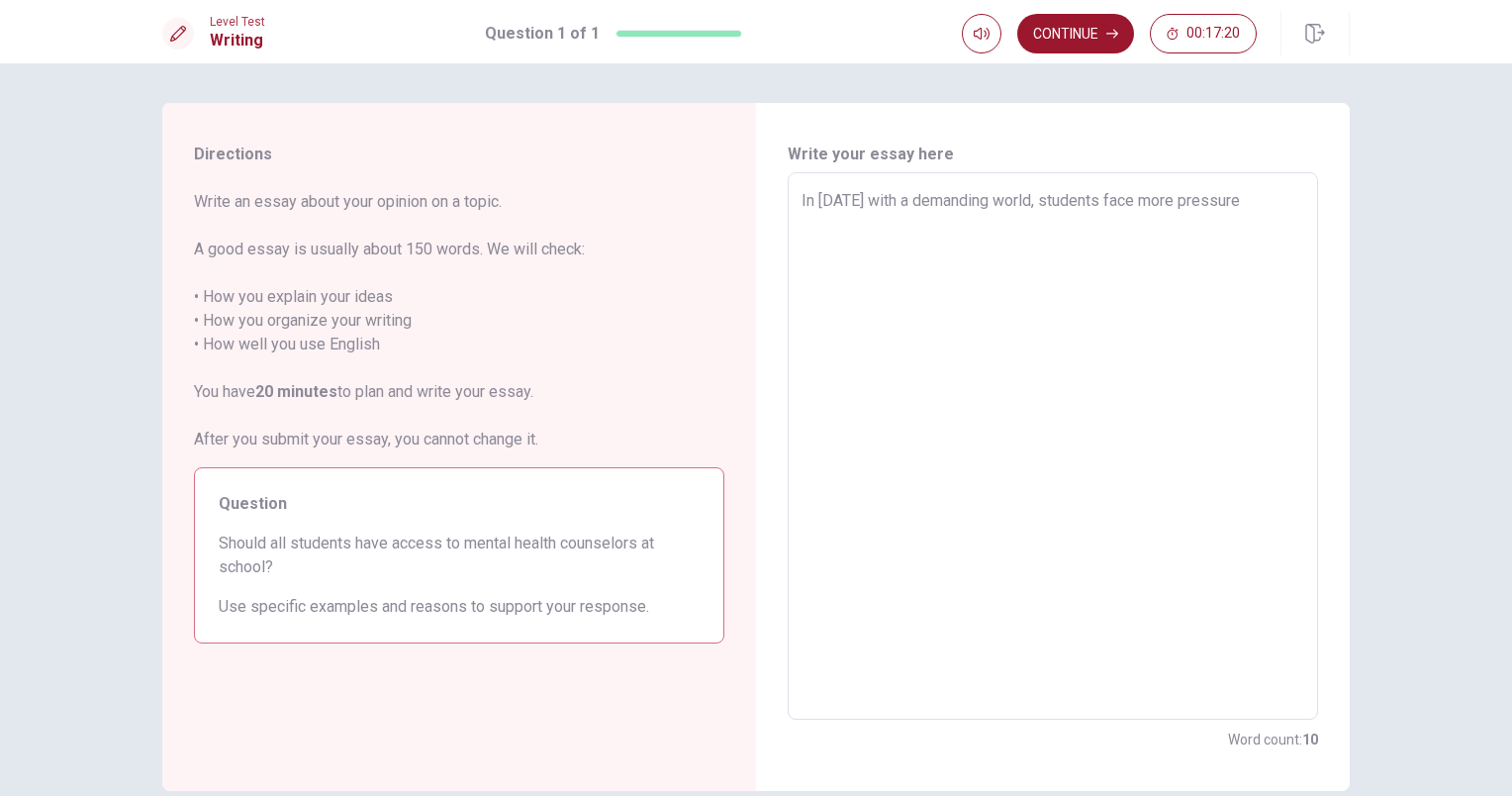 type on "x" 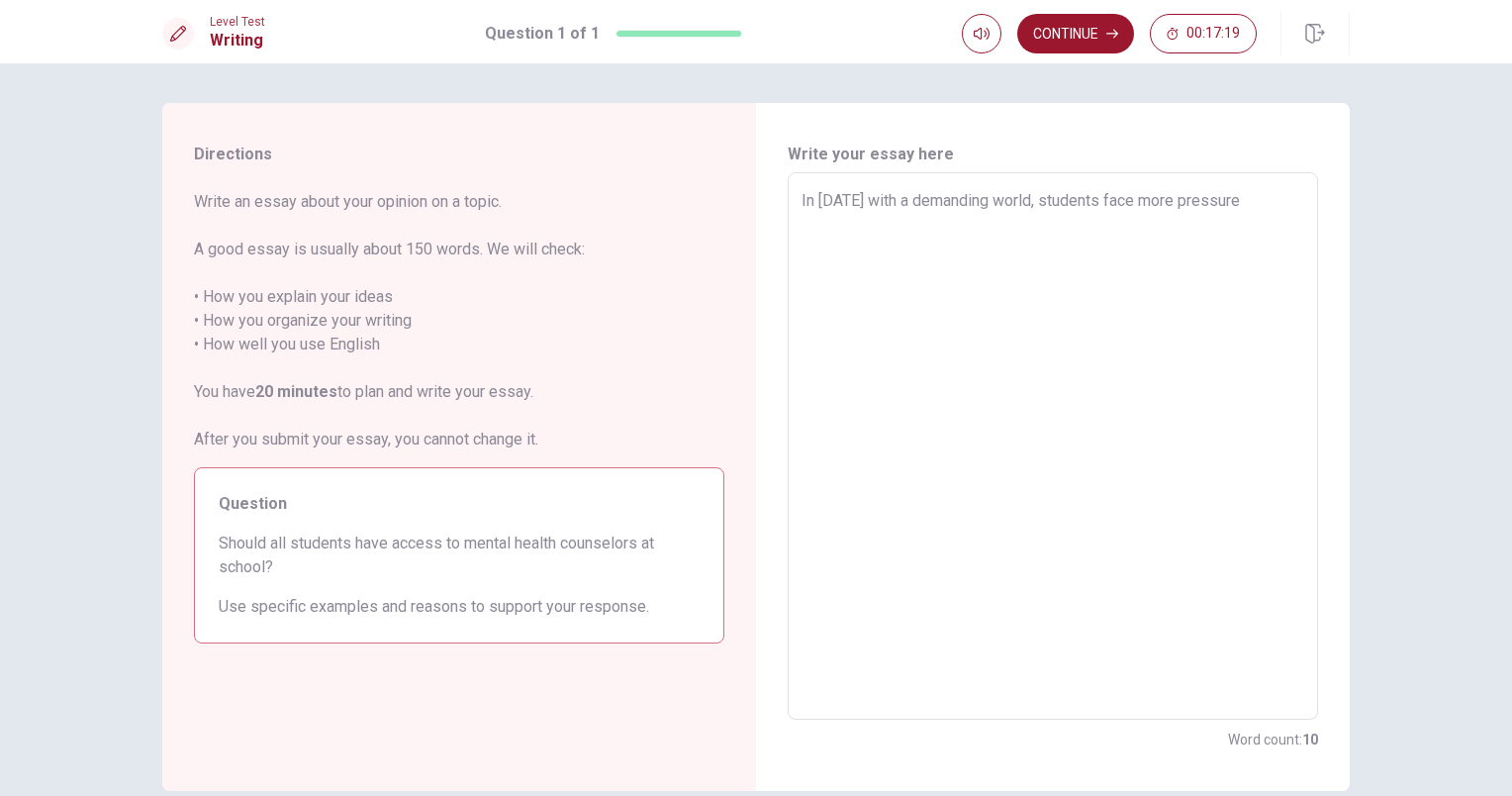 type on "In [DATE] with a demanding world, students face more pressure" 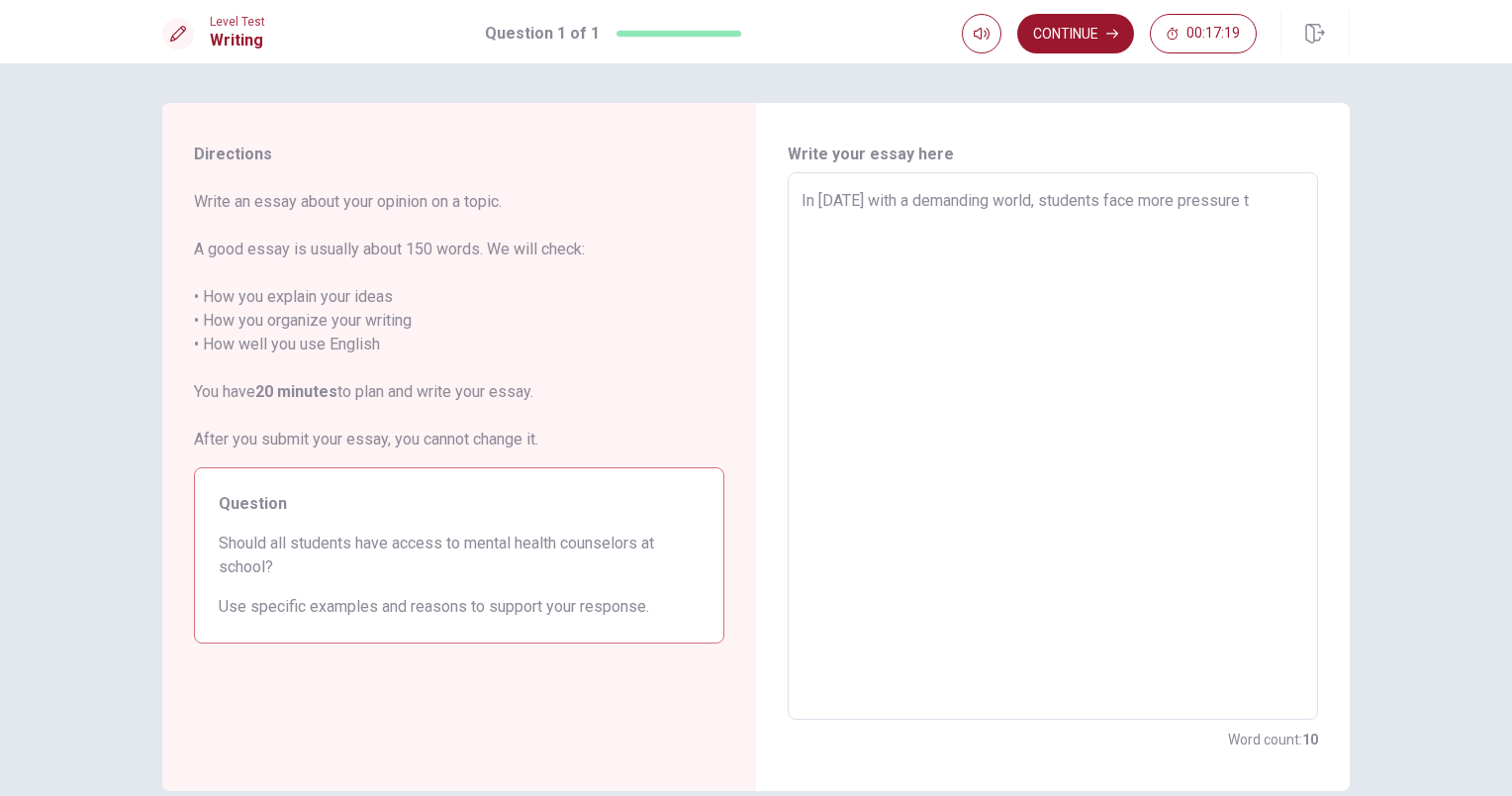 type on "x" 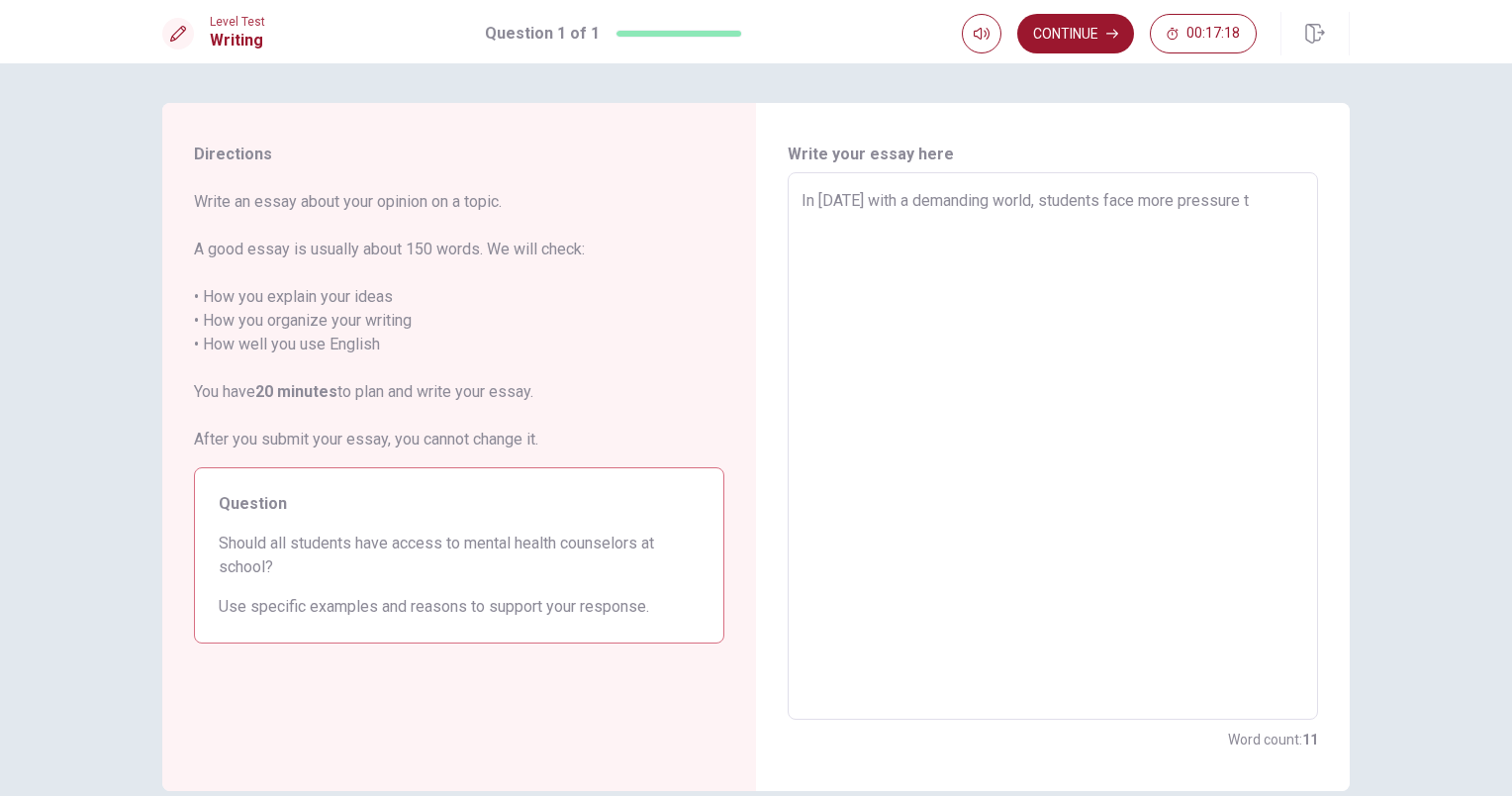 type on "In [DATE] with a demanding world, students face more pressure th" 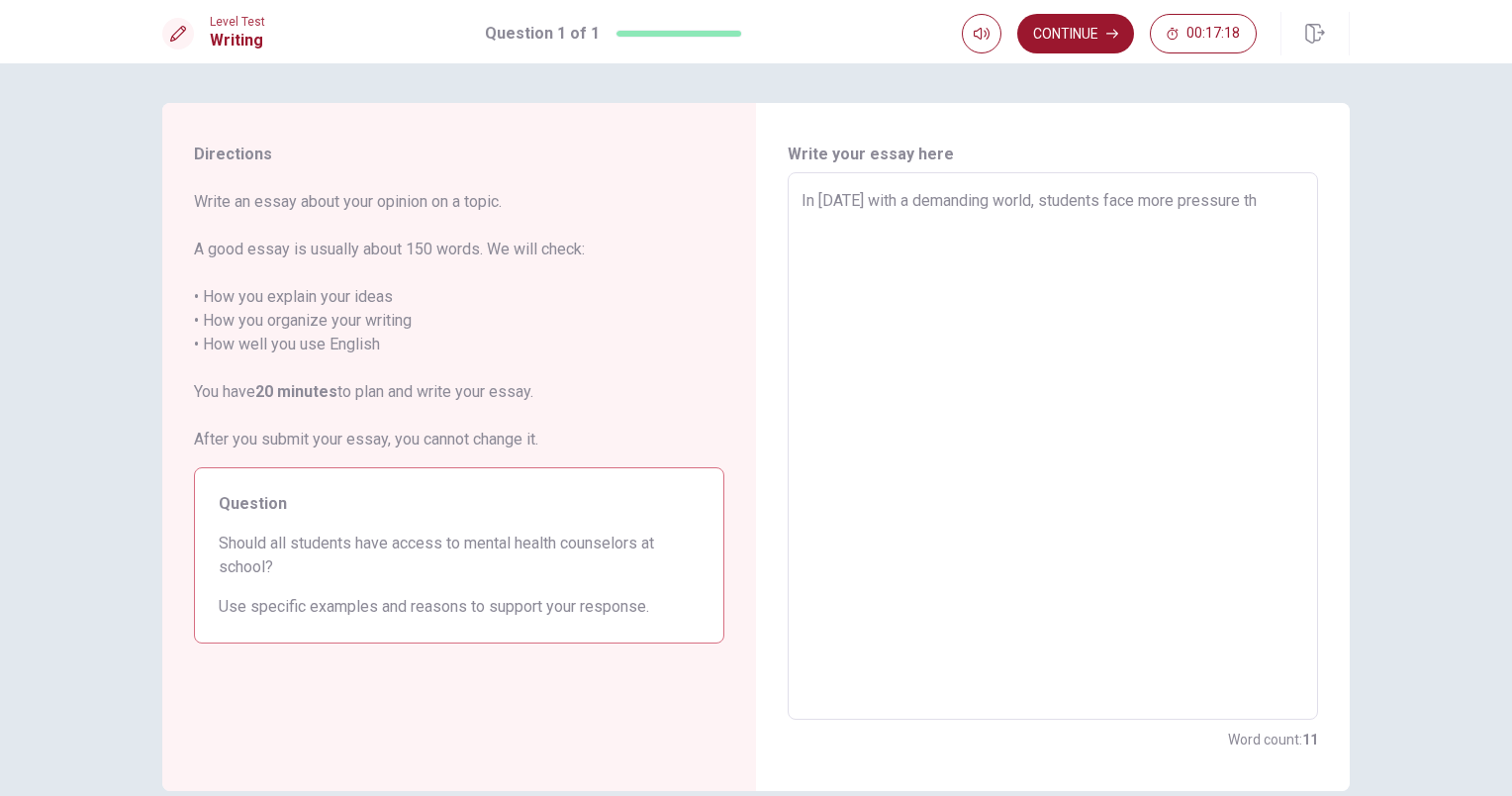 type on "x" 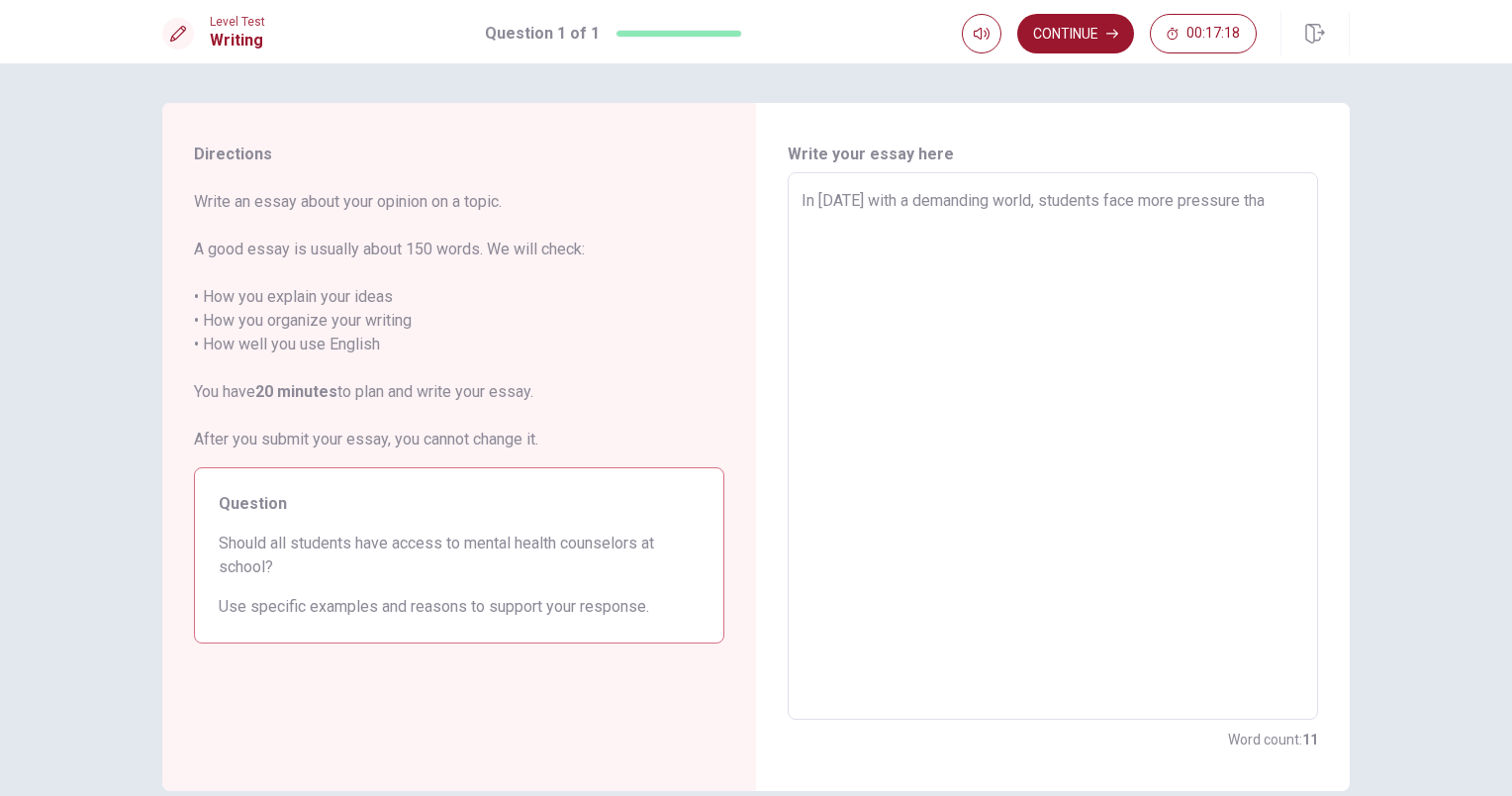 type on "x" 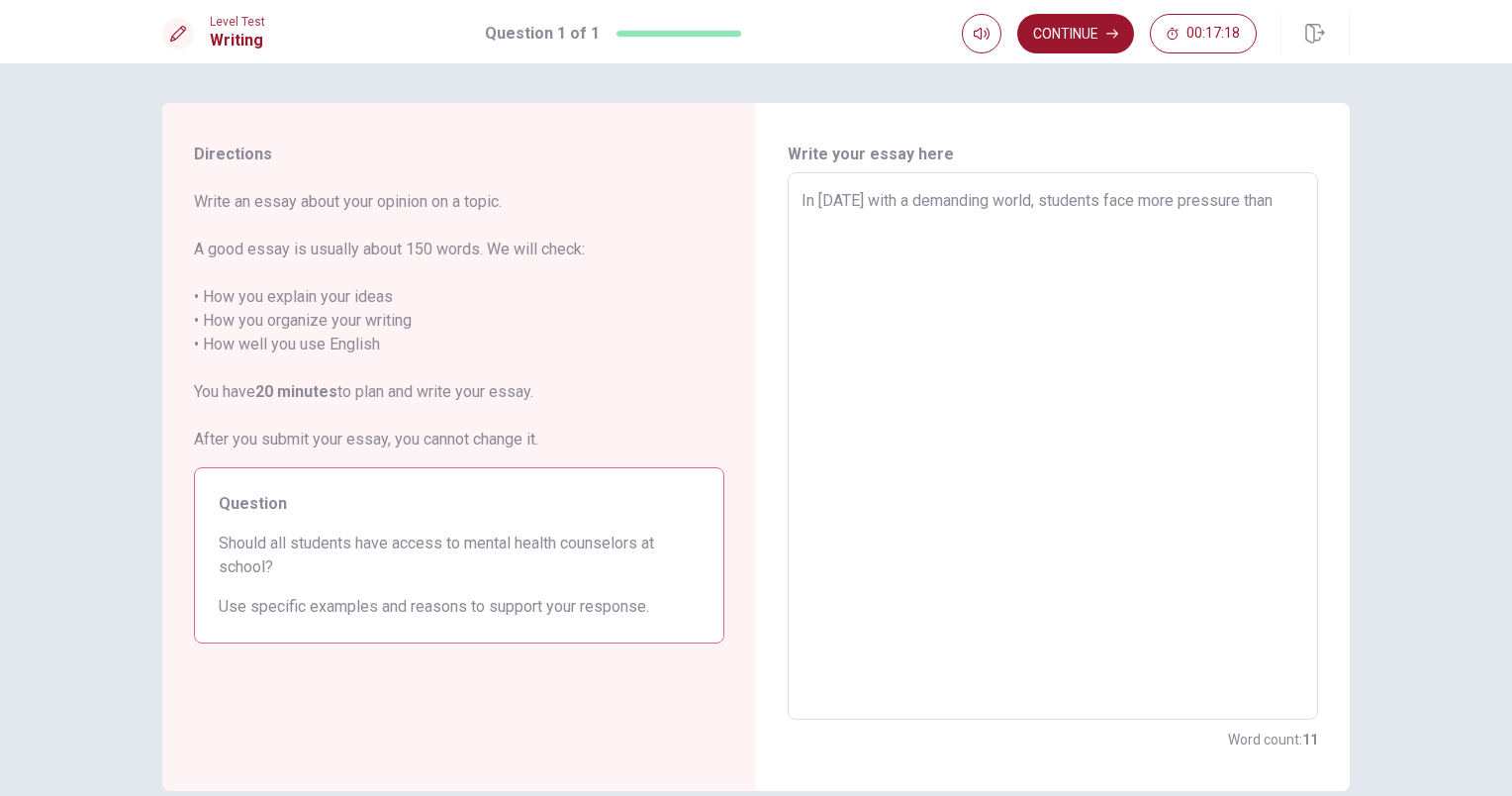 type on "x" 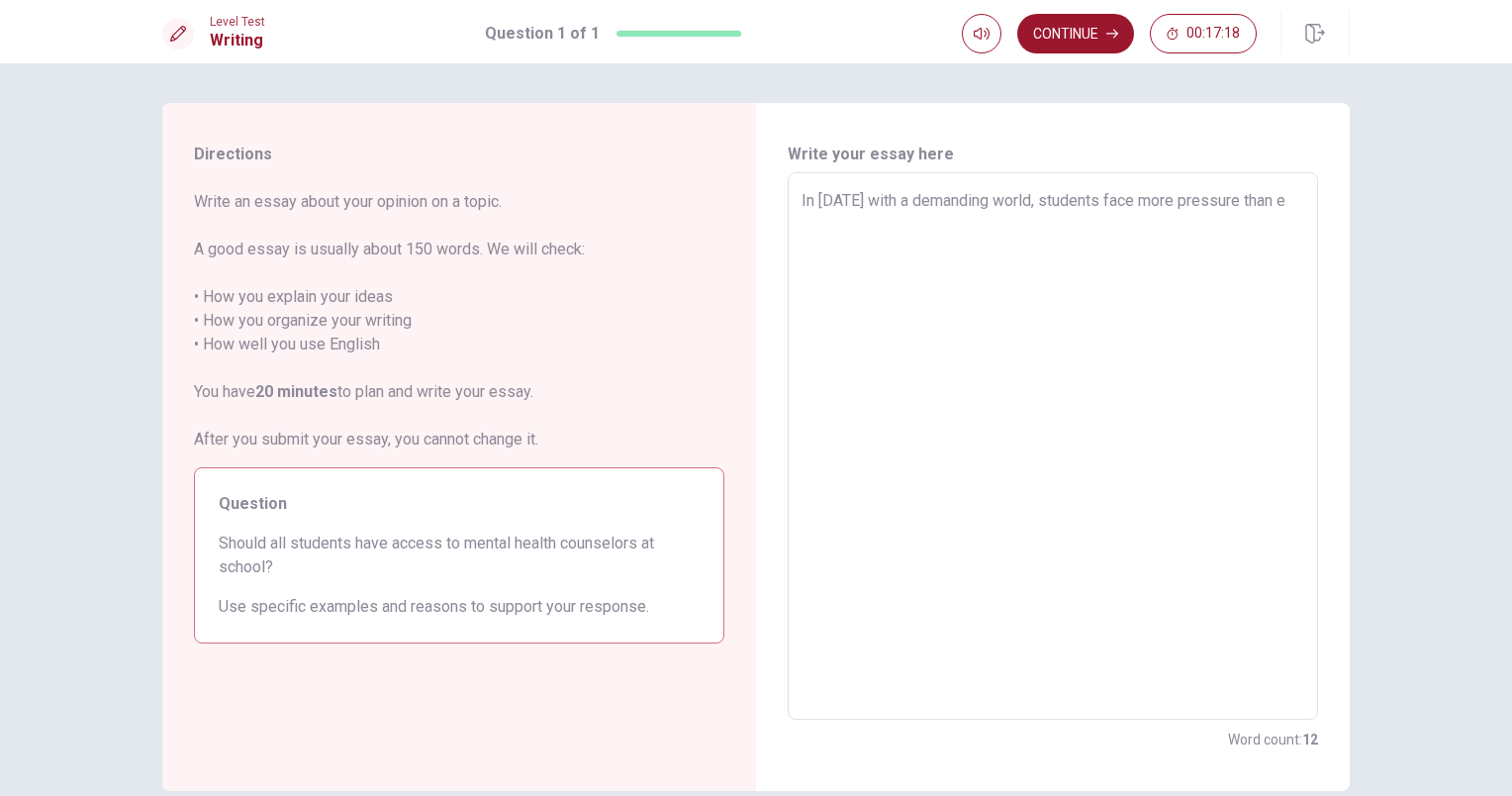 type on "x" 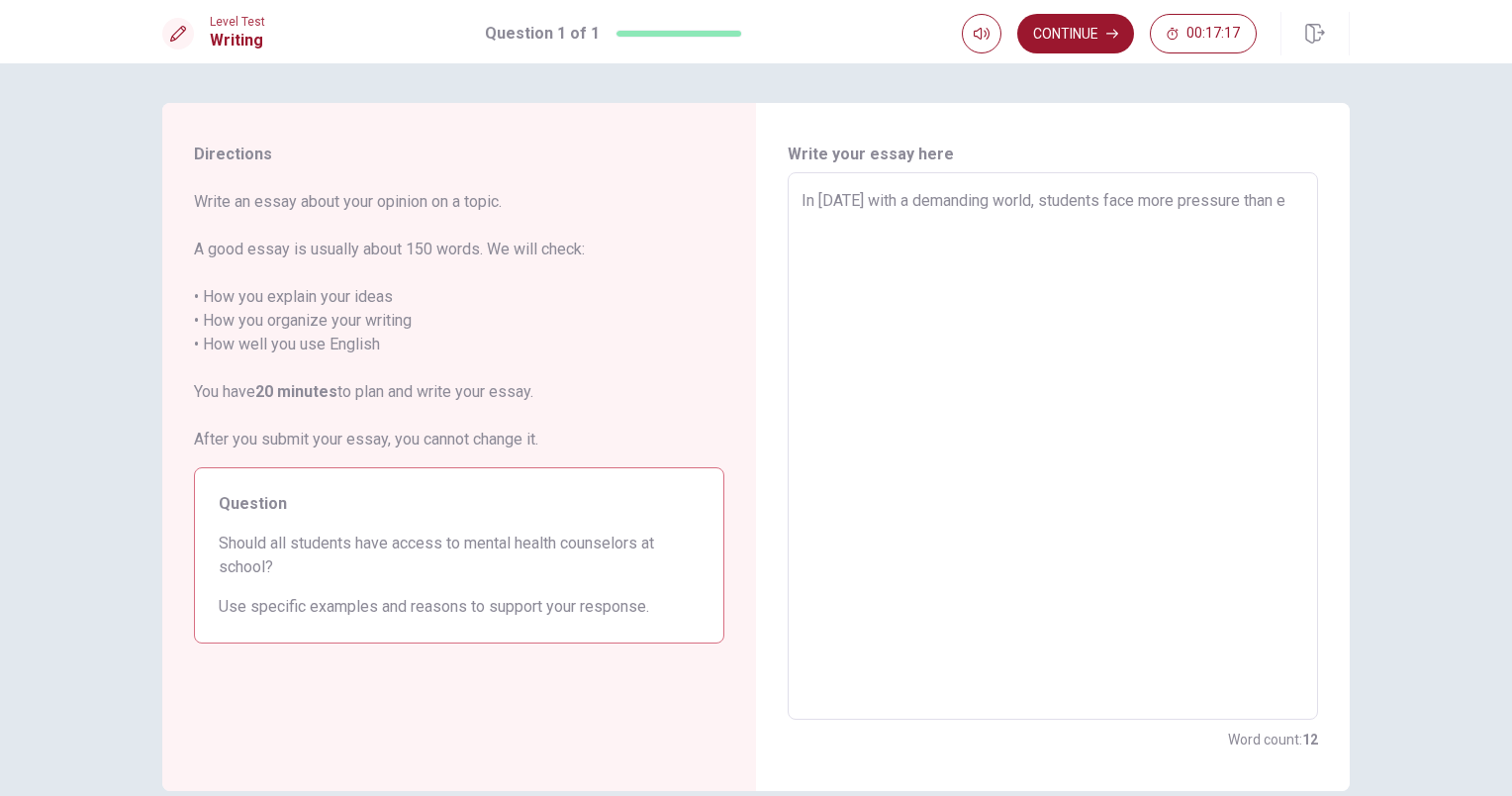 type on "In [DATE] with a demanding world, students face more pressure than ev" 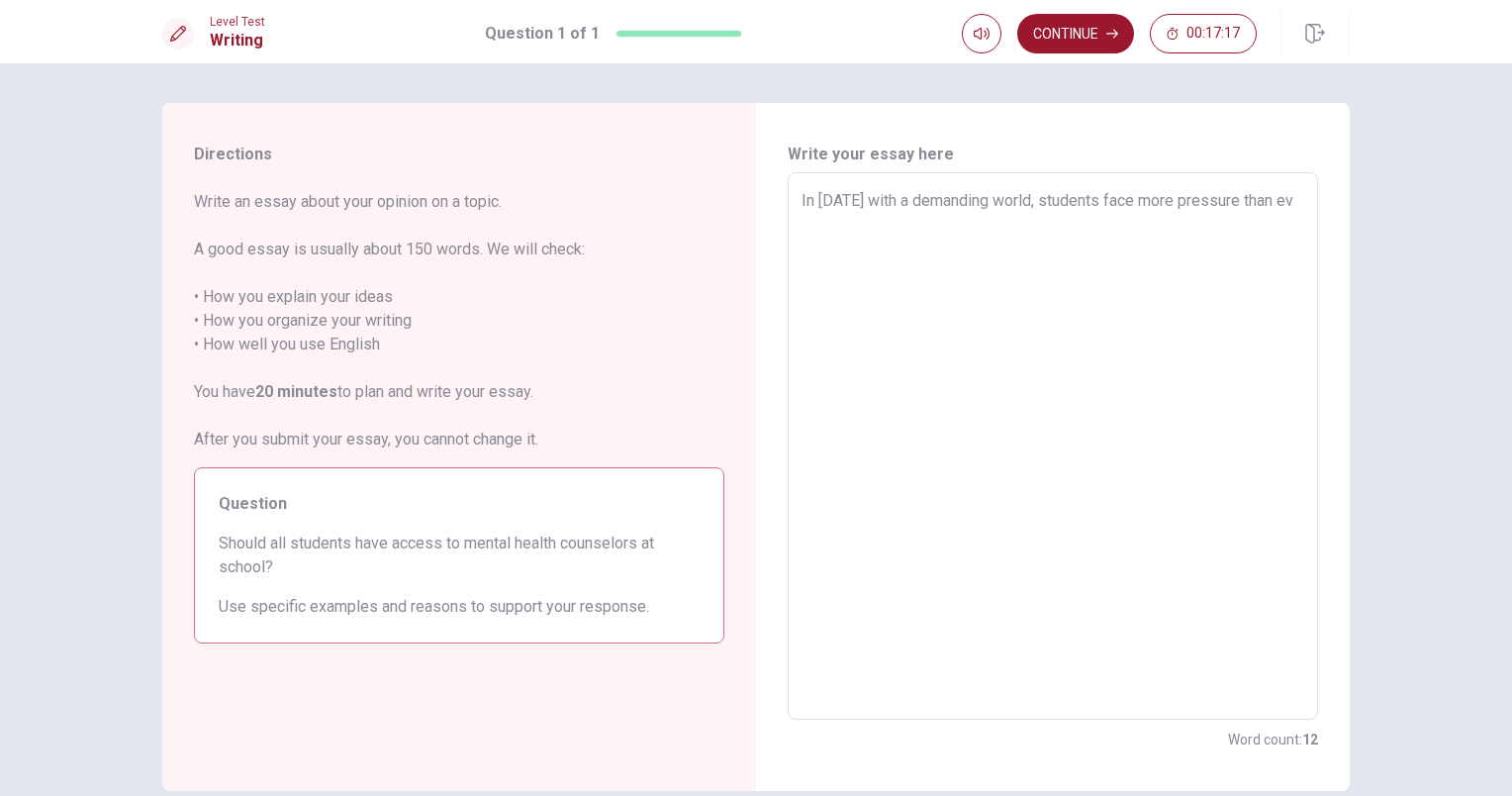 type on "x" 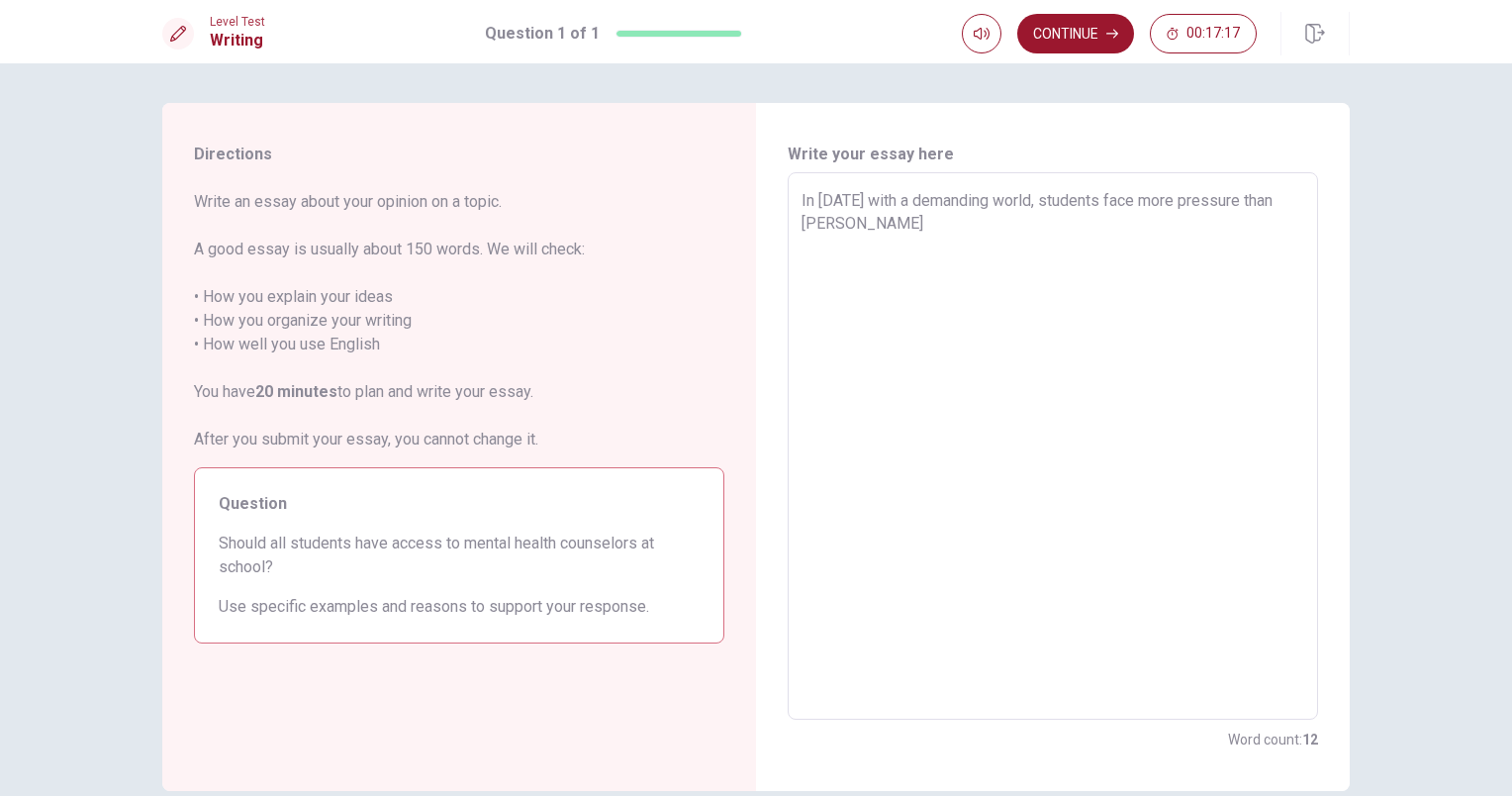 type on "x" 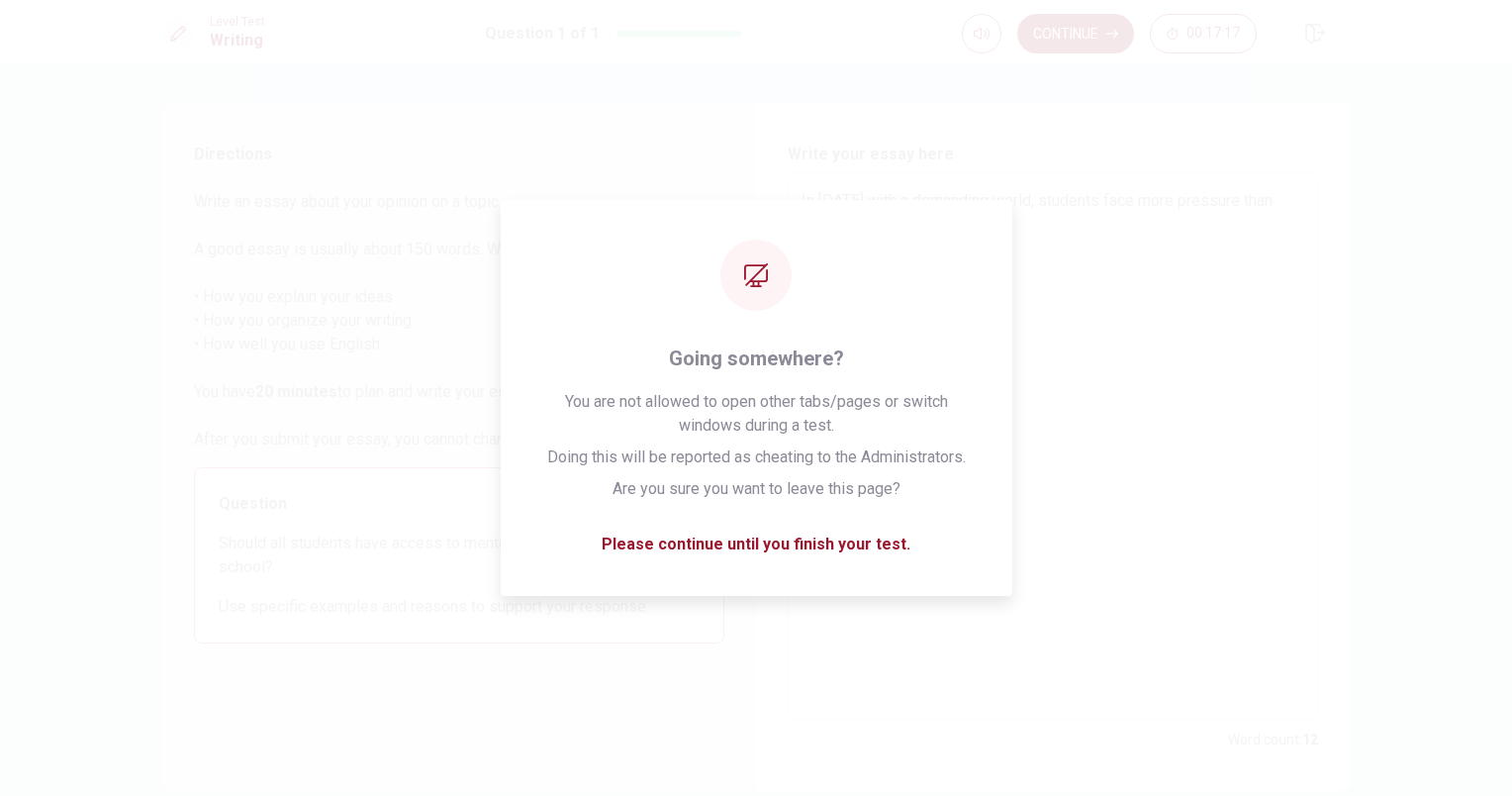 type on "In [DATE] with a demanding world, students face more pressure than ever" 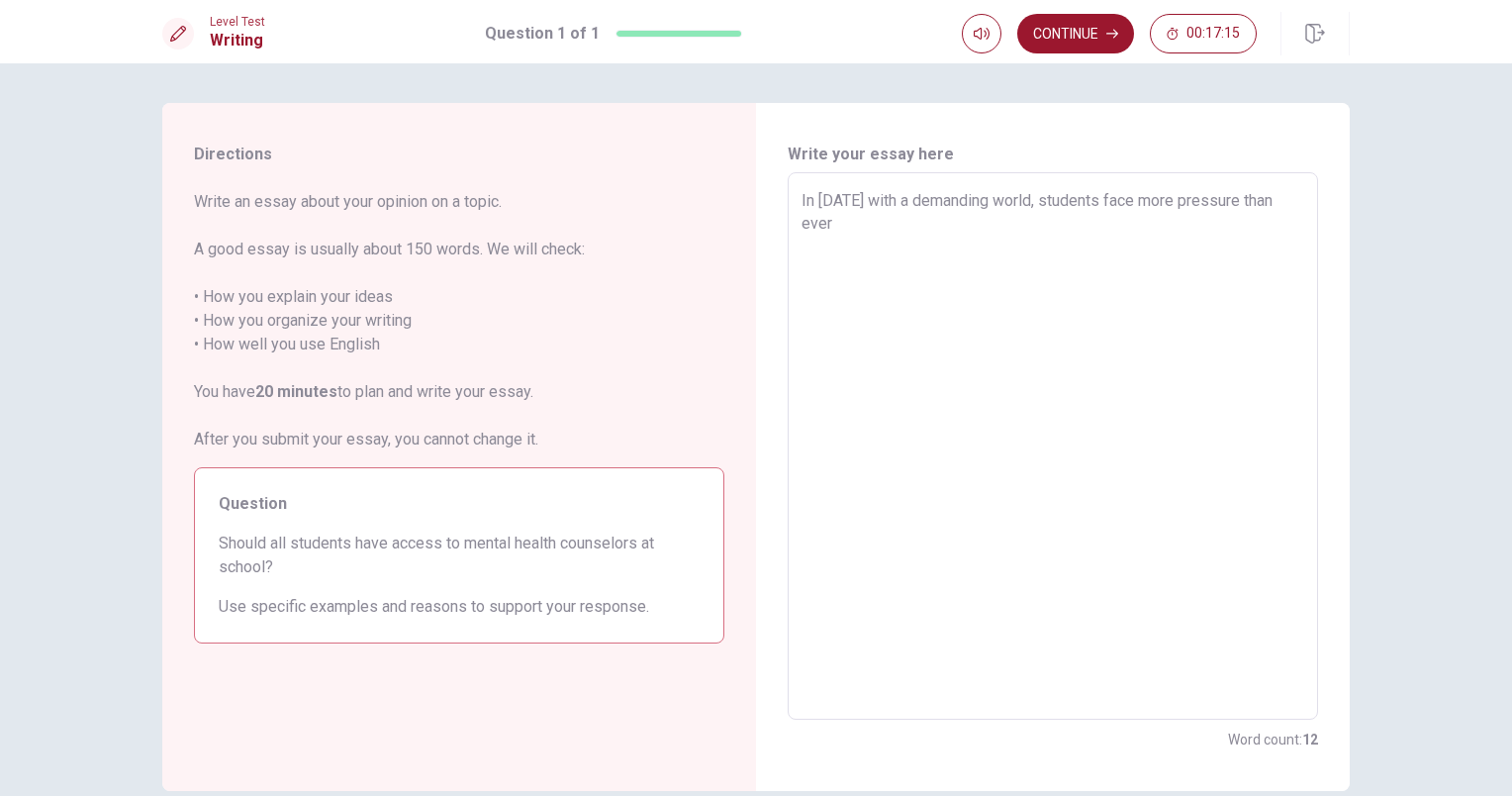 click on "In [DATE] with a demanding world, students face more pressure than ever" at bounding box center (1053, 447) 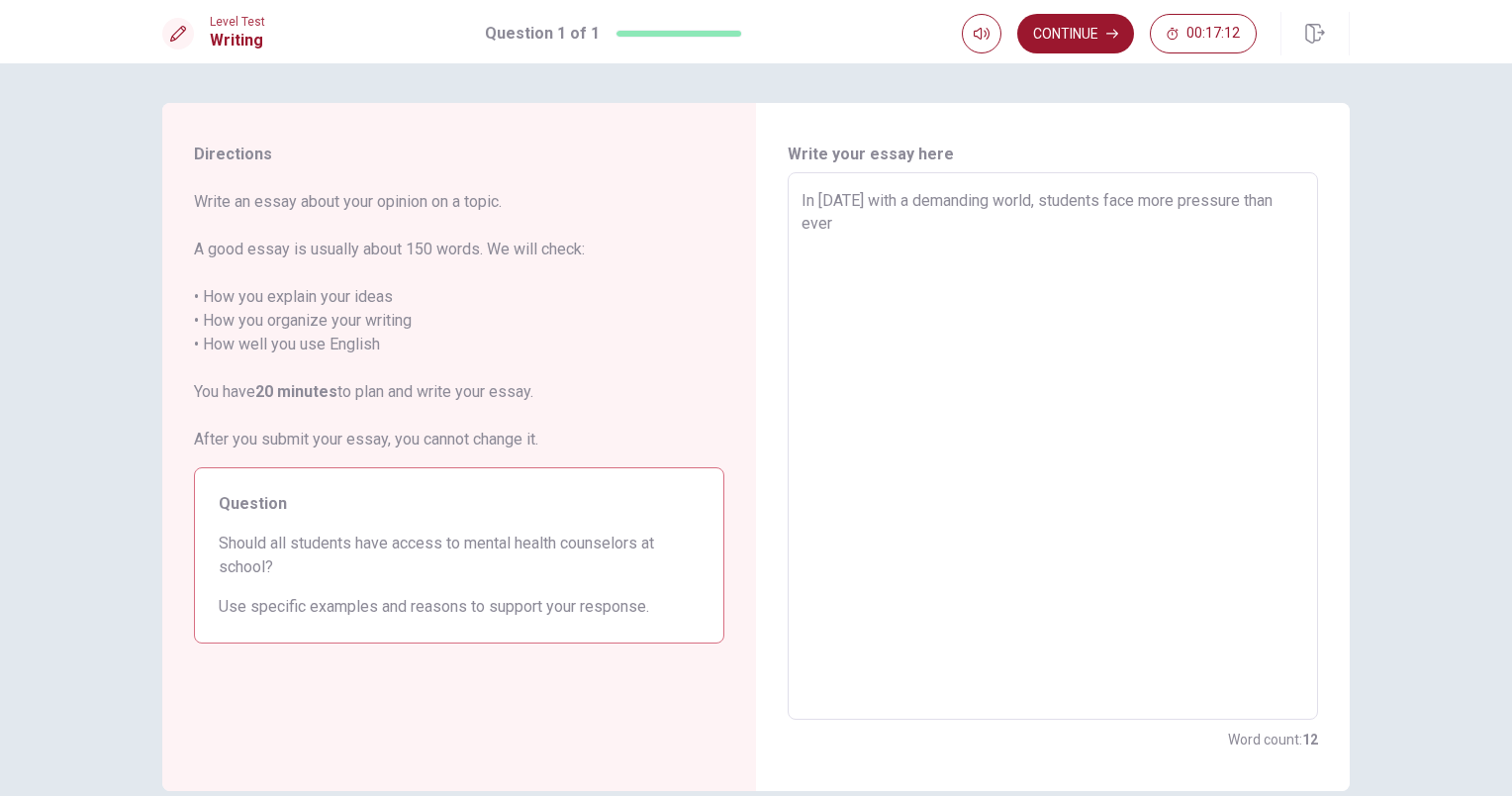 type on "x" 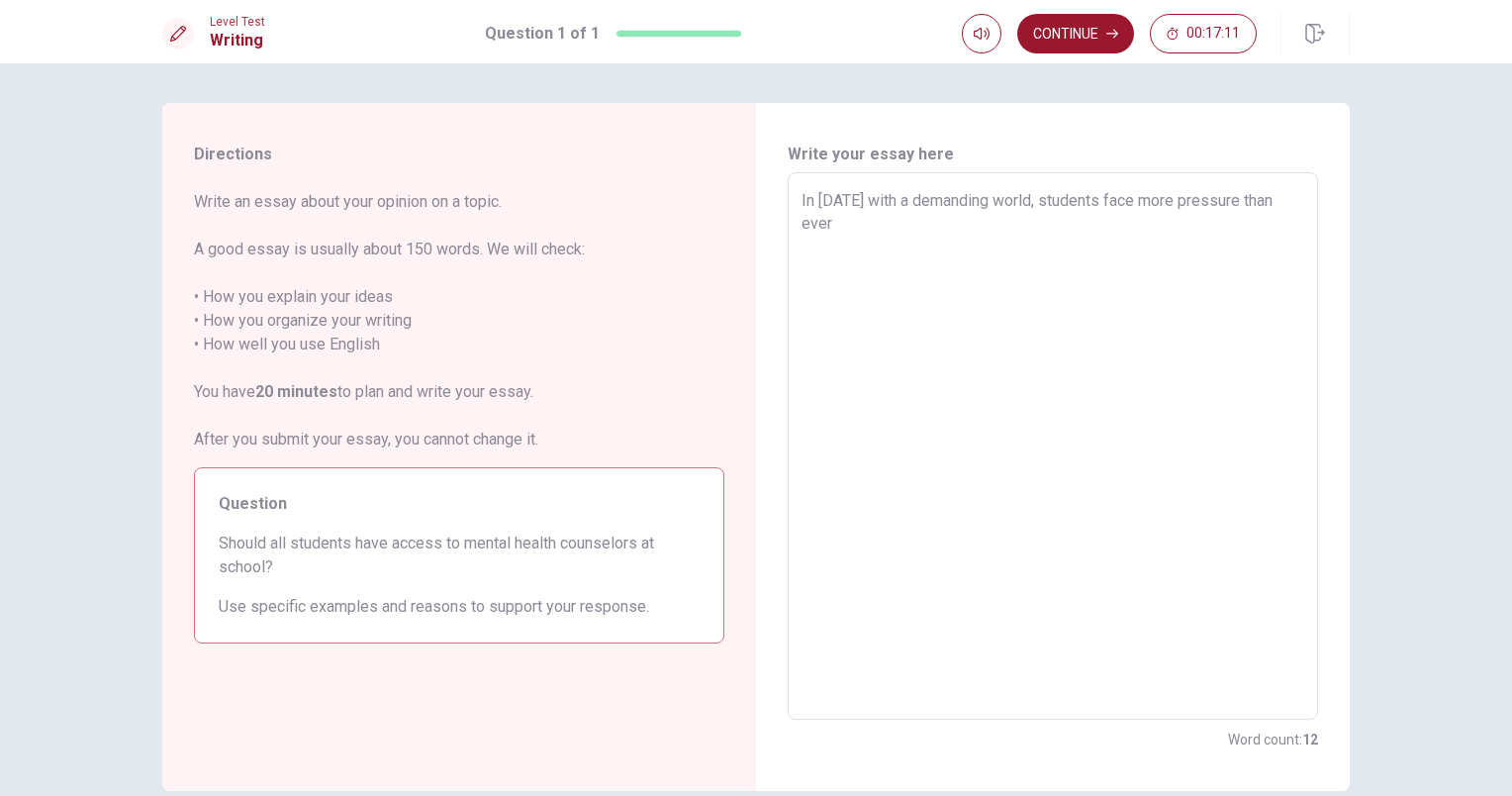 type on "In [DATE] with a demanding world, students face more pressure than ever" 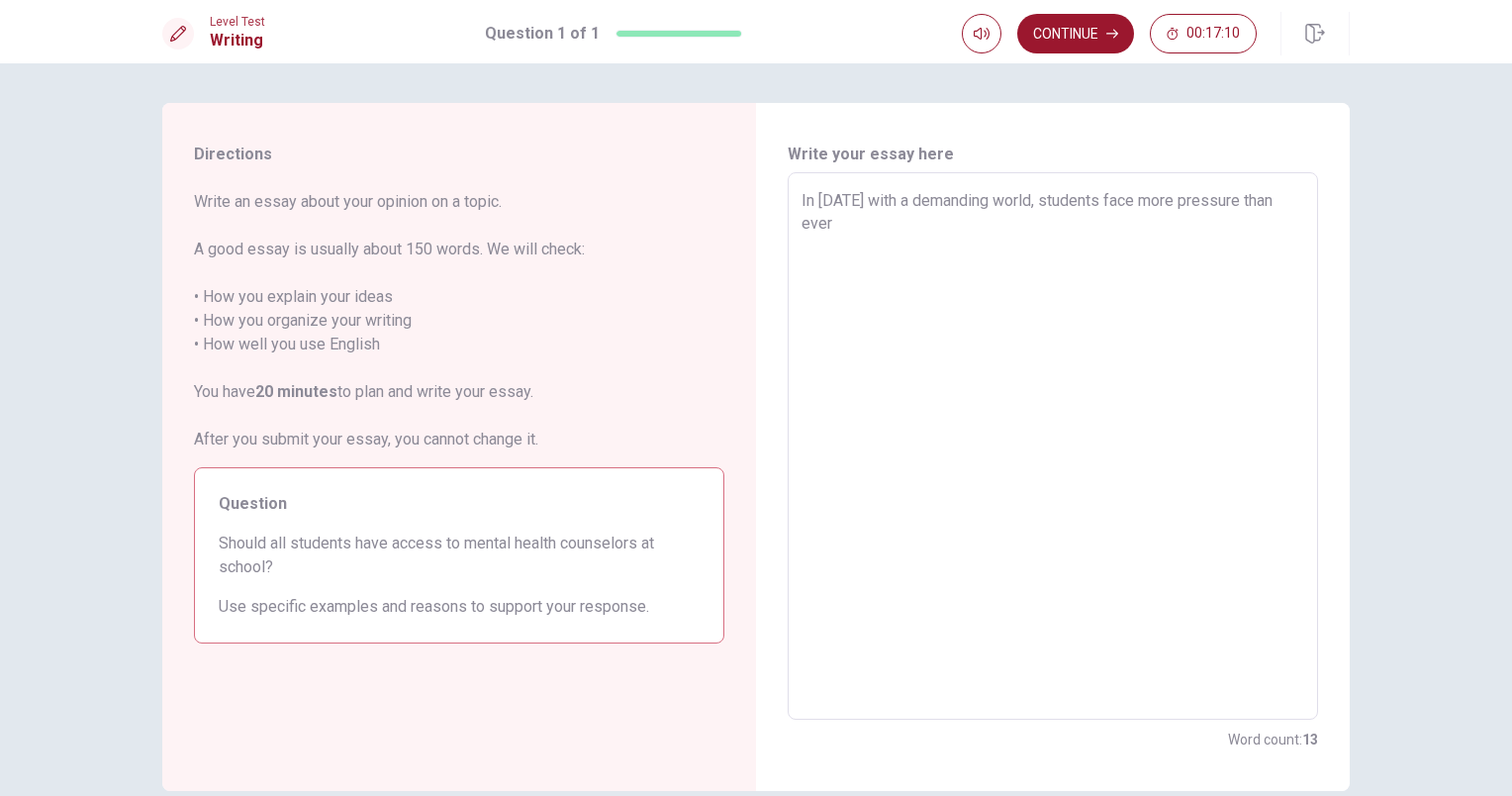 type on "In [DATE] with a demanding world, students face more pressure than ever b" 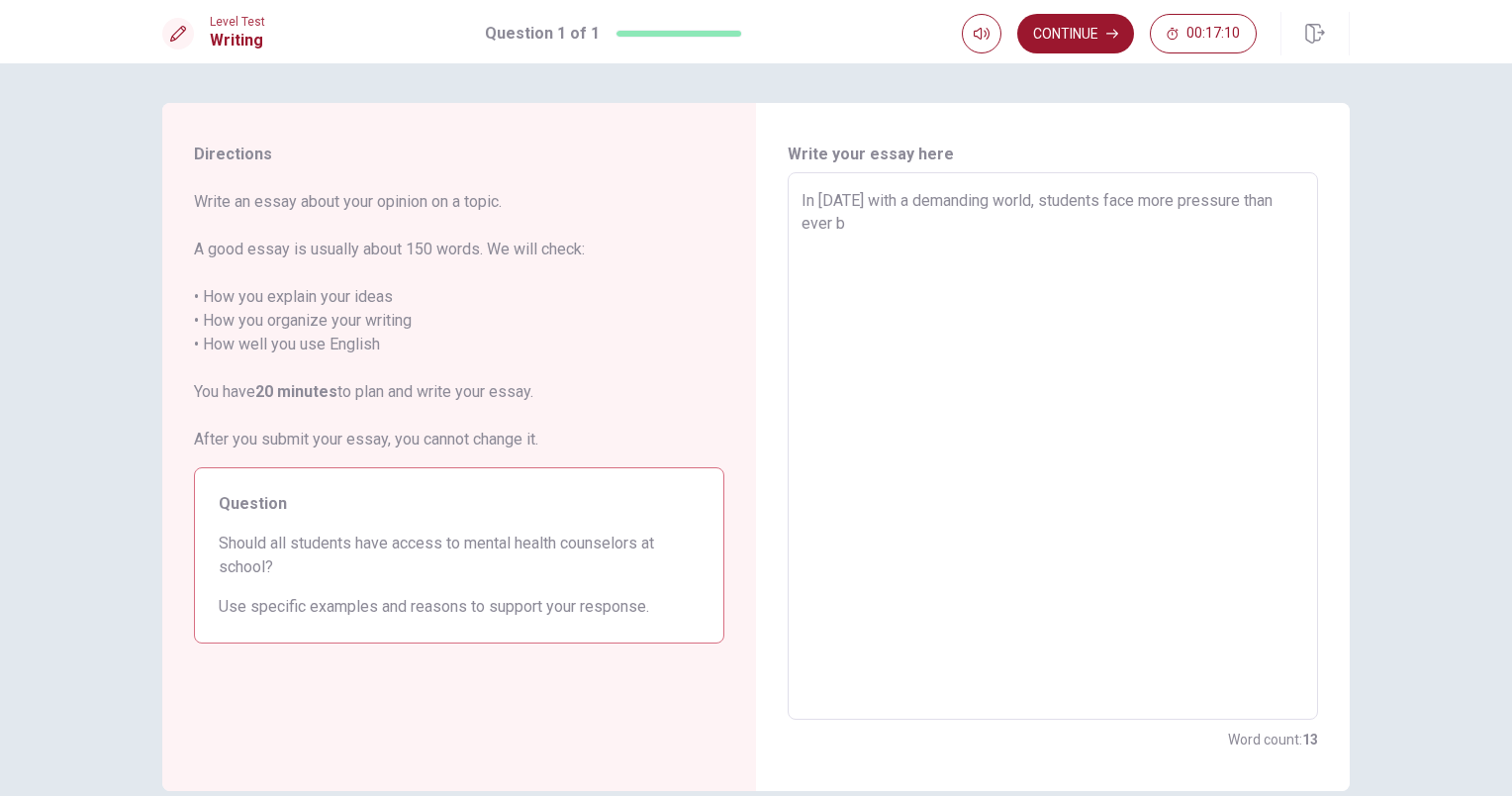 type on "x" 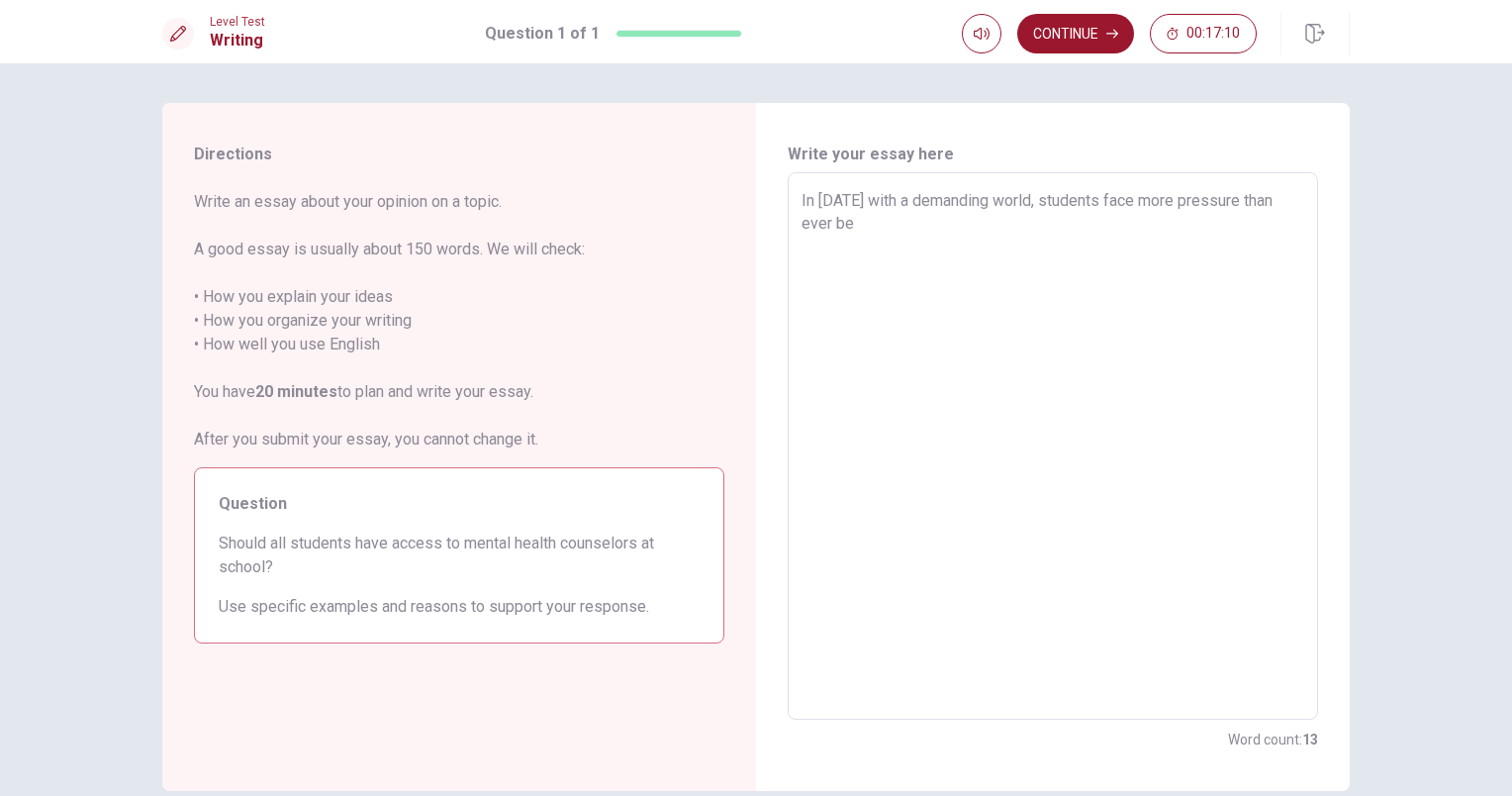 type on "In [DATE] with a demanding world, students face more pressure than ever bef" 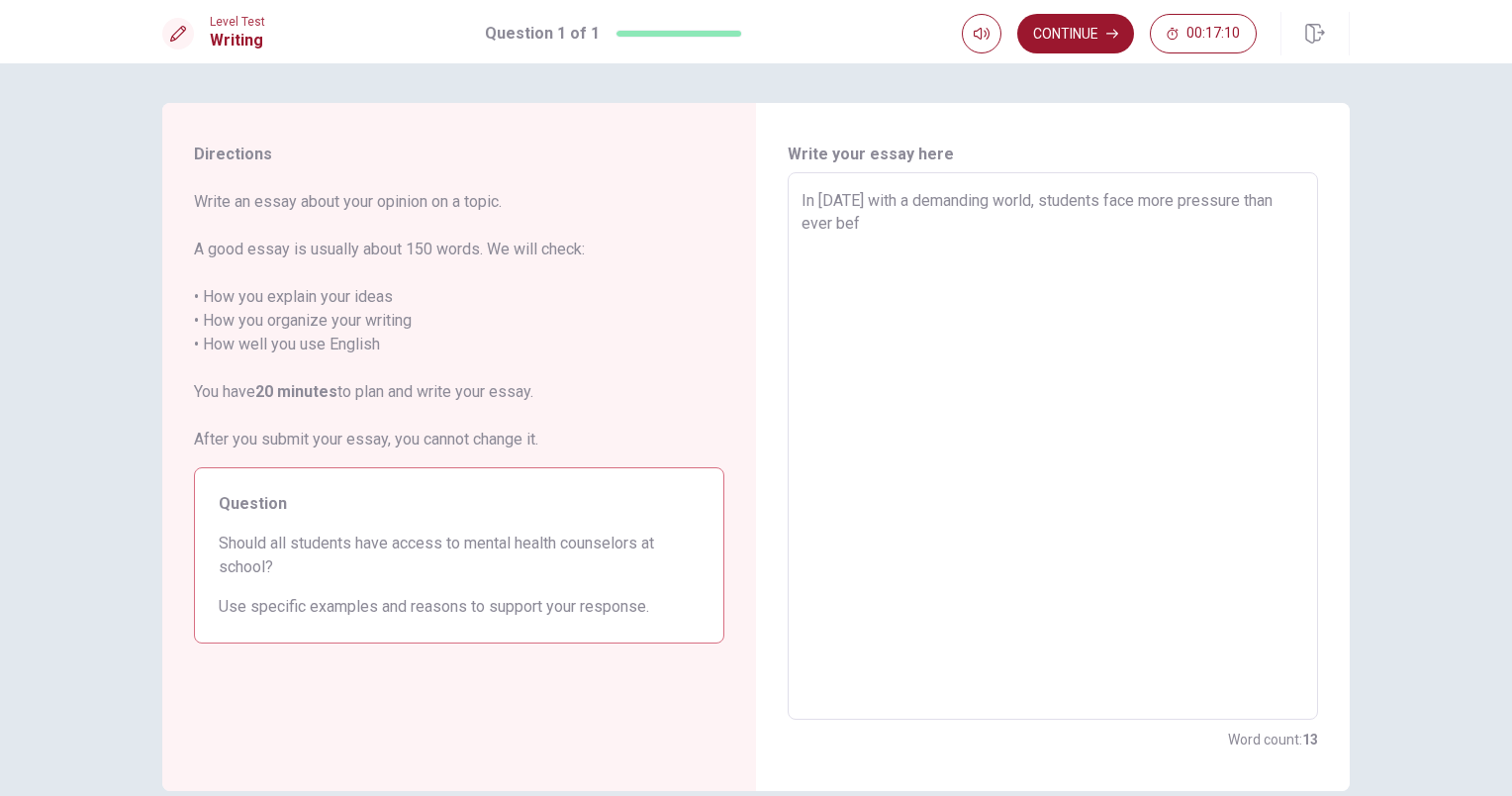 type on "x" 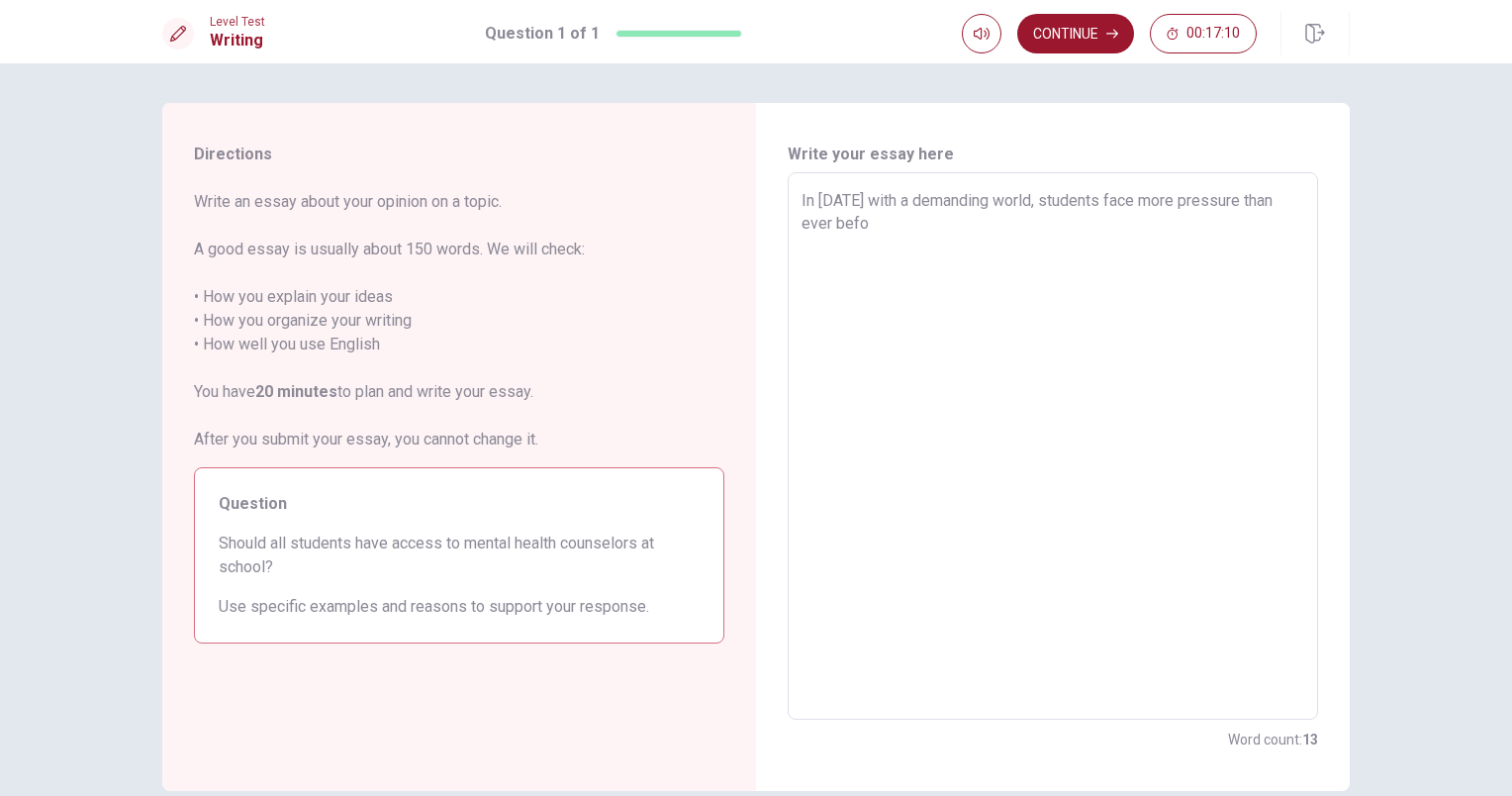 type on "x" 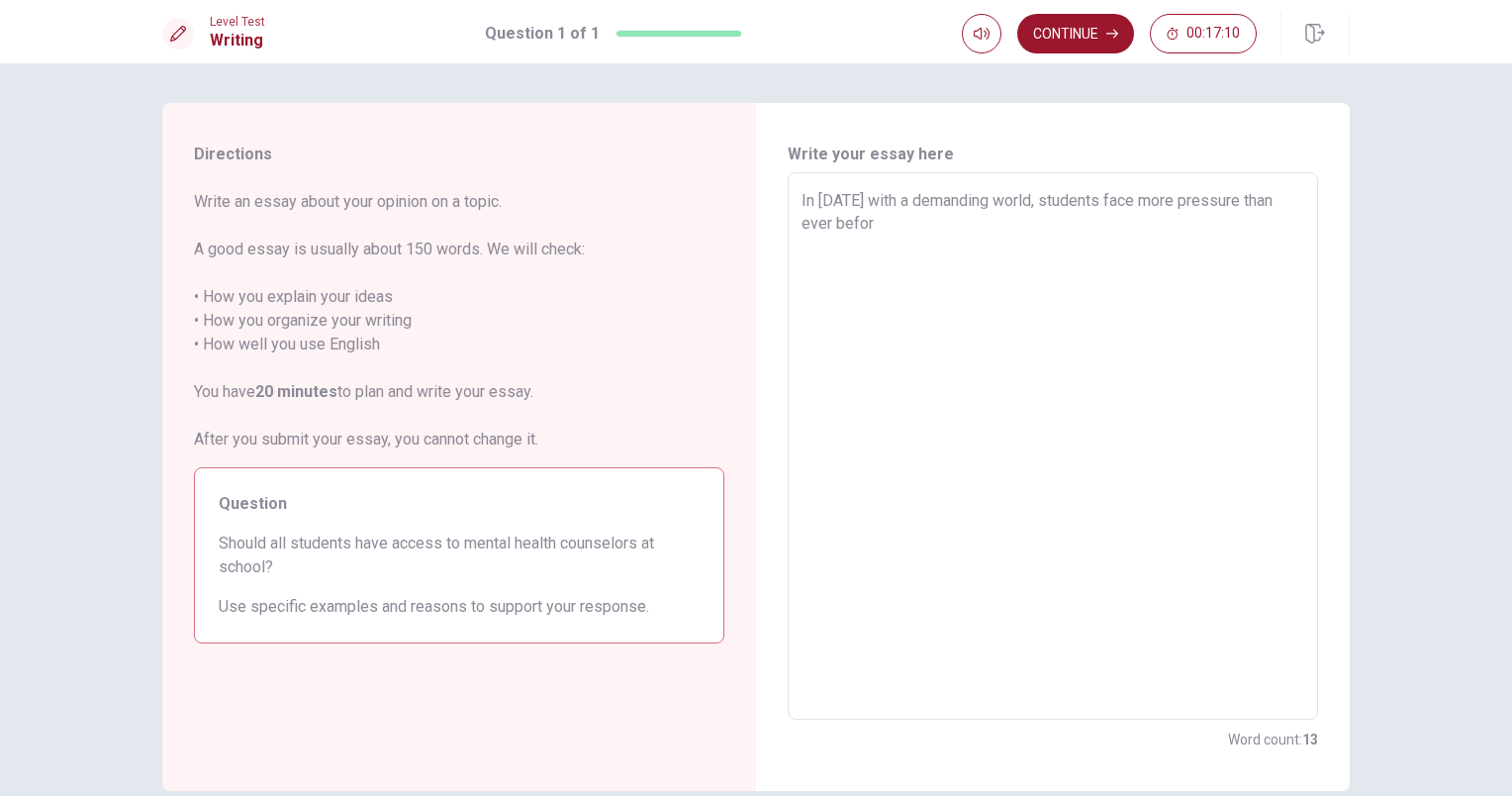type on "x" 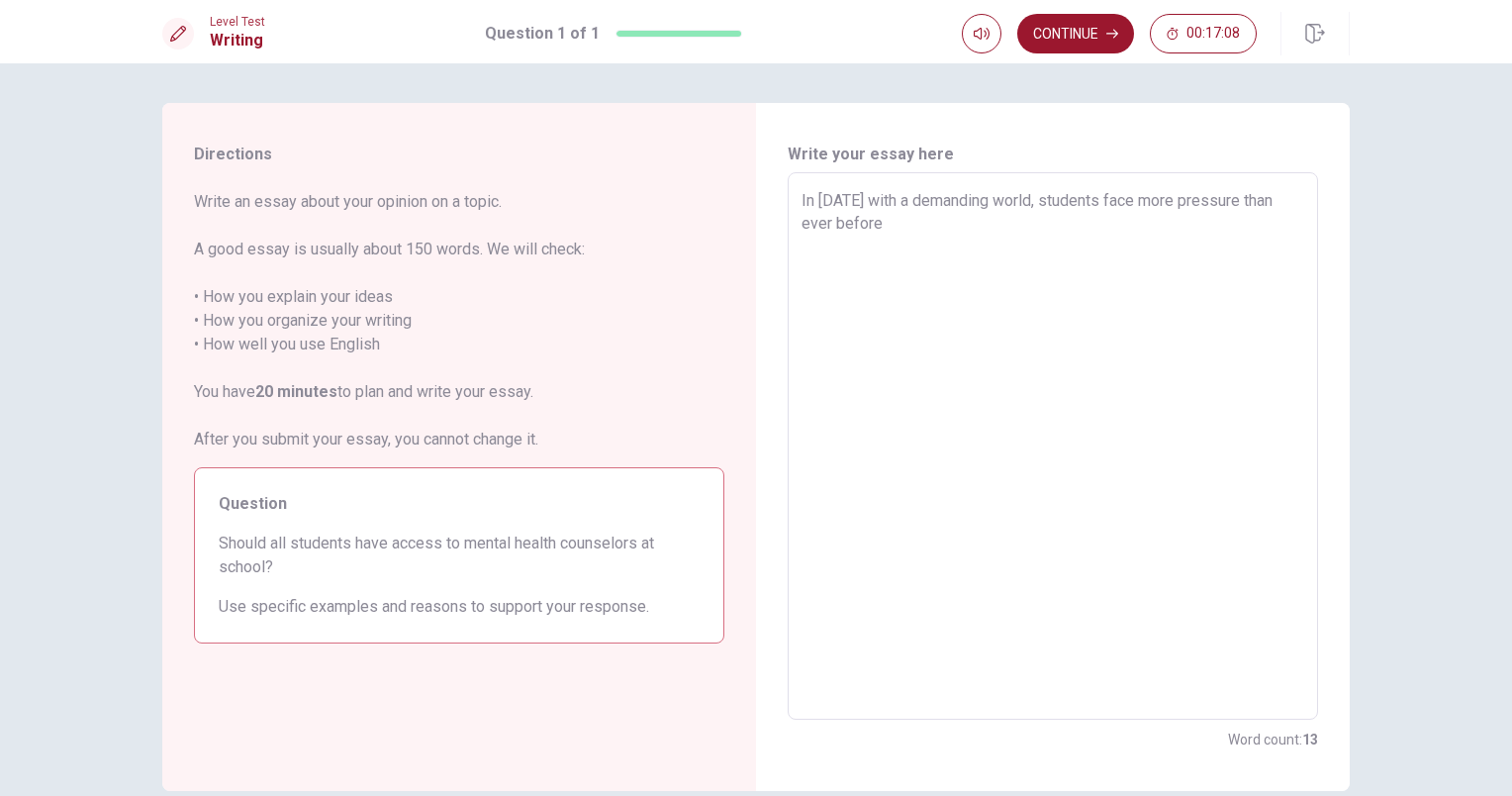 type on "x" 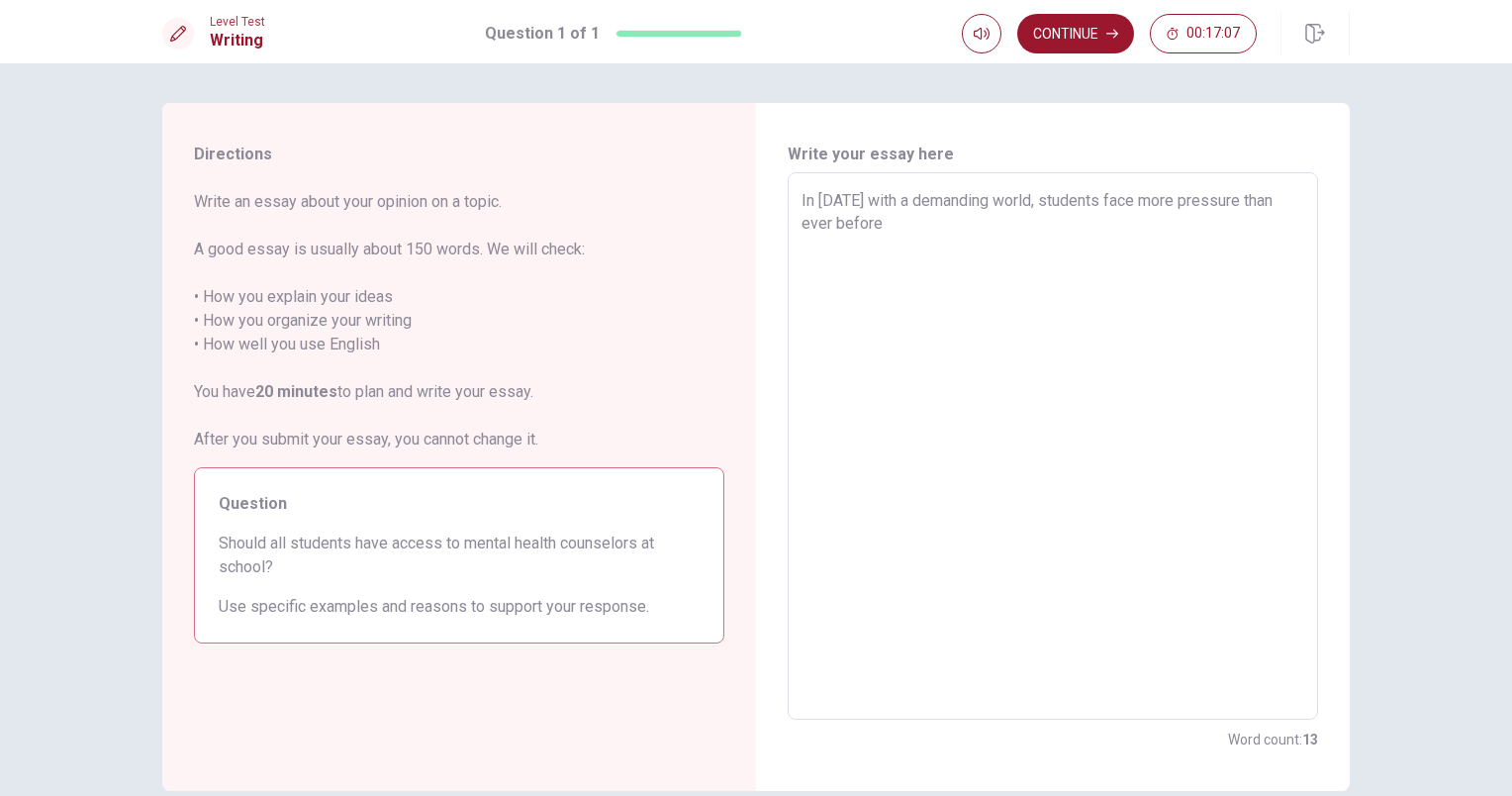 type on "In [DATE] with a demanding world, students face more pressure than ever before." 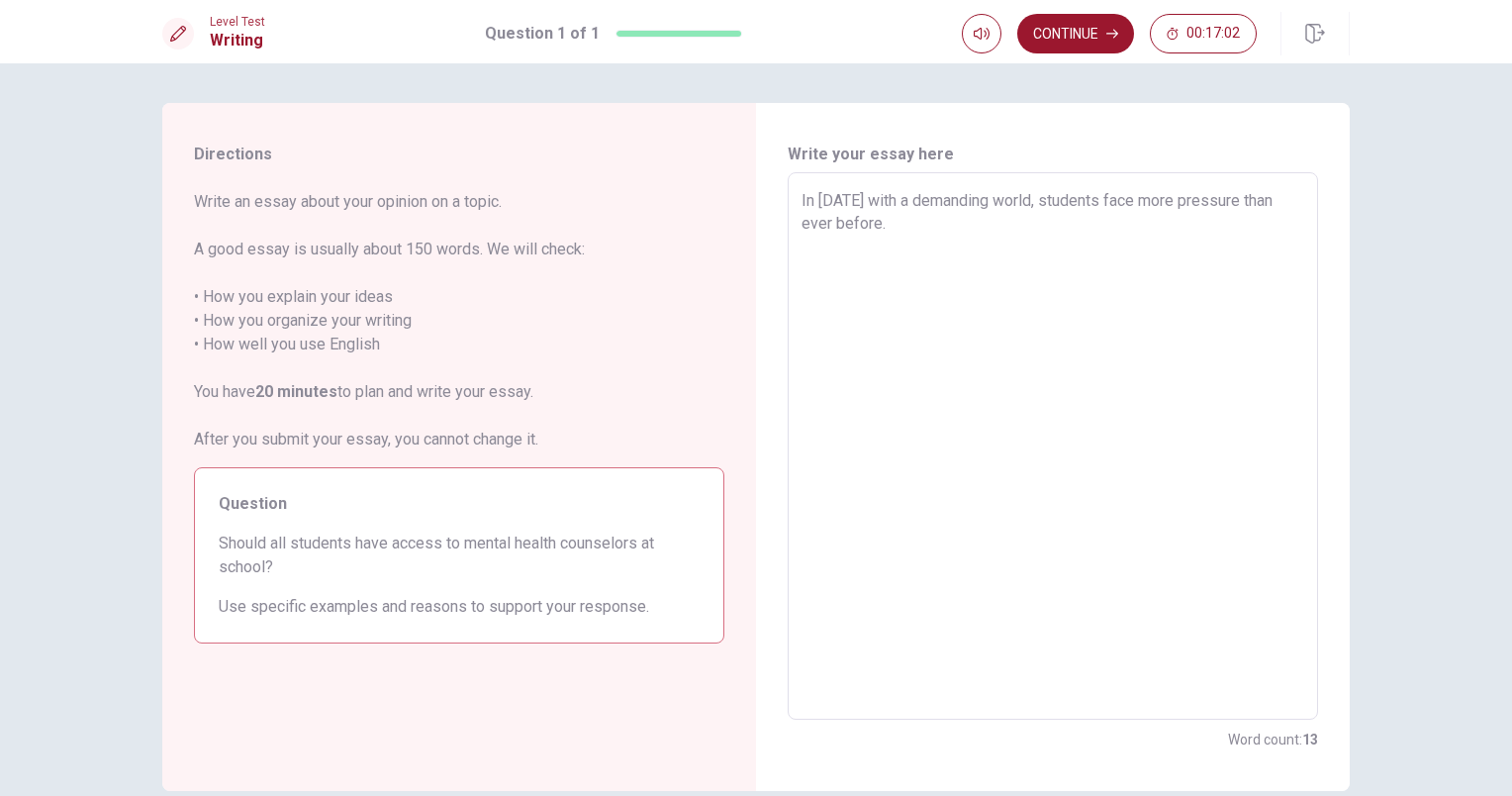 type on "x" 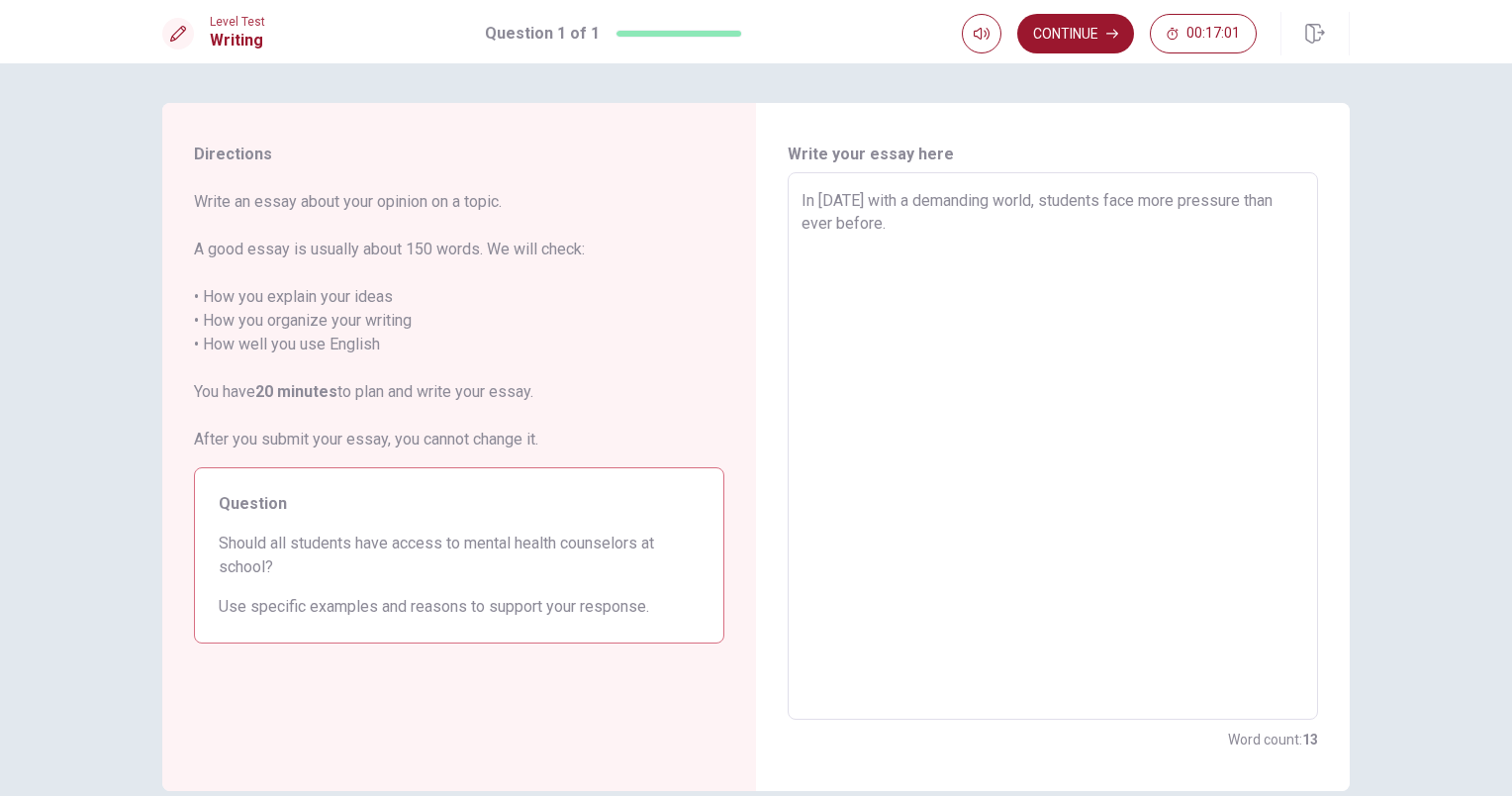 type on "In [DATE] with a demanding world, students face more pressure than ever before." 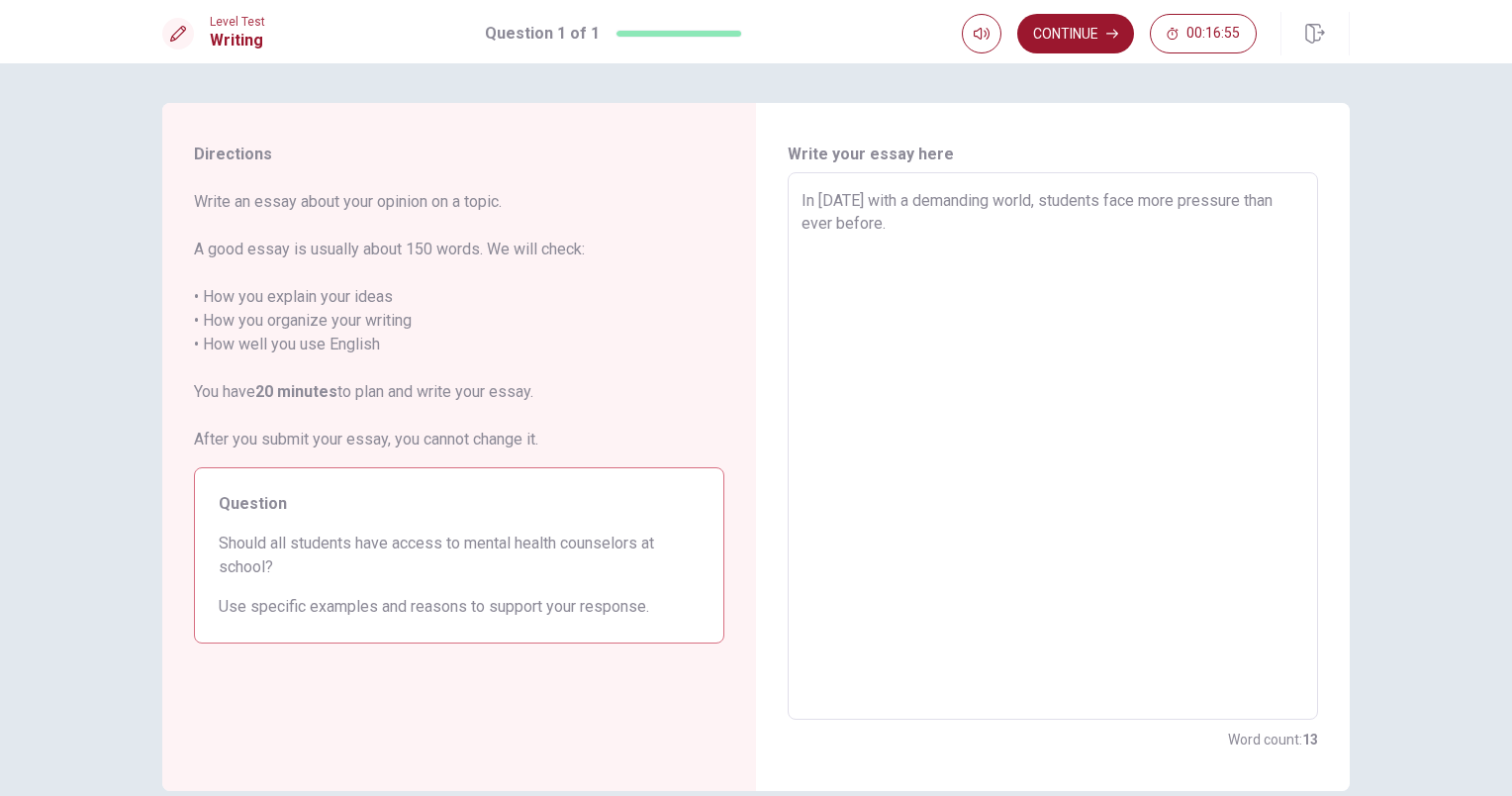 type on "x" 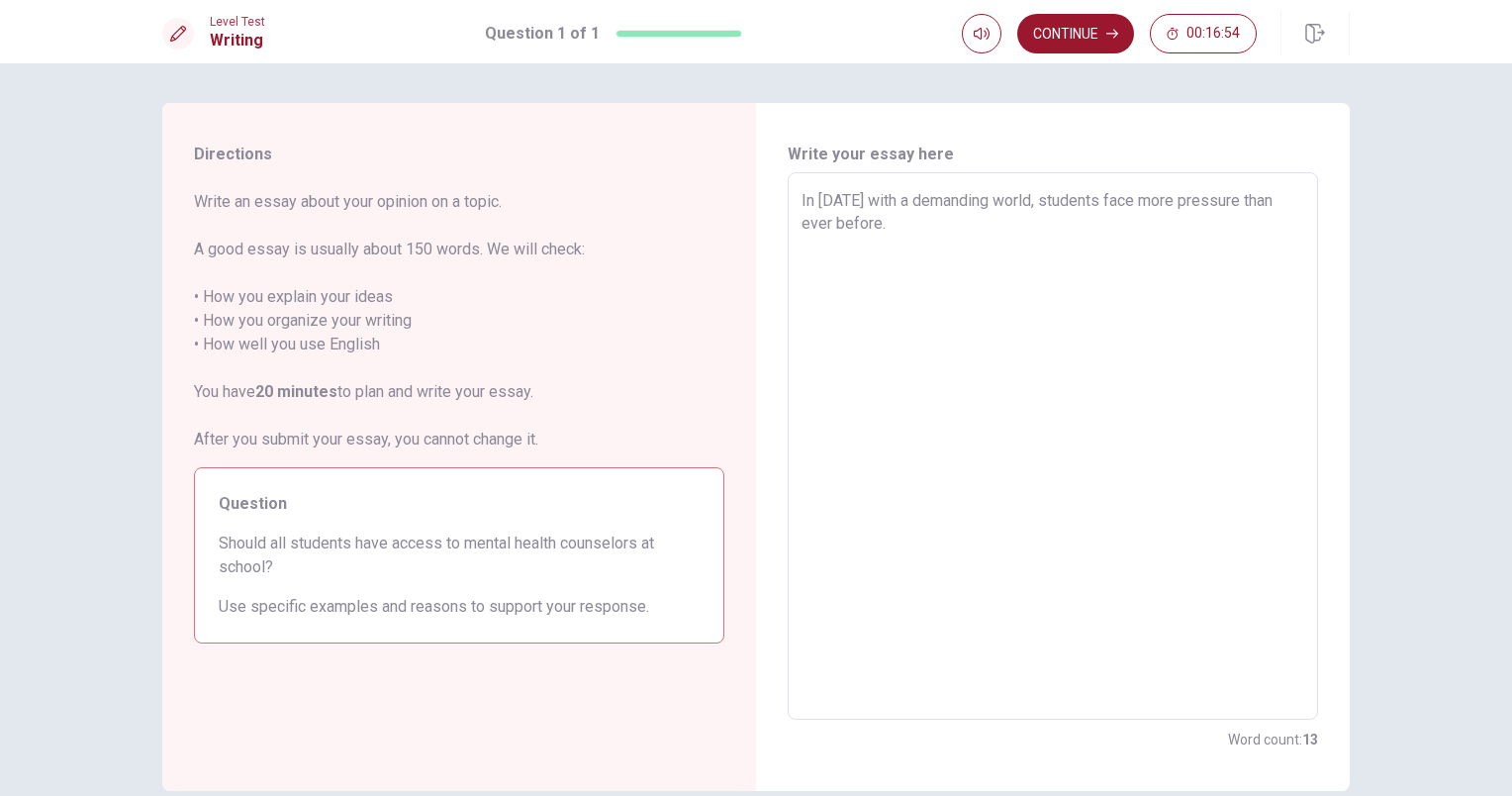 type on "In [DATE] with a demanding world, students face more pressure than ever before.
F" 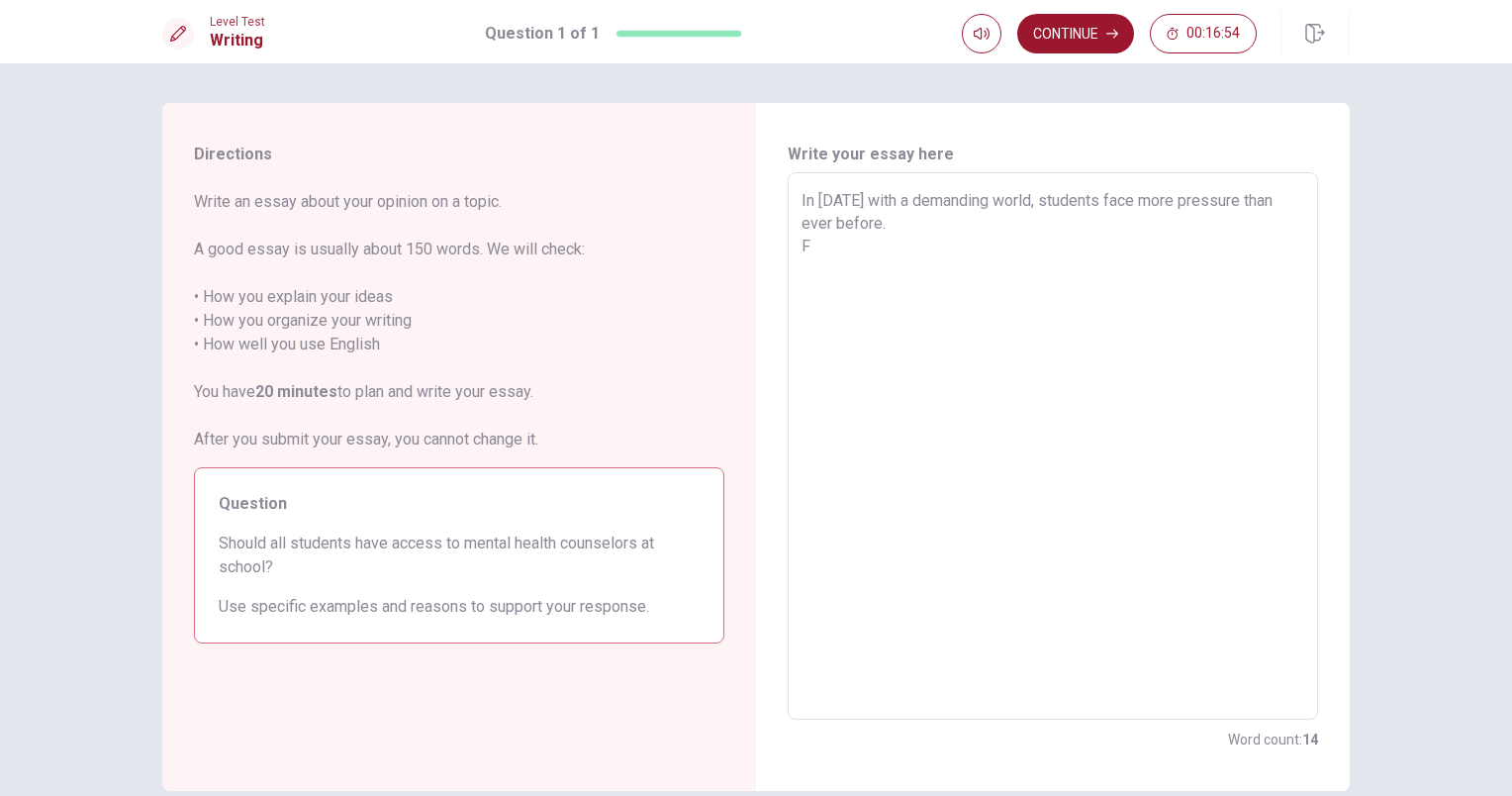 type on "x" 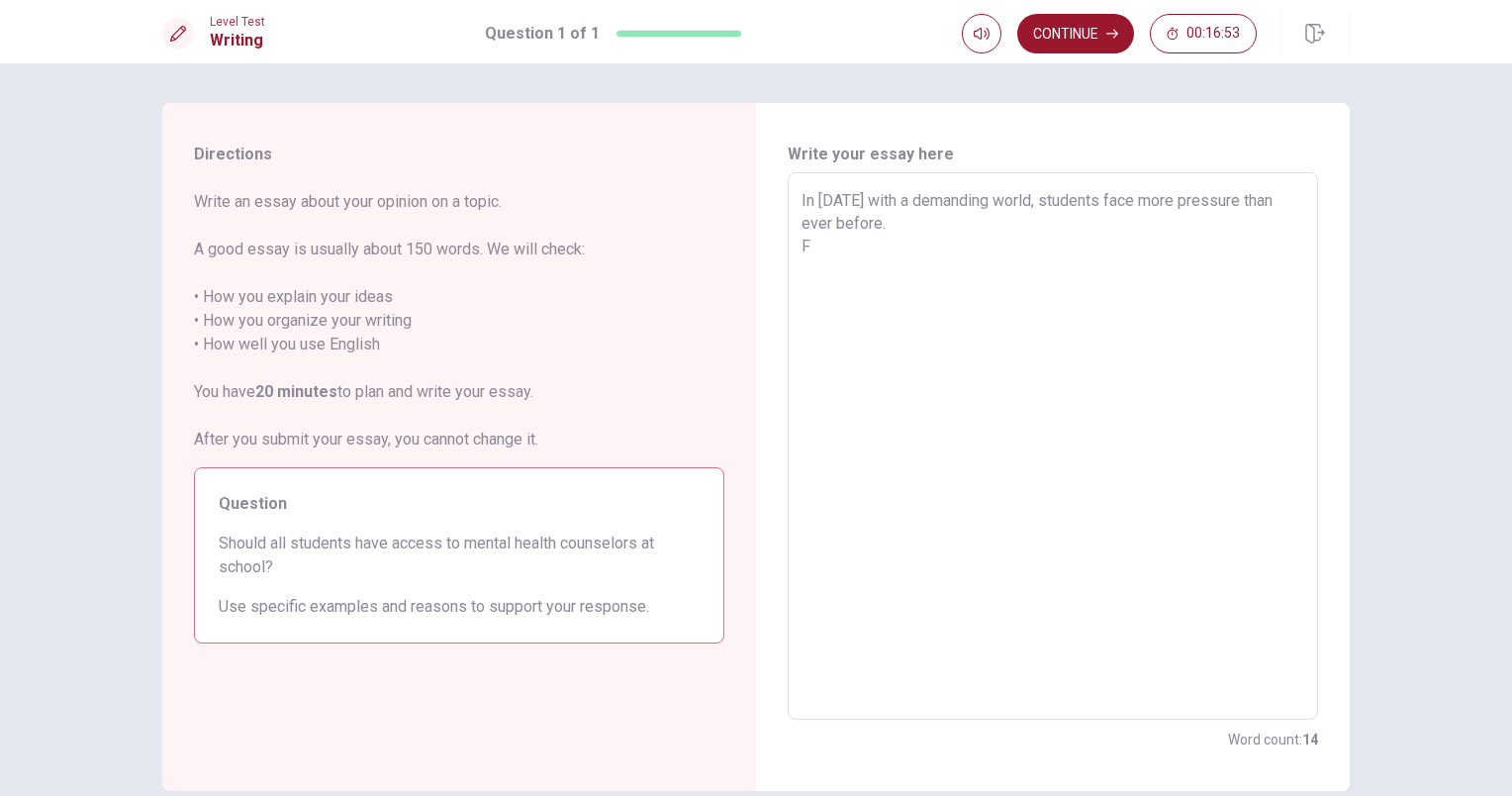 type on "In [DATE] with a demanding world, students face more pressure than ever before.
Fr" 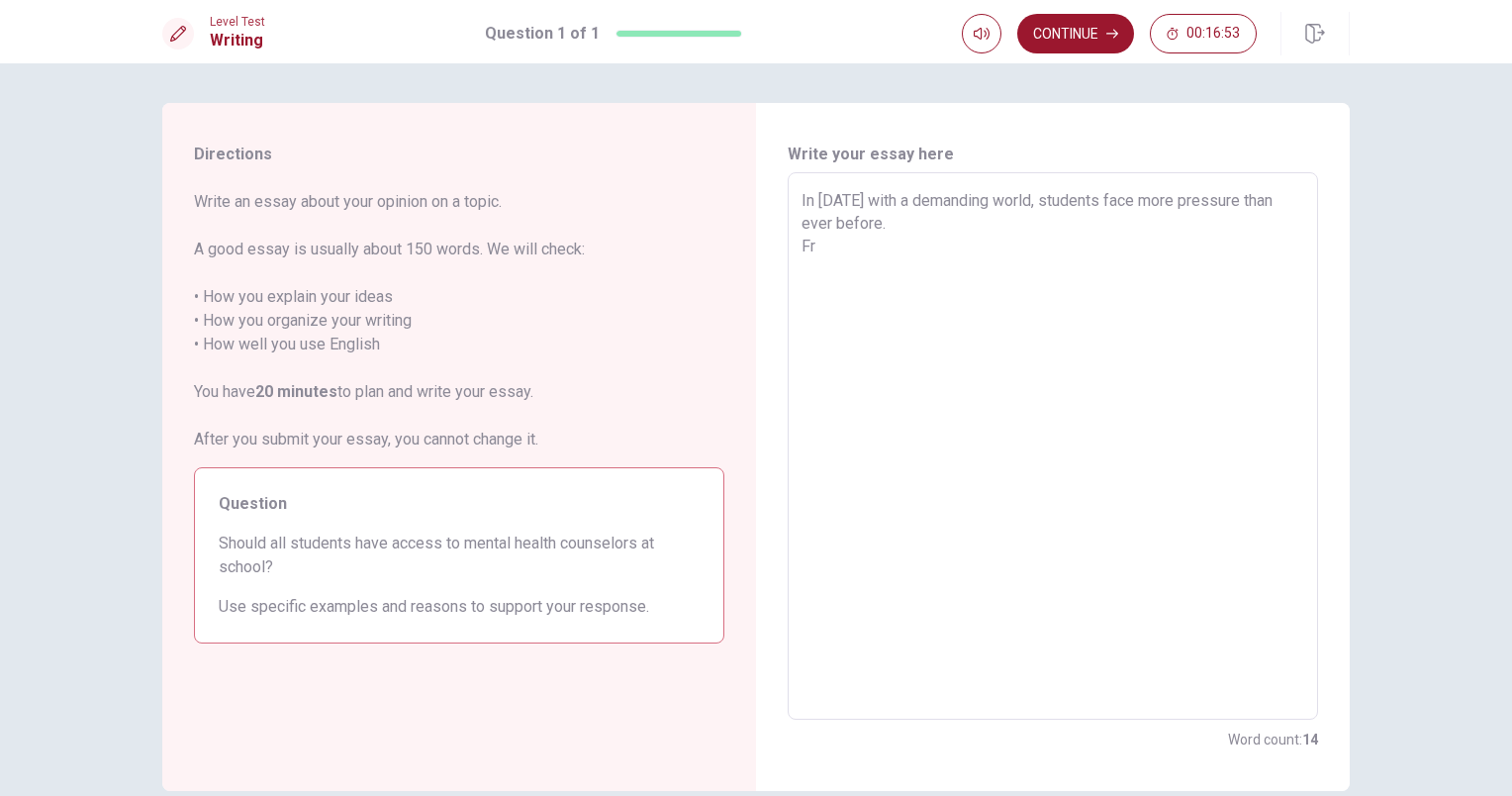 type on "x" 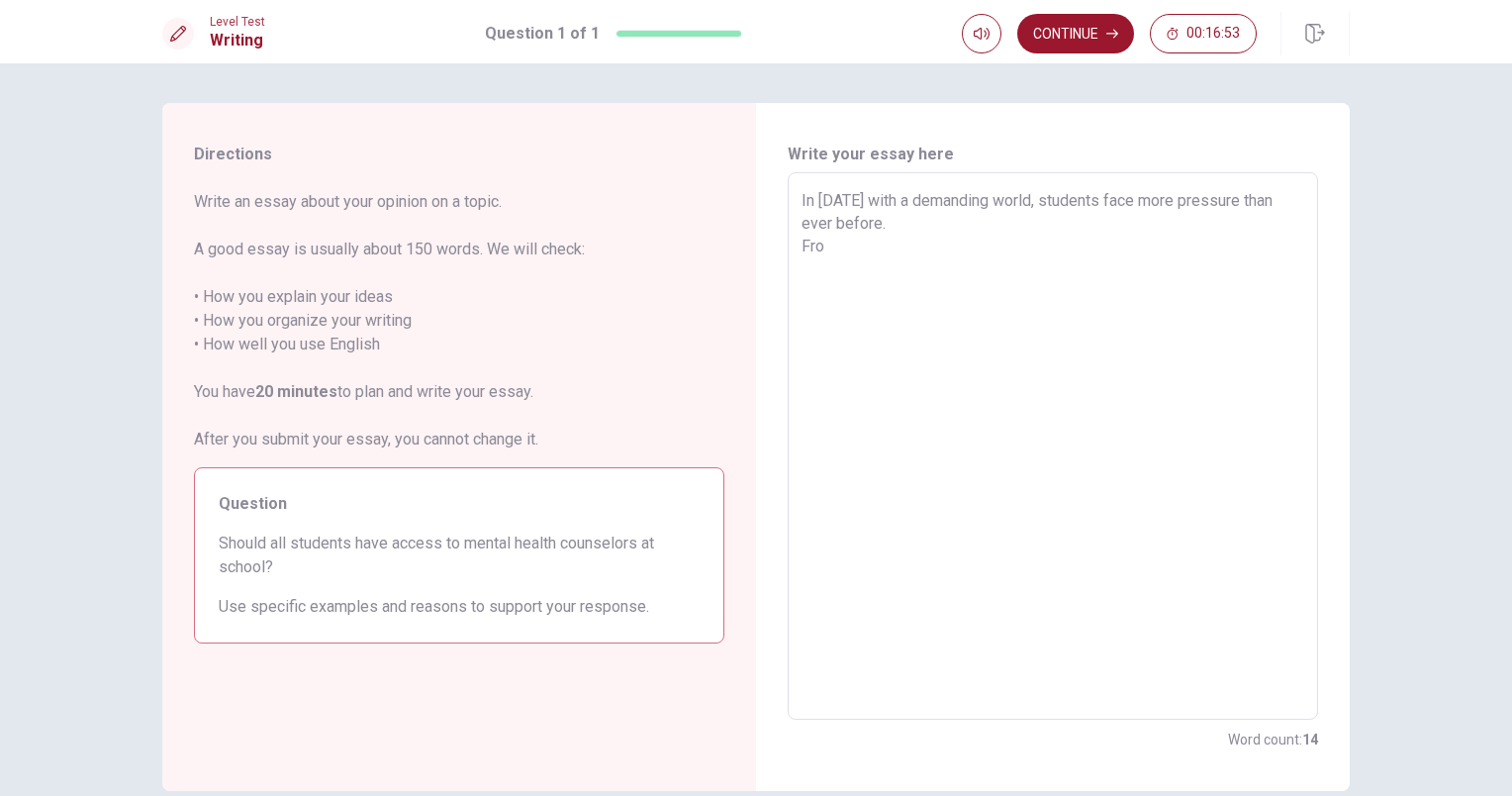 type on "x" 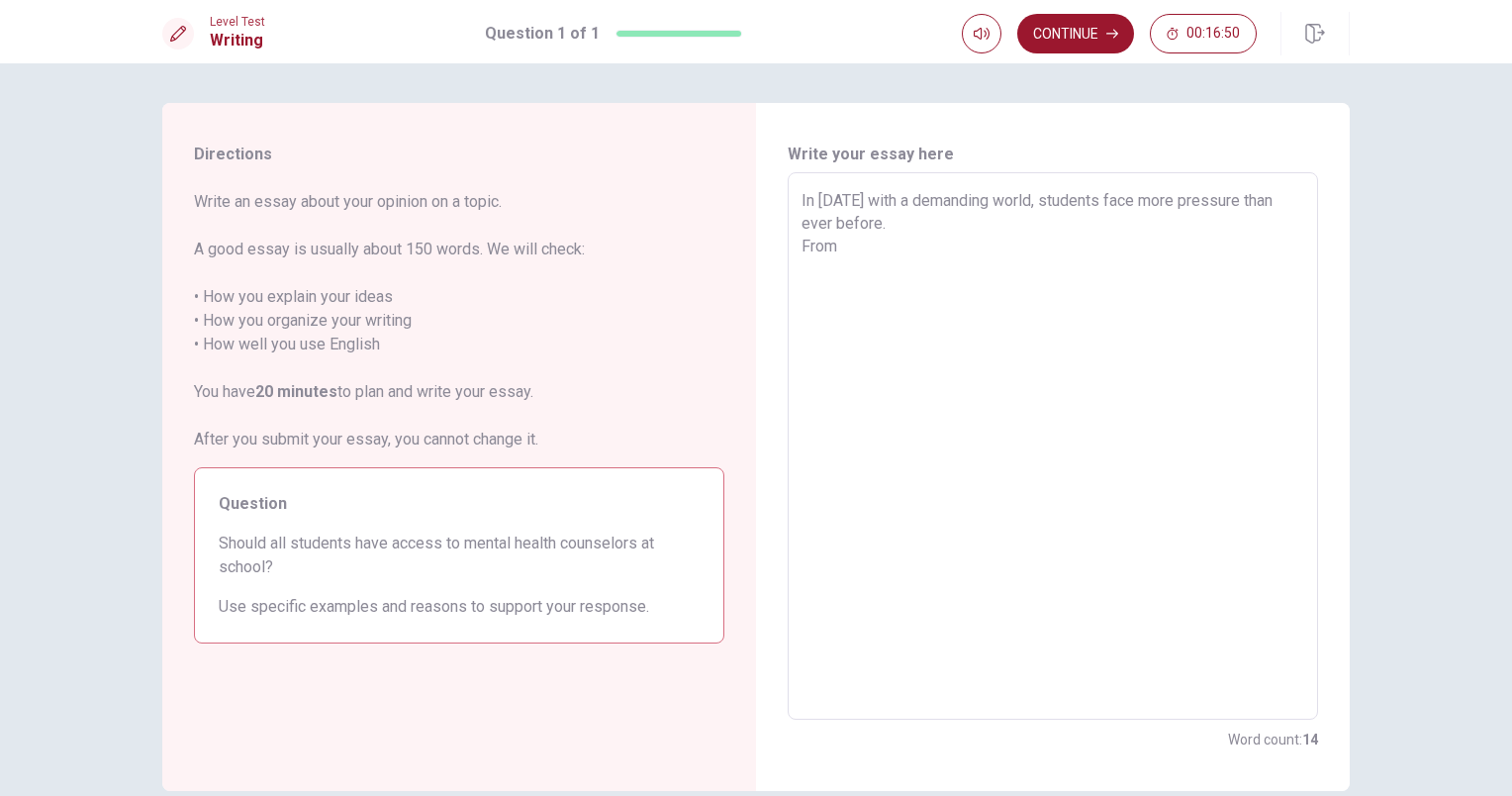 type on "x" 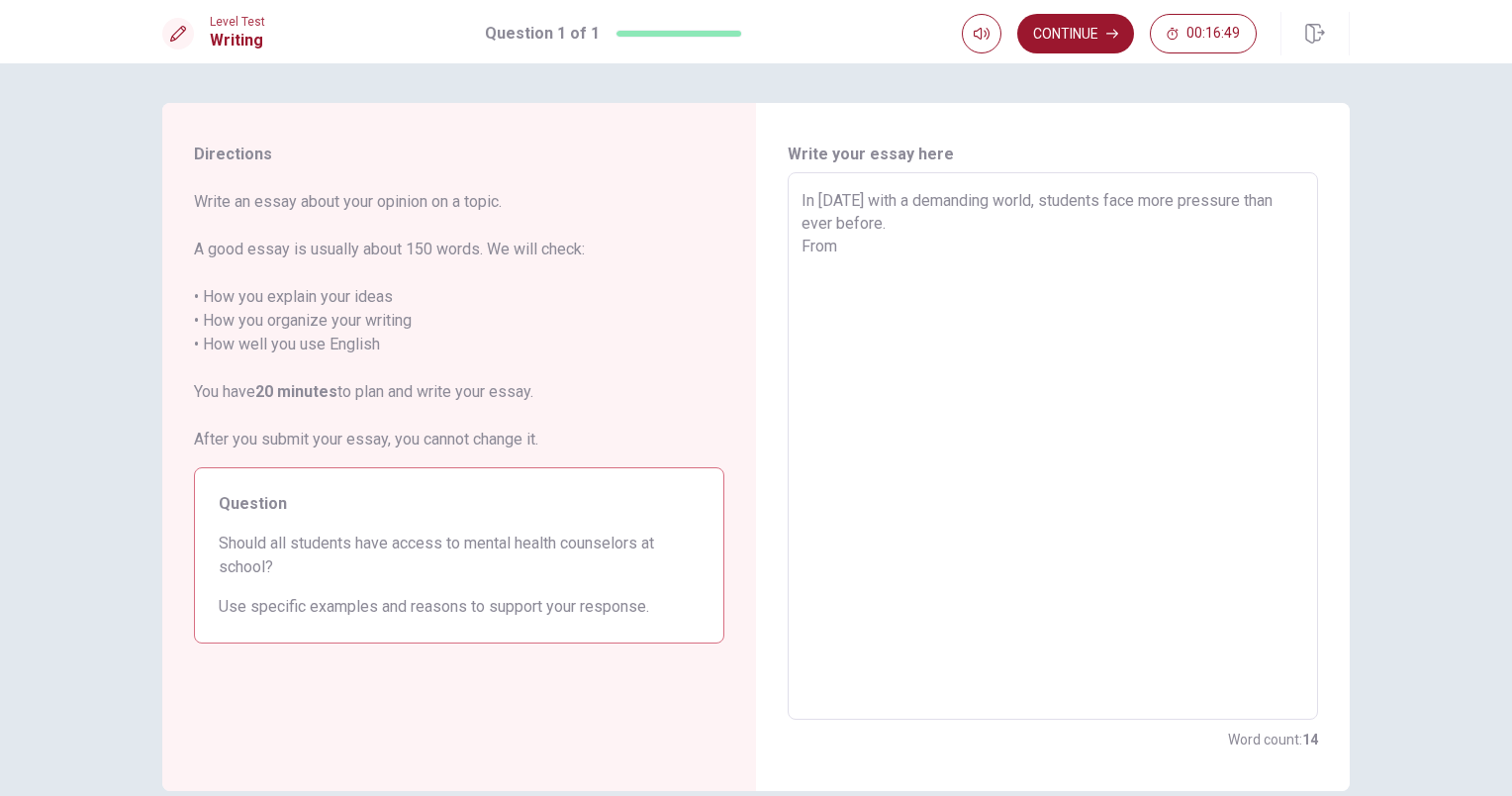 type on "In [DATE] with a demanding world, students face more pressure than ever before.
From" 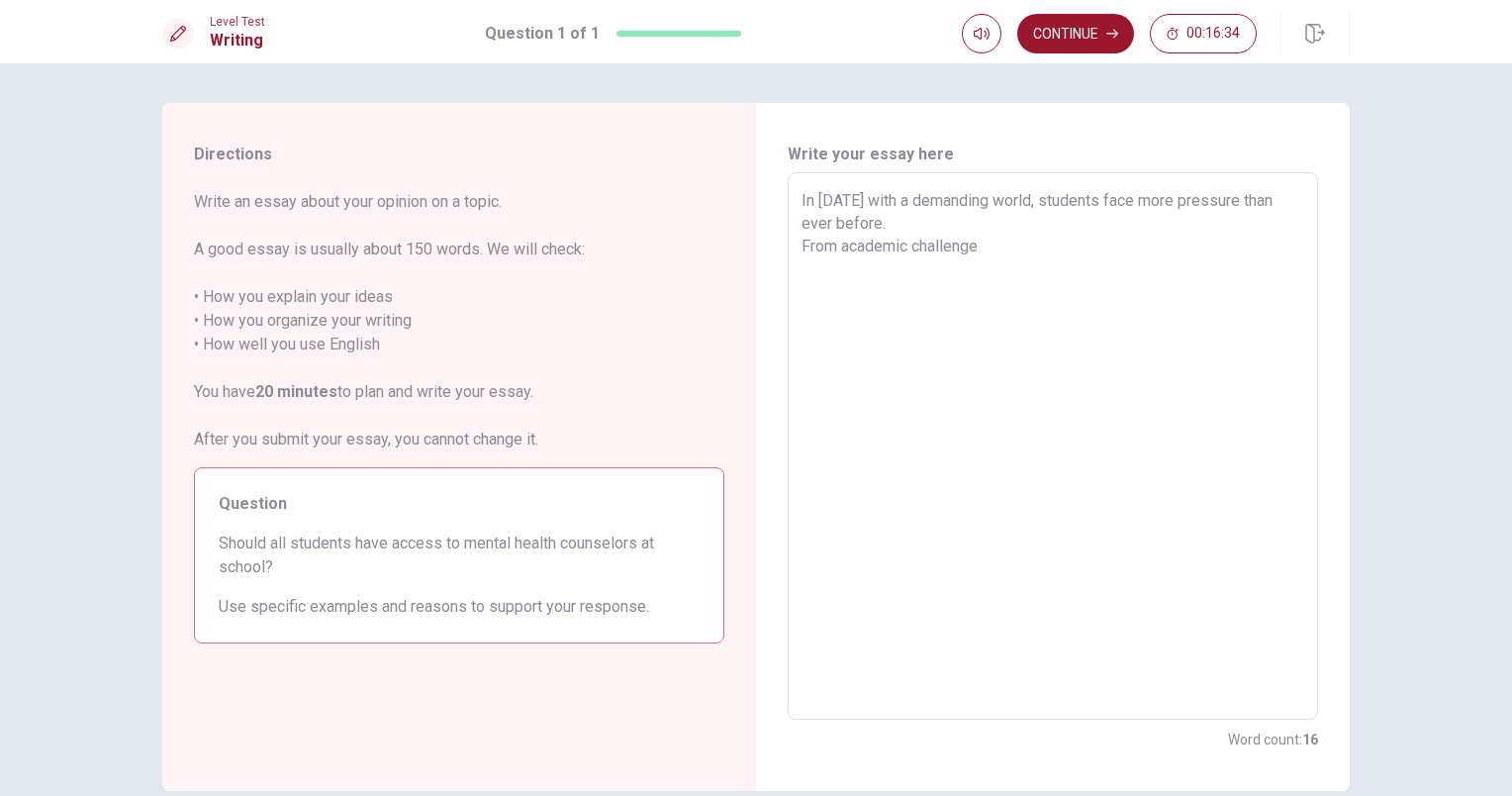 click on "In [DATE] with a demanding world, students face more pressure than ever before.
From academic challenge" at bounding box center (1053, 447) 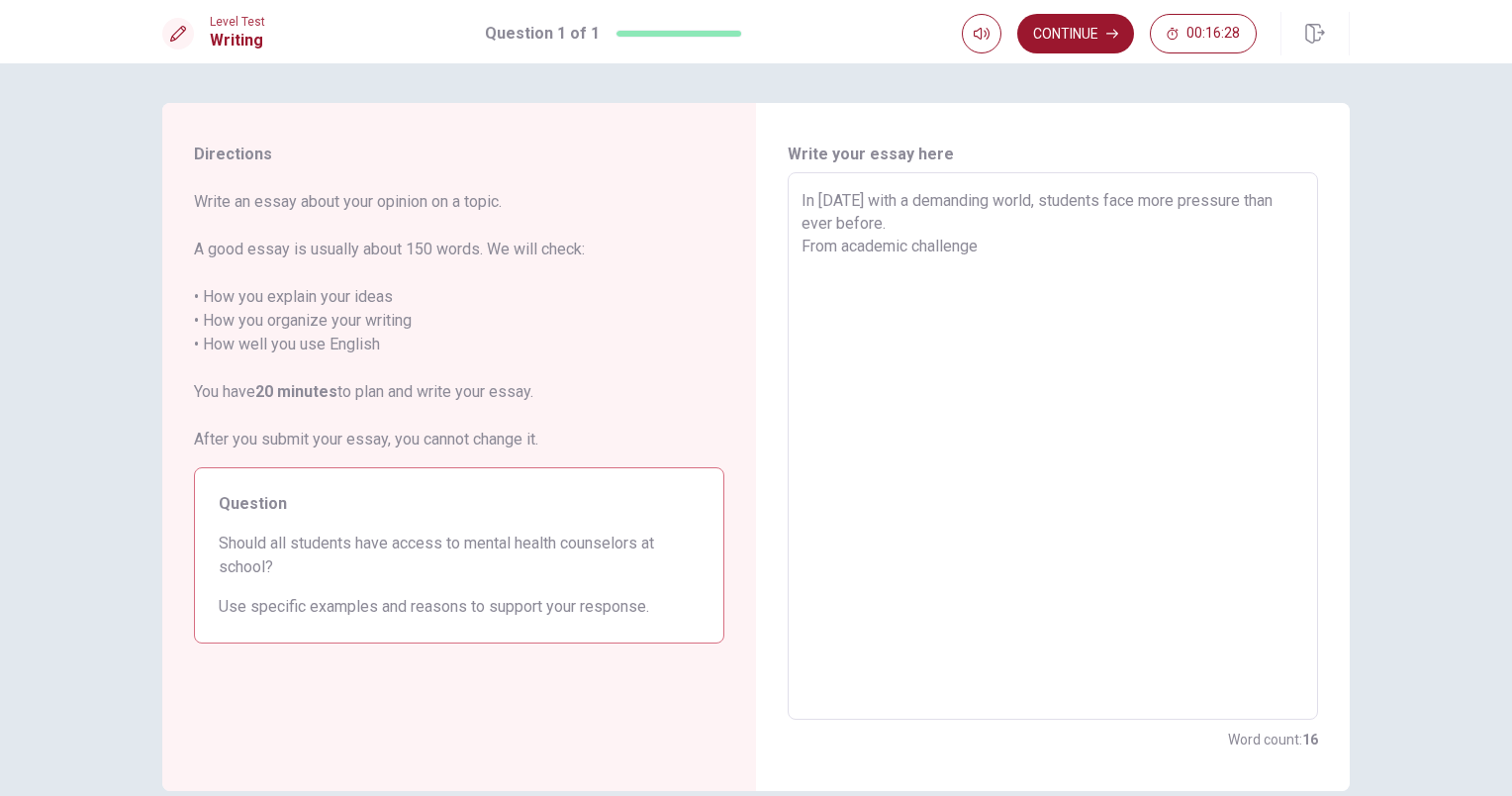 click on "In [DATE] with a demanding world, students face more pressure than ever before.
From academic challenge" at bounding box center [1053, 447] 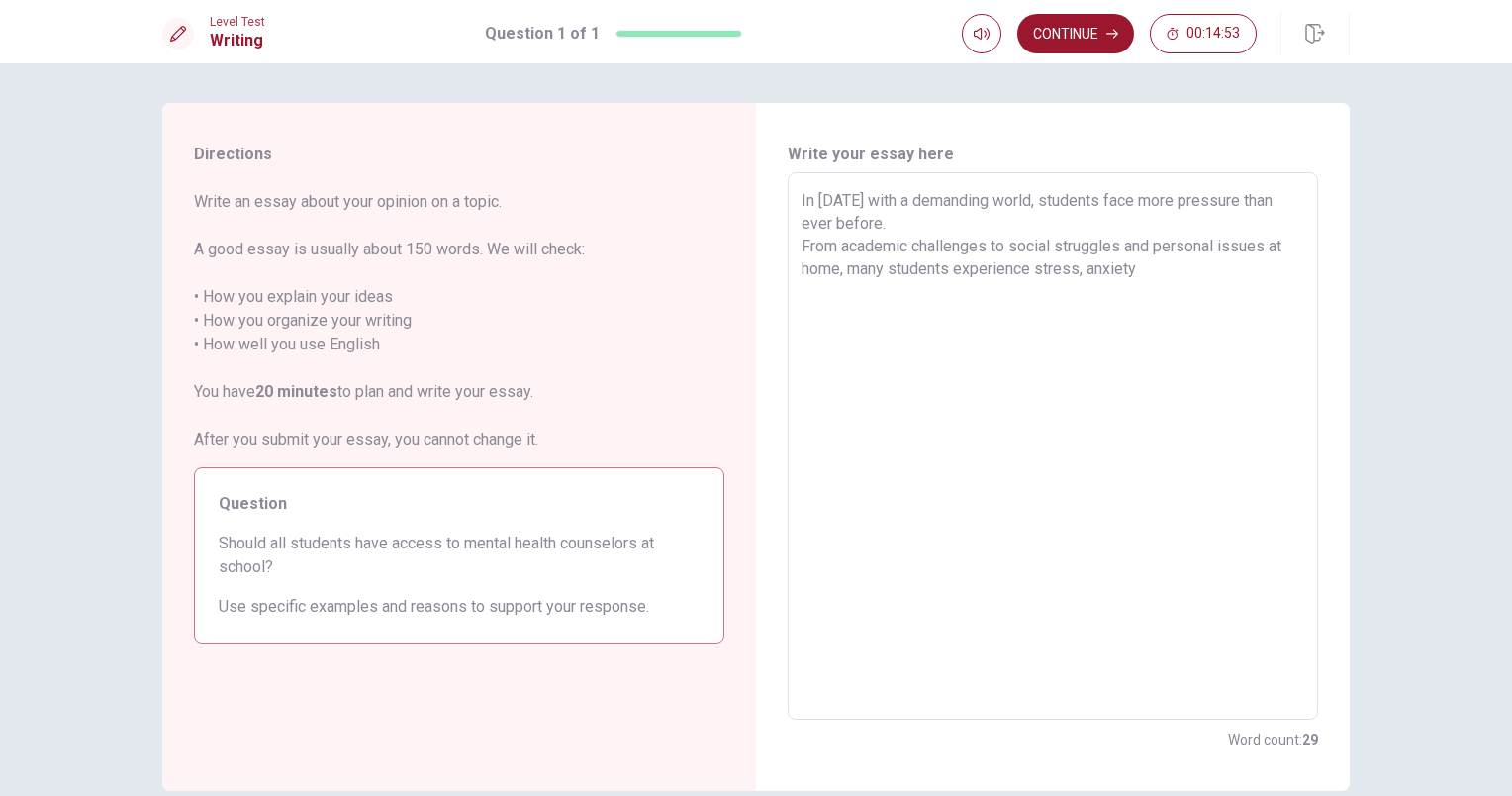 click on "In [DATE] with a demanding world, students face more pressure than ever before.
From academic challenges to social struggles and personal issues at home, many students experience stress, anxiety" at bounding box center (1053, 447) 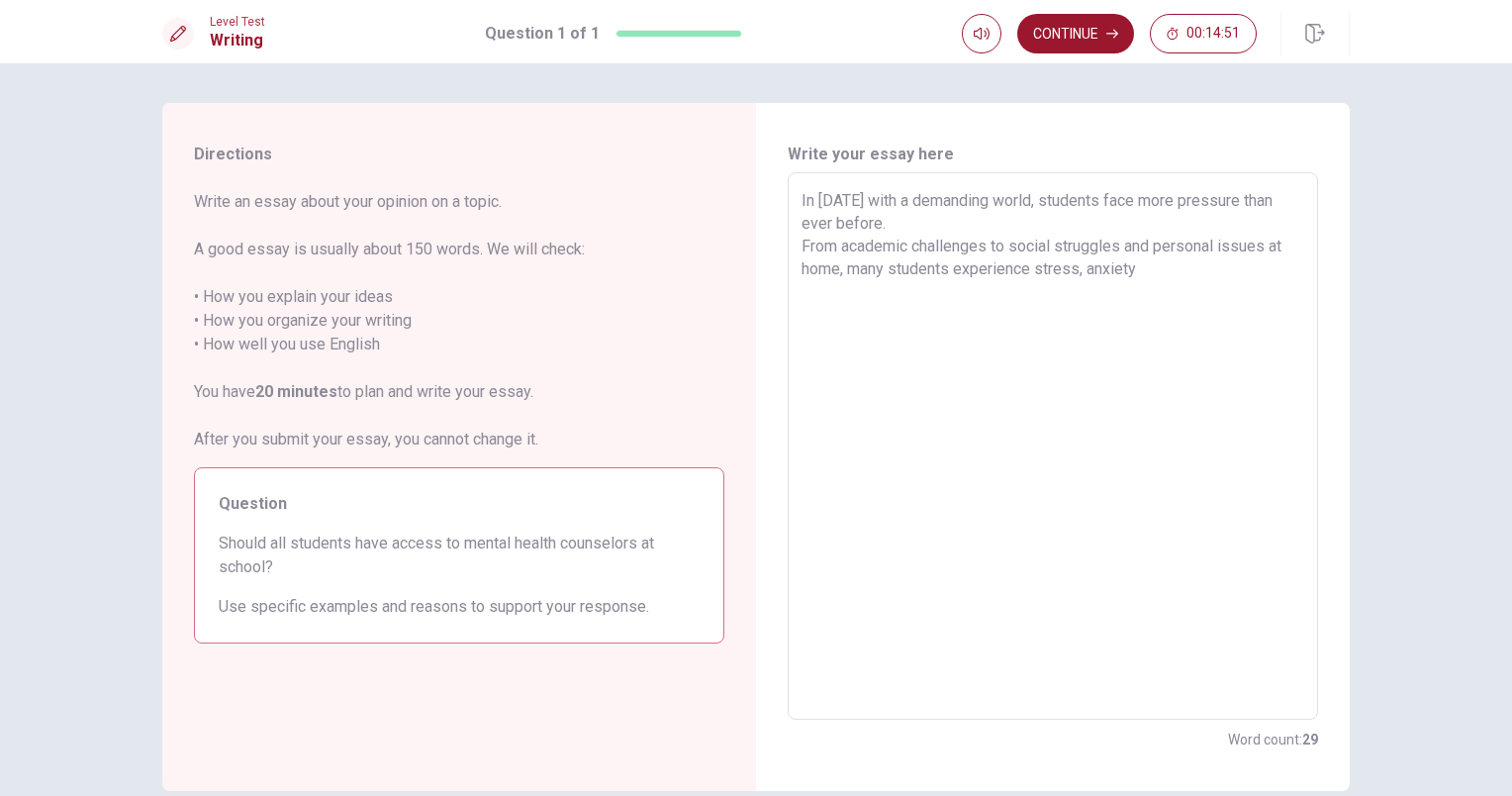 click on "In [DATE] with a demanding world, students face more pressure than ever before.
From academic challenges to social struggles and personal issues at home, many students experience stress, anxiety" at bounding box center (1053, 447) 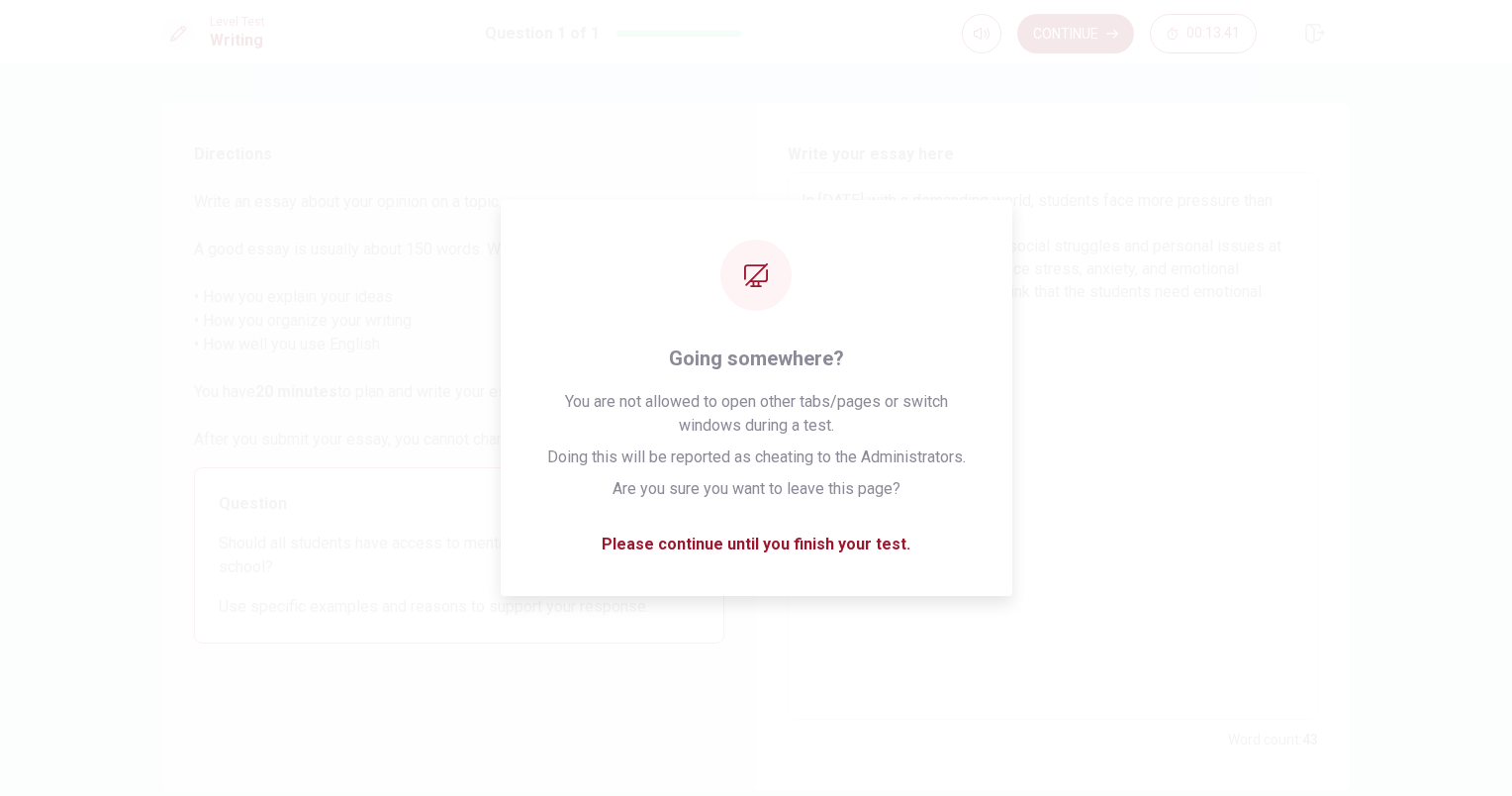 click on "In [DATE] with a demanding world, students face more pressure than ever before.
From academic challenges to social struggles and personal issues at home, many students experience stress, anxiety, and emotional difficulties. For this reason I think that the students need emotional support" at bounding box center [1053, 447] 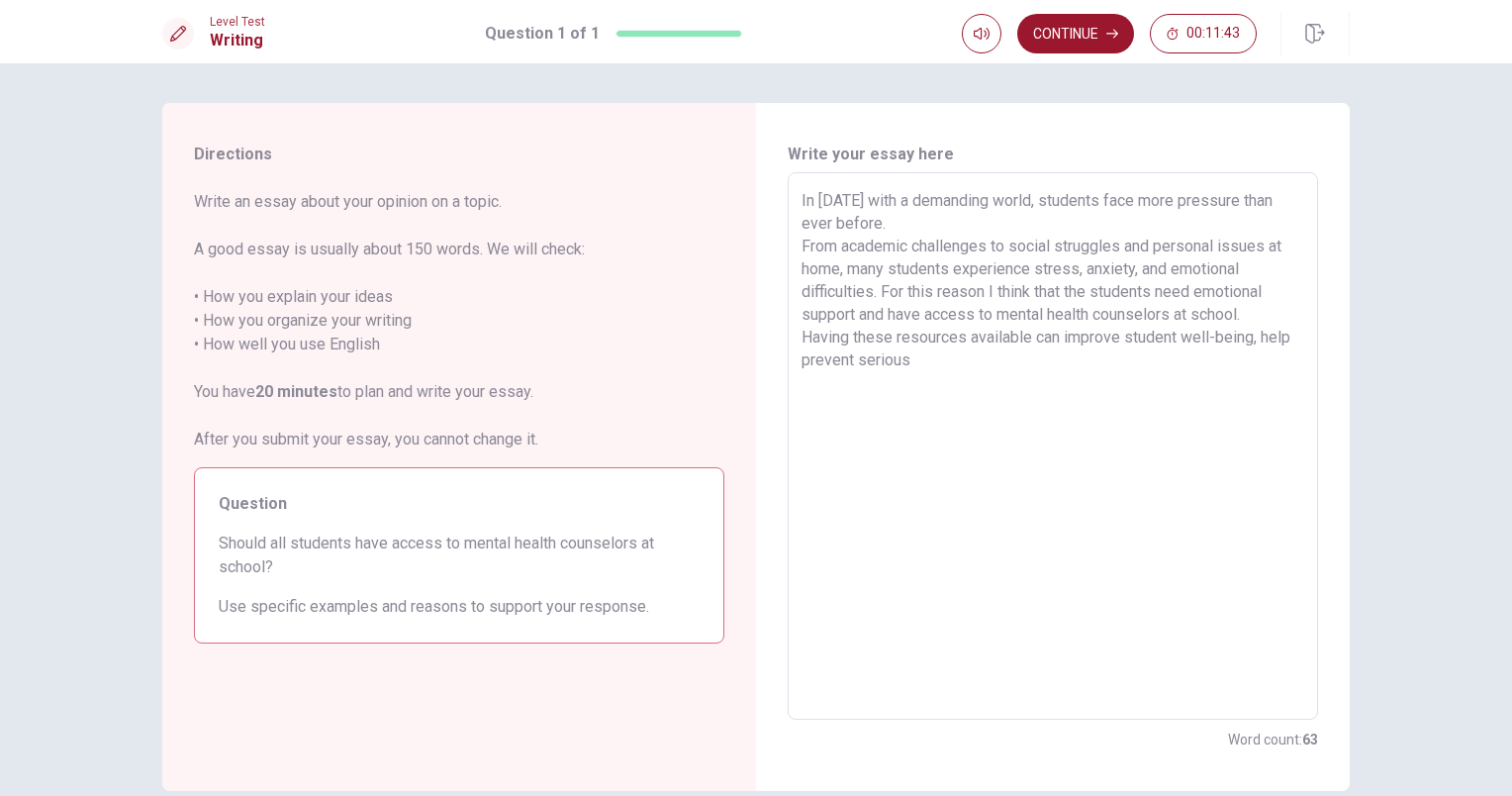 click on "In [DATE] with a demanding world, students face more pressure than ever before.
From academic challenges to social struggles and personal issues at home, many students experience stress, anxiety, and emotional difficulties. For this reason I think that the students need emotional support and have access to mental health counselors at school.
Having these resources available can improve student well-being, help prevent serious" at bounding box center [1053, 447] 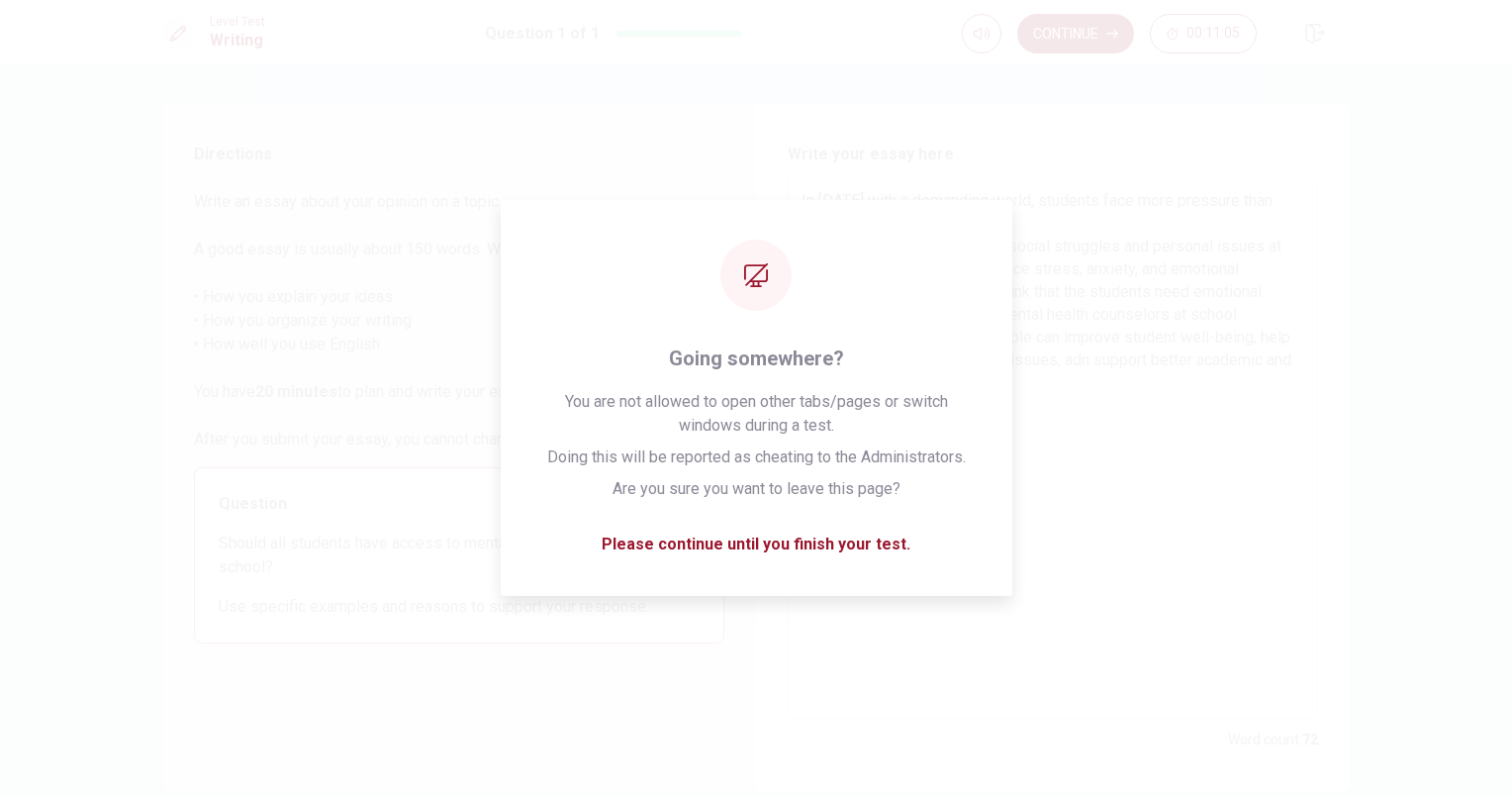 click on "In [DATE] with a demanding world, students face more pressure than ever before.
From academic challenges to social struggles and personal issues at home, many students experience stress, anxiety, and emotional difficulties. For this reason I think that the students need emotional support and have access to mental health counselors at school.
Having these resources available can improve student well-being, help prevent serious mental health issues, adn support better academic and socila" at bounding box center [1053, 447] 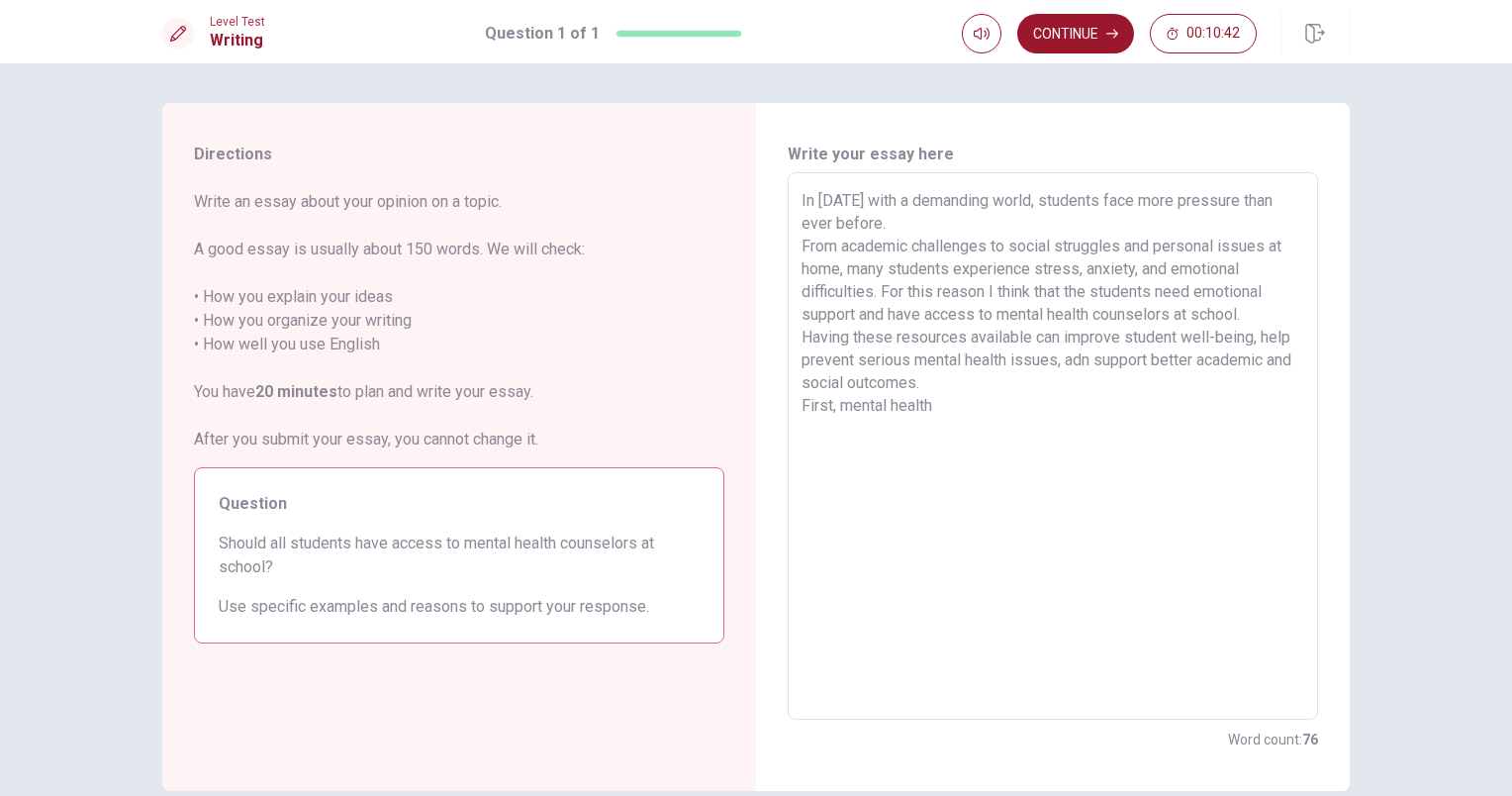 click on "In [DATE] with a demanding world, students face more pressure than ever before.
From academic challenges to social struggles and personal issues at home, many students experience stress, anxiety, and emotional difficulties. For this reason I think that the students need emotional support and have access to mental health counselors at school.
Having these resources available can improve student well-being, help prevent serious mental health issues, adn support better academic and social outcomes.
First, mental health" at bounding box center [1053, 447] 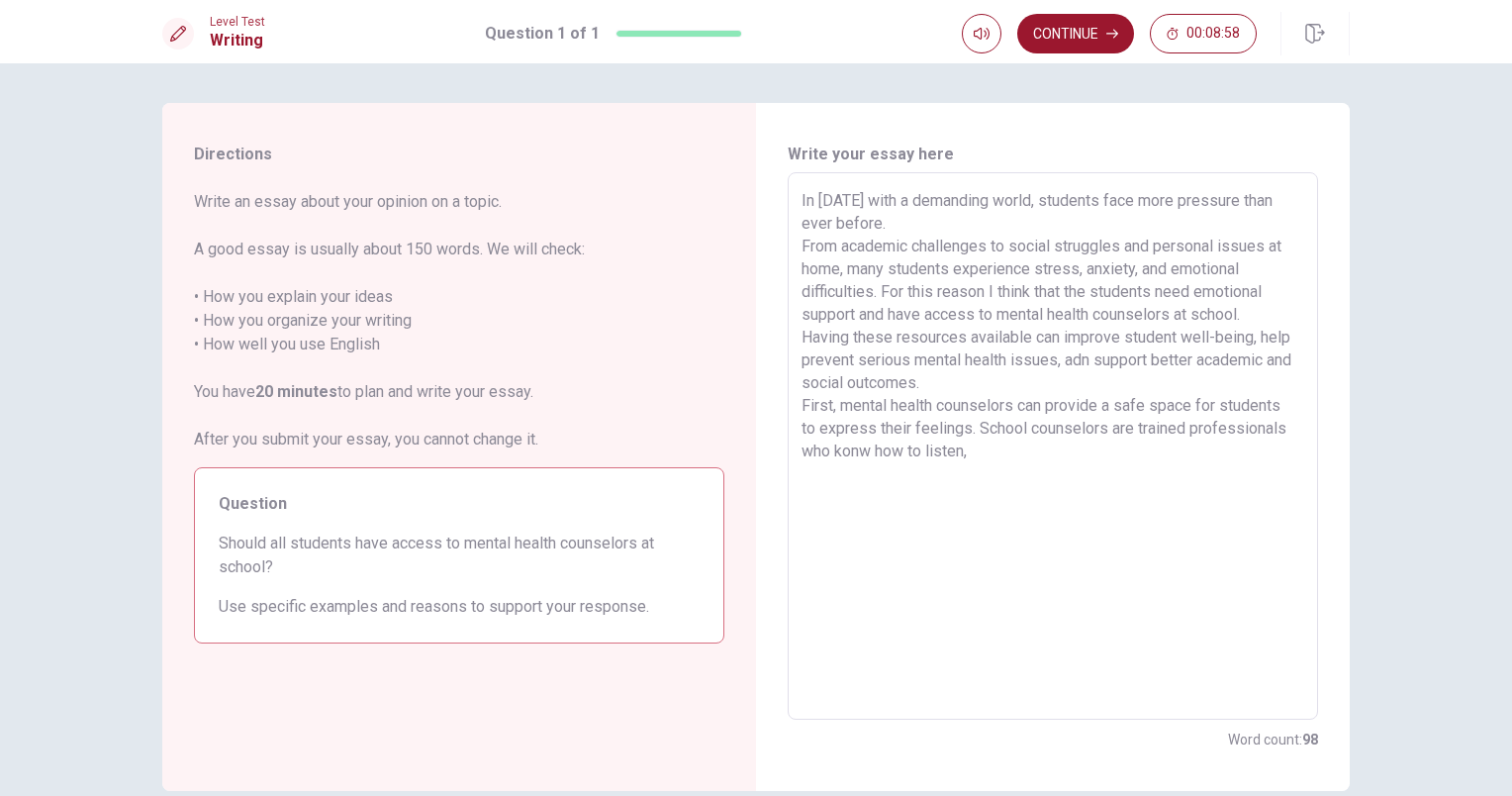 click on "In [DATE] with a demanding world, students face more pressure than ever before.
From academic challenges to social struggles and personal issues at home, many students experience stress, anxiety, and emotional difficulties. For this reason I think that the students need emotional support and have access to mental health counselors at school.
Having these resources available can improve student well-being, help prevent serious mental health issues, adn support better academic and social outcomes.
First, mental health counselors can provide a safe space for students to express their feelings. School counselors are trained professionals who konw how to listen," at bounding box center [1053, 447] 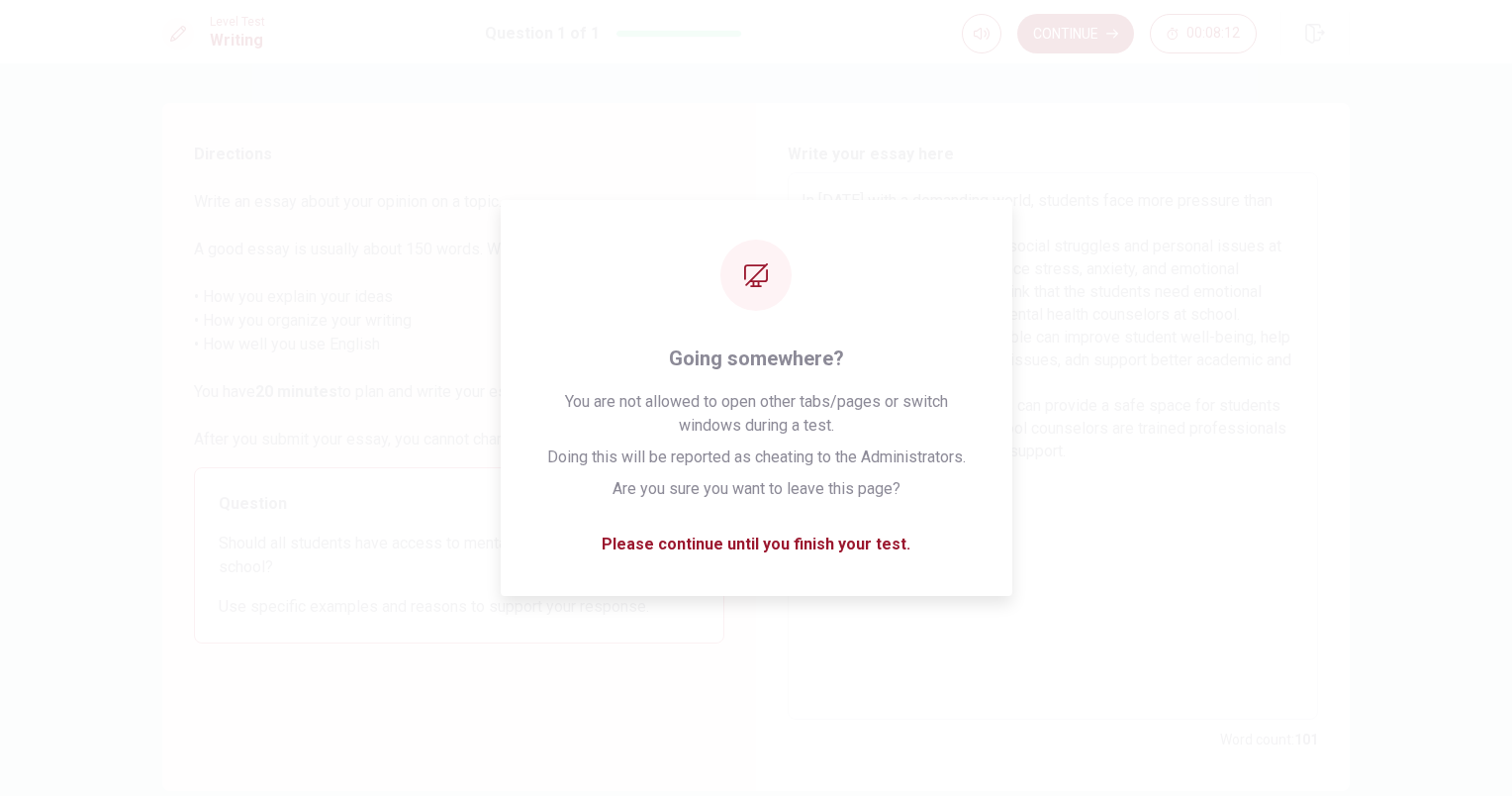 click on "In [DATE] with a demanding world, students face more pressure than ever before.
From academic challenges to social struggles and personal issues at home, many students experience stress, anxiety, and emotional difficulties. For this reason I think that the students need emotional support and have access to mental health counselors at school.
Having these resources available can improve student well-being, help prevent serious mental health issues, adn support better academic and social outcomes.
First, mental health counselors can provide a safe space for students to express their feelings. School counselors are trained professionals who konw how to listen, offer support.
Second" at bounding box center [1053, 447] 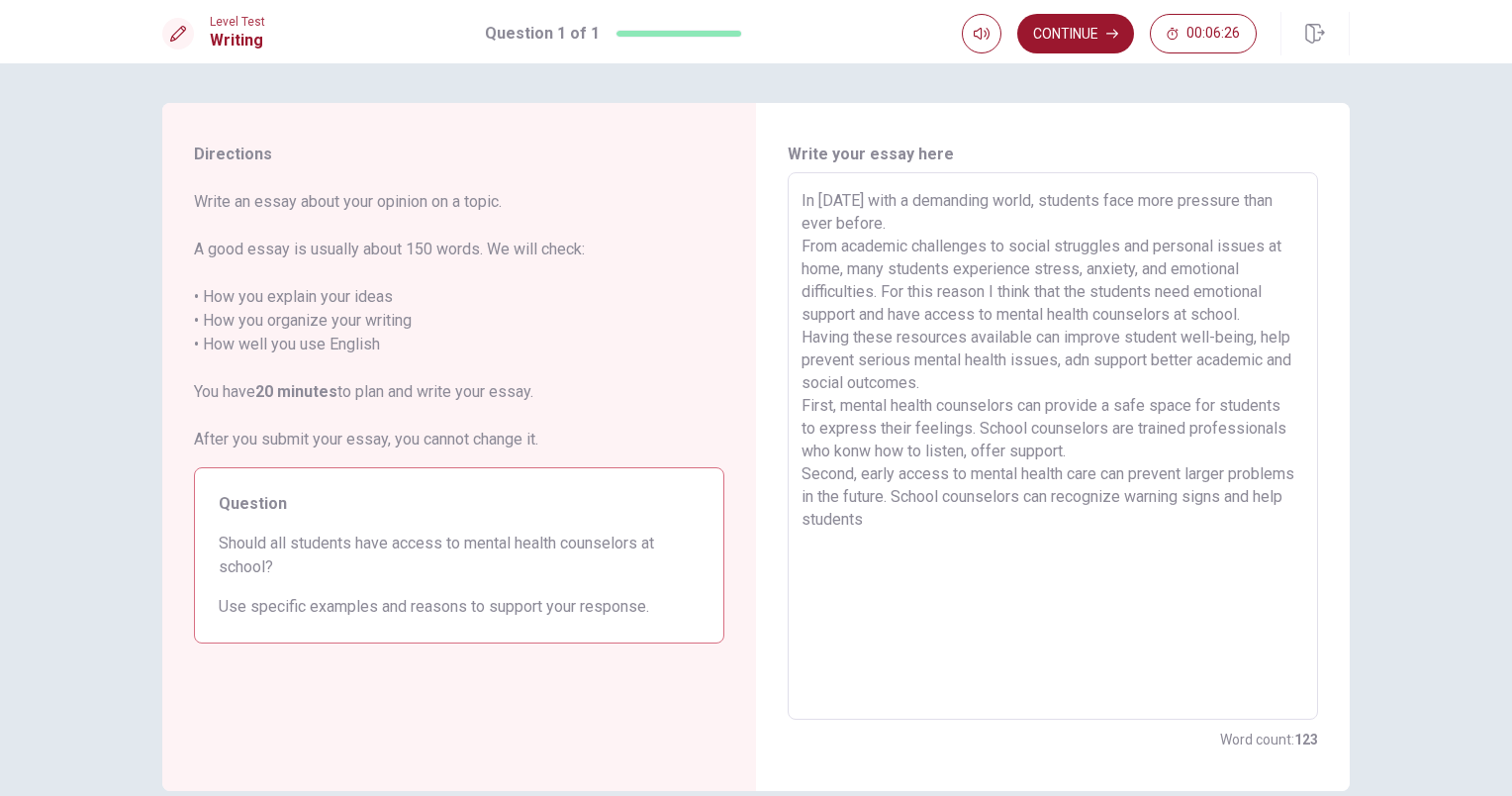 click on "In [DATE] with a demanding world, students face more pressure than ever before.
From academic challenges to social struggles and personal issues at home, many students experience stress, anxiety, and emotional difficulties. For this reason I think that the students need emotional support and have access to mental health counselors at school.
Having these resources available can improve student well-being, help prevent serious mental health issues, adn support better academic and social outcomes.
First, mental health counselors can provide a safe space for students to express their feelings. School counselors are trained professionals who konw how to listen, offer support.
Second, early access to mental health care can prevent larger problems in the future. School counselors can recognize warning signs and help students" at bounding box center (1053, 447) 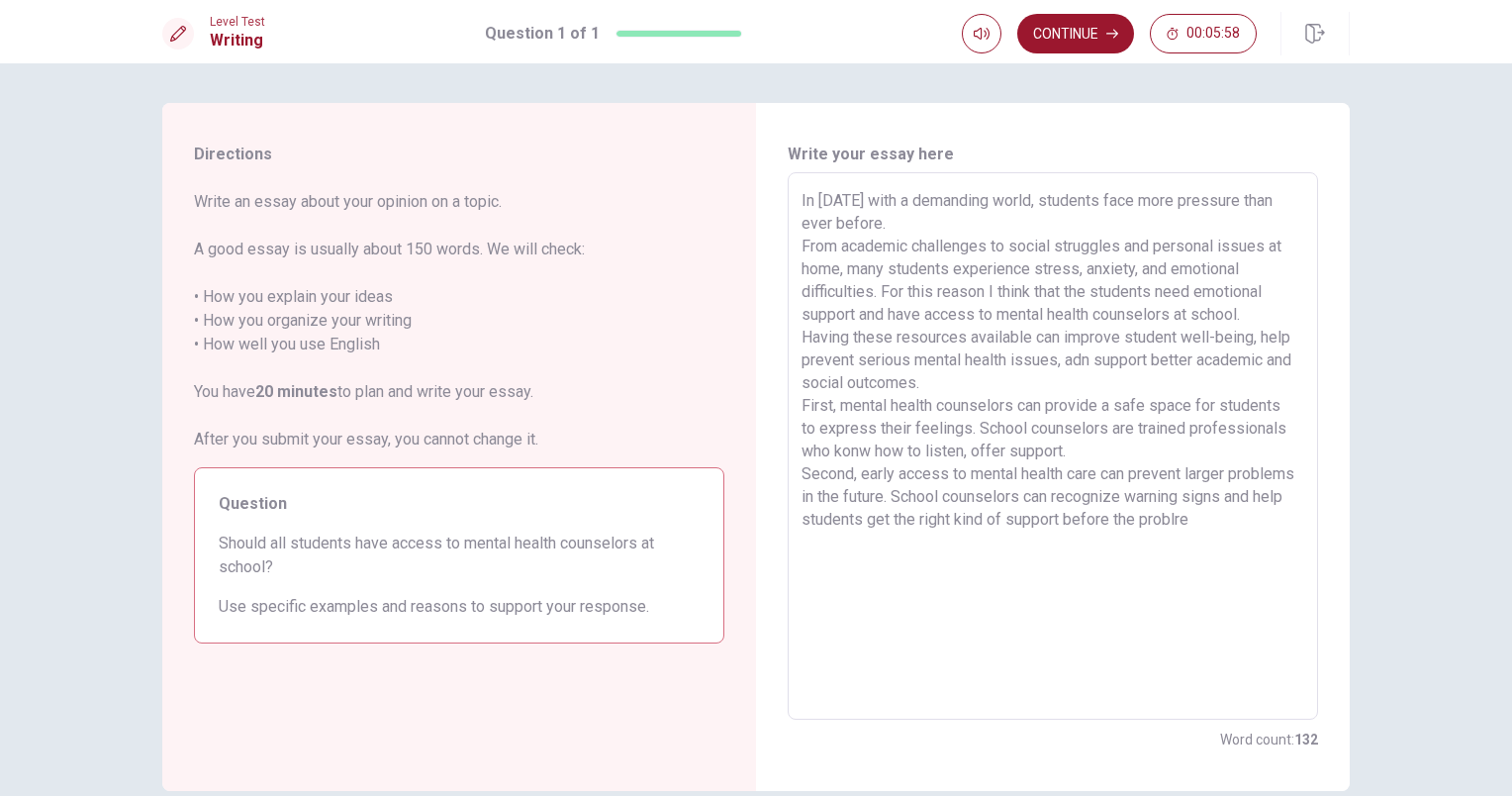 click on "In [DATE] with a demanding world, students face more pressure than ever before.
From academic challenges to social struggles and personal issues at home, many students experience stress, anxiety, and emotional difficulties. For this reason I think that the students need emotional support and have access to mental health counselors at school.
Having these resources available can improve student well-being, help prevent serious mental health issues, adn support better academic and social outcomes.
First, mental health counselors can provide a safe space for students to express their feelings. School counselors are trained professionals who konw how to listen, offer support.
Second, early access to mental health care can prevent larger problems in the future. School counselors can recognize warning signs and help students get the right kind of support before the problre" at bounding box center (1053, 447) 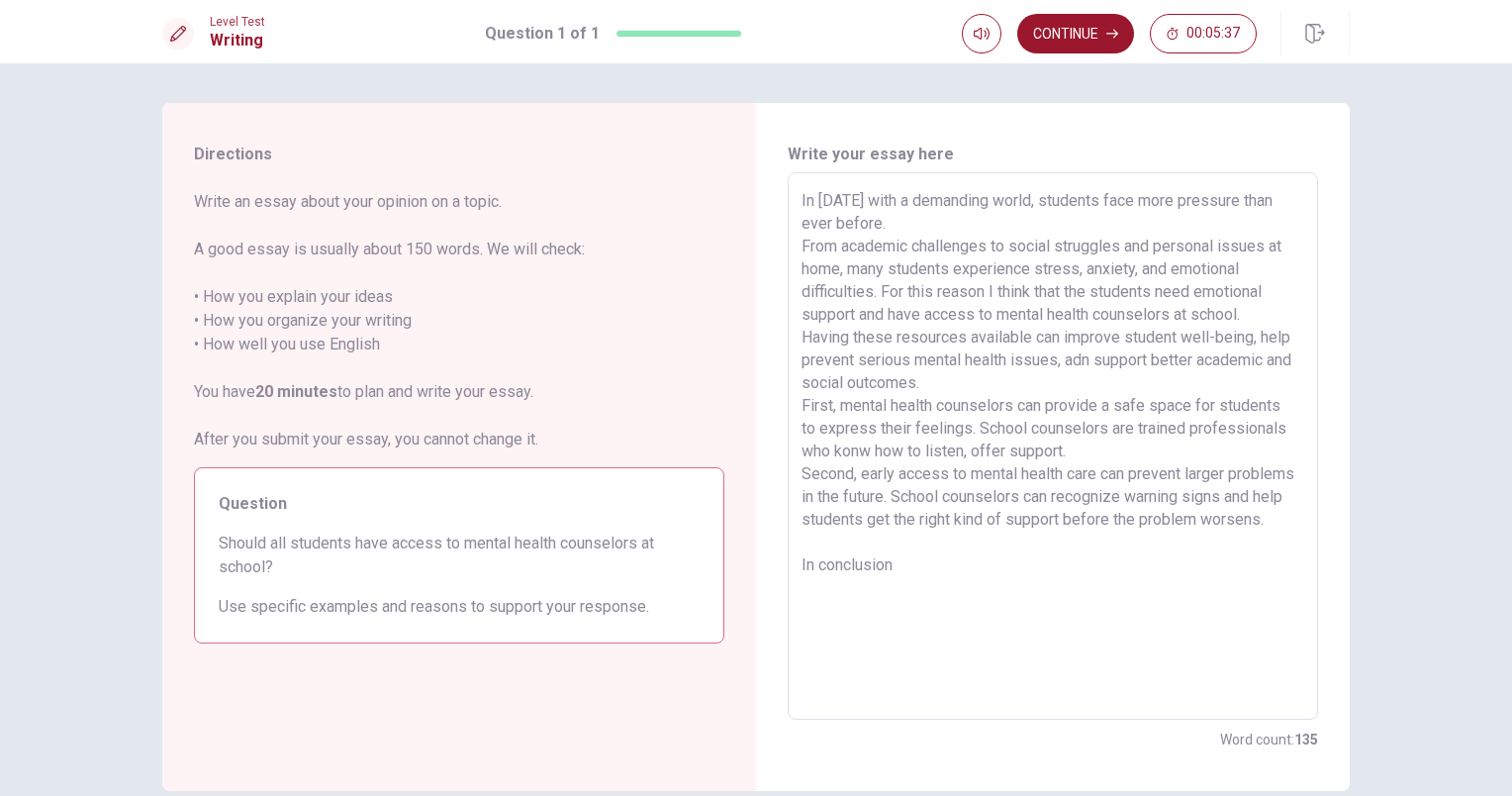 click on "In [DATE] with a demanding world, students face more pressure than ever before.
From academic challenges to social struggles and personal issues at home, many students experience stress, anxiety, and emotional difficulties. For this reason I think that the students need emotional support and have access to mental health counselors at school.
Having these resources available can improve student well-being, help prevent serious mental health issues, adn support better academic and social outcomes.
First, mental health counselors can provide a safe space for students to express their feelings. School counselors are trained professionals who konw how to listen, offer support.
Second, early access to mental health care can prevent larger problems in the future. School counselors can recognize warning signs and help students get the right kind of support before the problem worsens.
In conclusion" at bounding box center (1053, 447) 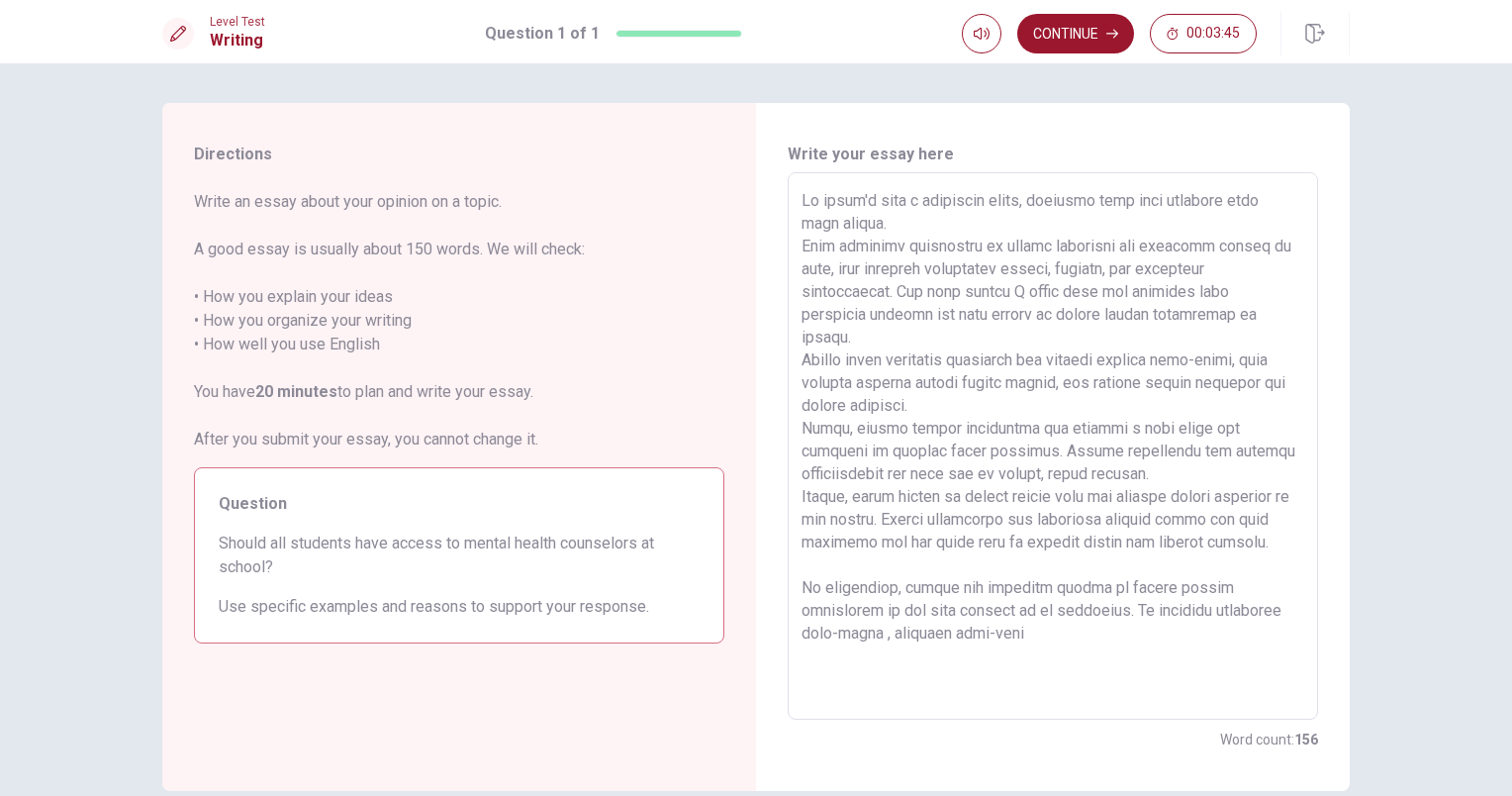 click at bounding box center (1053, 447) 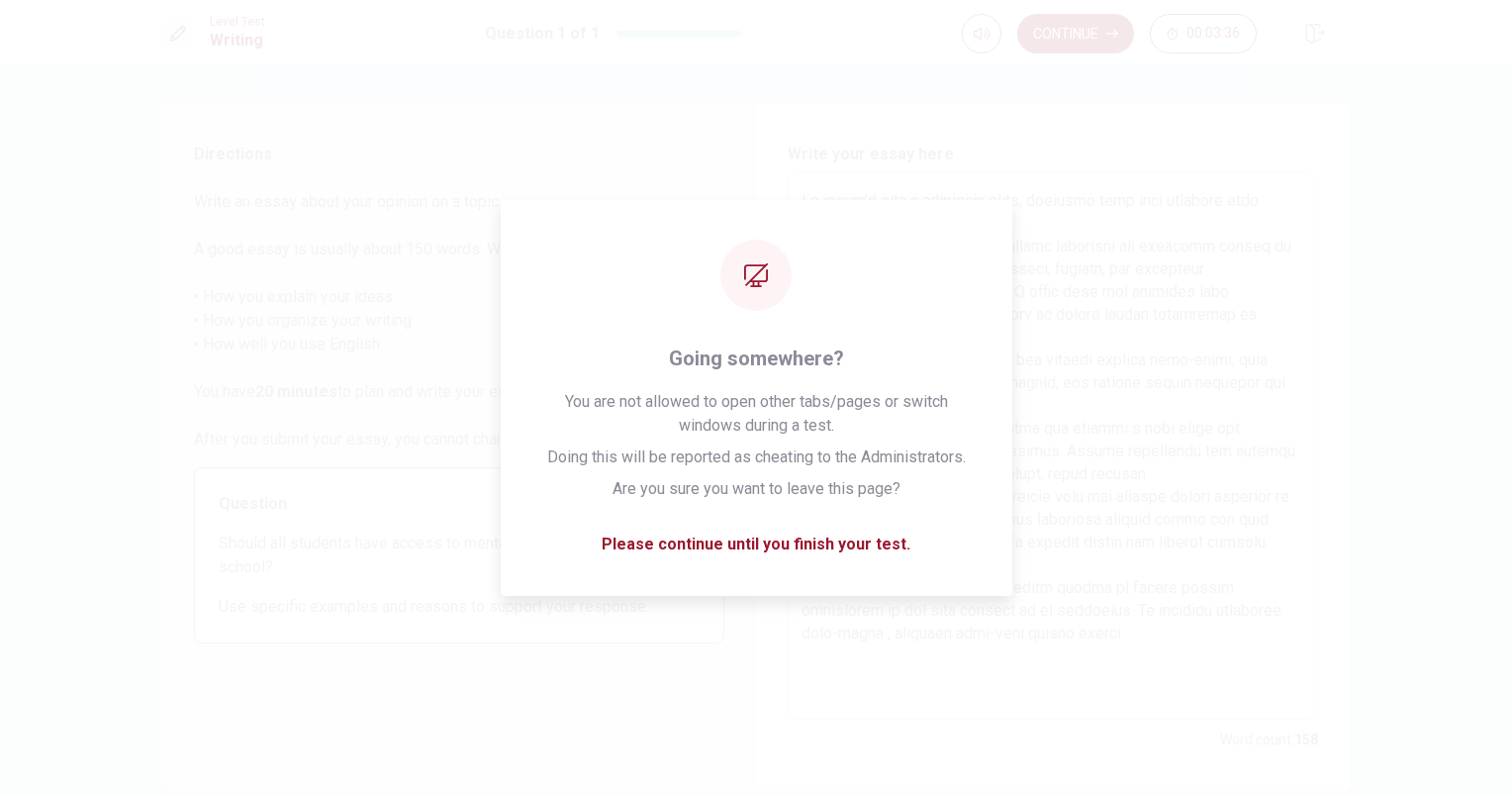 click at bounding box center [1053, 447] 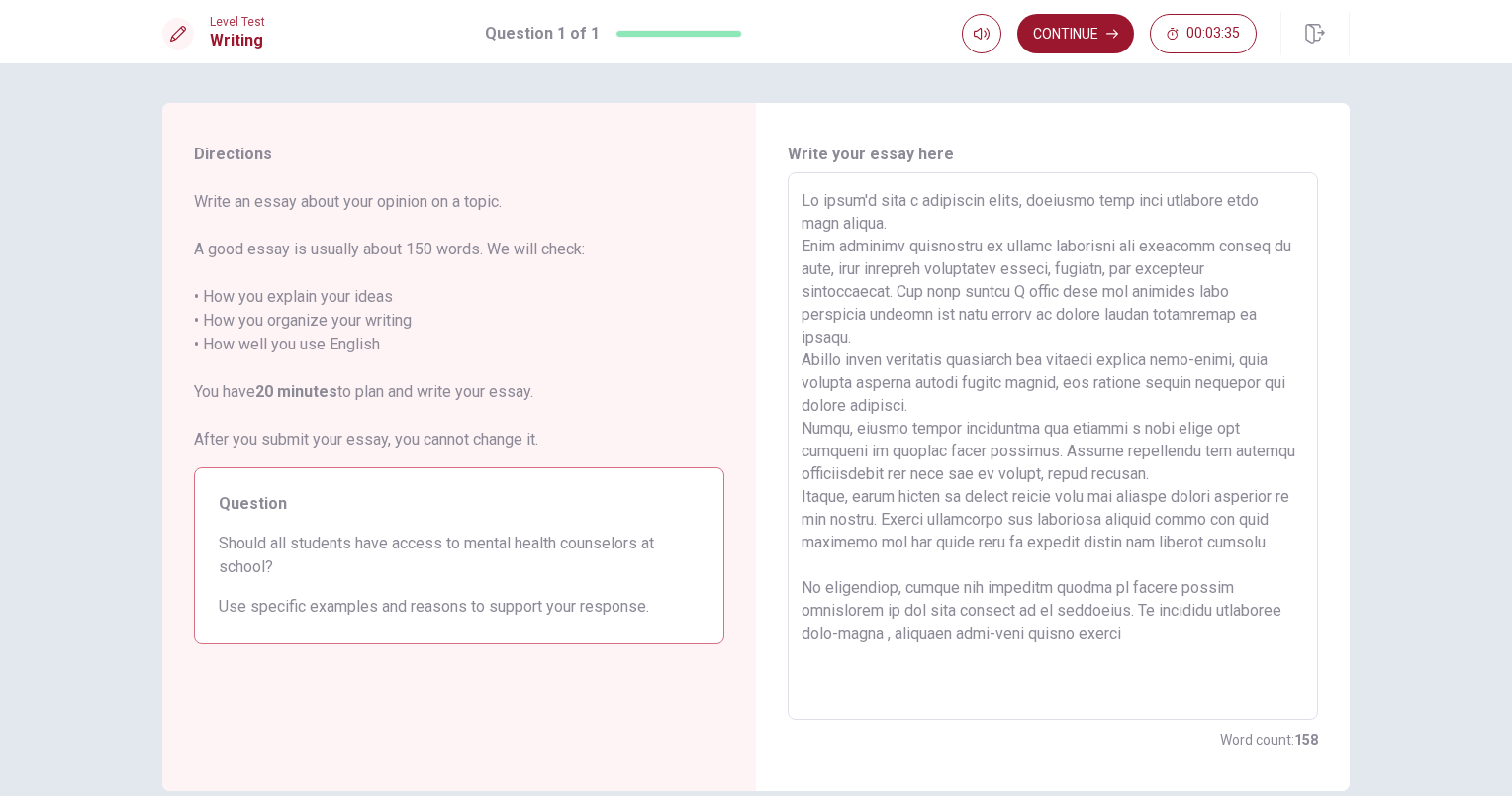 click at bounding box center [1053, 447] 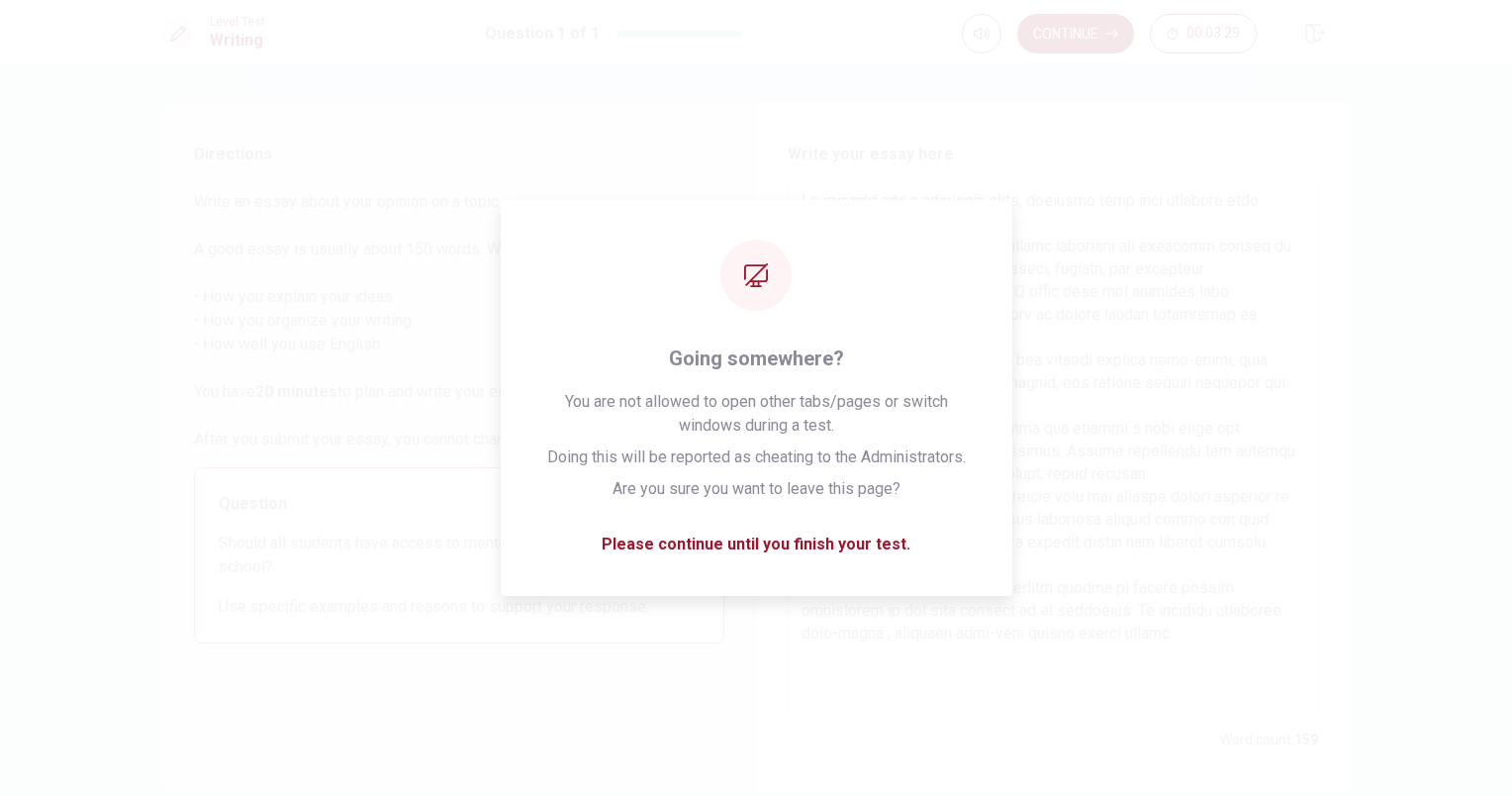click at bounding box center [1053, 447] 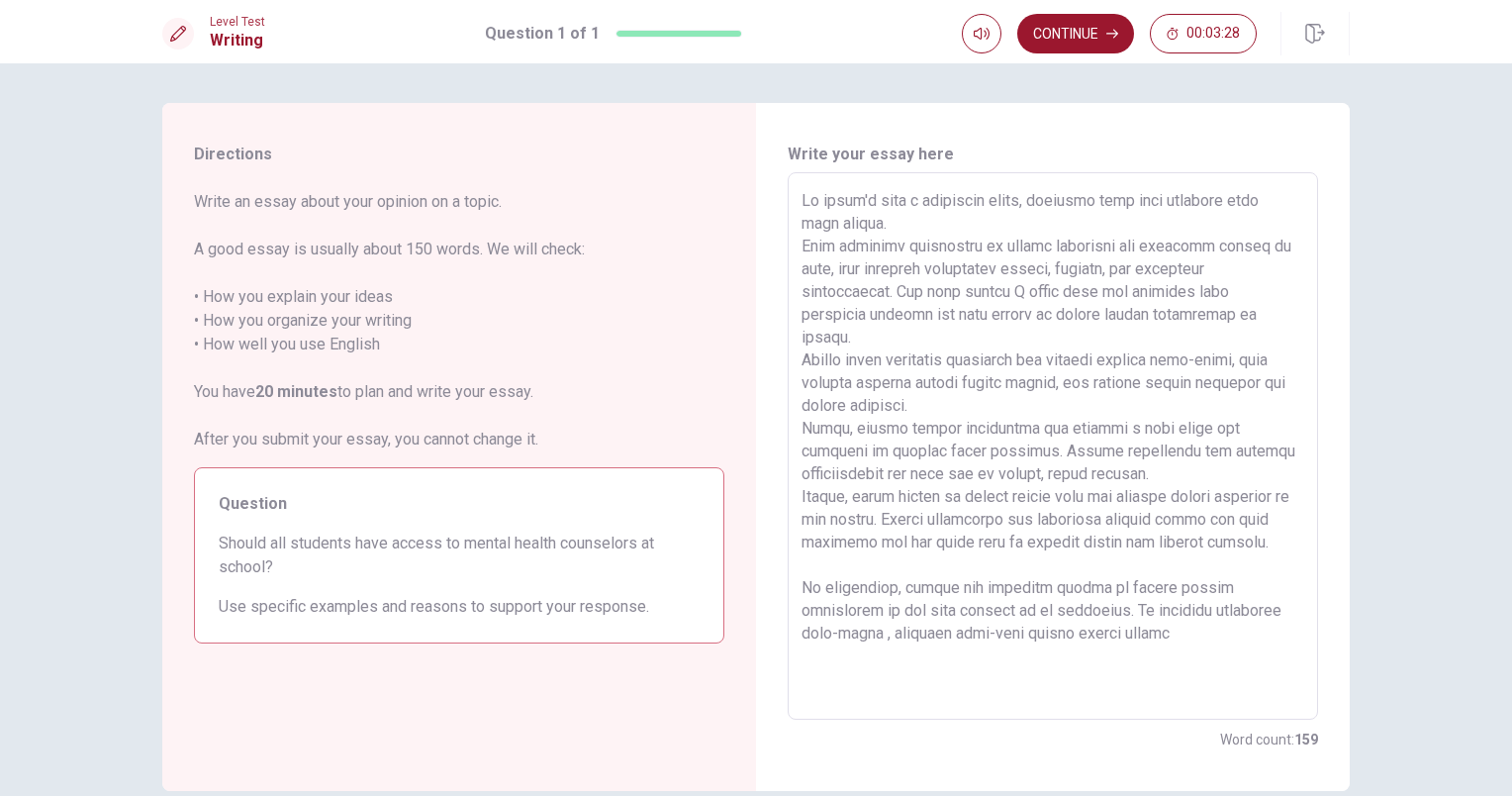 click at bounding box center (1053, 447) 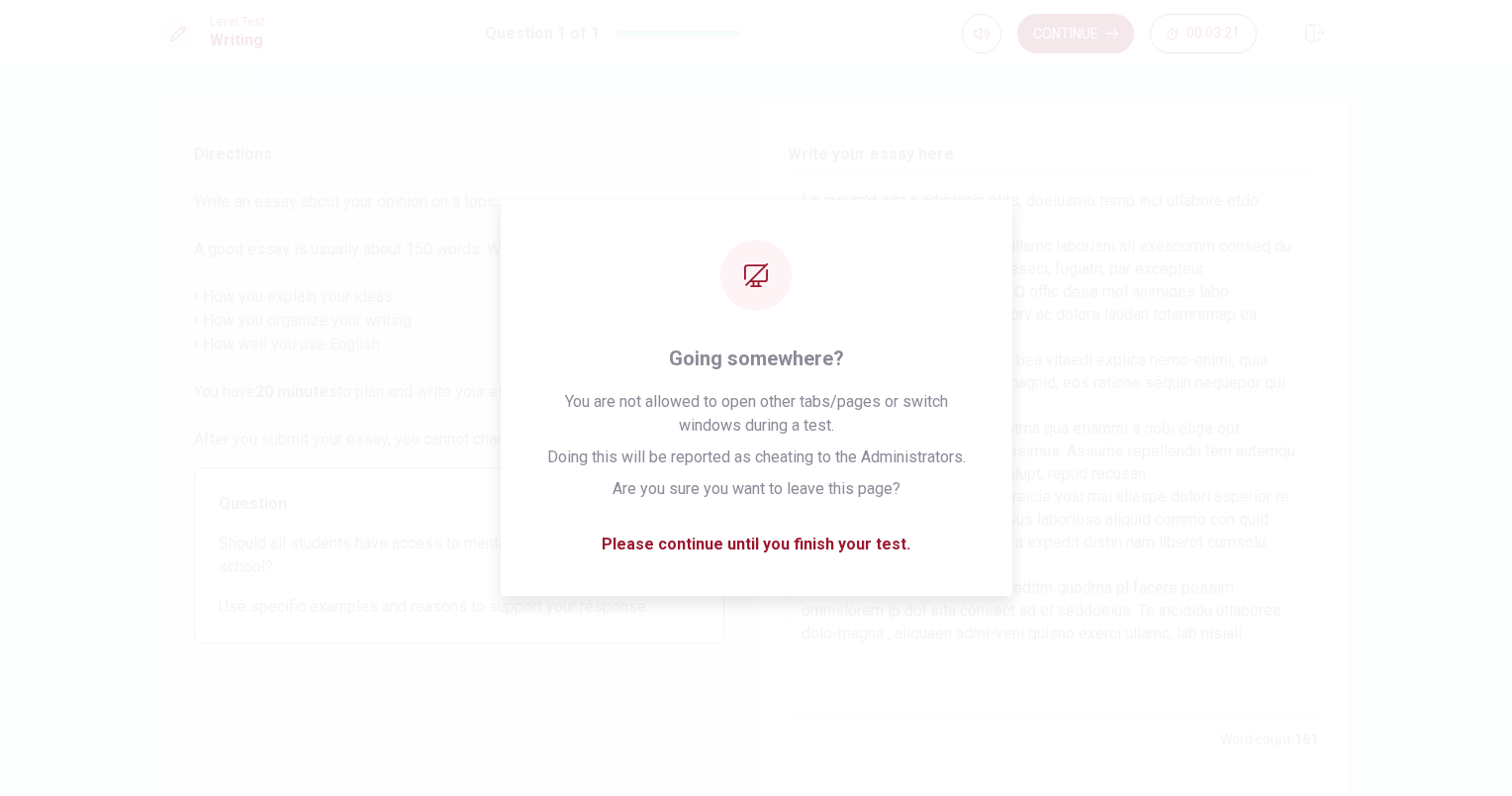 click at bounding box center (1053, 447) 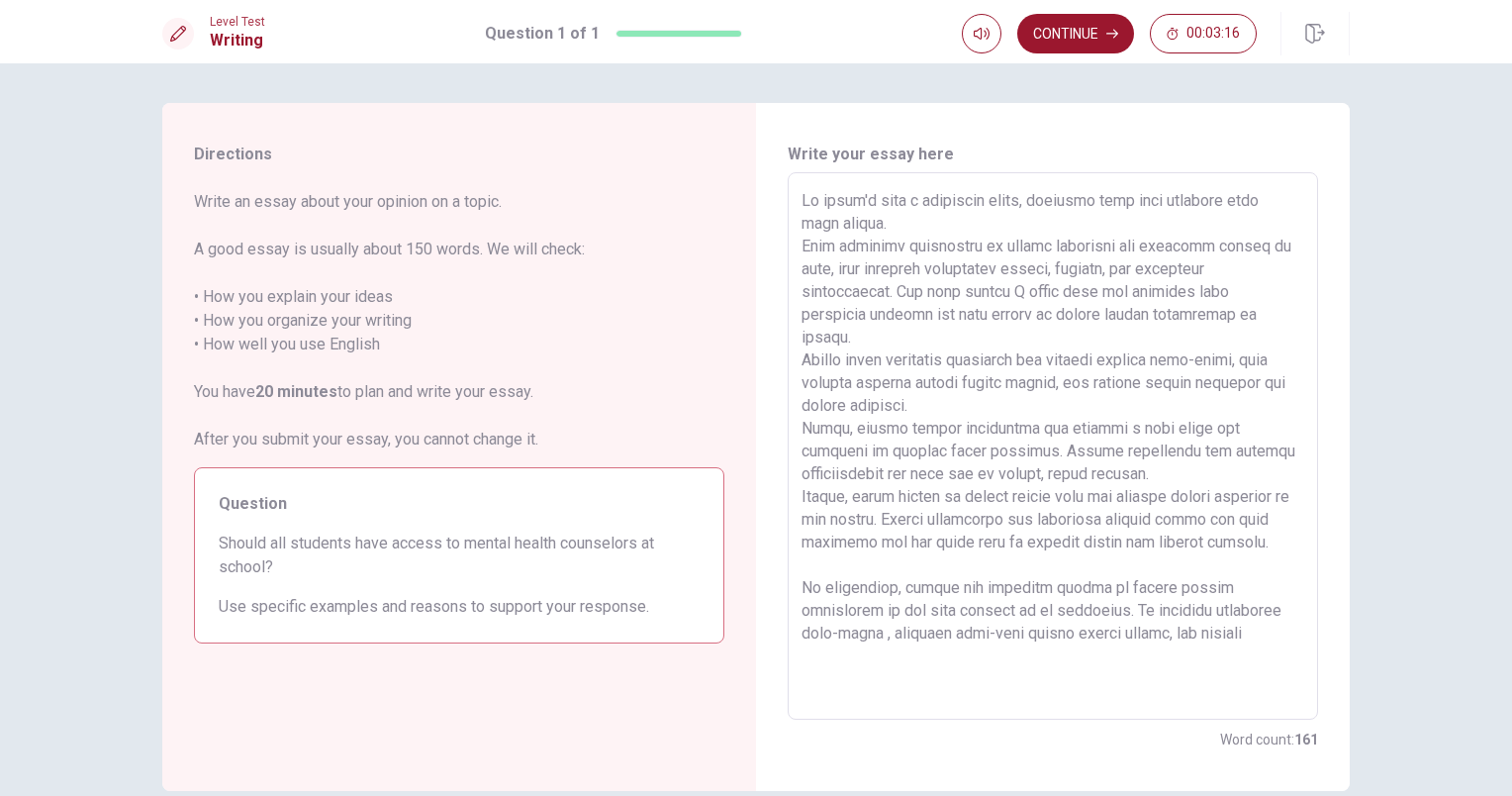 click at bounding box center [1053, 447] 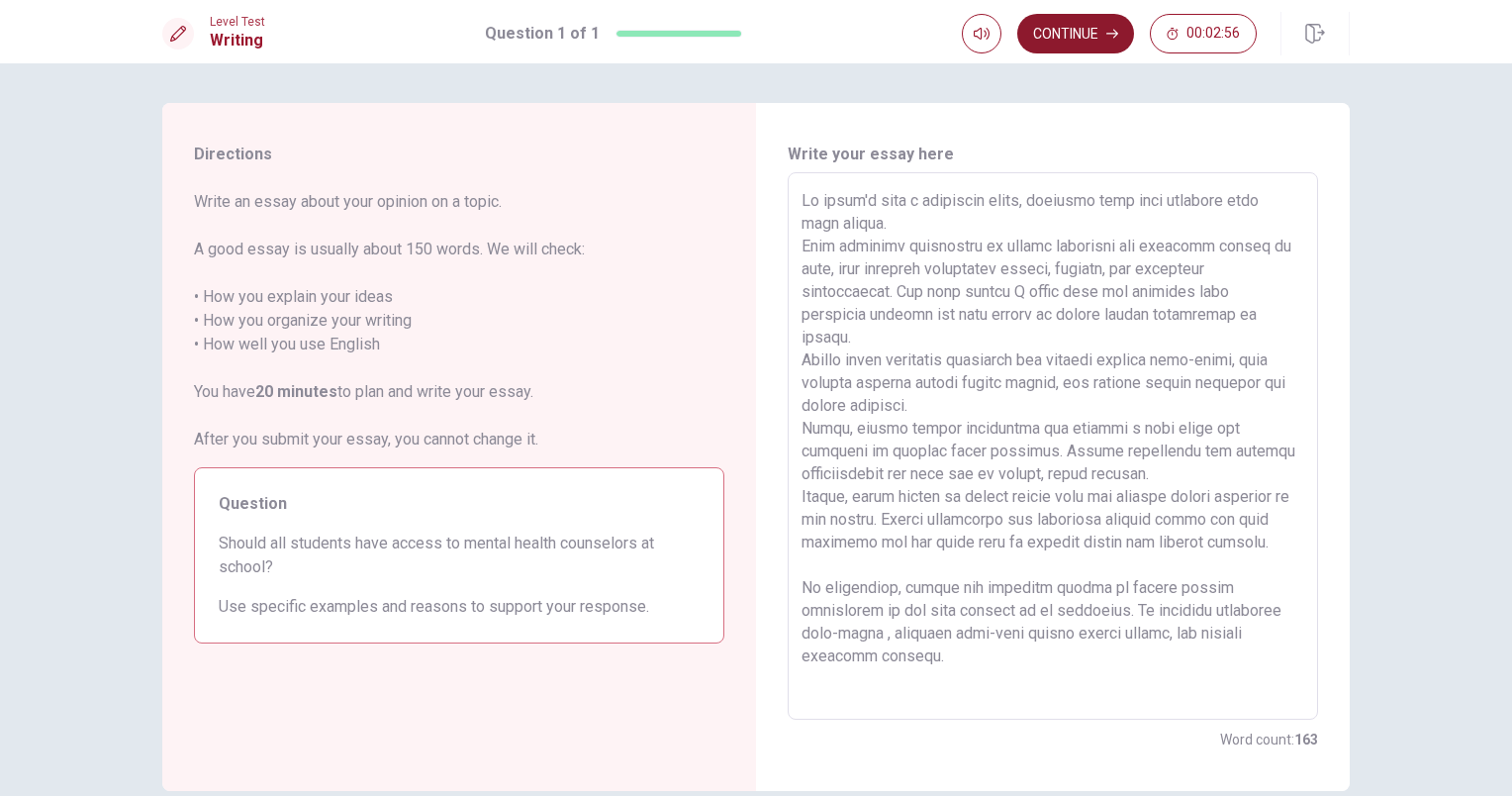 click on "Continue" at bounding box center (1076, 34) 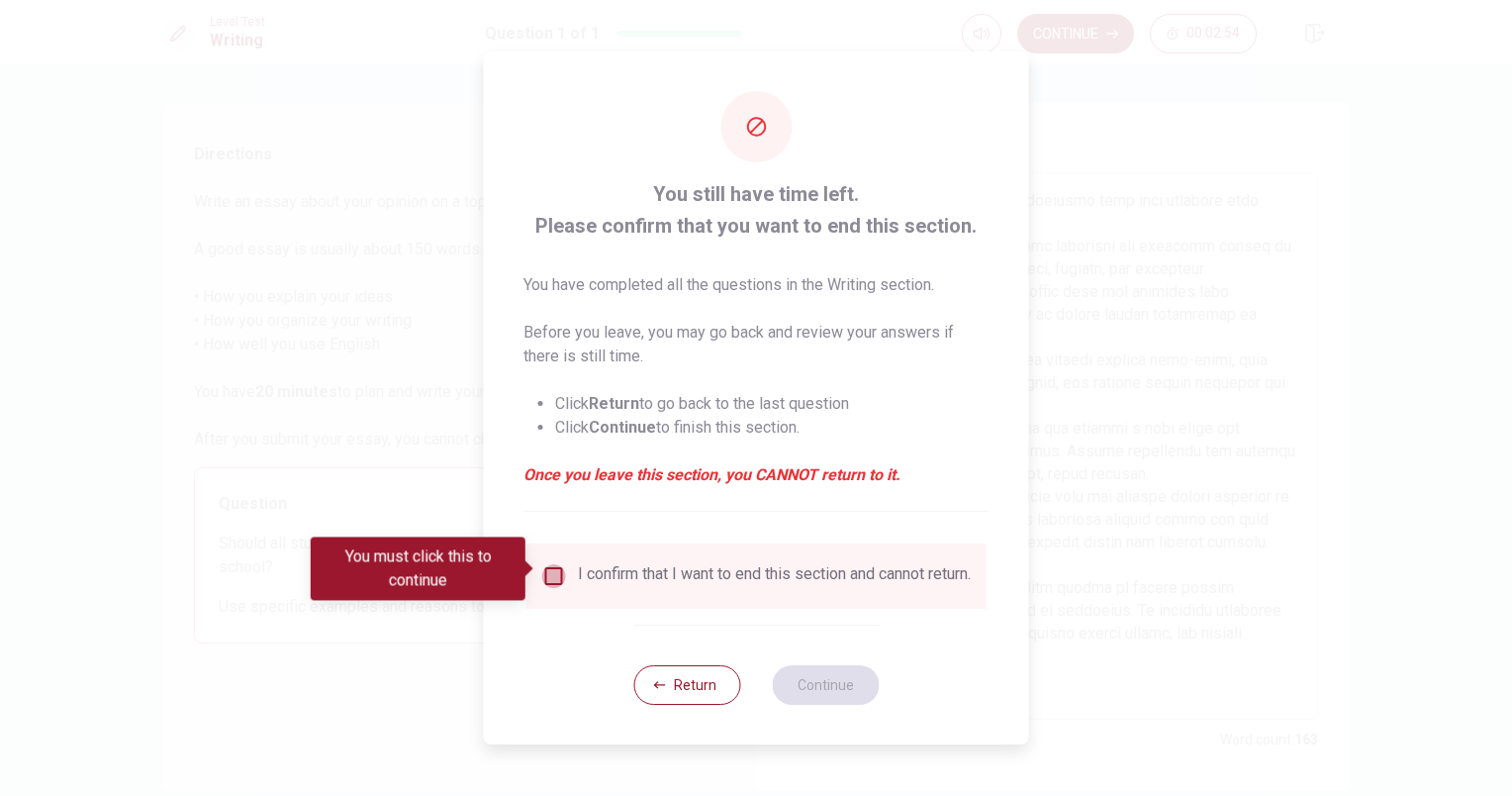 click at bounding box center (554, 576) 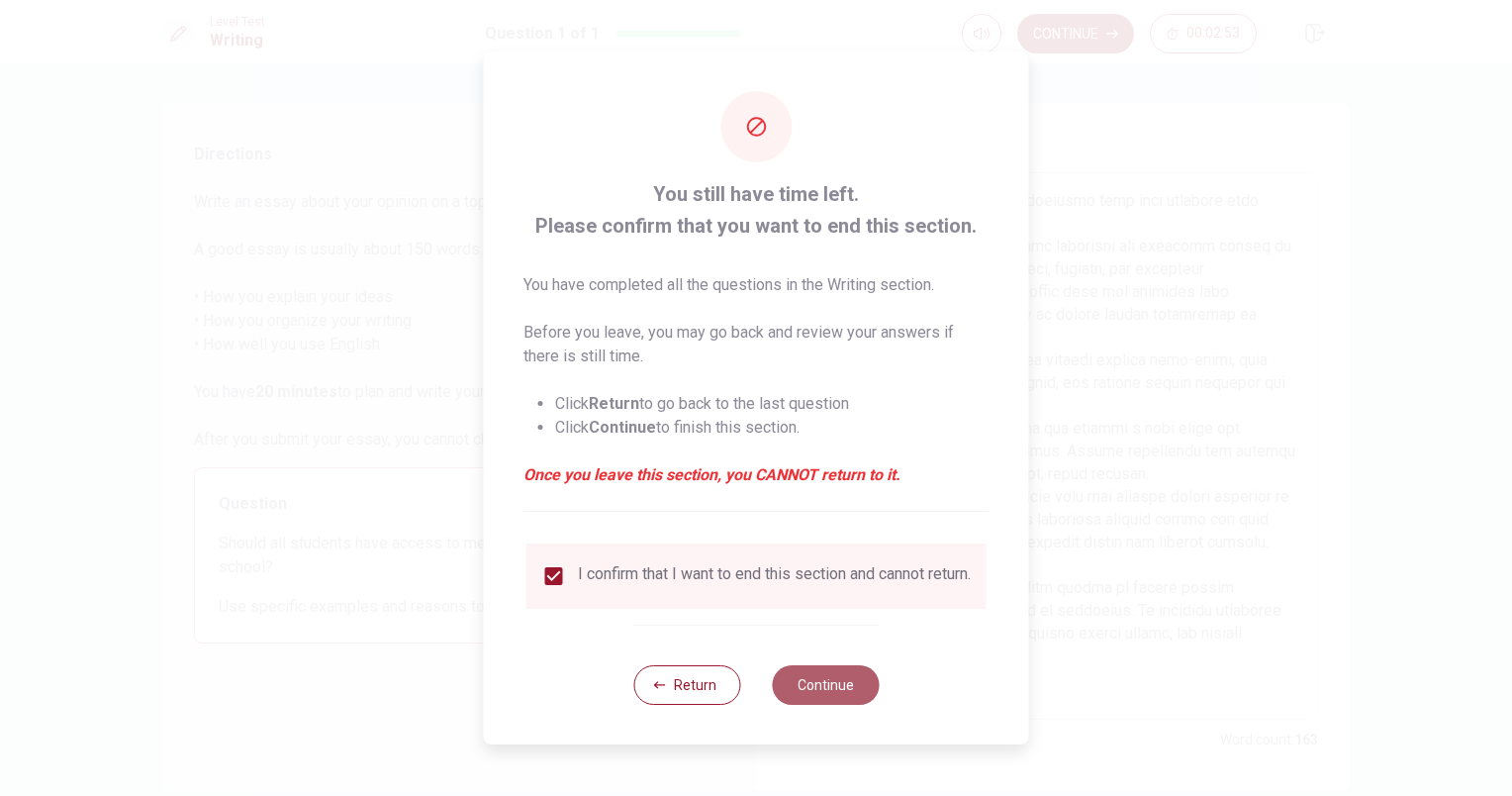 click on "Continue" at bounding box center [825, 685] 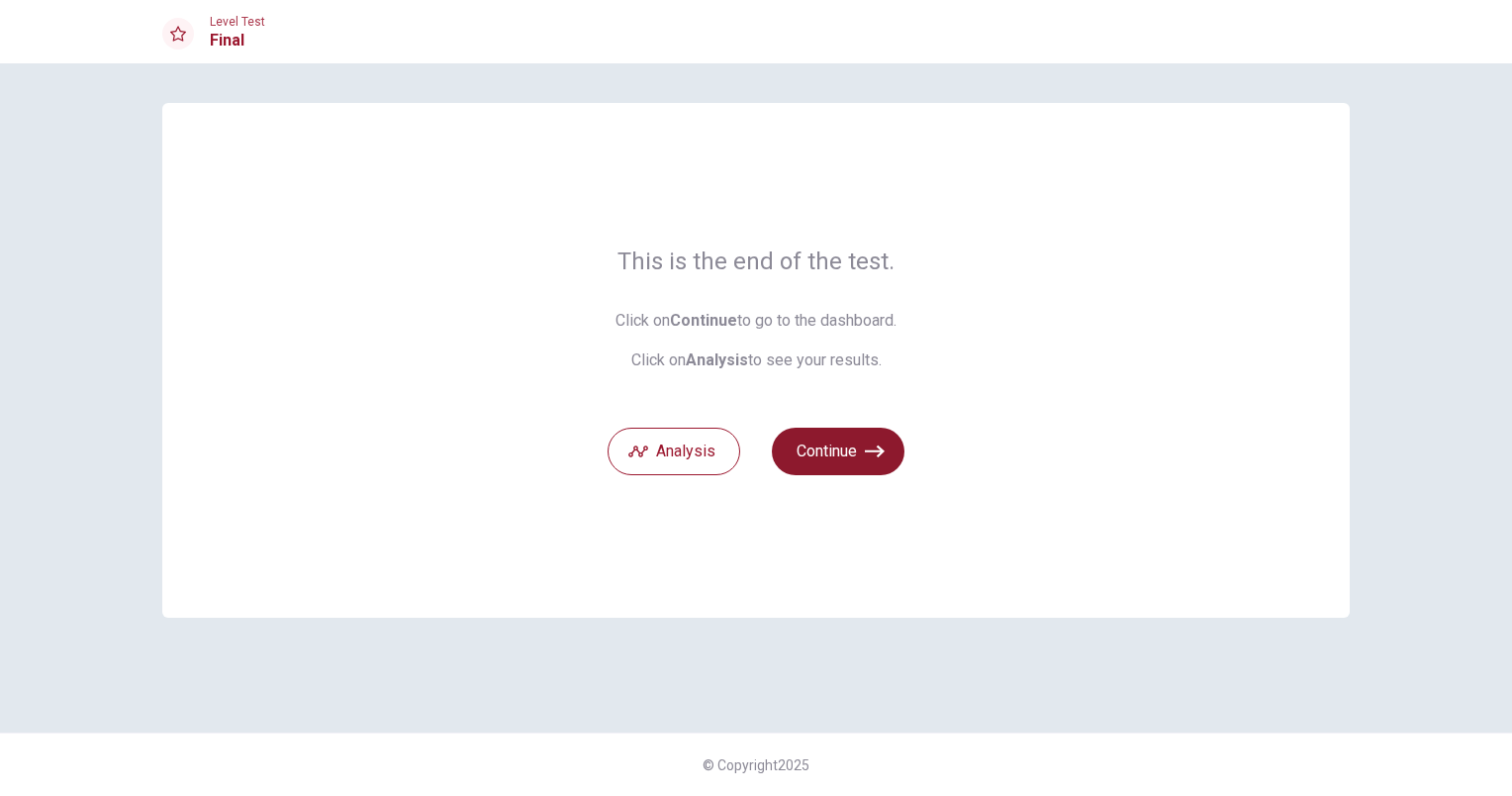 click on "Continue" at bounding box center (838, 451) 